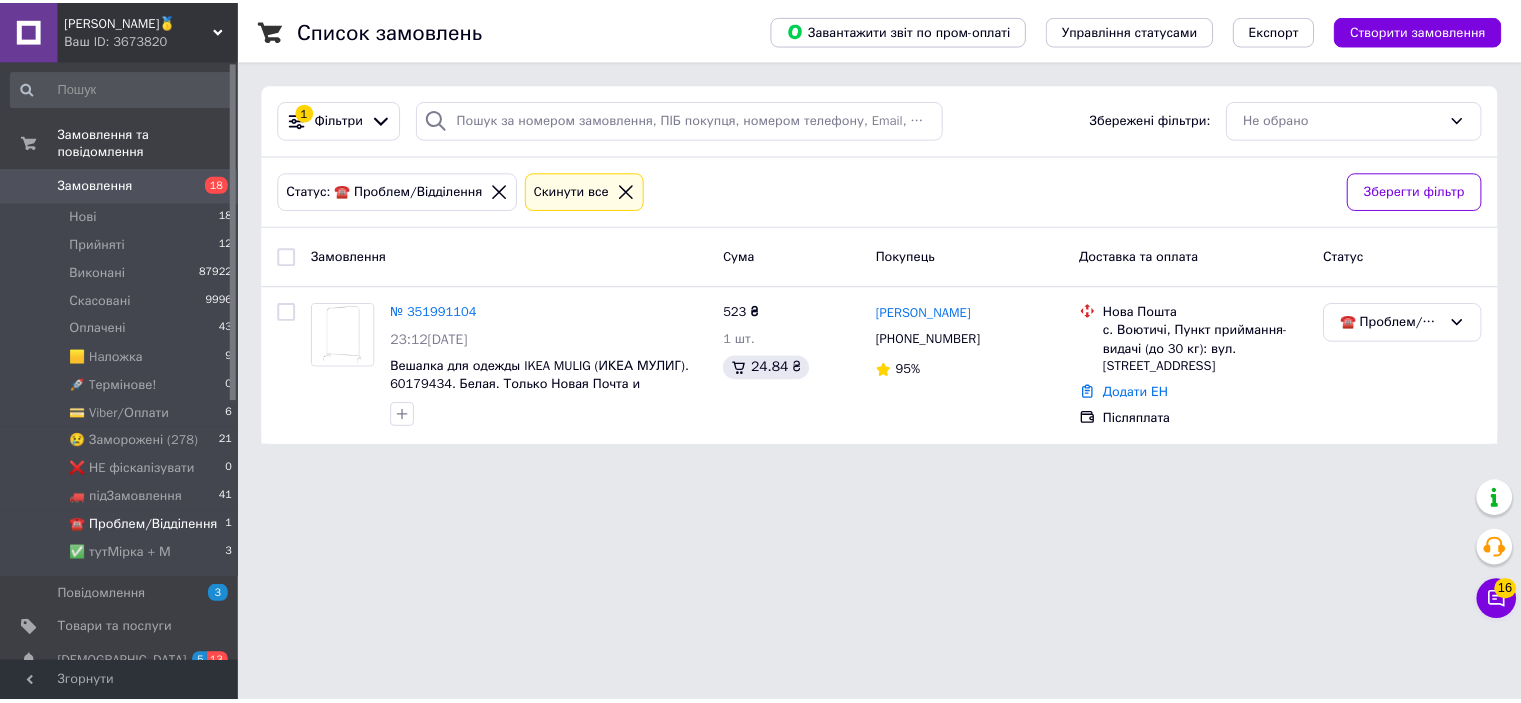 scroll, scrollTop: 0, scrollLeft: 0, axis: both 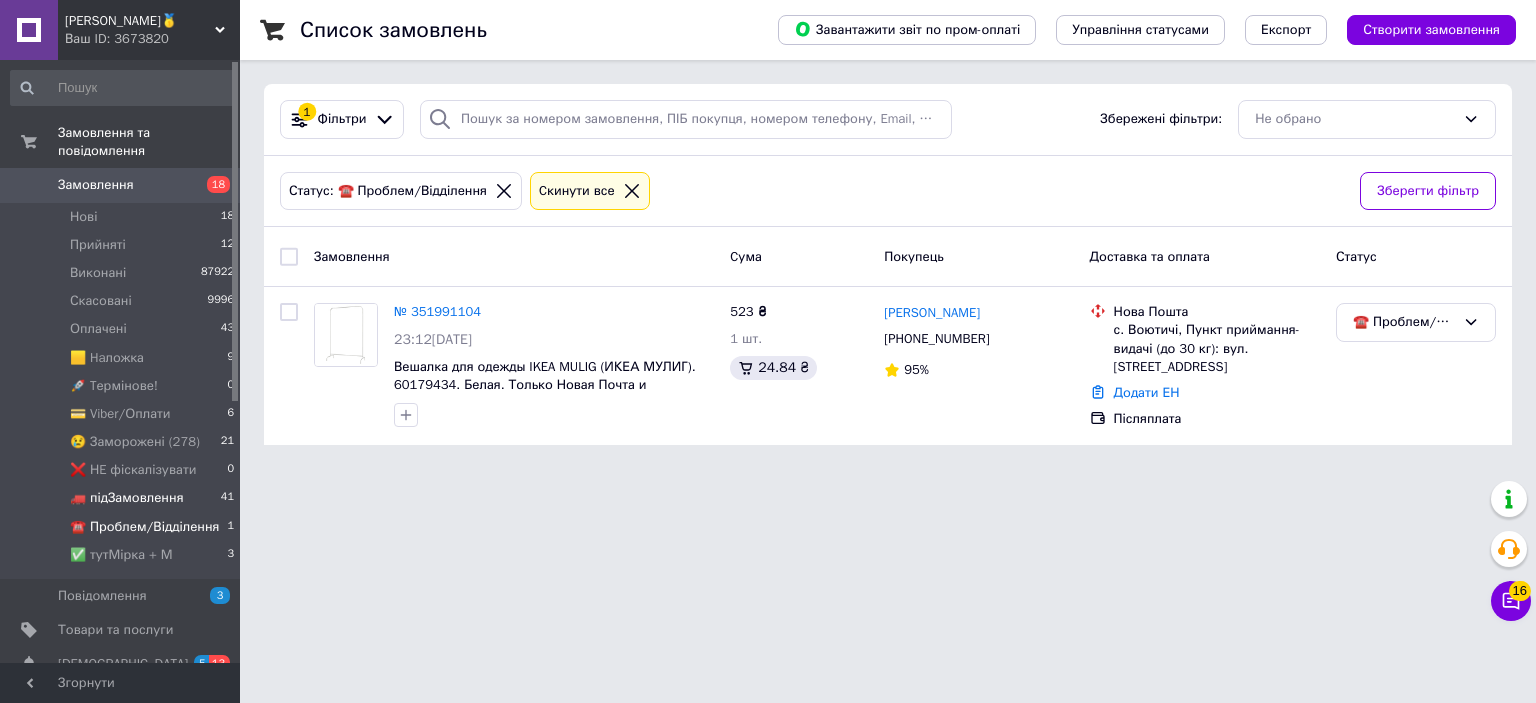 click on "🚛 підЗамовлення" at bounding box center [127, 498] 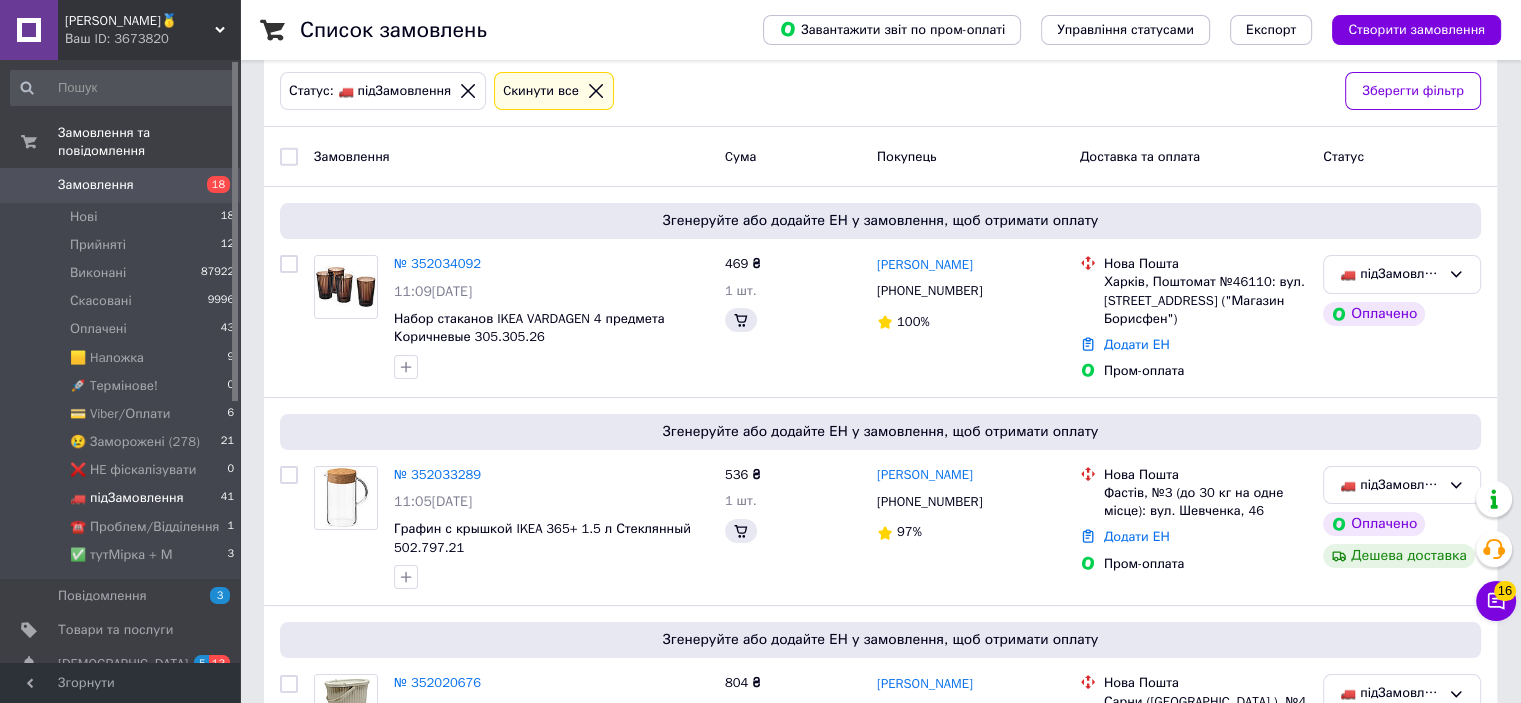 scroll, scrollTop: 0, scrollLeft: 0, axis: both 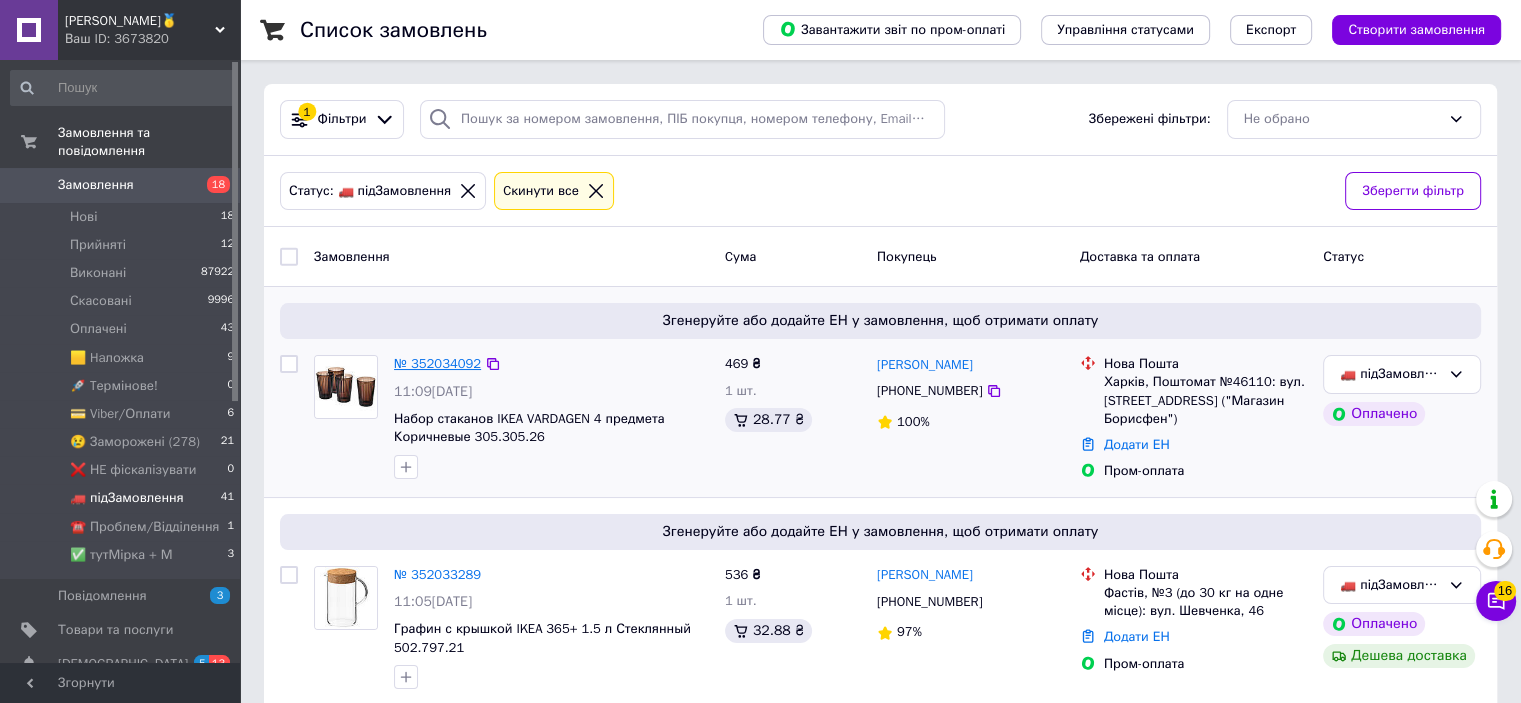 drag, startPoint x: 439, startPoint y: 264, endPoint x: 409, endPoint y: 357, distance: 97.71899 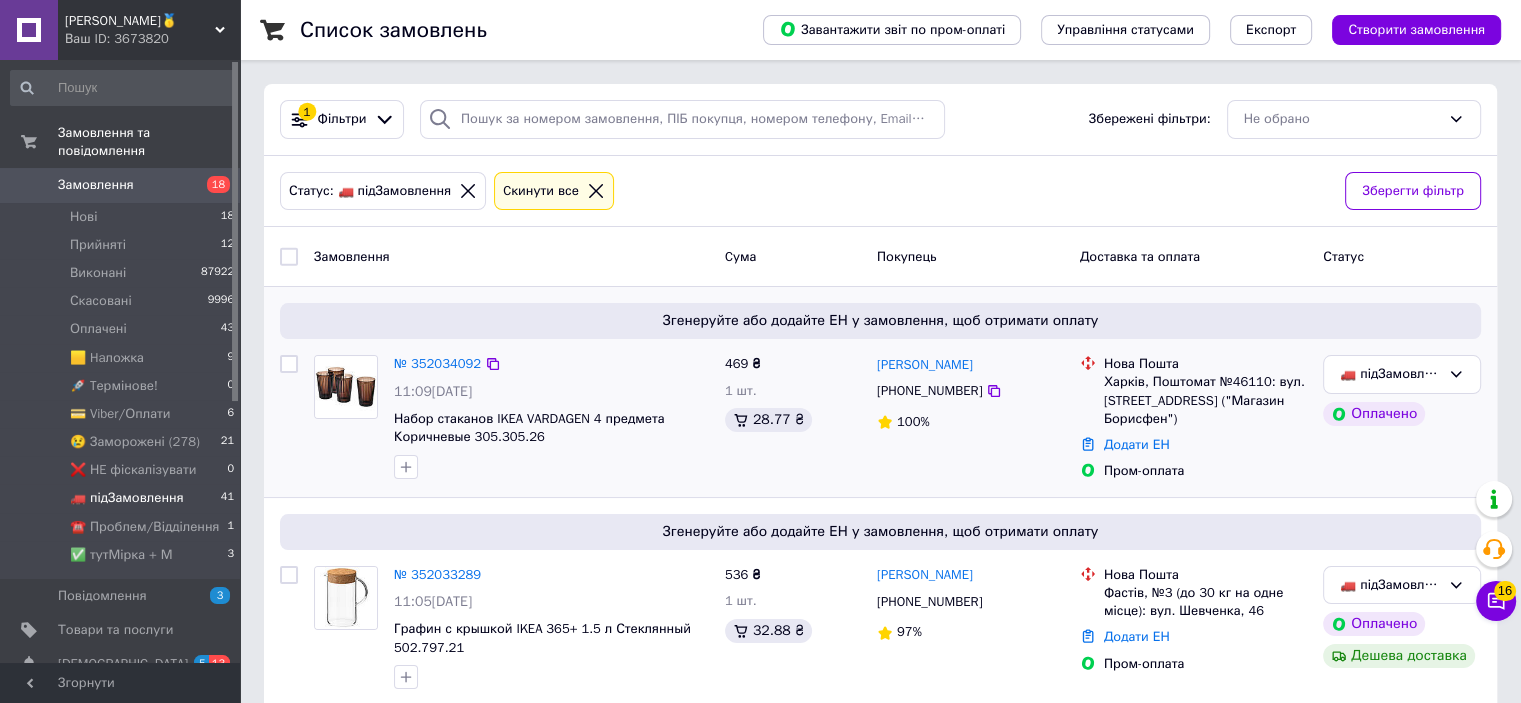 scroll, scrollTop: 200, scrollLeft: 0, axis: vertical 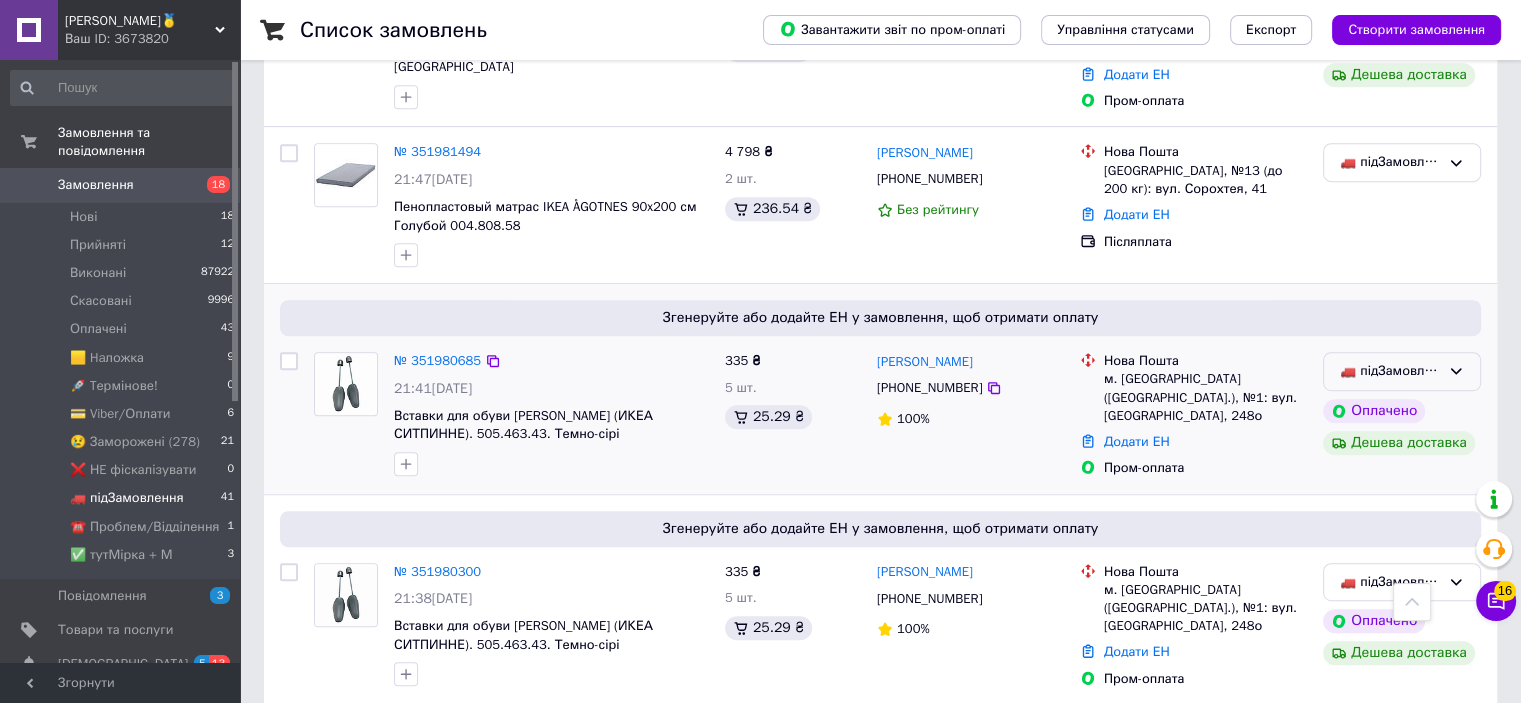 click on "🚛 підЗамовлення" at bounding box center [1402, 371] 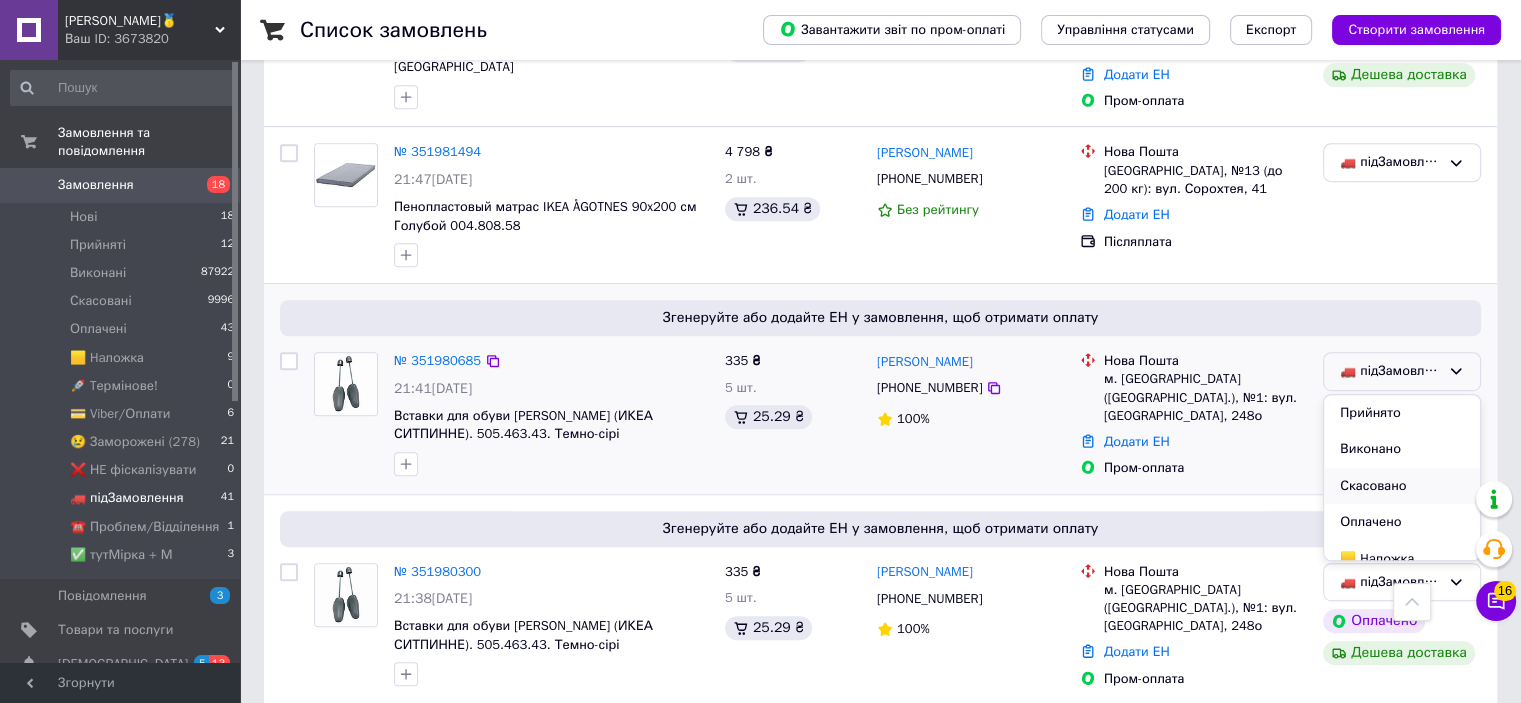 scroll, scrollTop: 1200, scrollLeft: 0, axis: vertical 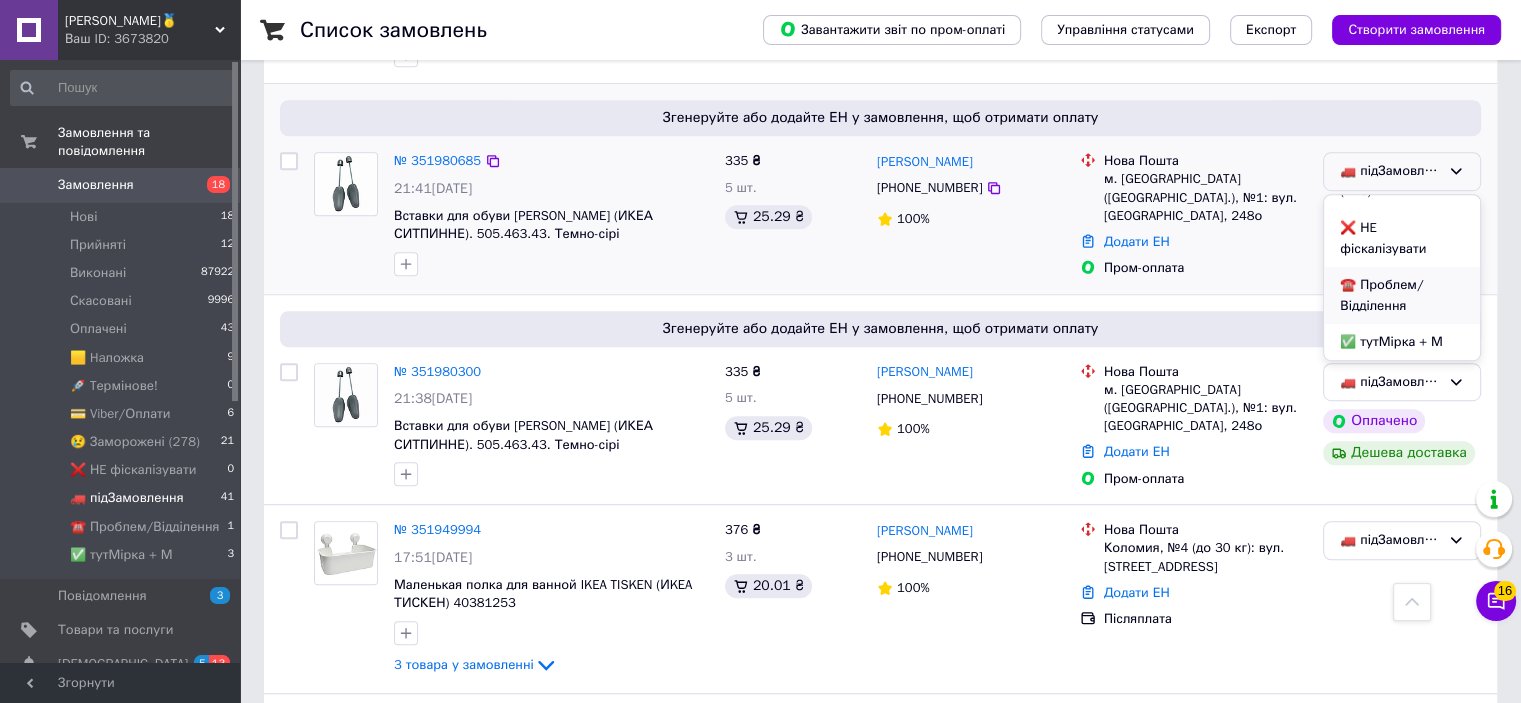 click on "☎️ Проблем/Відділення" at bounding box center [1402, 295] 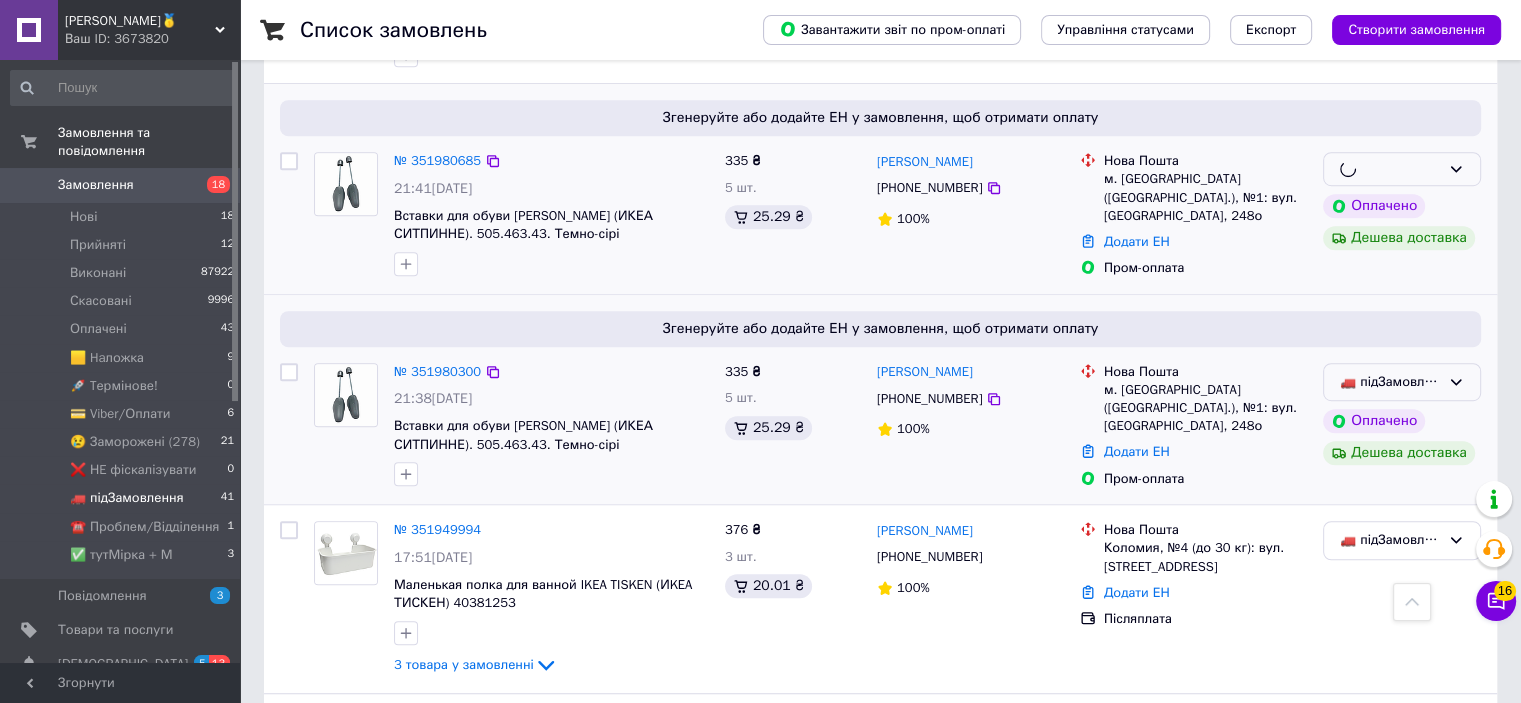 click on "🚛 підЗамовлення" at bounding box center (1390, 382) 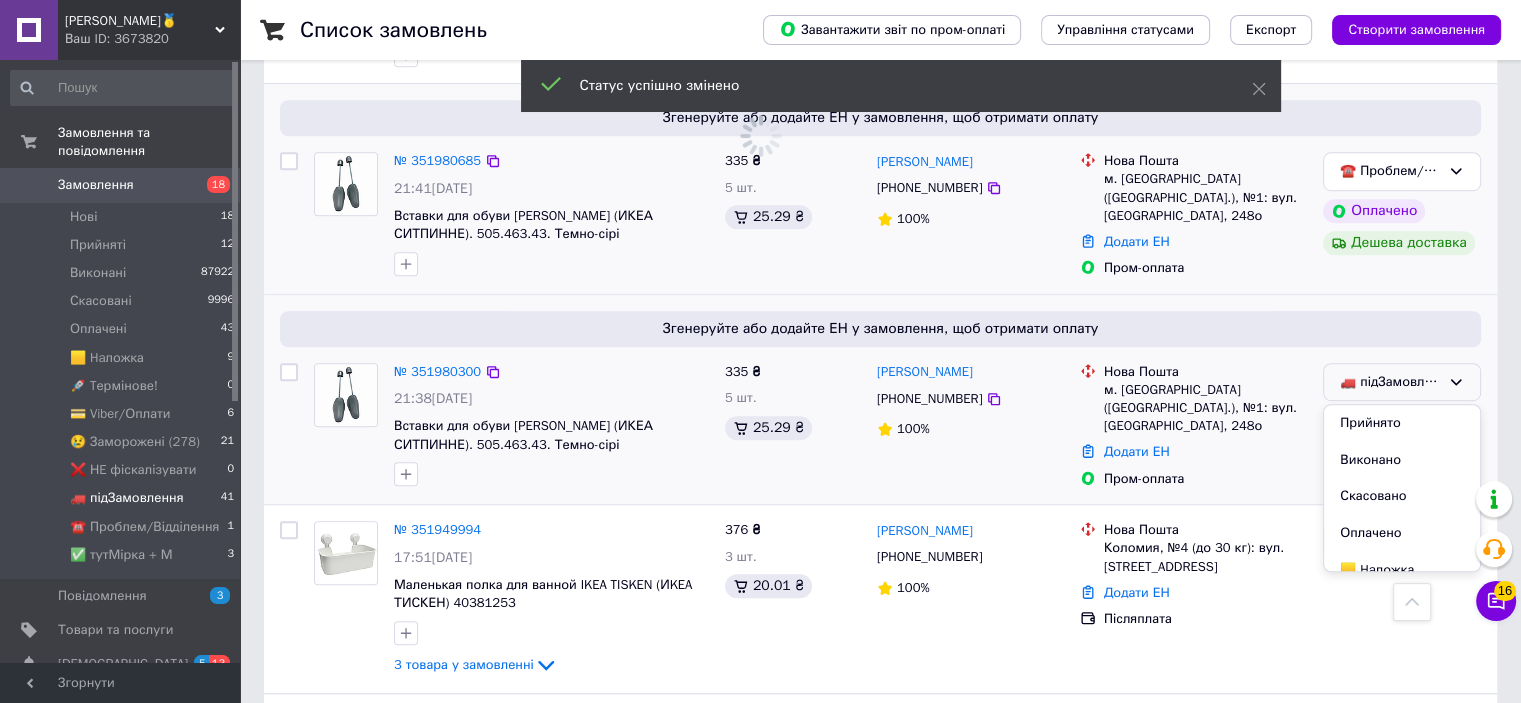 scroll, scrollTop: 1400, scrollLeft: 0, axis: vertical 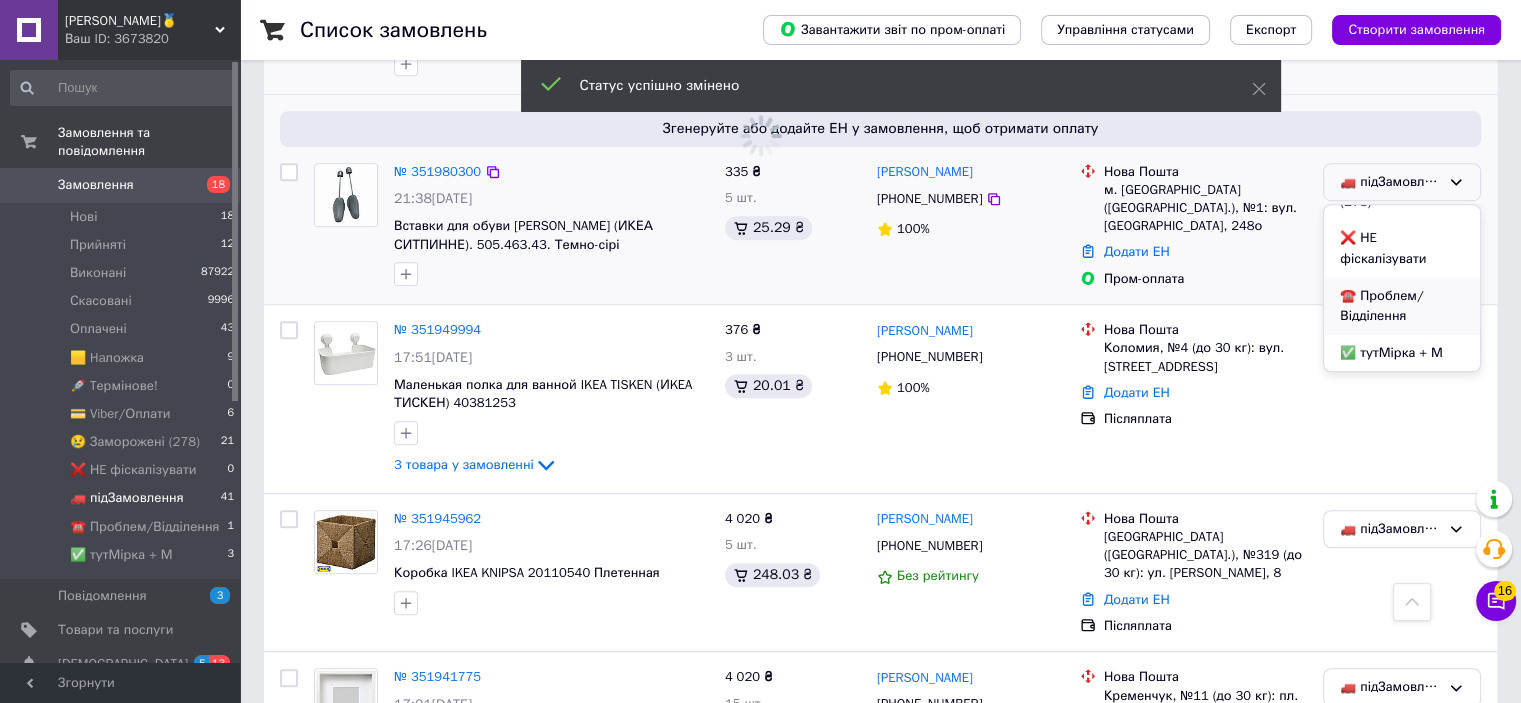 click on "☎️ Проблем/Відділення" at bounding box center (1402, 306) 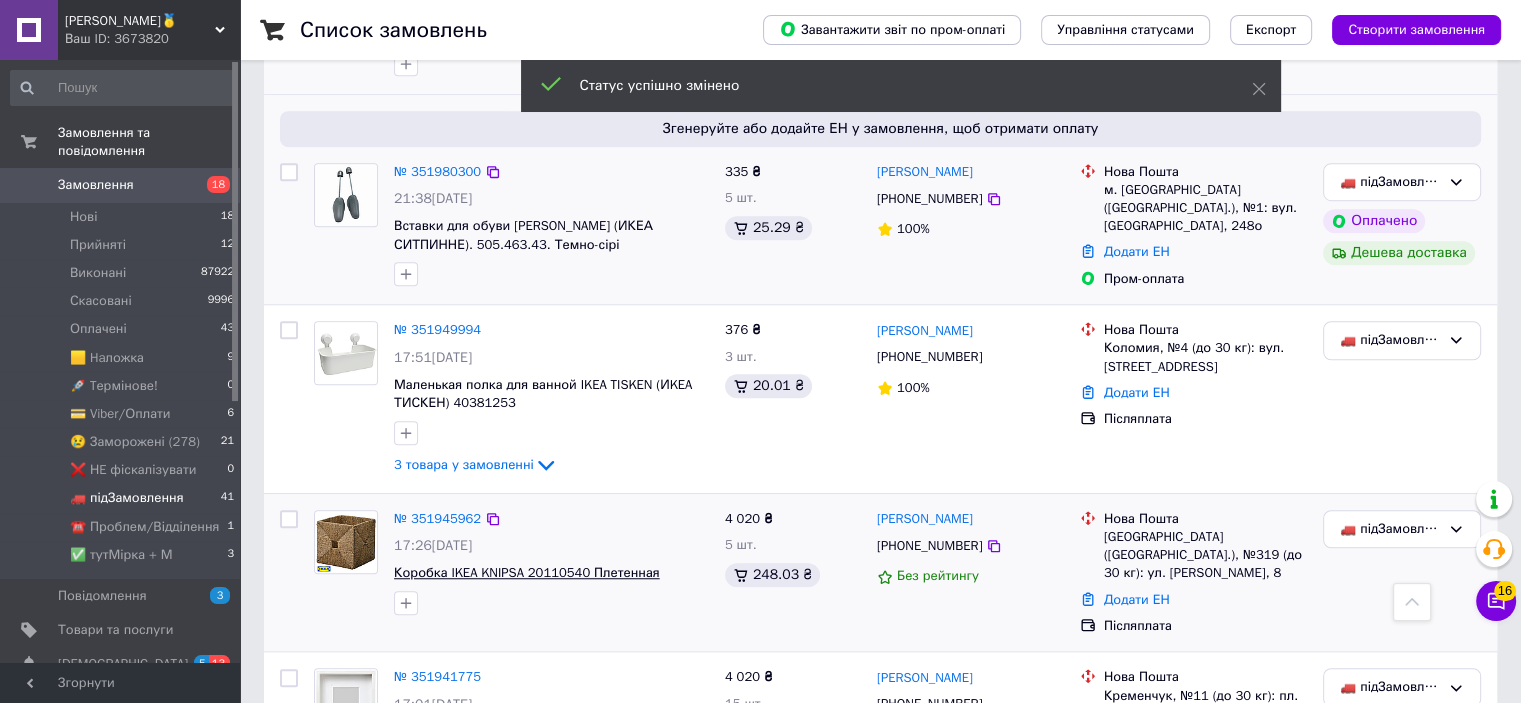 scroll, scrollTop: 1600, scrollLeft: 0, axis: vertical 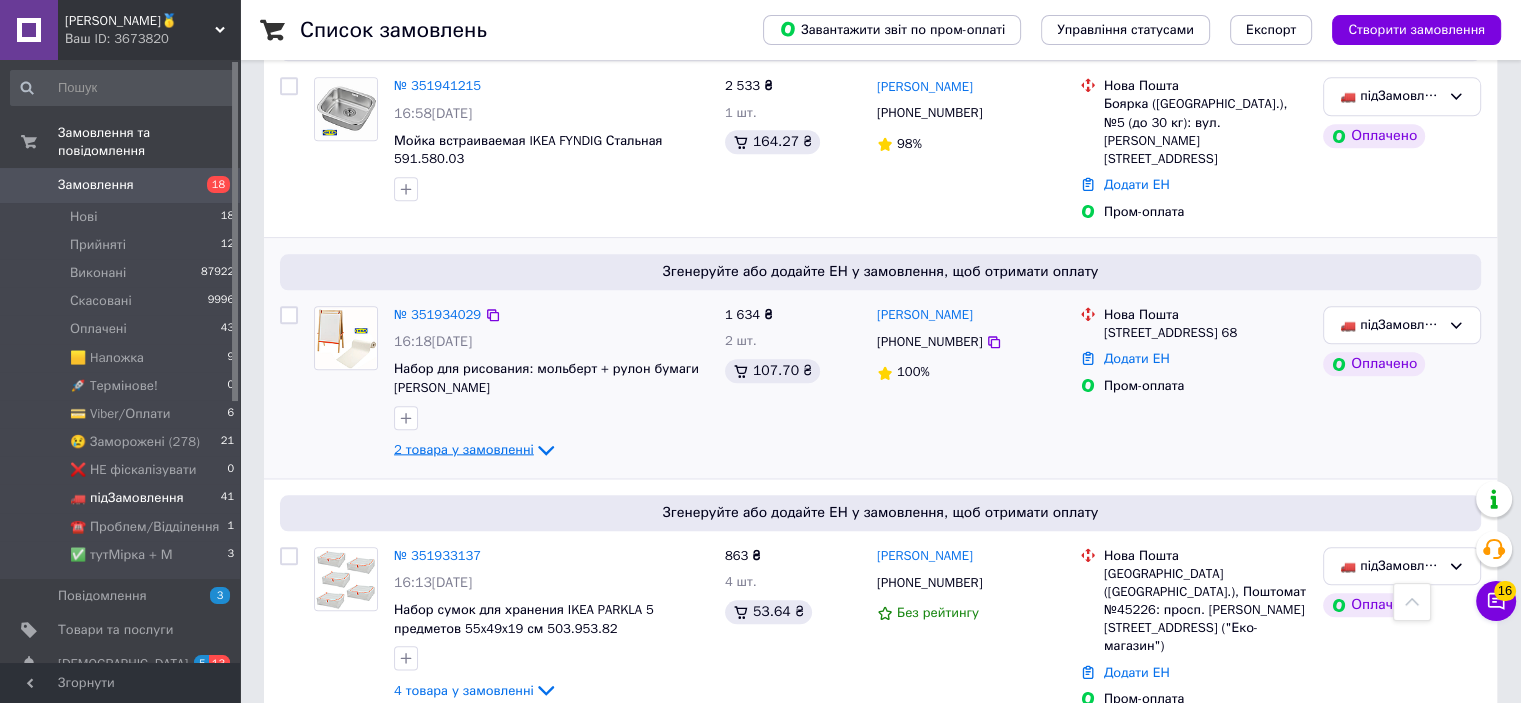 click on "2 товара у замовленні" at bounding box center (464, 448) 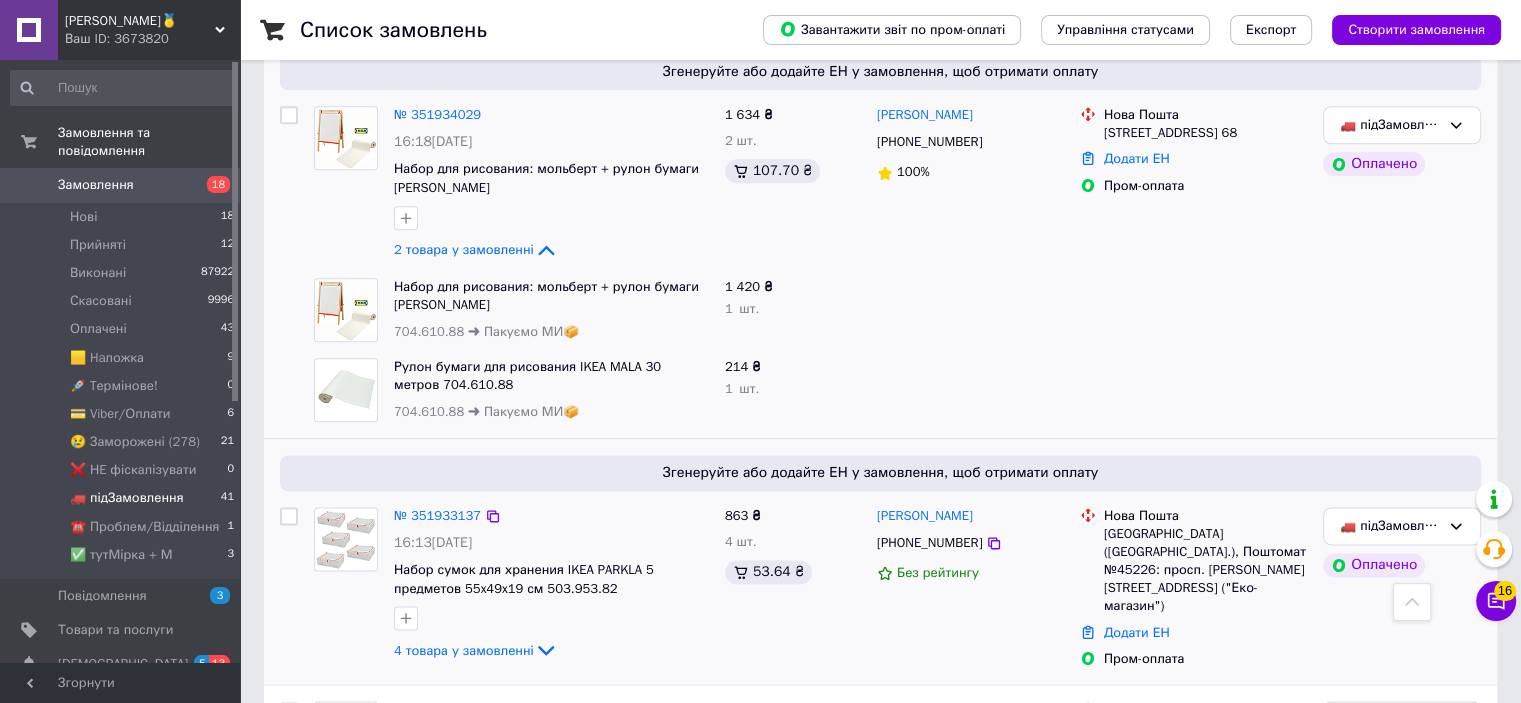 scroll, scrollTop: 2600, scrollLeft: 0, axis: vertical 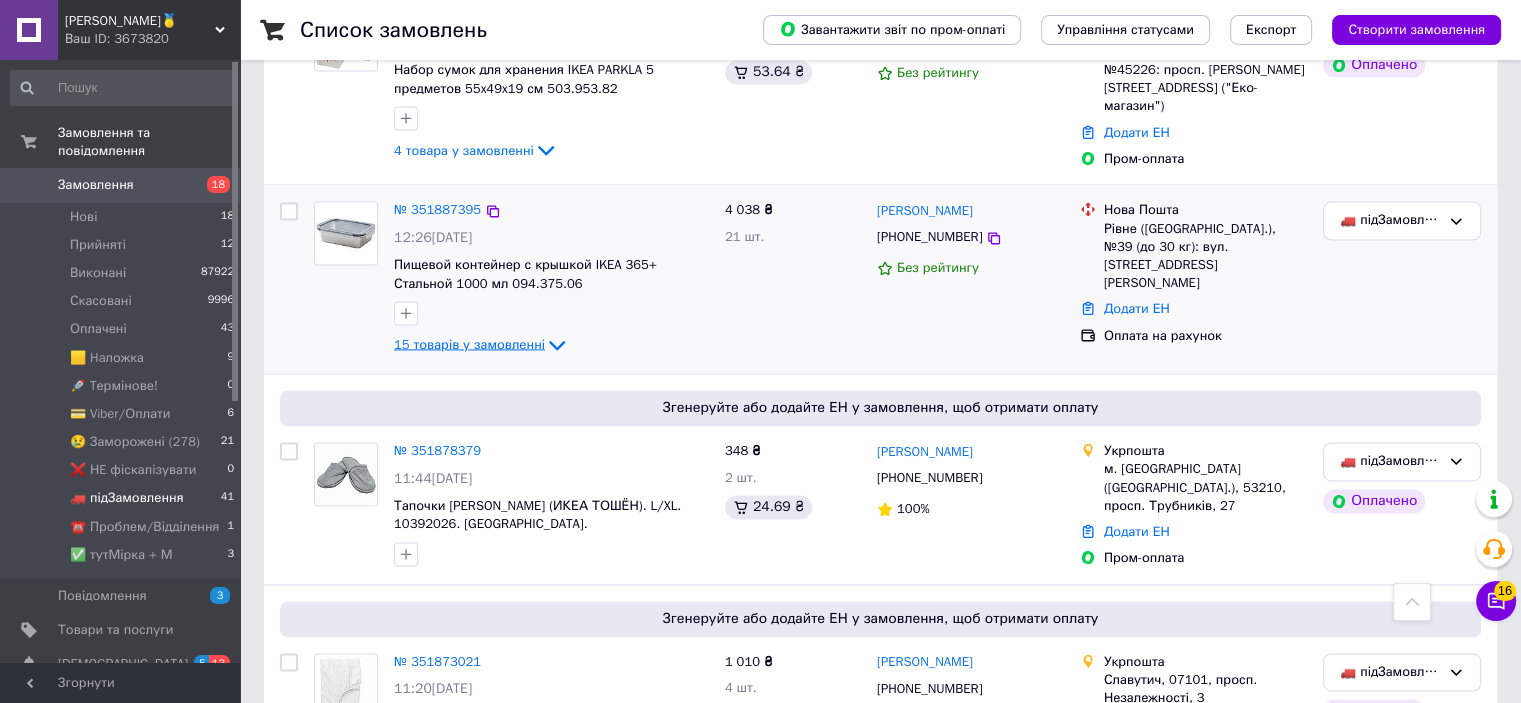 click on "15 товарів у замовленні" at bounding box center (469, 344) 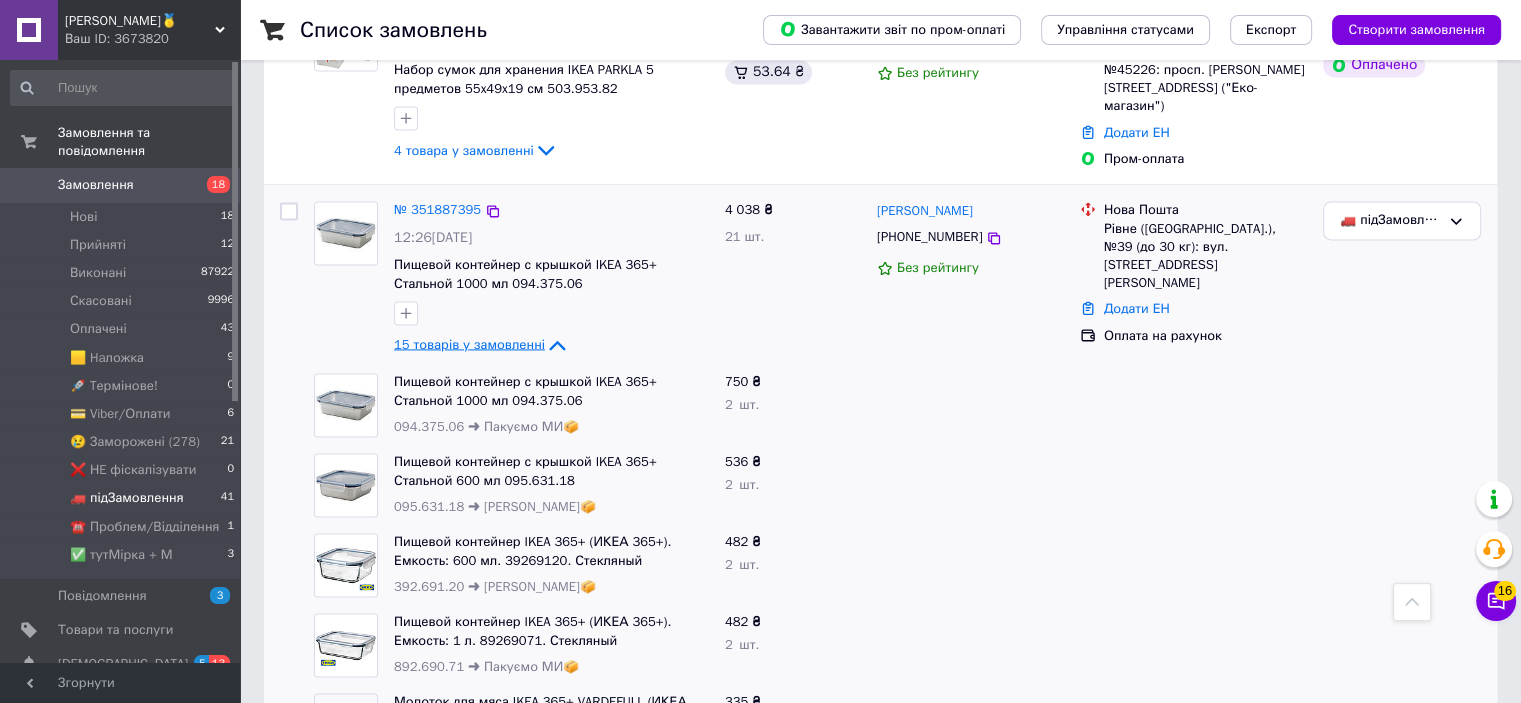 click on "15 товарів у замовленні" at bounding box center [469, 344] 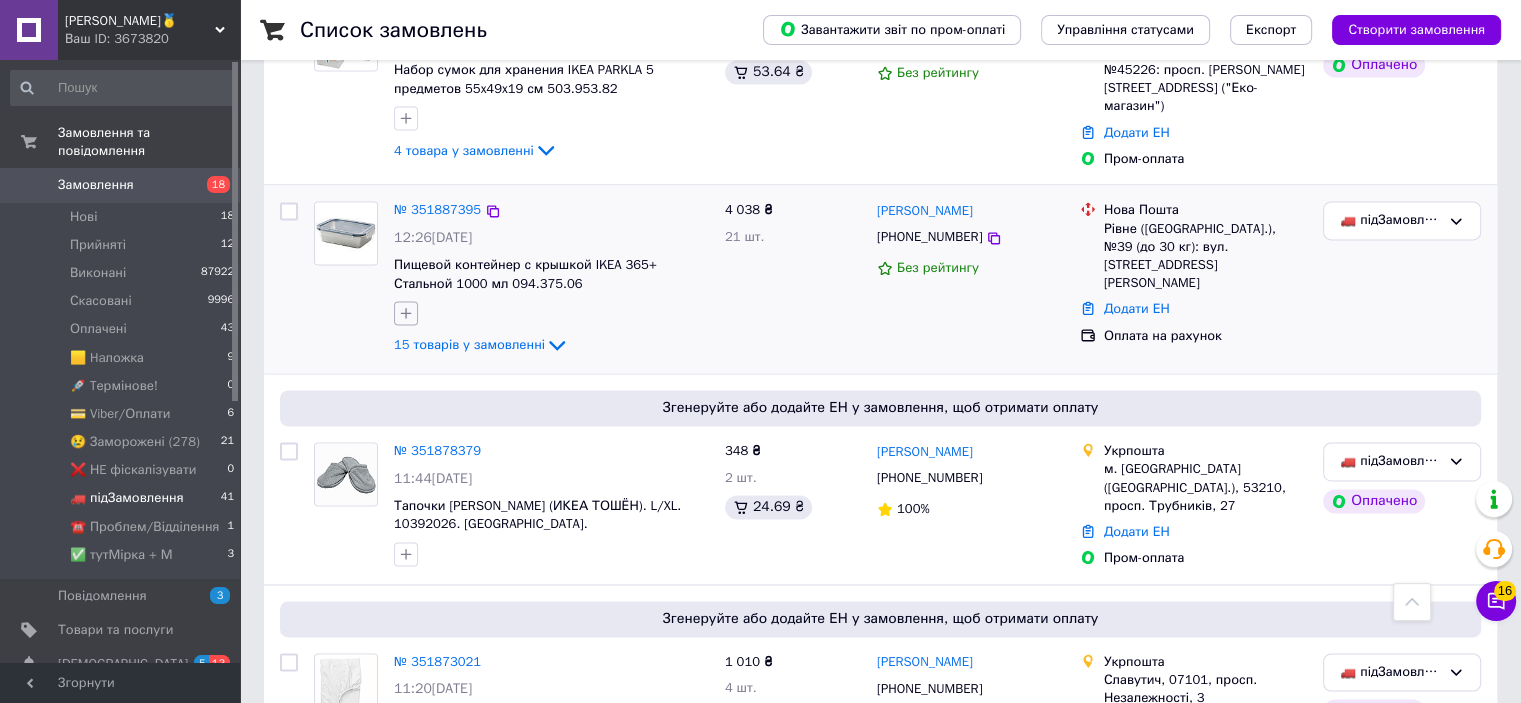 click 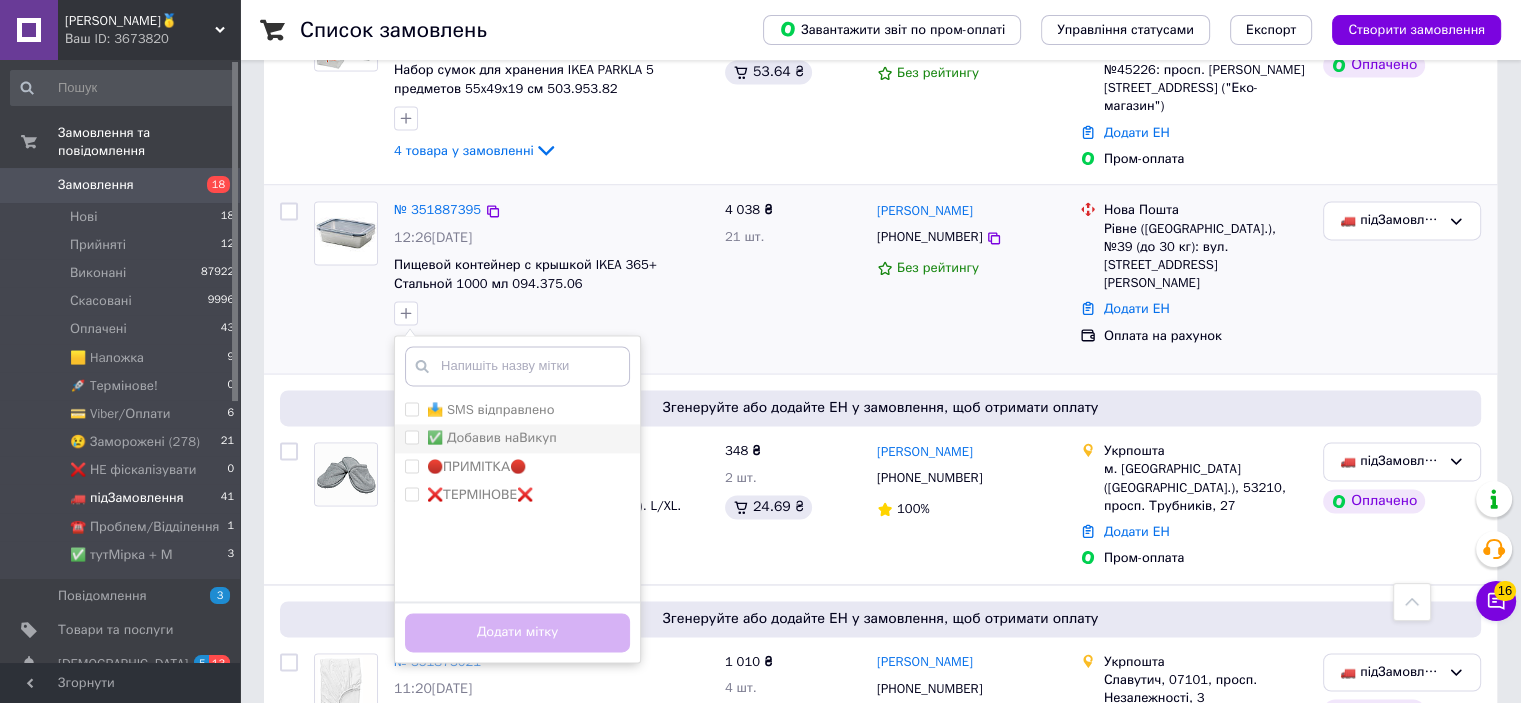 click on "✅ Добавив наВикуп" at bounding box center [492, 437] 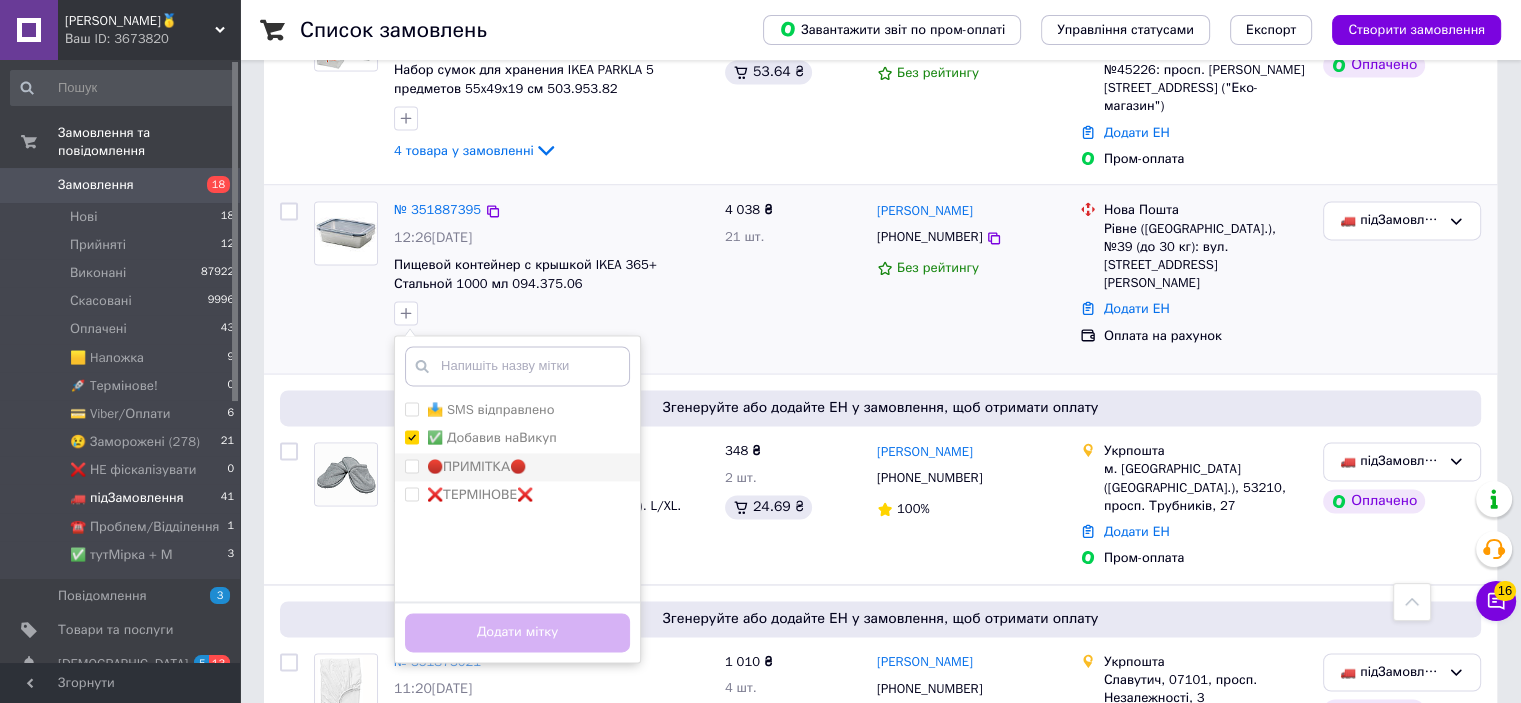 checkbox on "true" 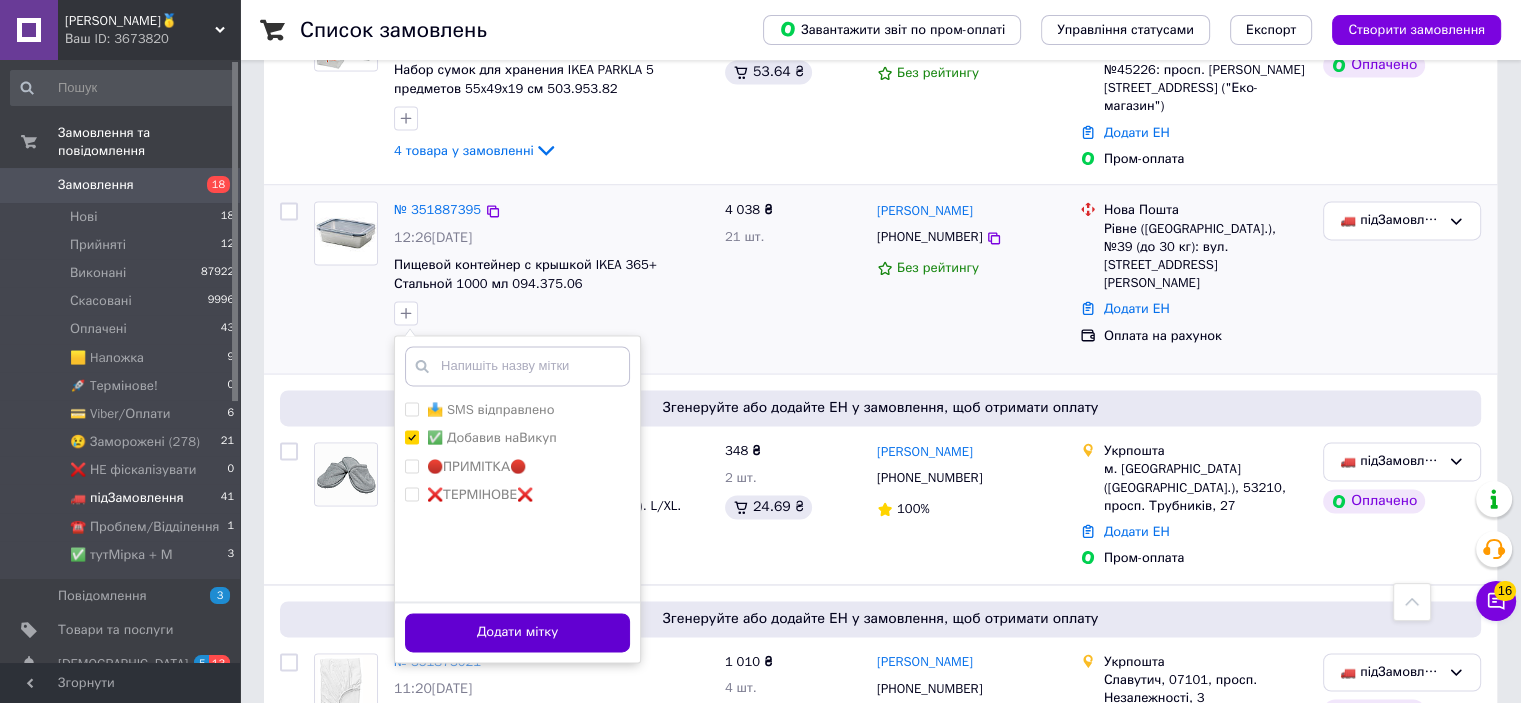 click on "Додати мітку" at bounding box center (517, 632) 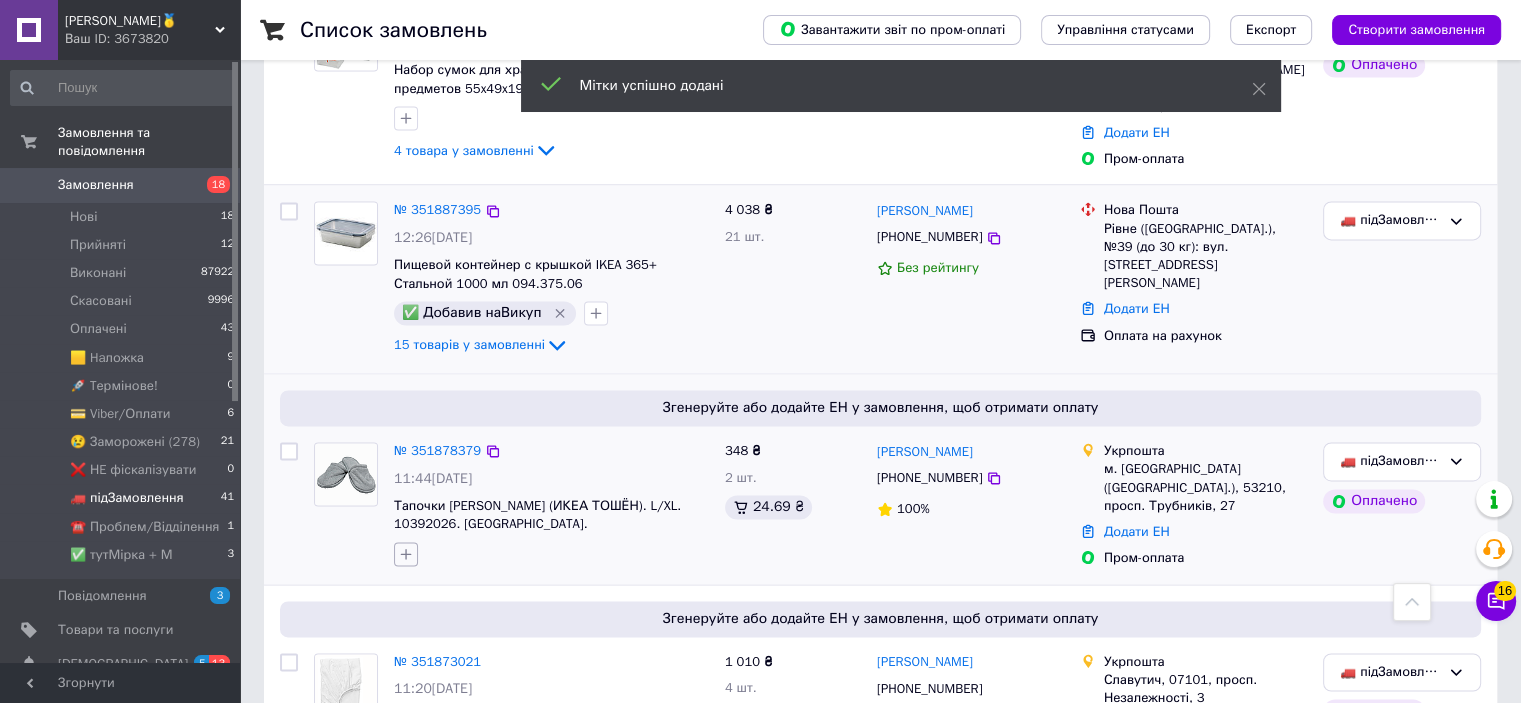 click 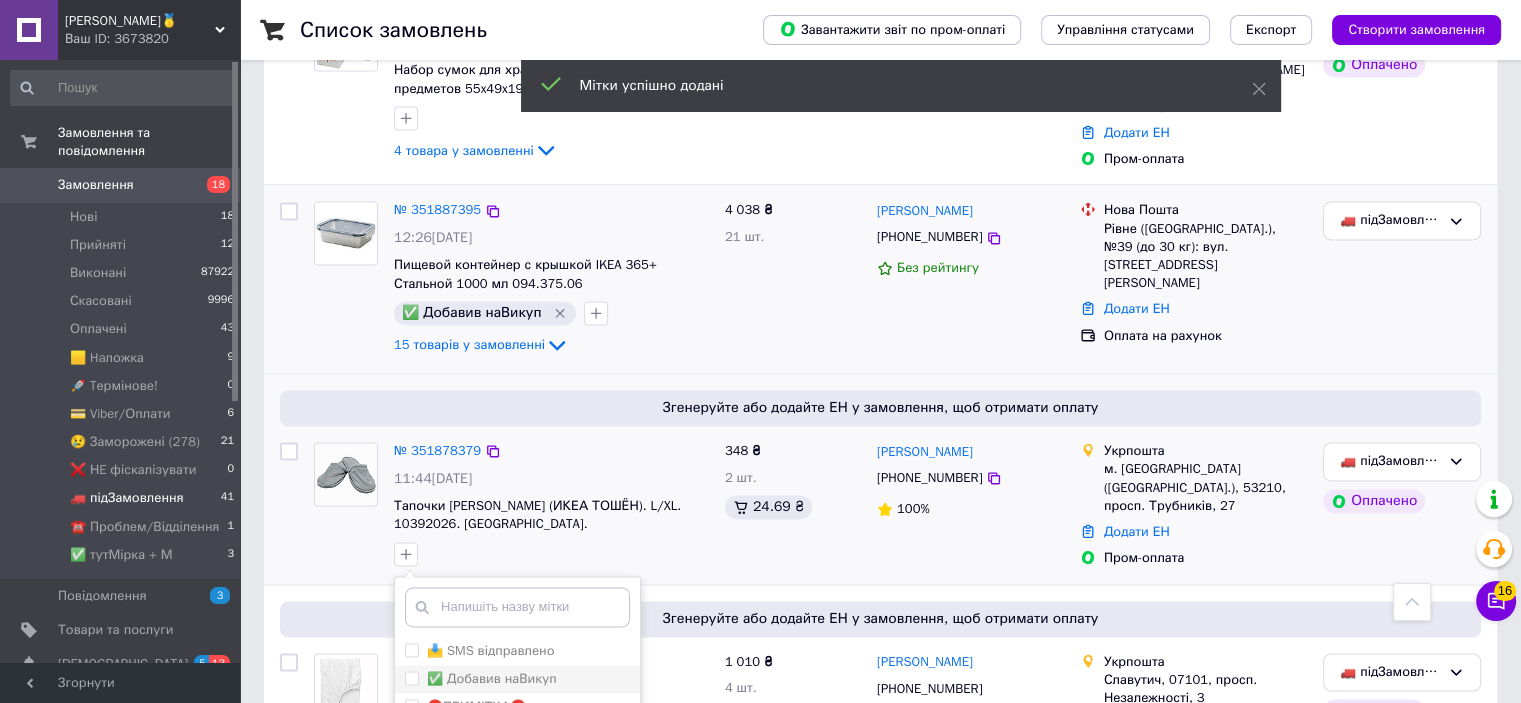 click on "✅ Добавив наВикуп" at bounding box center (492, 678) 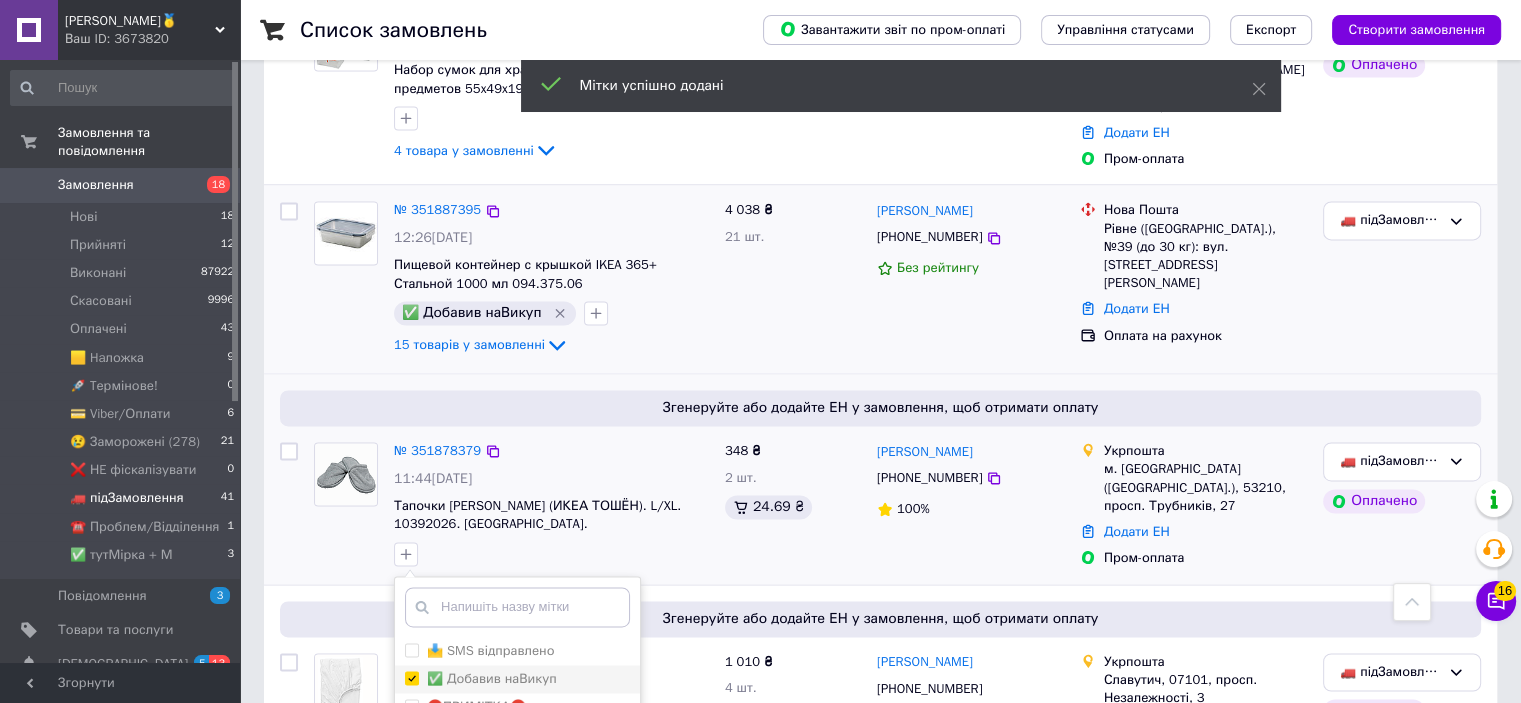 checkbox on "true" 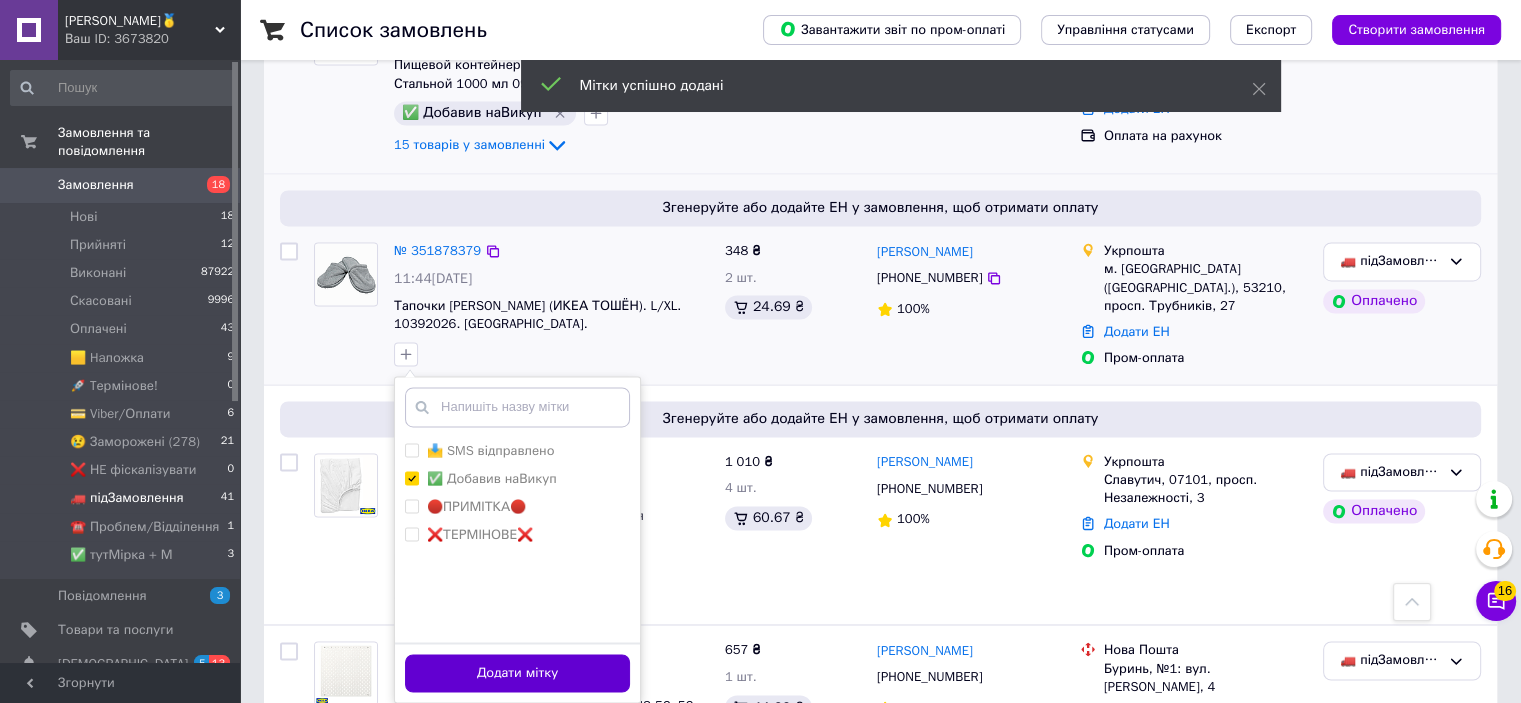 click on "Додати мітку" at bounding box center [517, 673] 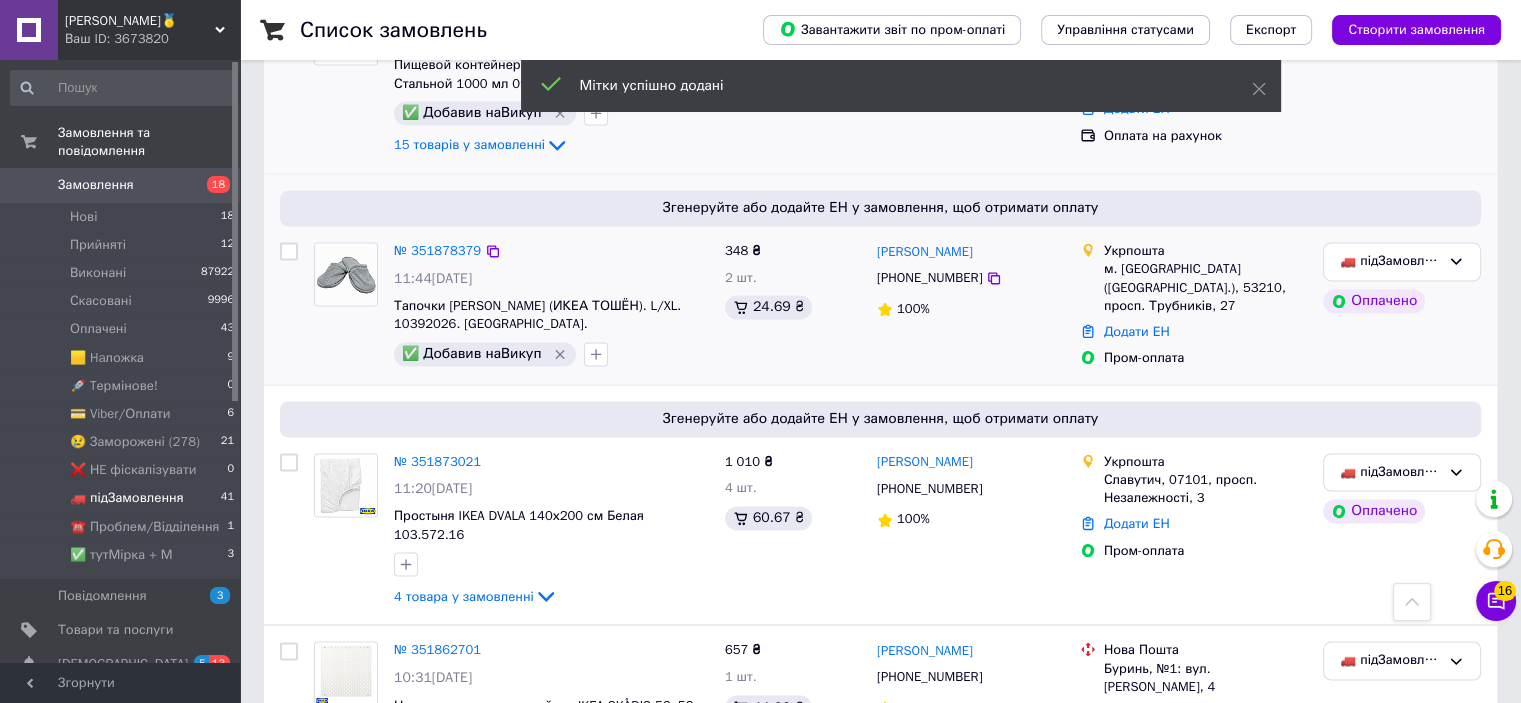 scroll, scrollTop: 3600, scrollLeft: 0, axis: vertical 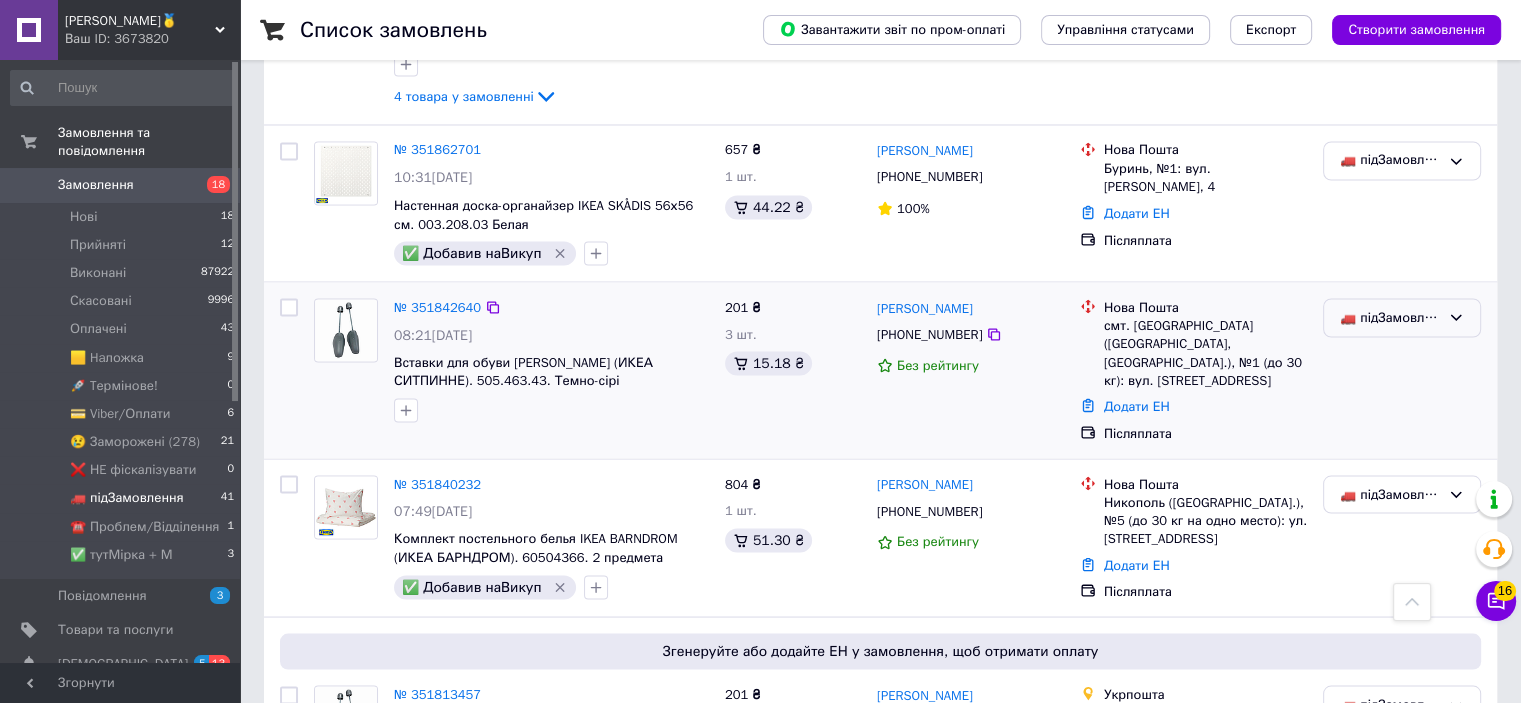 click 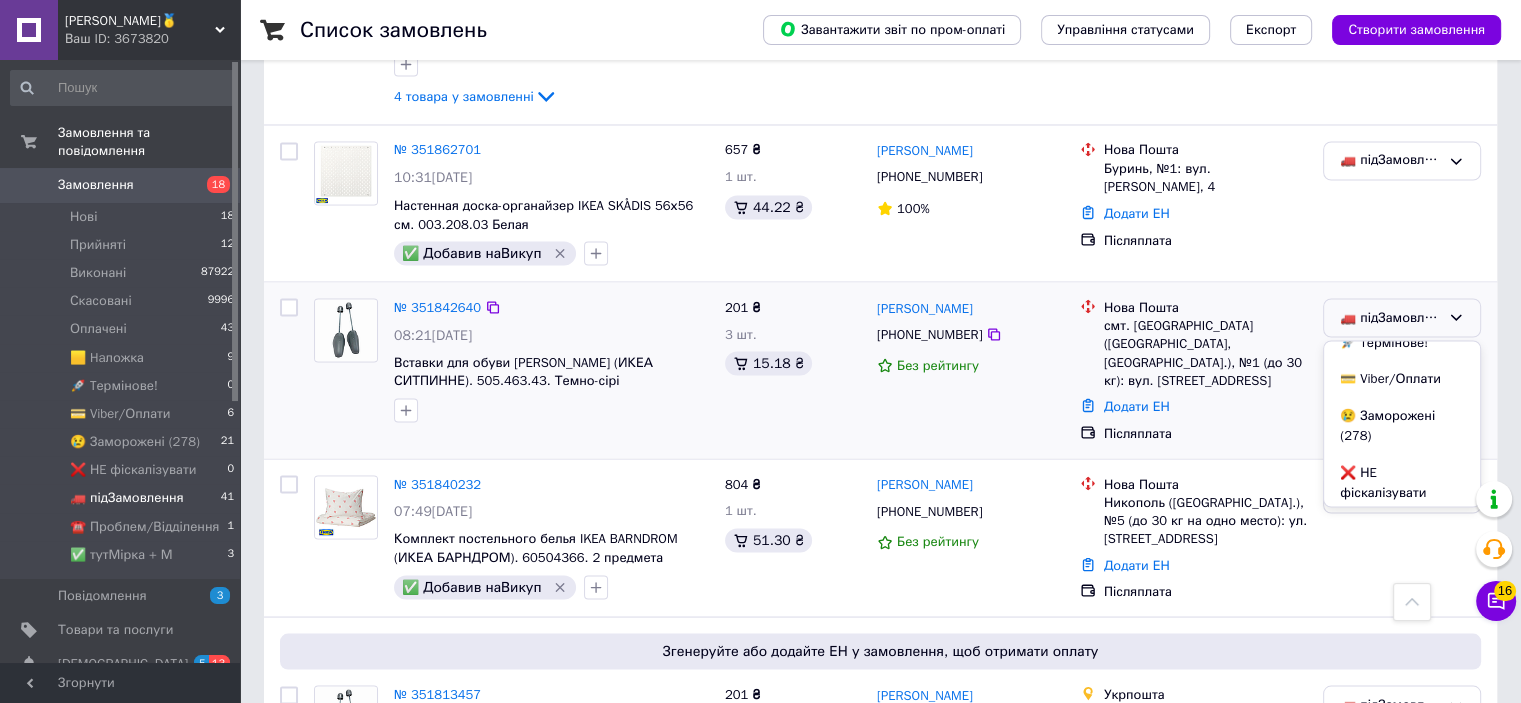 scroll, scrollTop: 298, scrollLeft: 0, axis: vertical 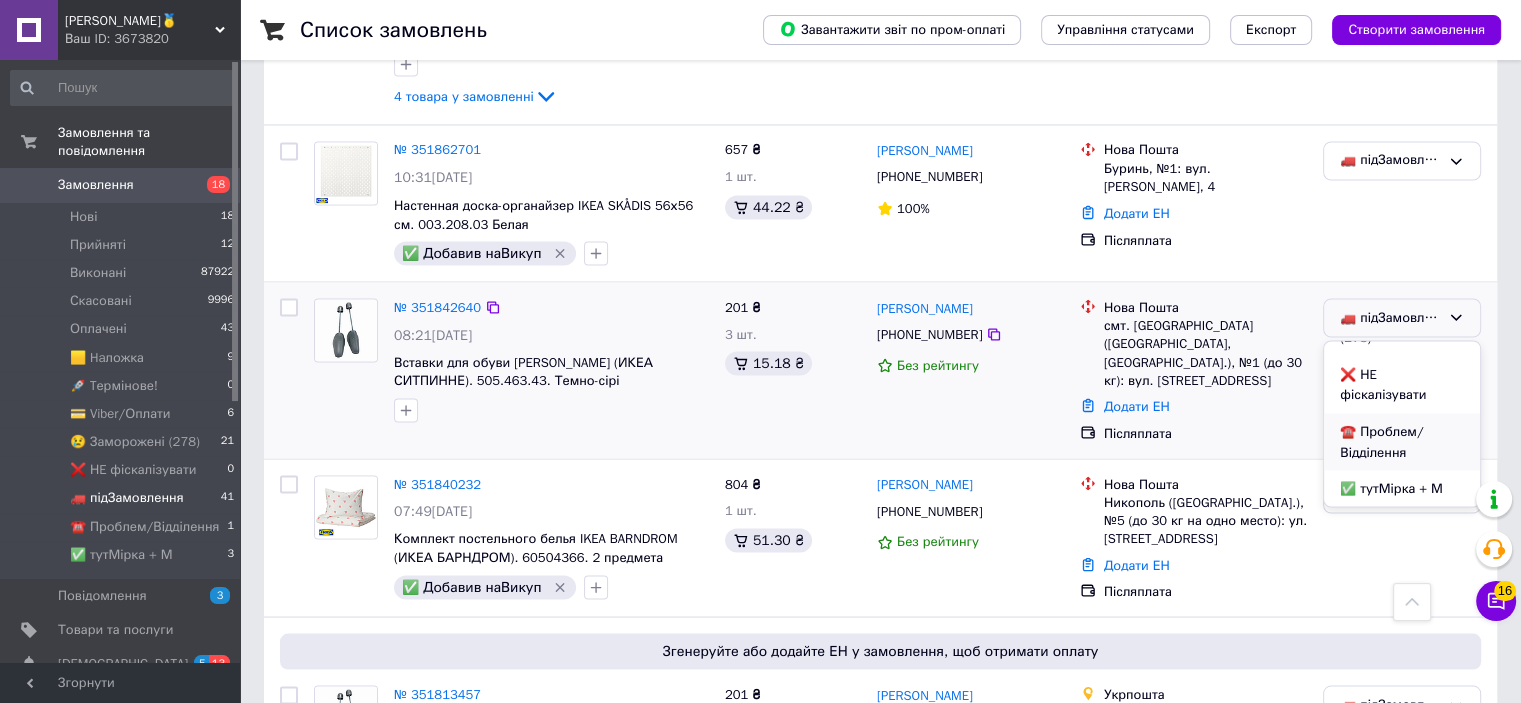 click on "☎️ Проблем/Відділення" at bounding box center [1402, 441] 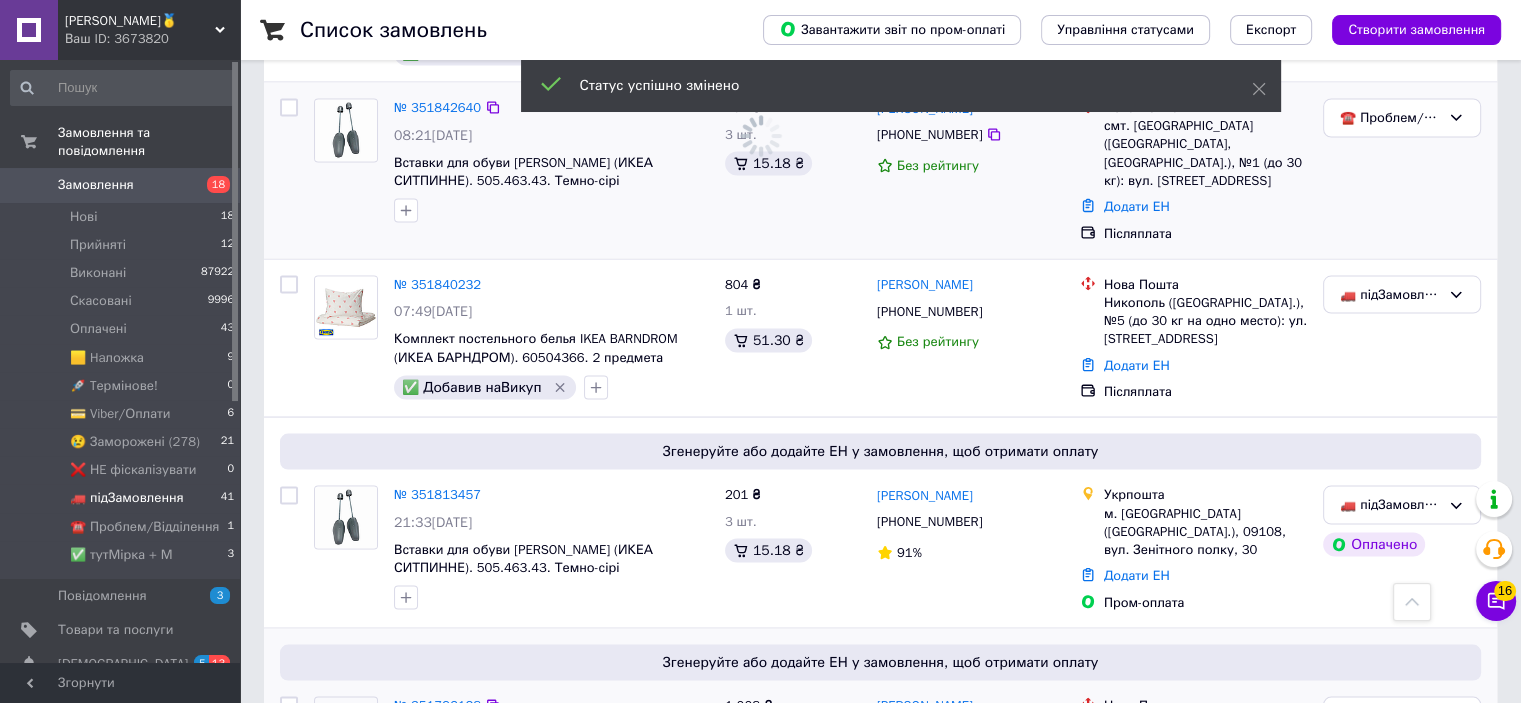 scroll, scrollTop: 3900, scrollLeft: 0, axis: vertical 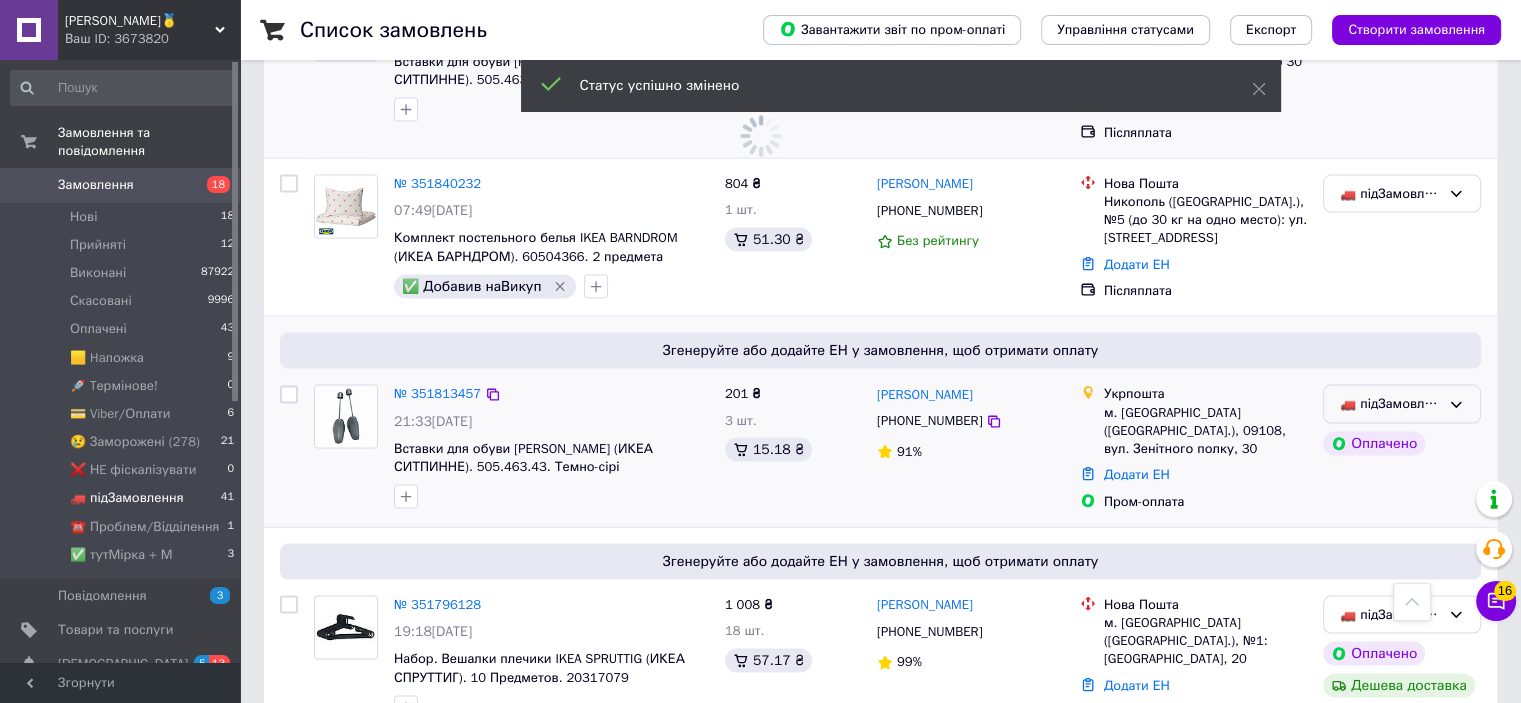 click 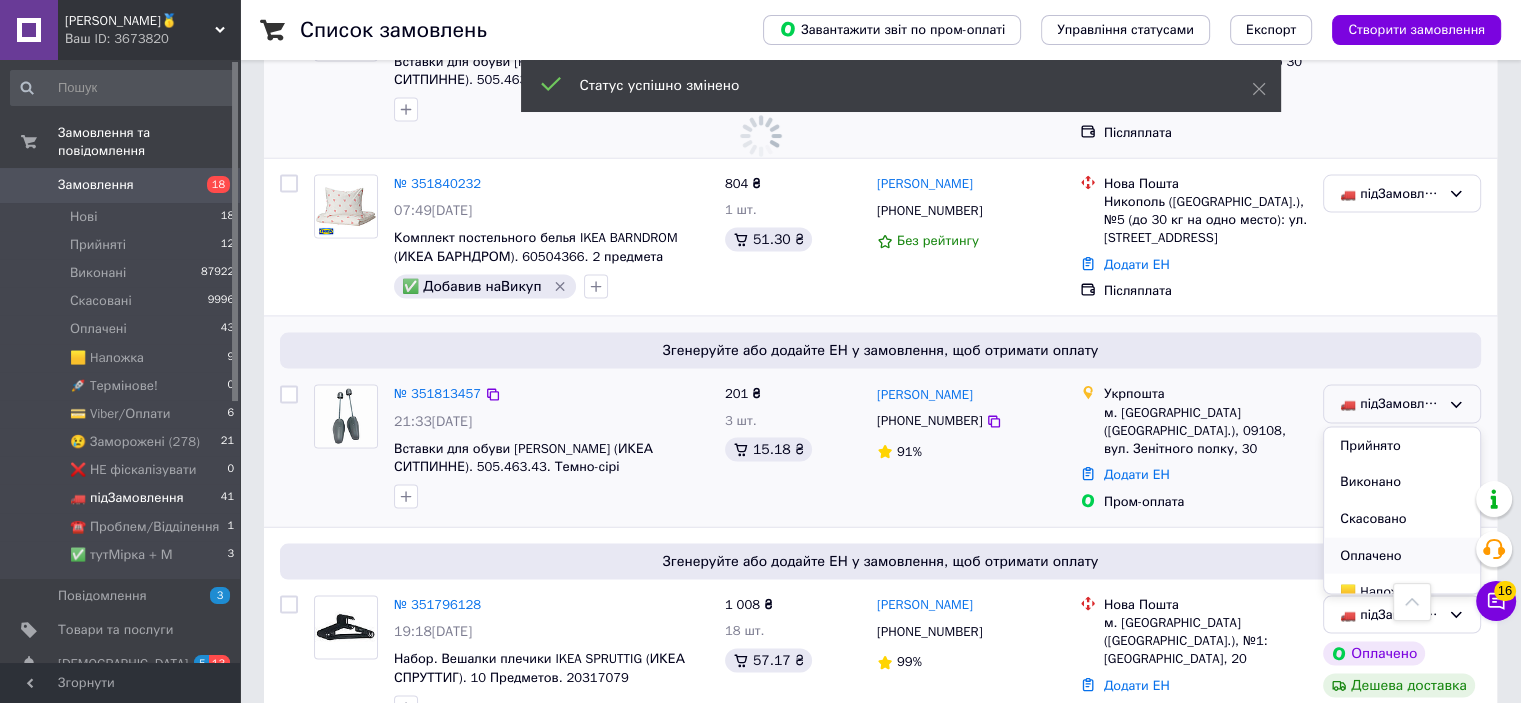 scroll, scrollTop: 200, scrollLeft: 0, axis: vertical 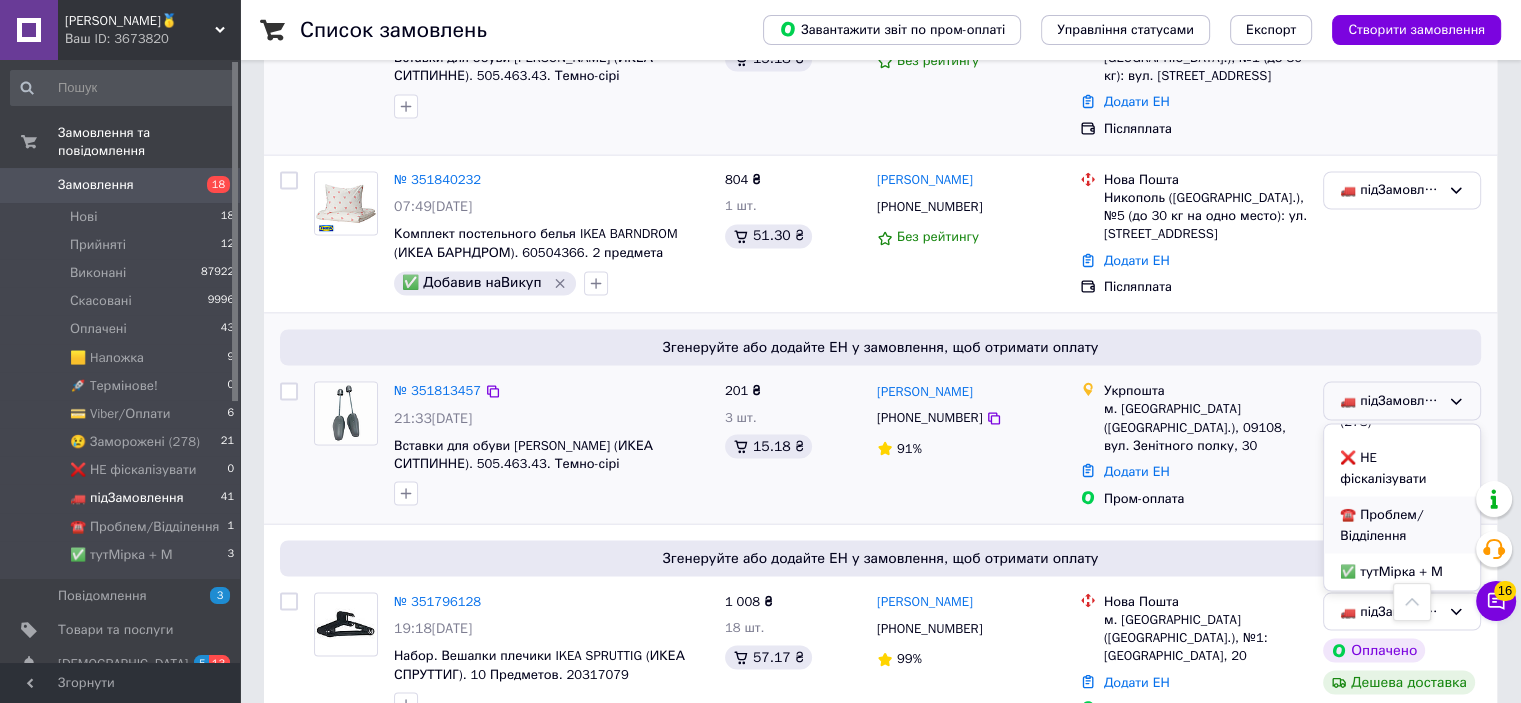 click on "☎️ Проблем/Відділення" at bounding box center [1402, 524] 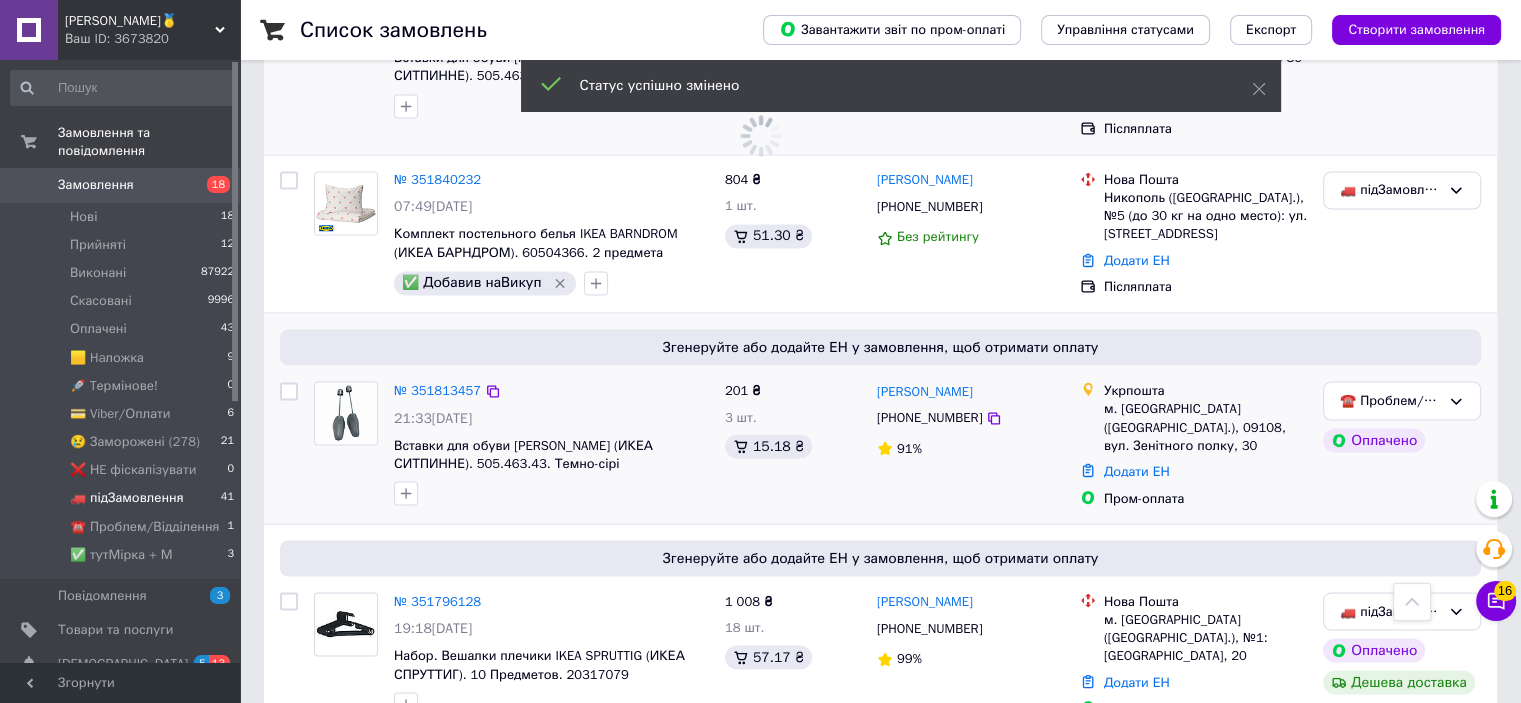 scroll, scrollTop: 3783, scrollLeft: 0, axis: vertical 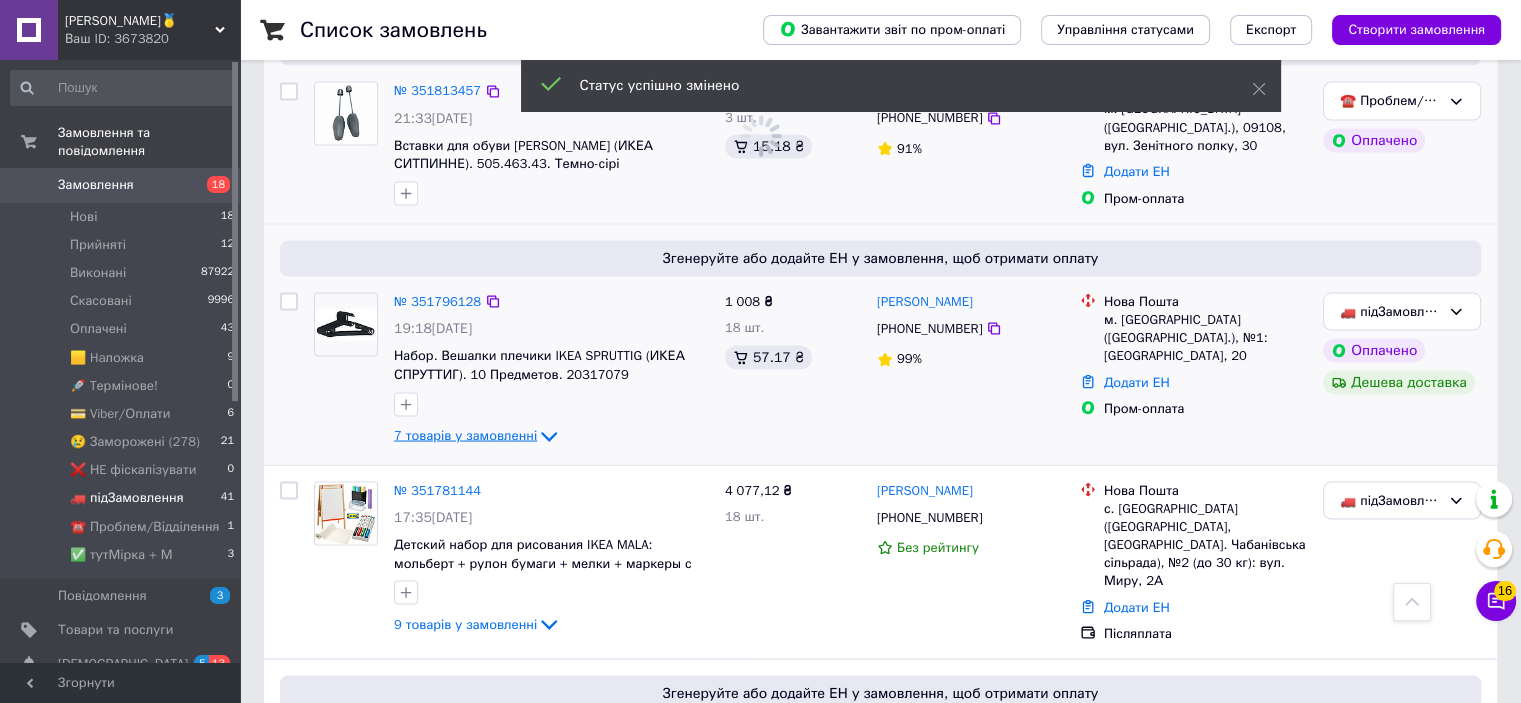 click on "7 товарів у замовленні" at bounding box center (465, 434) 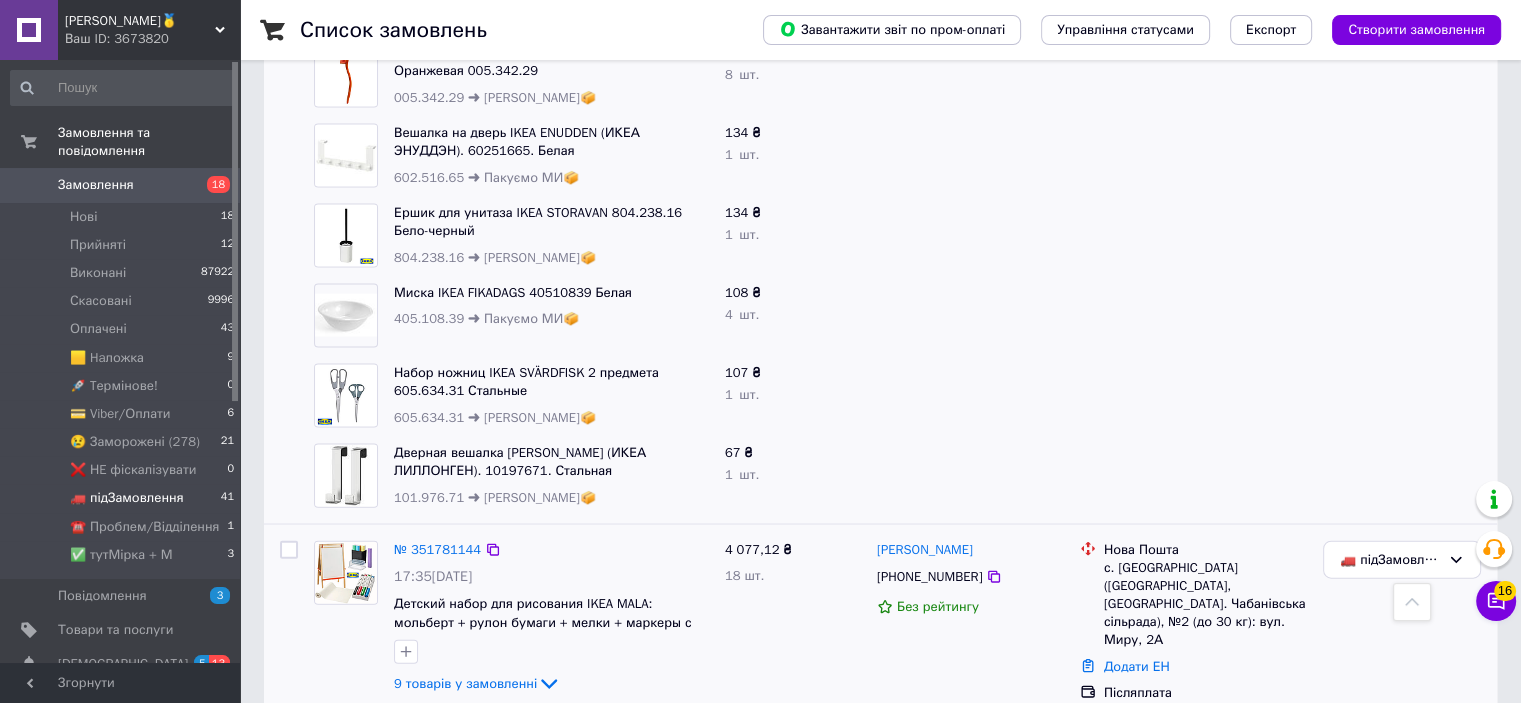 scroll, scrollTop: 4483, scrollLeft: 0, axis: vertical 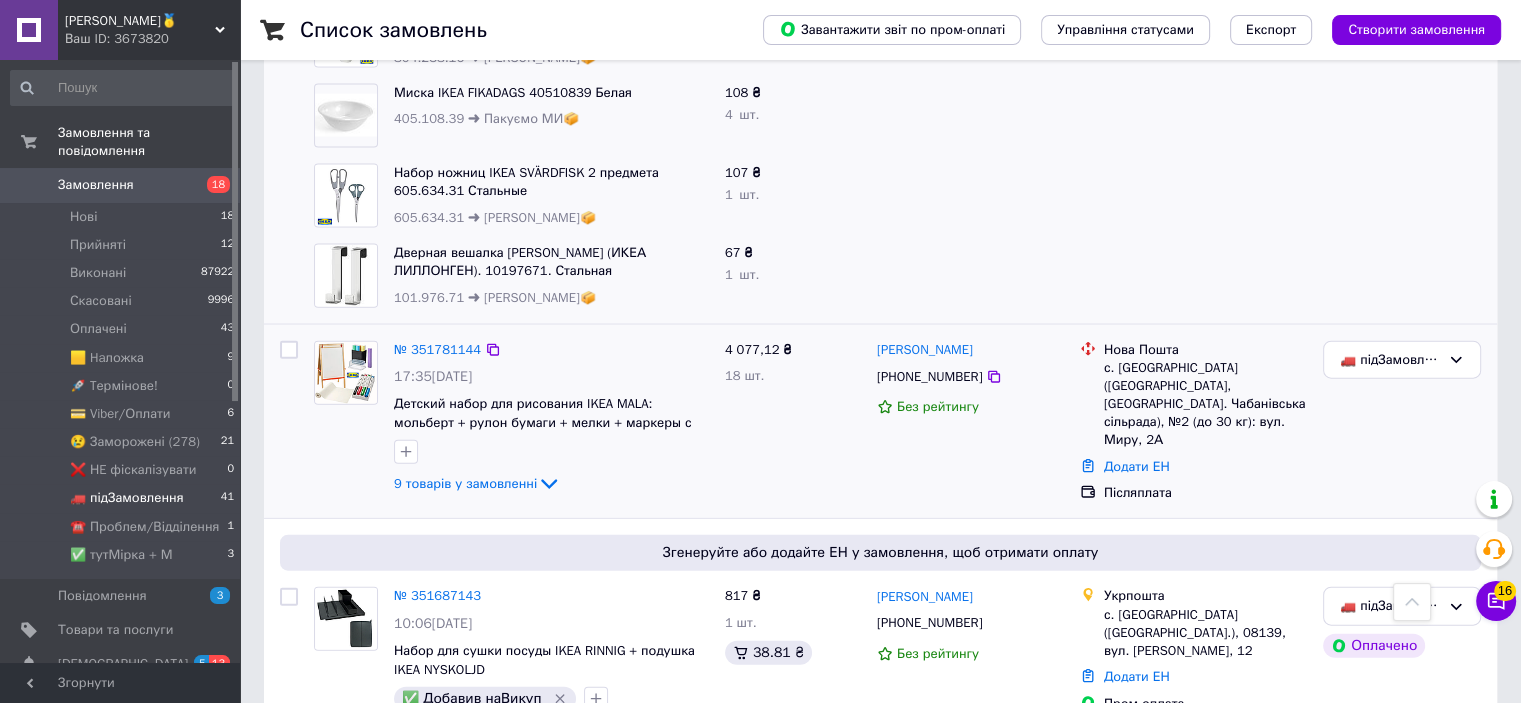 click on "9 товарів у замовленні" 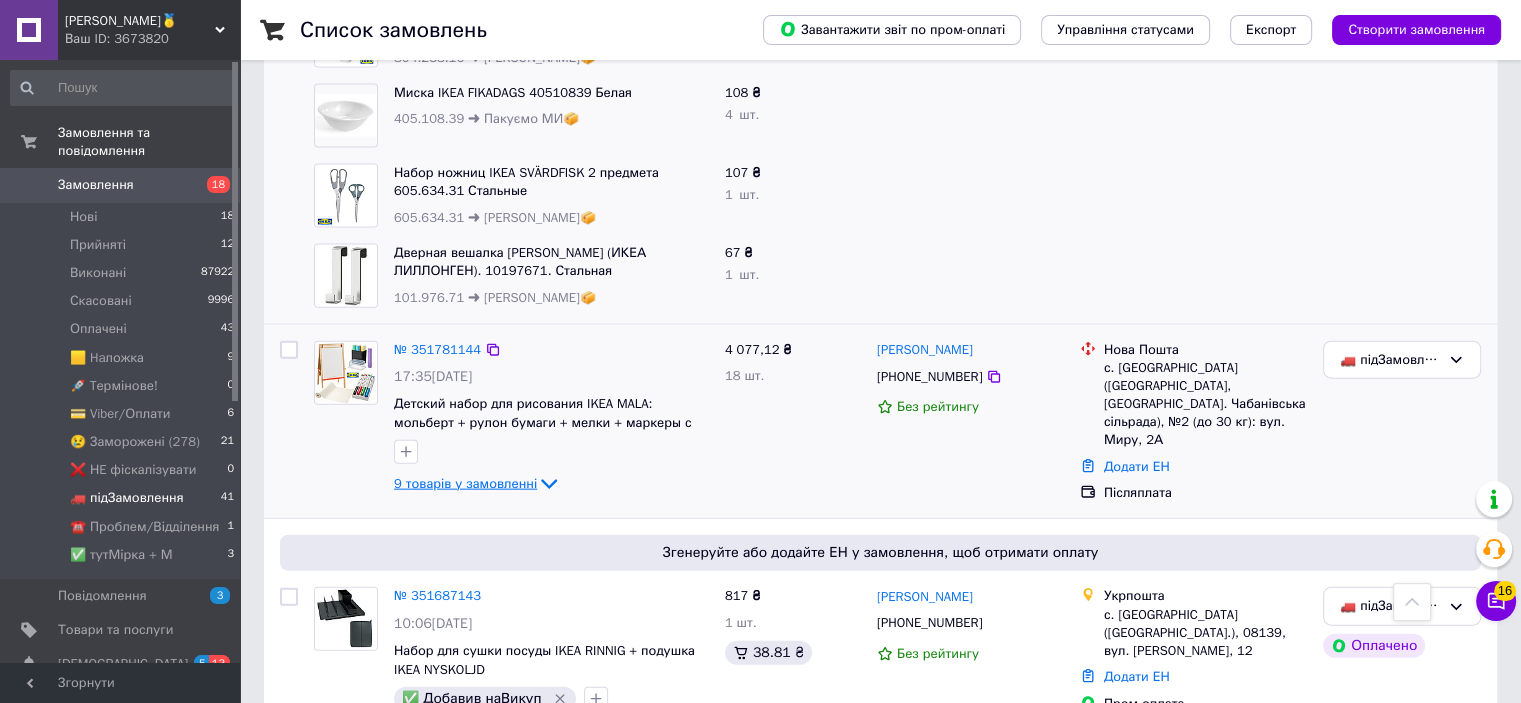click on "9 товарів у замовленні" at bounding box center (465, 483) 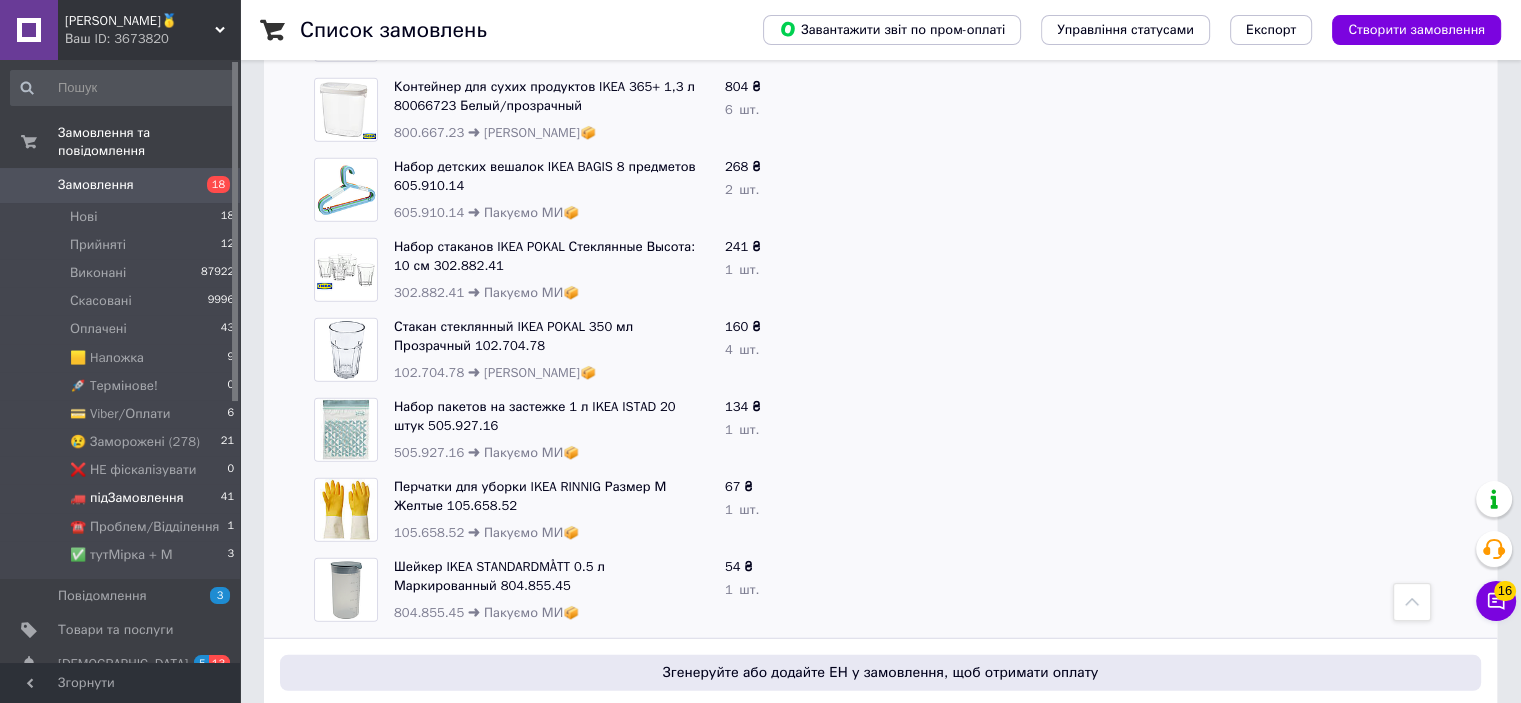 scroll, scrollTop: 5183, scrollLeft: 0, axis: vertical 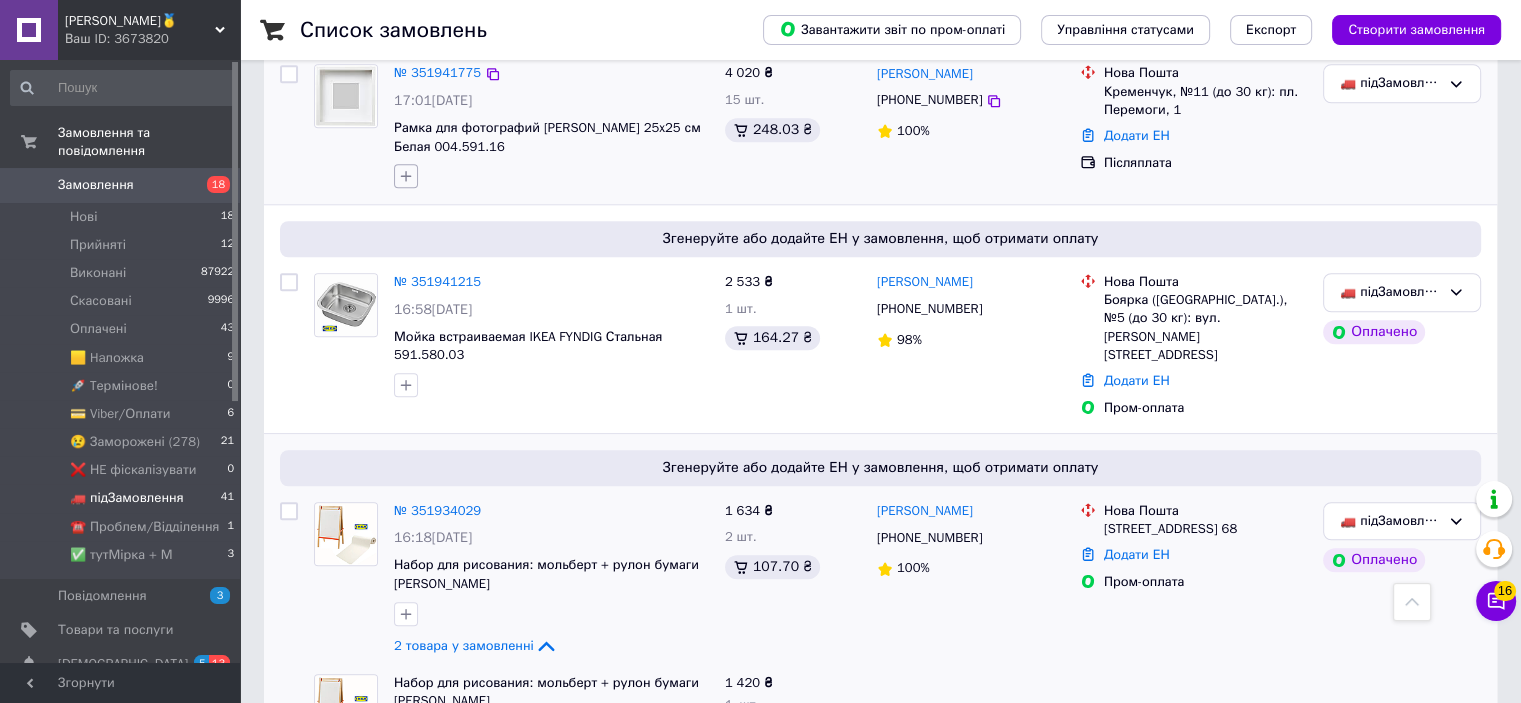 click 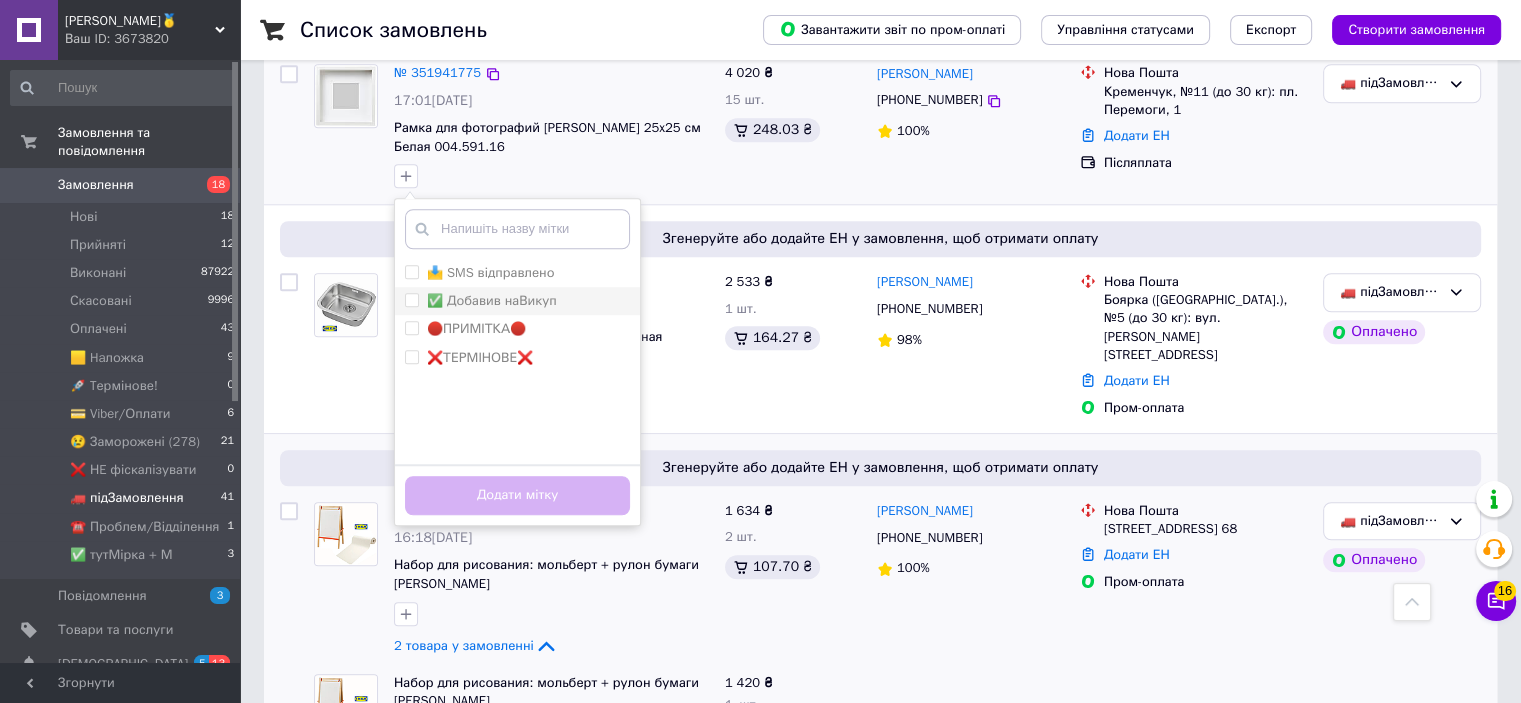 click on "✅ Добавив наВикуп" at bounding box center [492, 300] 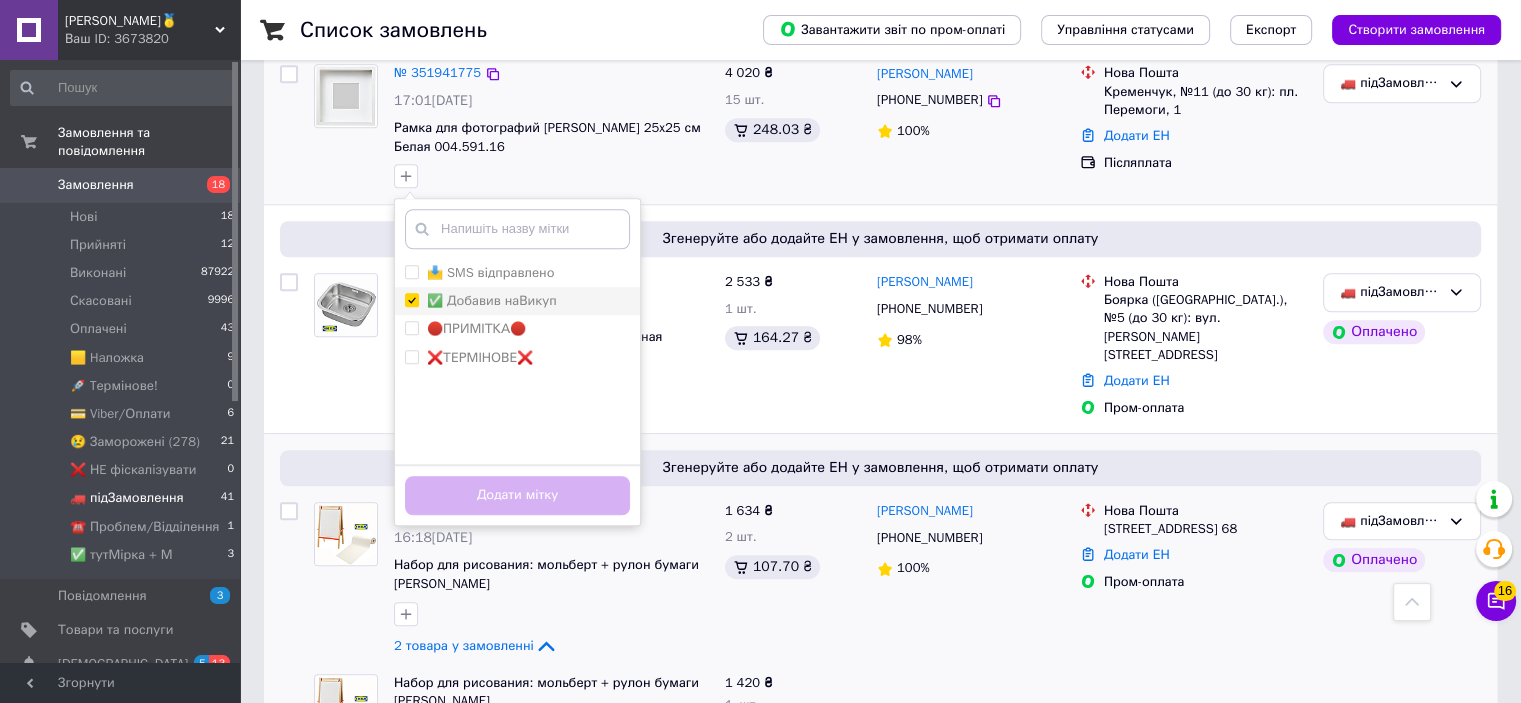 checkbox on "true" 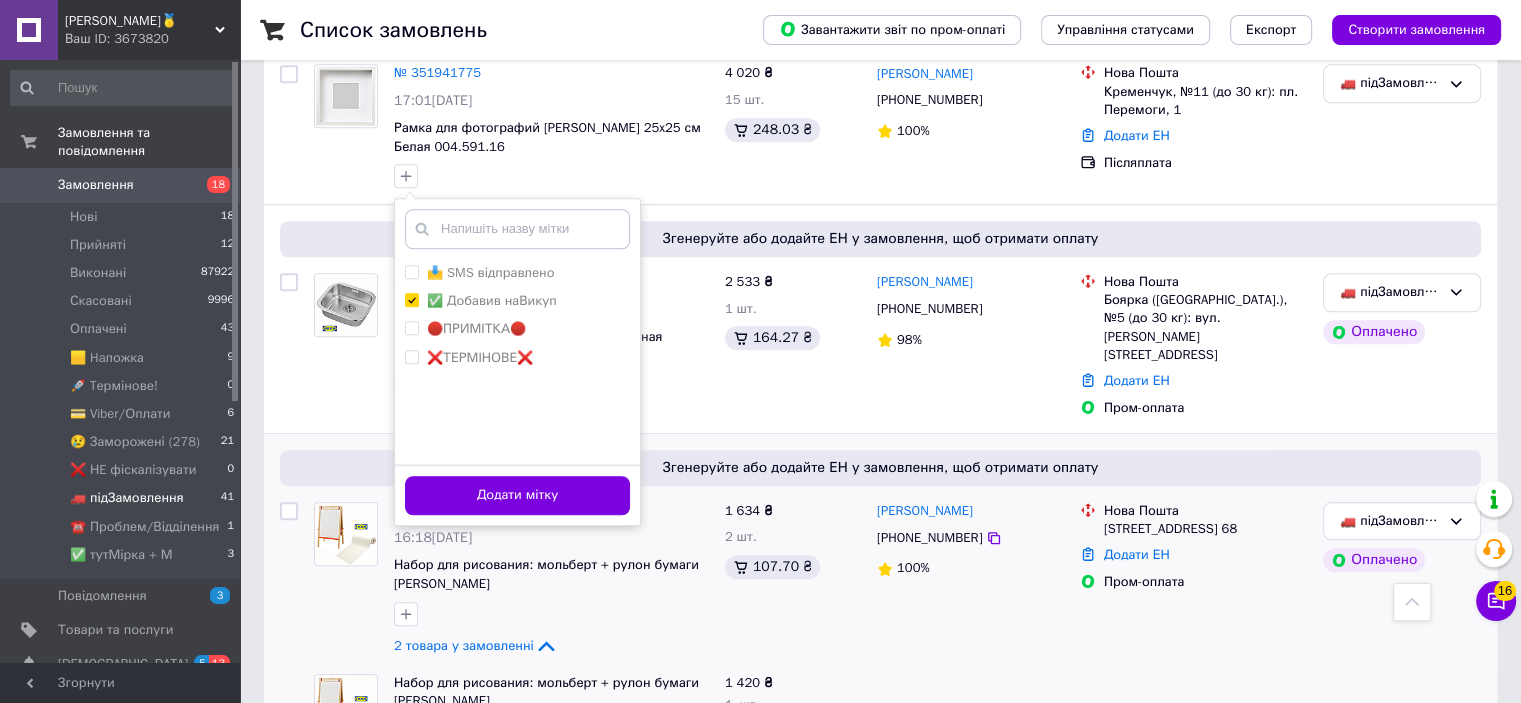 click on "Додати мітку" at bounding box center (517, 495) 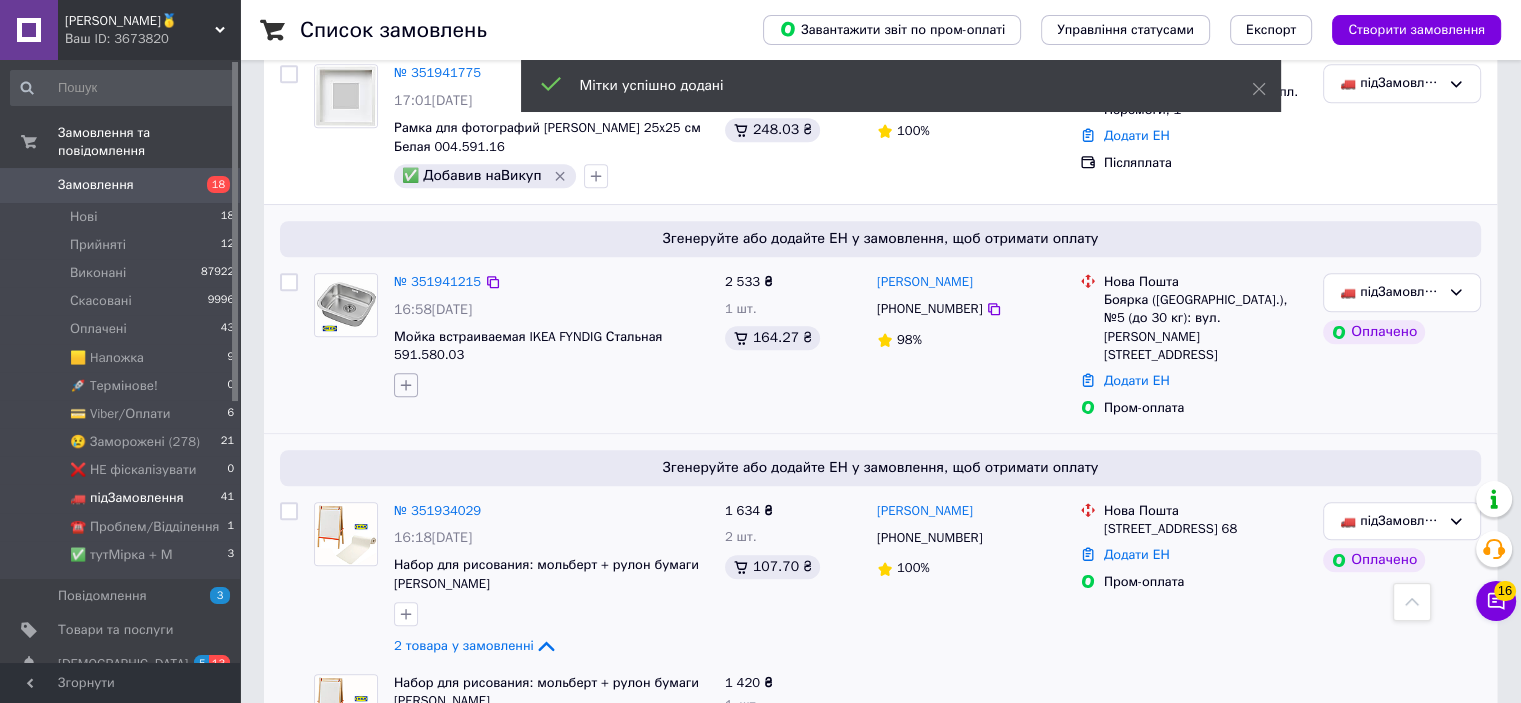 click 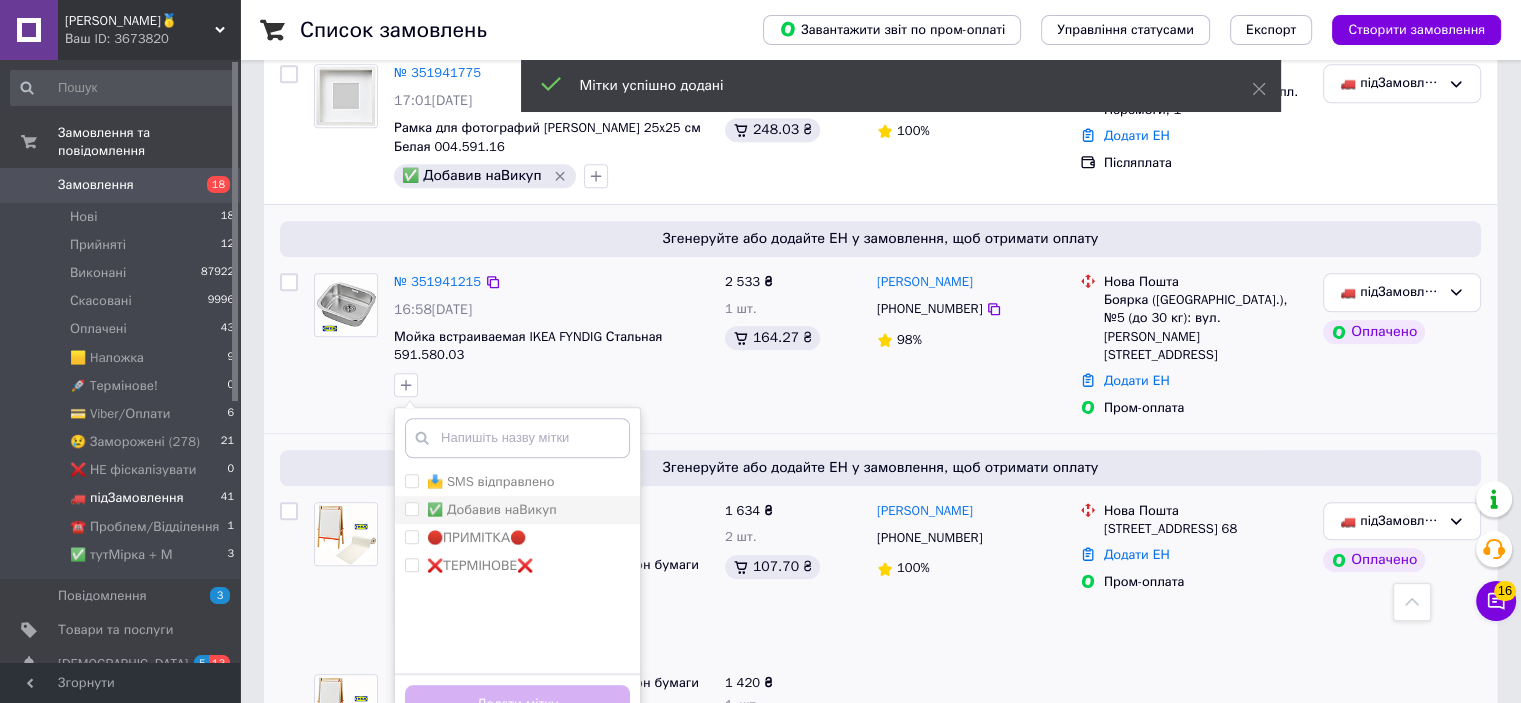 click on "✅ Добавив наВикуп" at bounding box center (492, 509) 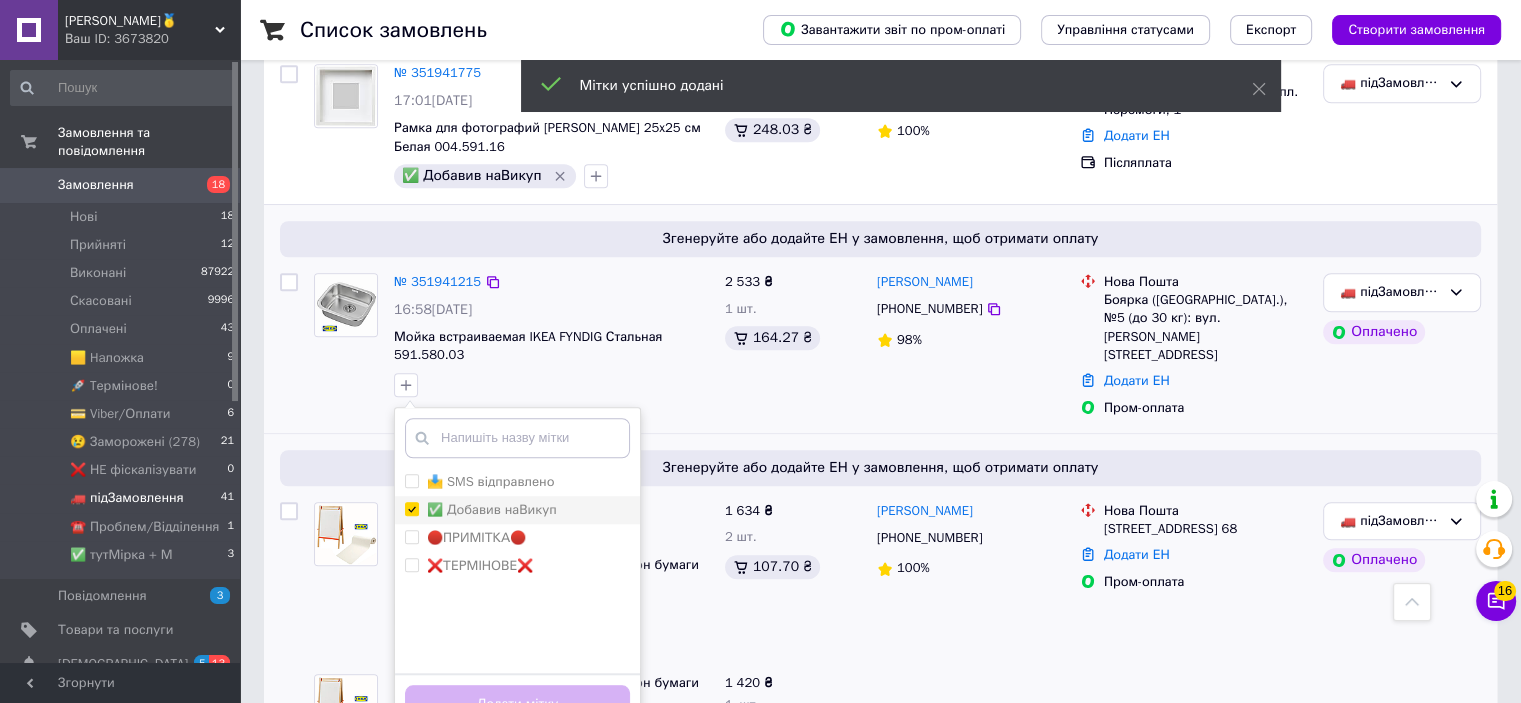 checkbox on "true" 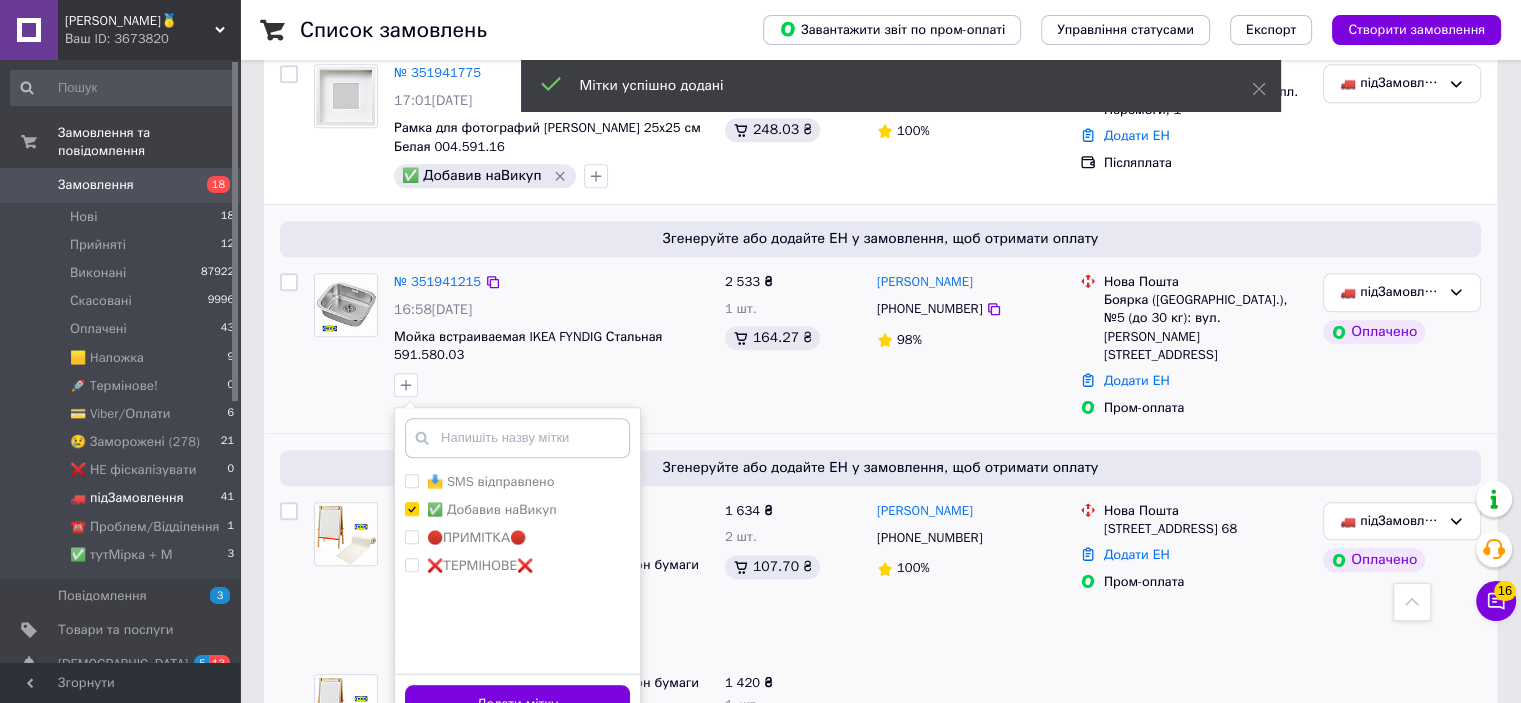 scroll, scrollTop: 1683, scrollLeft: 0, axis: vertical 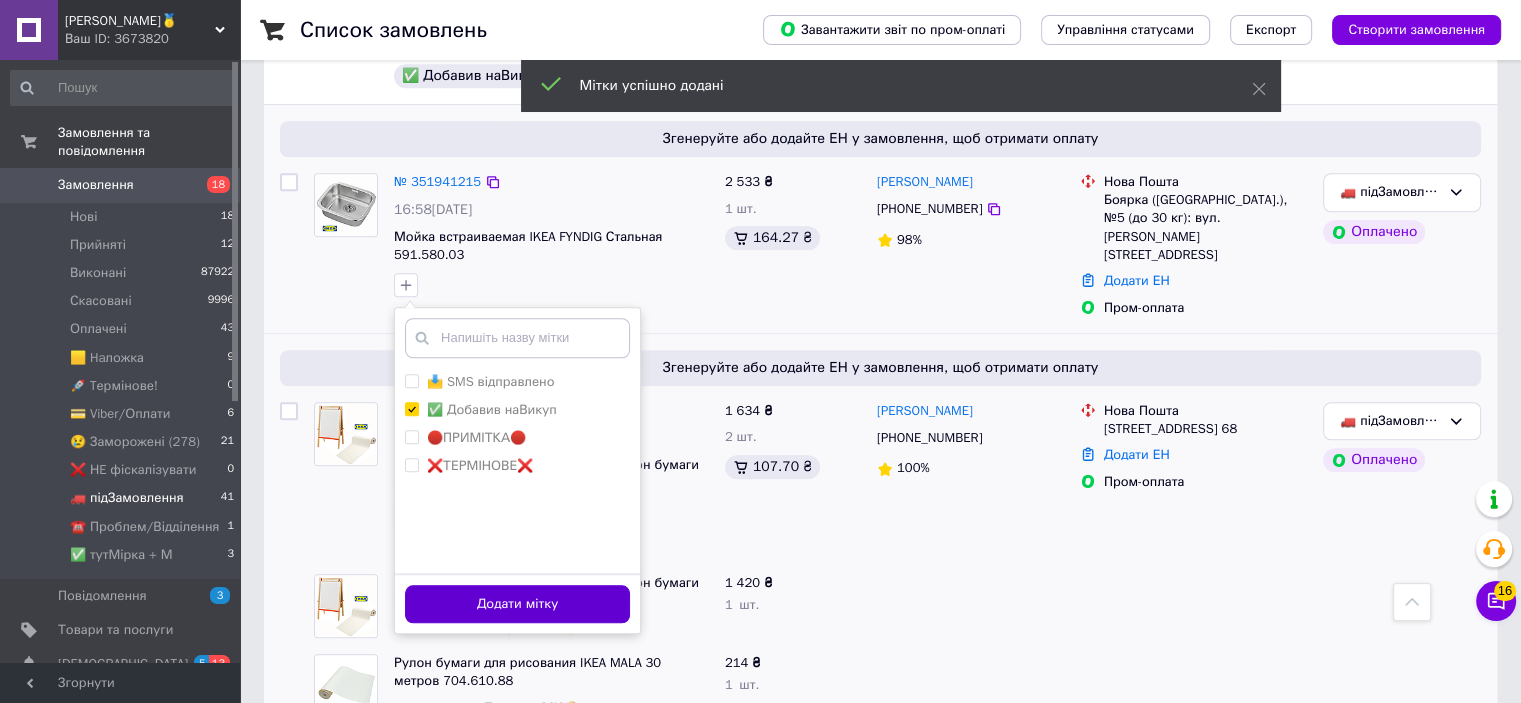 click on "Додати мітку" at bounding box center (517, 604) 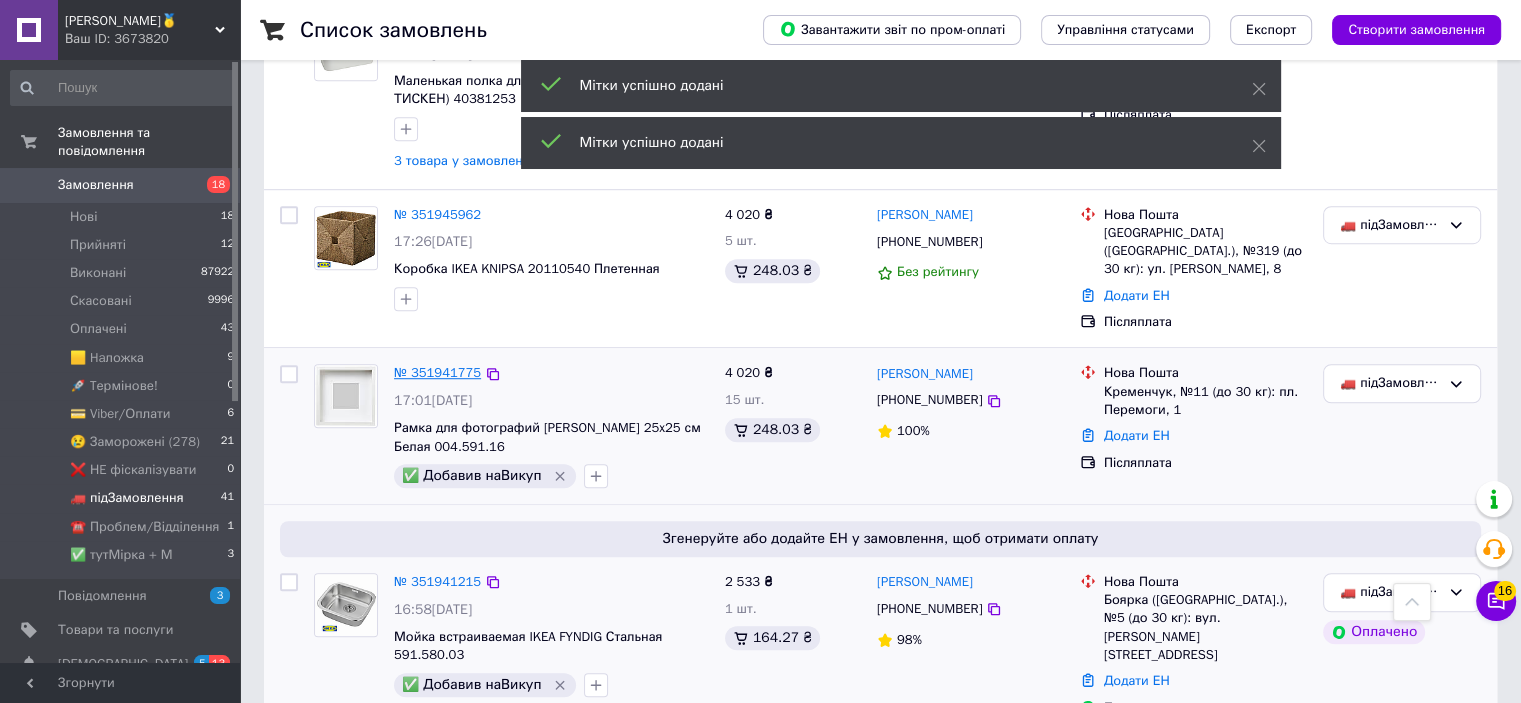 scroll, scrollTop: 1183, scrollLeft: 0, axis: vertical 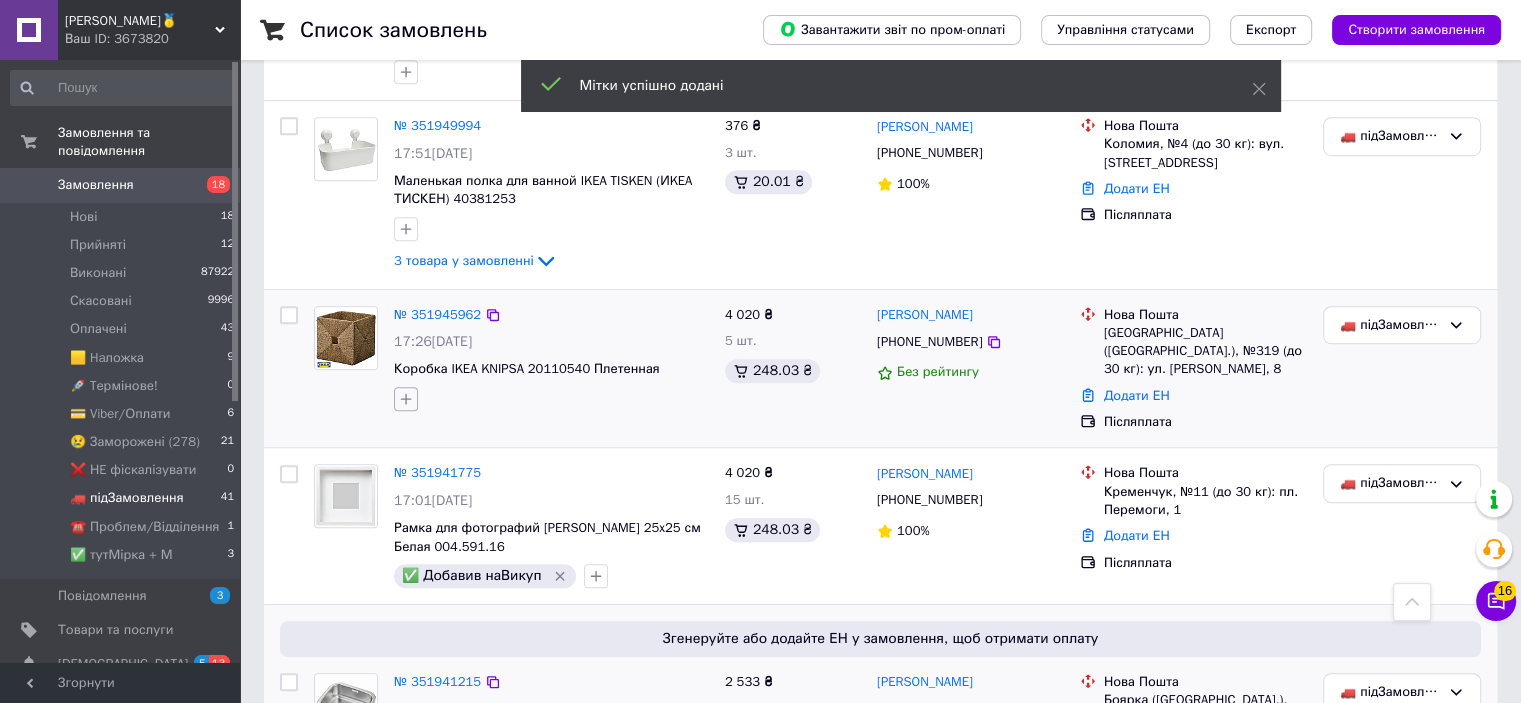 click 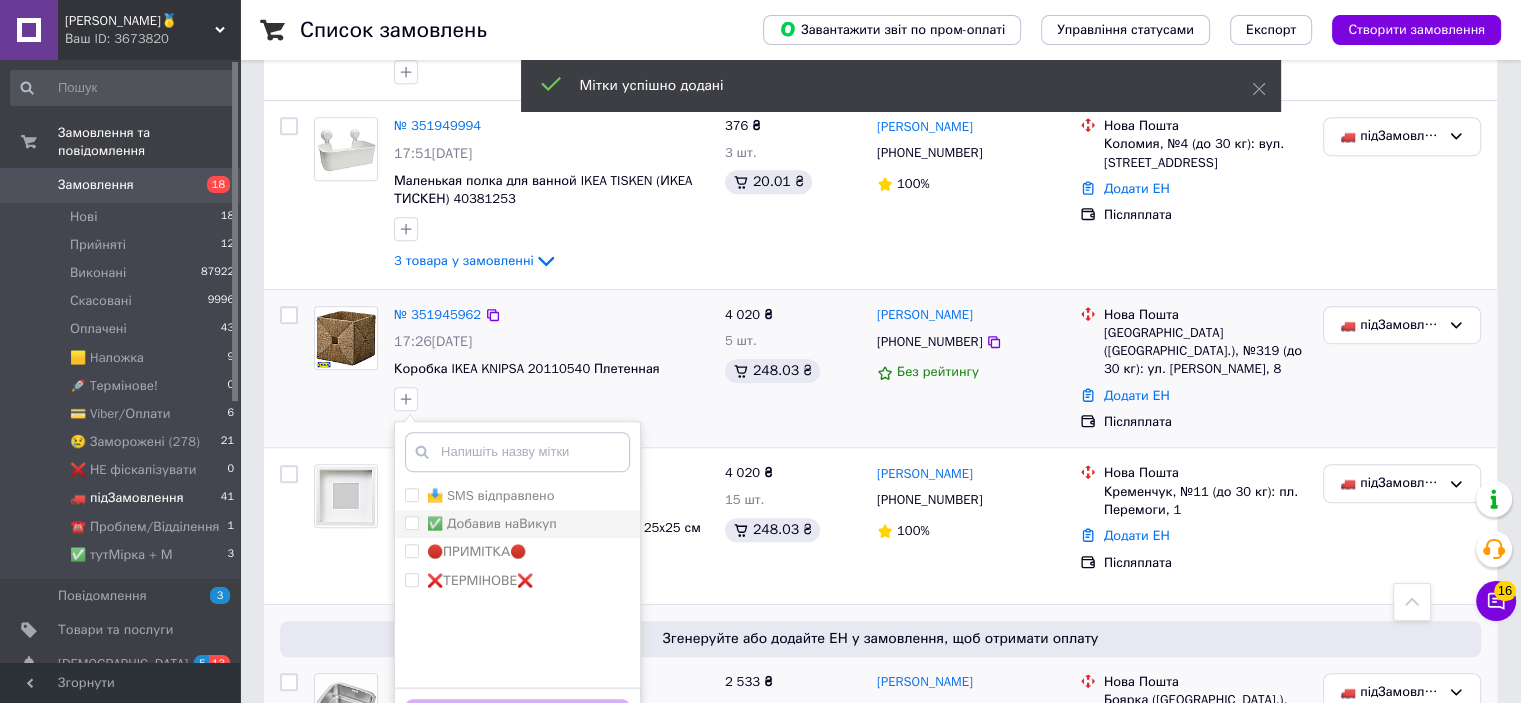 click on "✅ Добавив наВикуп" at bounding box center (492, 523) 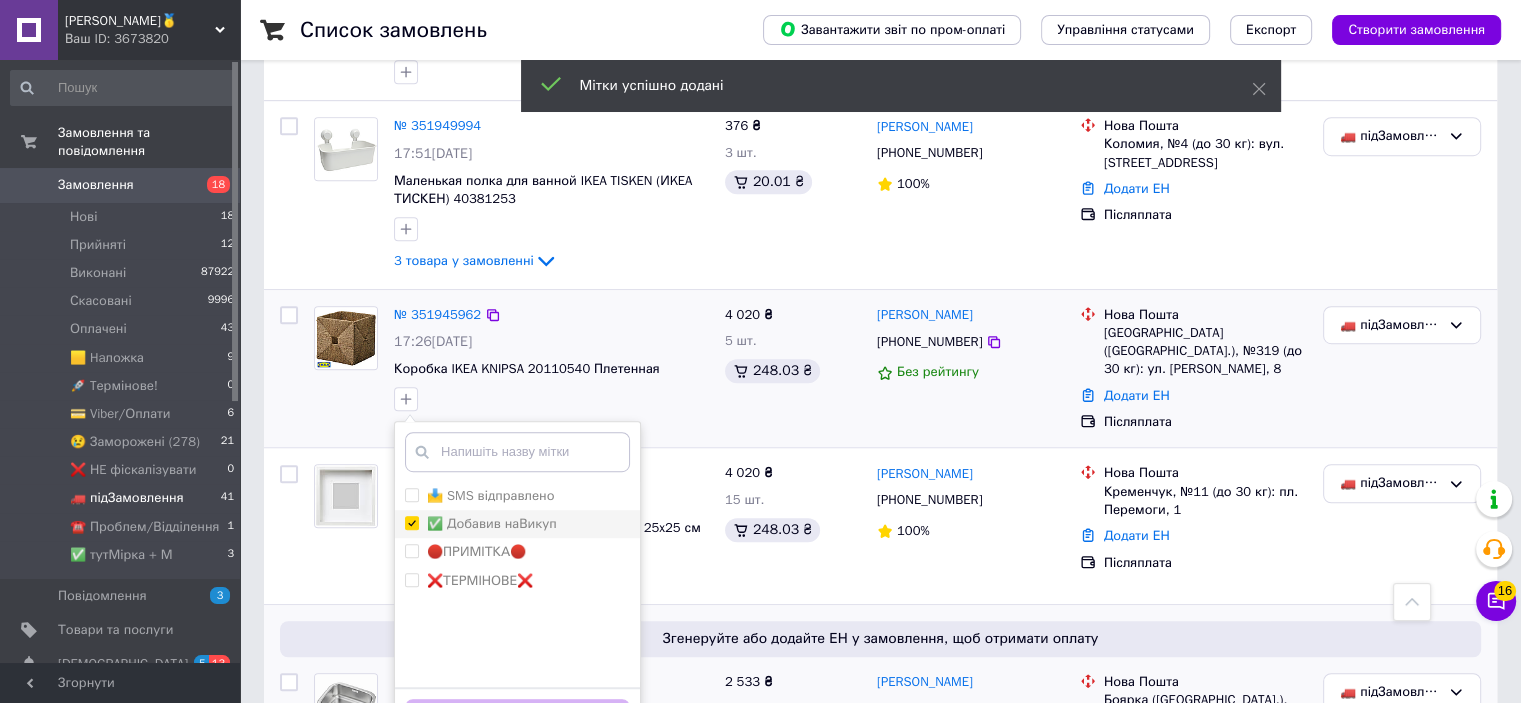 checkbox on "true" 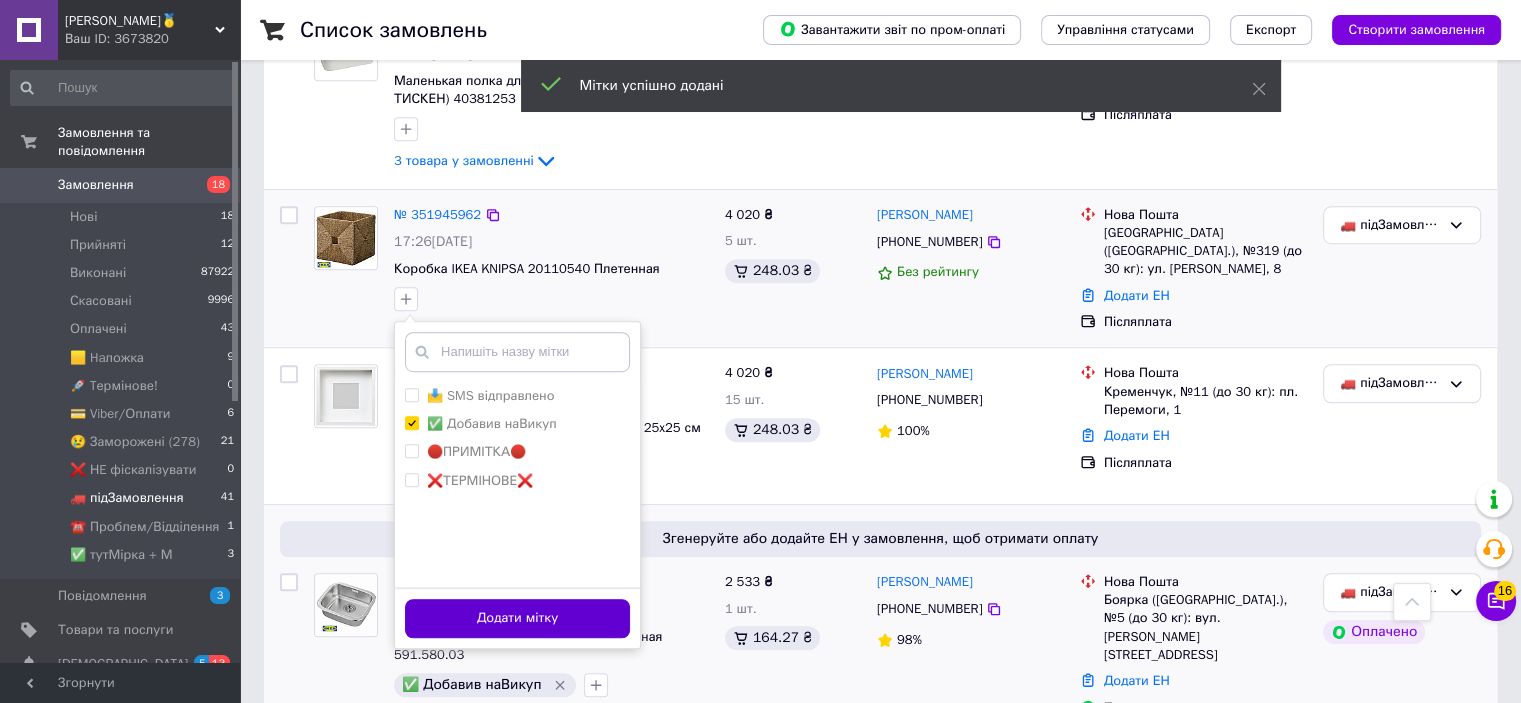 click on "Додати мітку" at bounding box center (517, 618) 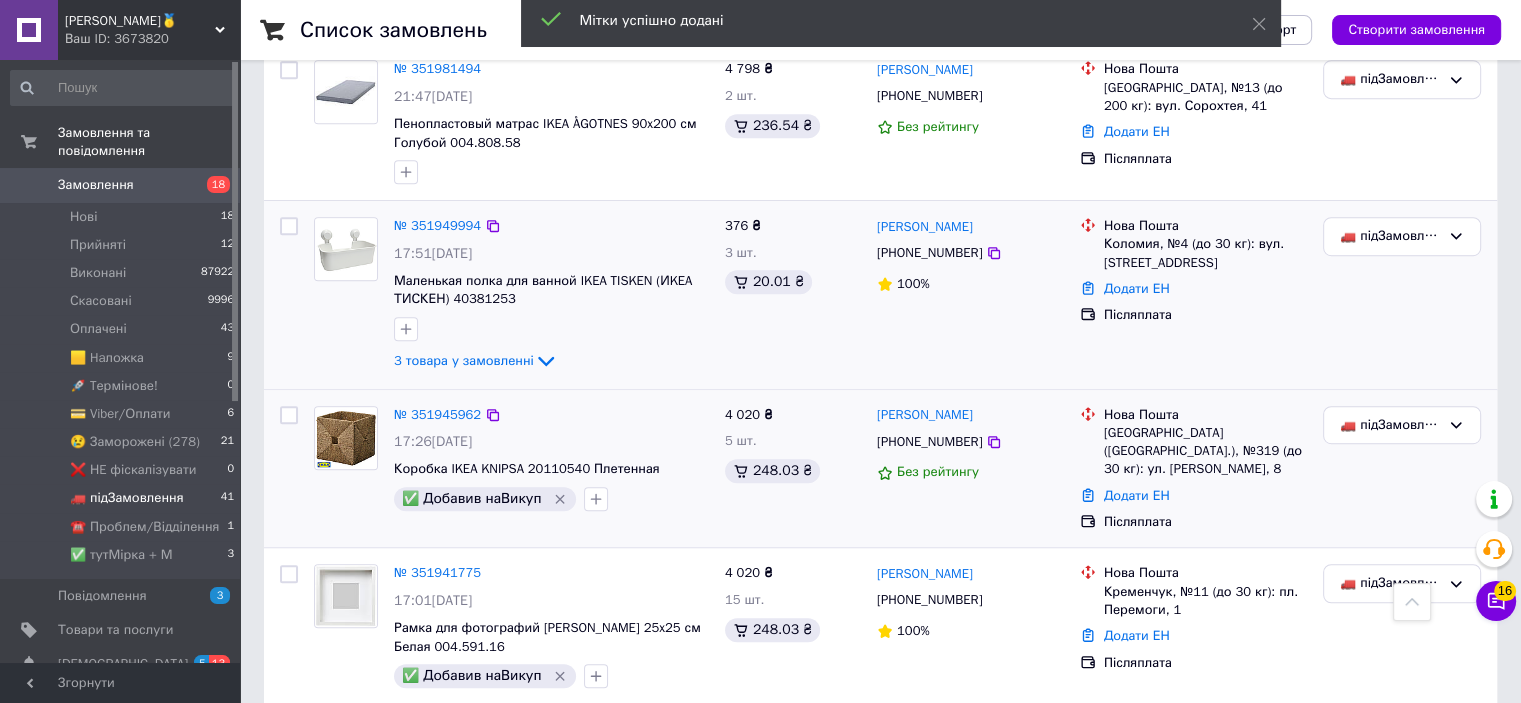 scroll, scrollTop: 983, scrollLeft: 0, axis: vertical 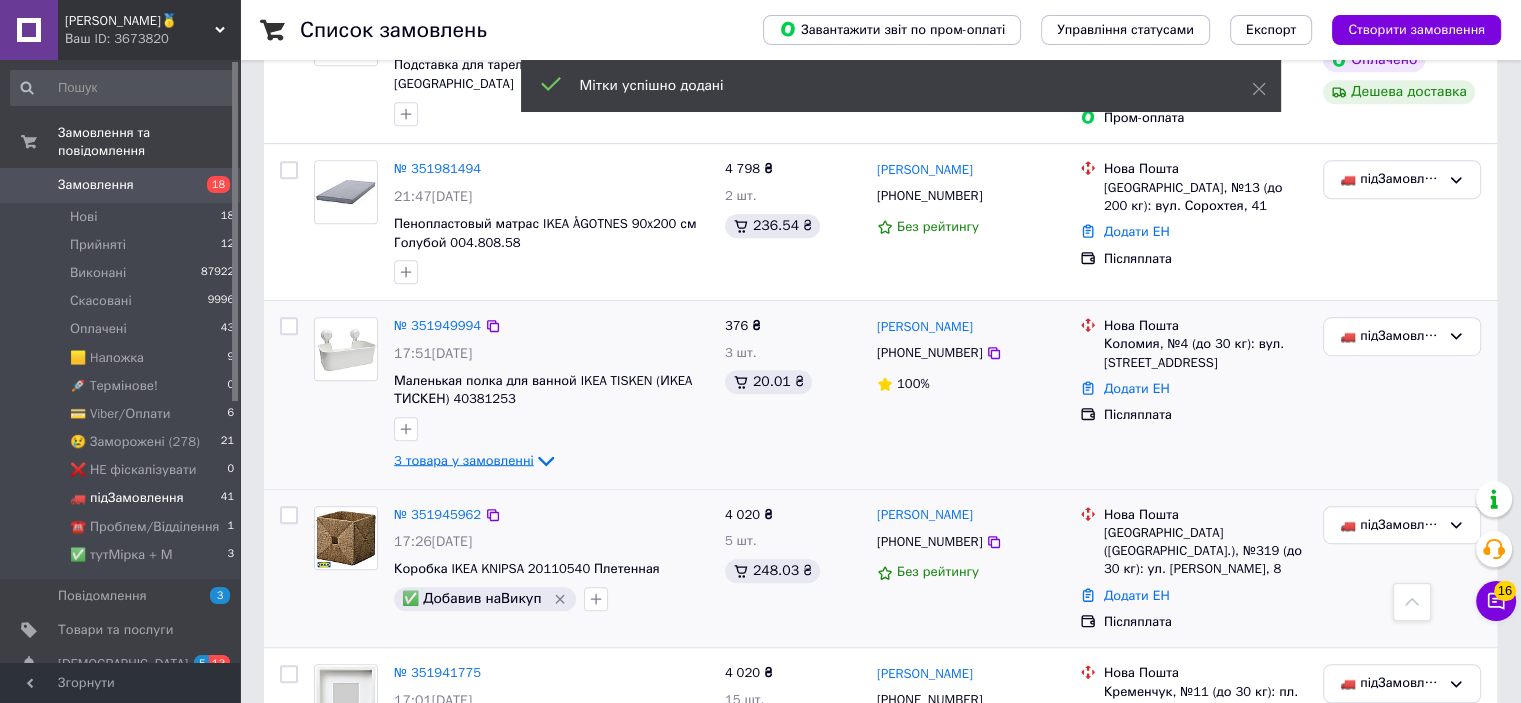 click on "3 товара у замовленні" at bounding box center (464, 460) 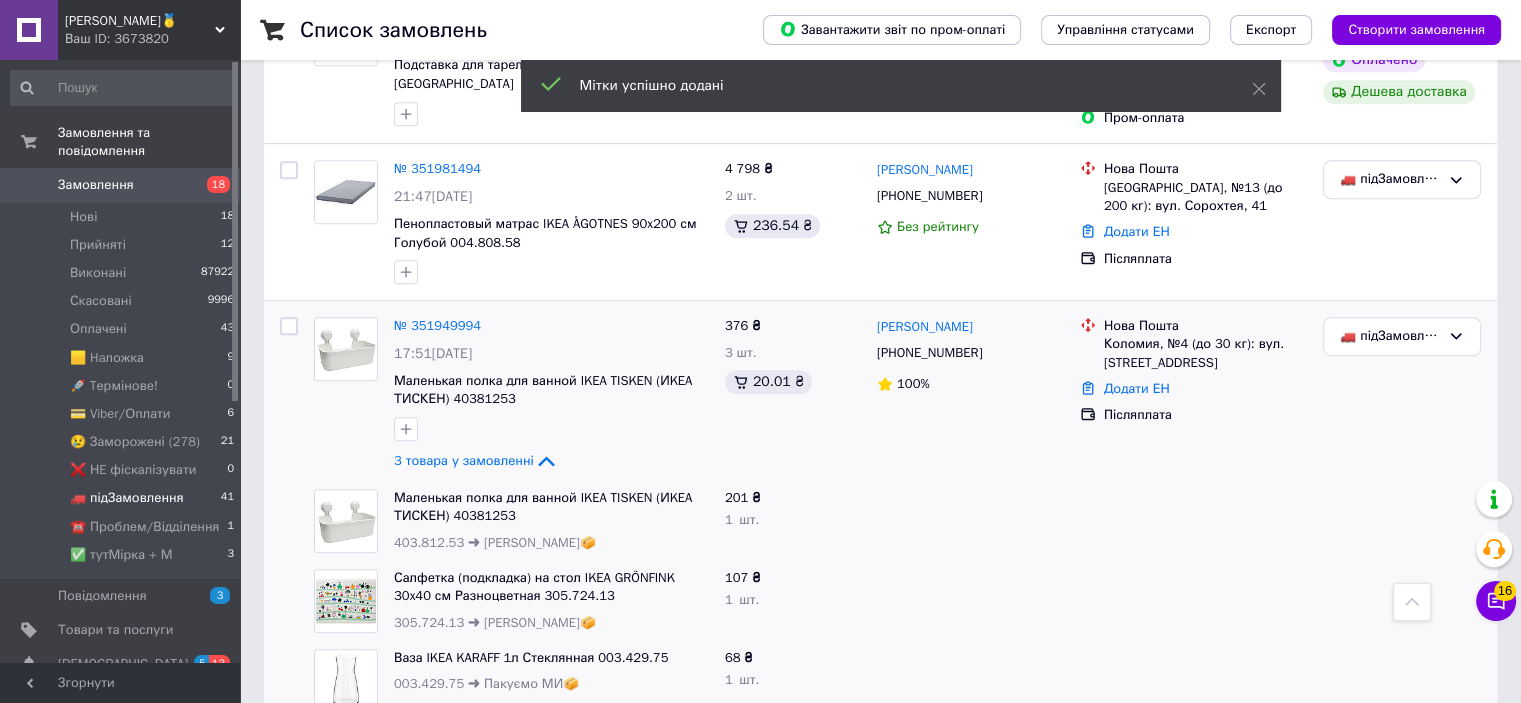 scroll, scrollTop: 1083, scrollLeft: 0, axis: vertical 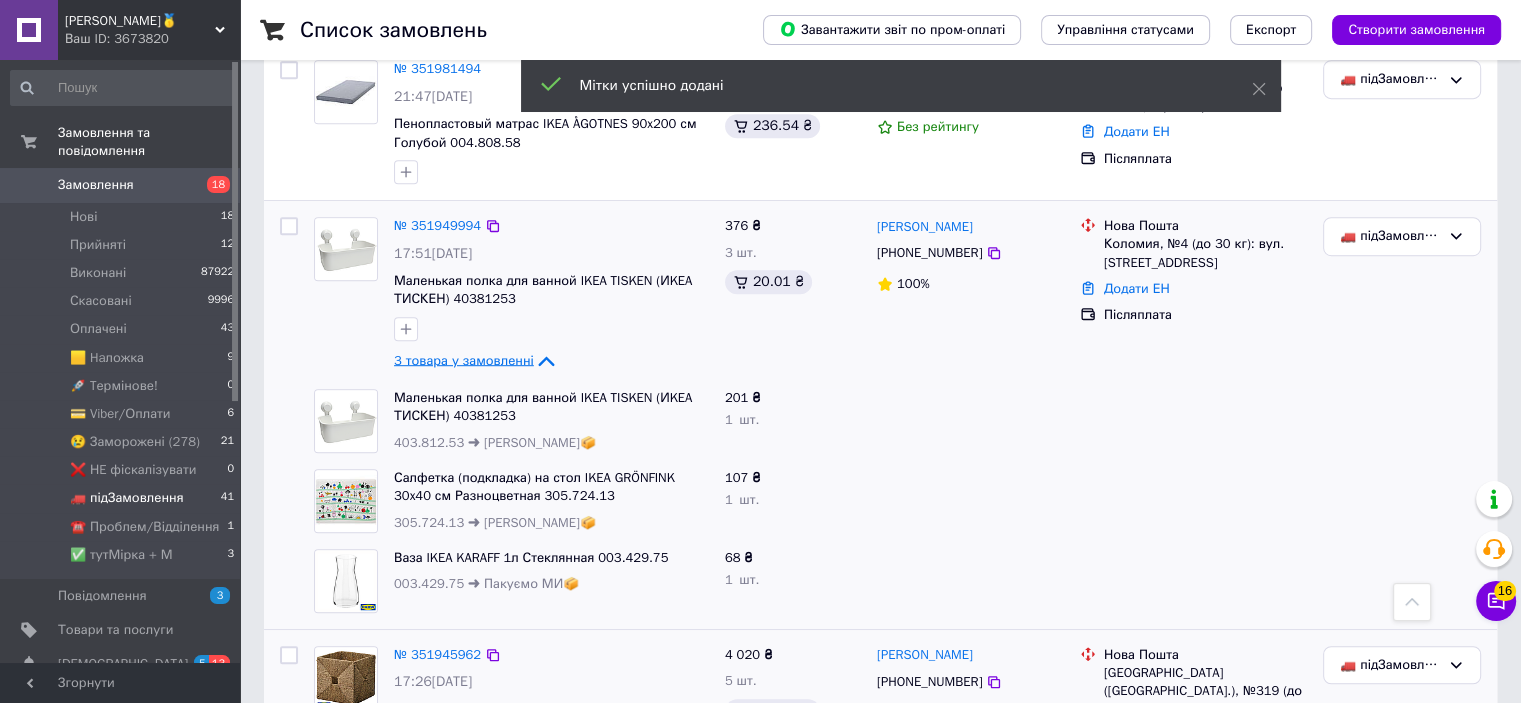 click on "3 товара у замовленні" at bounding box center (464, 360) 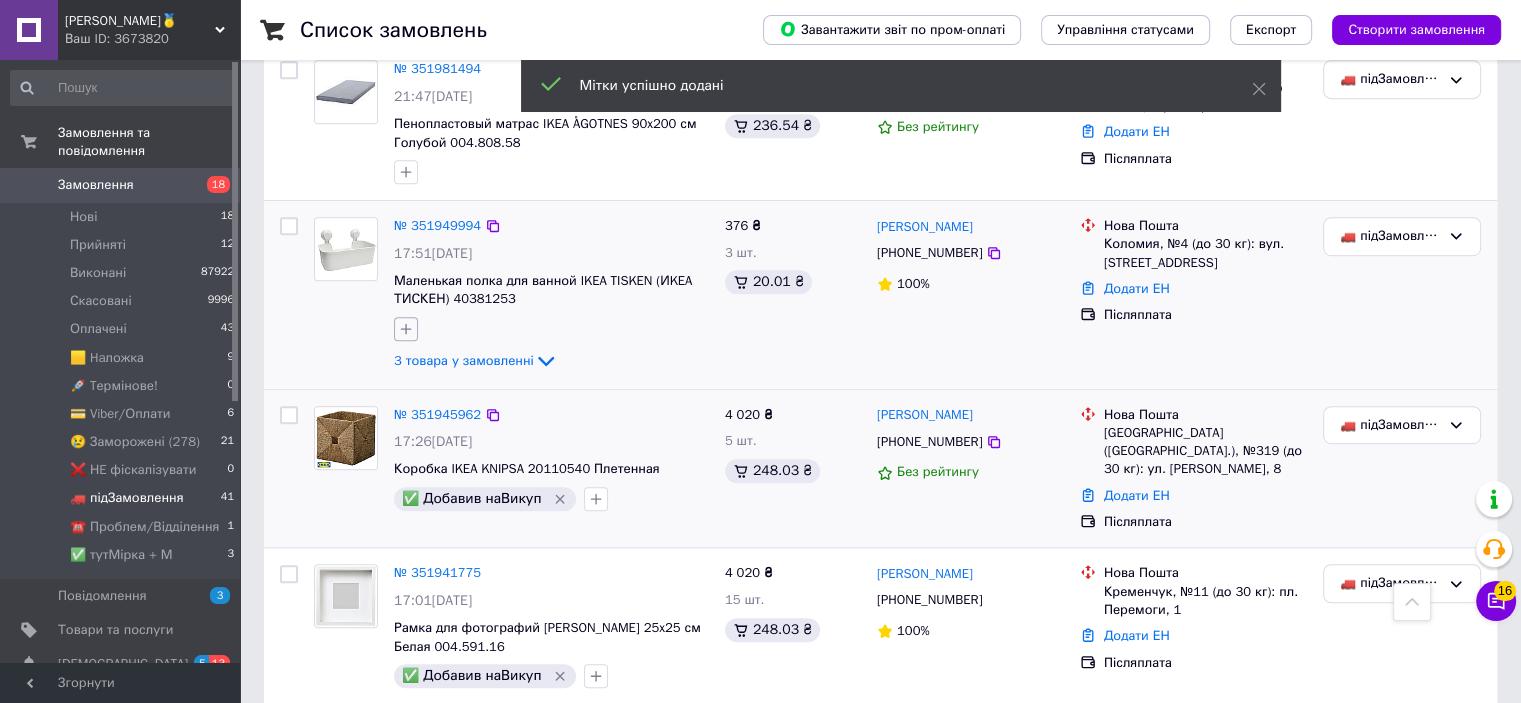 click at bounding box center [406, 329] 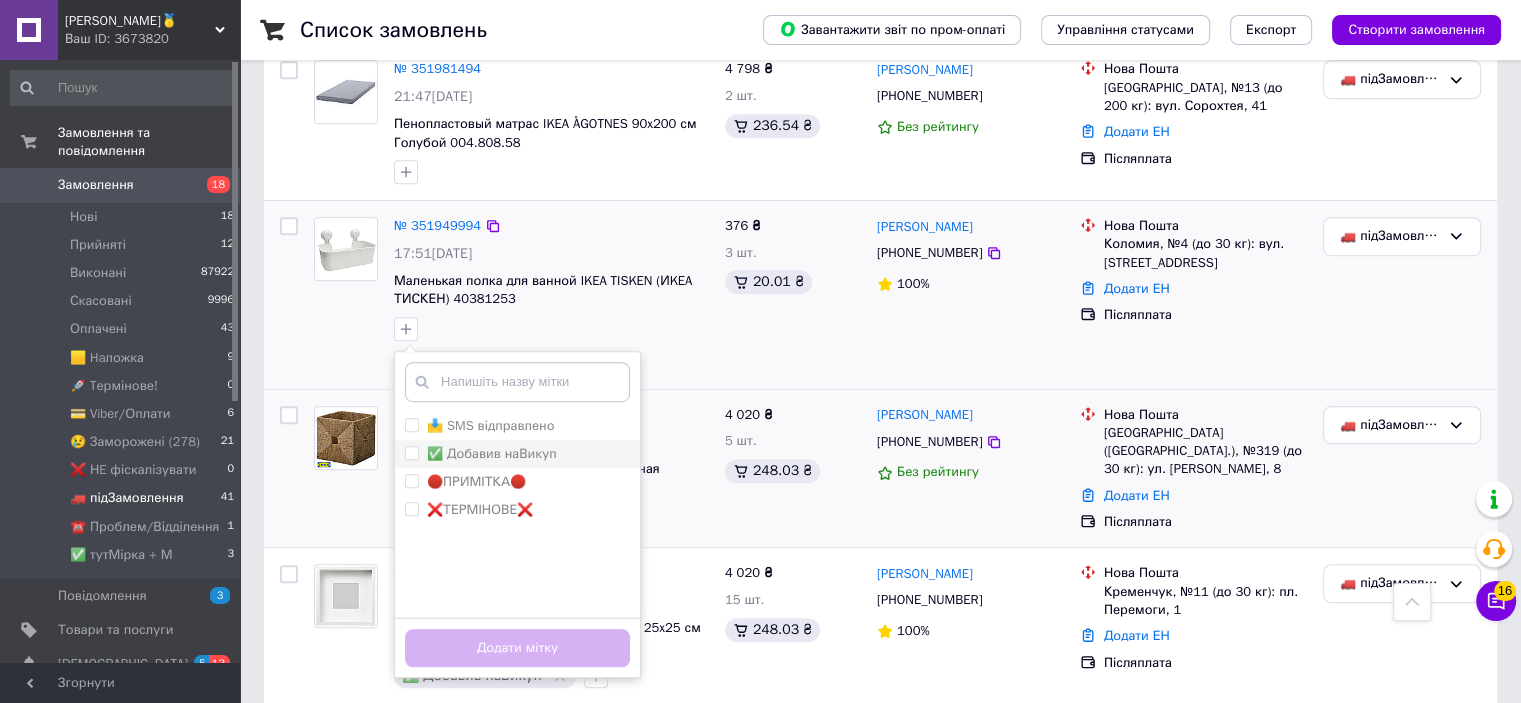 click on "✅ Добавив наВикуп" at bounding box center (492, 453) 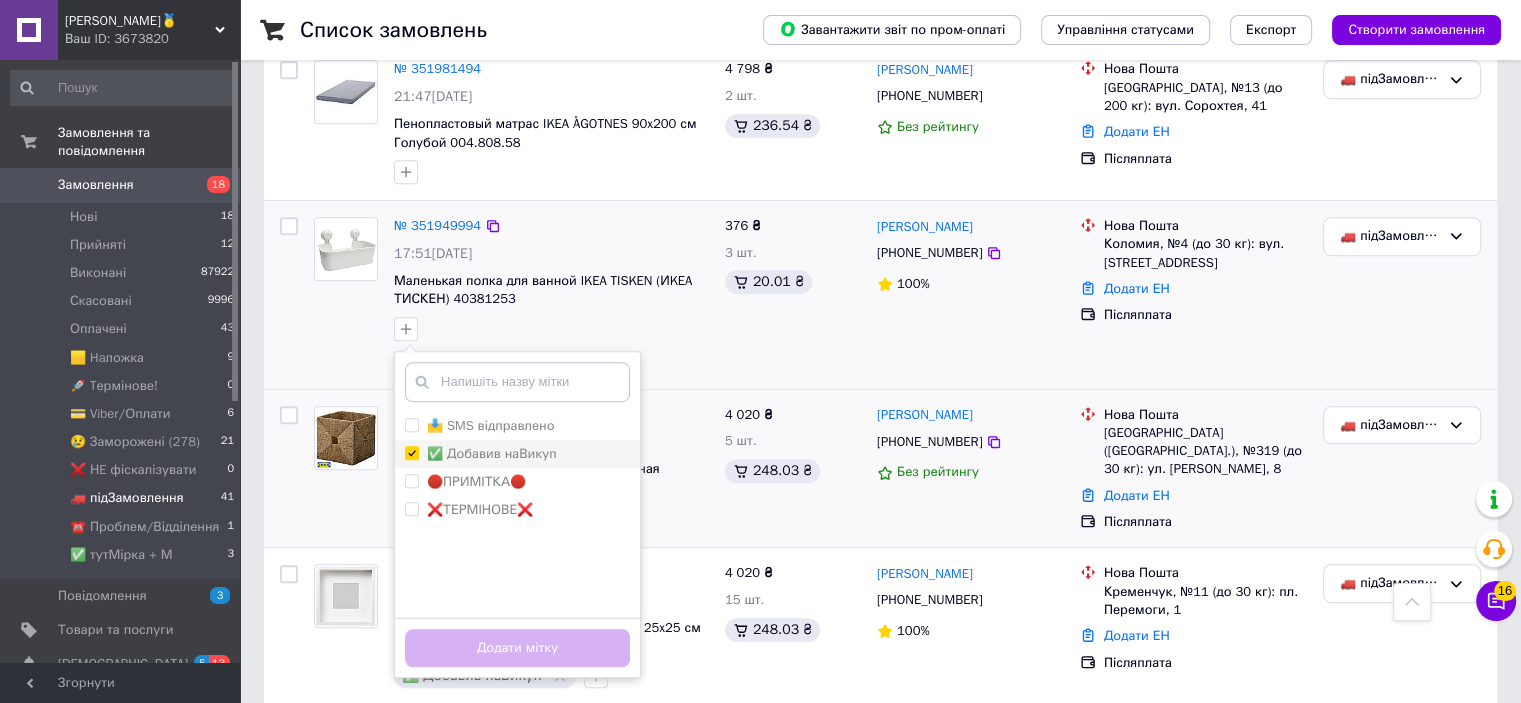 checkbox on "true" 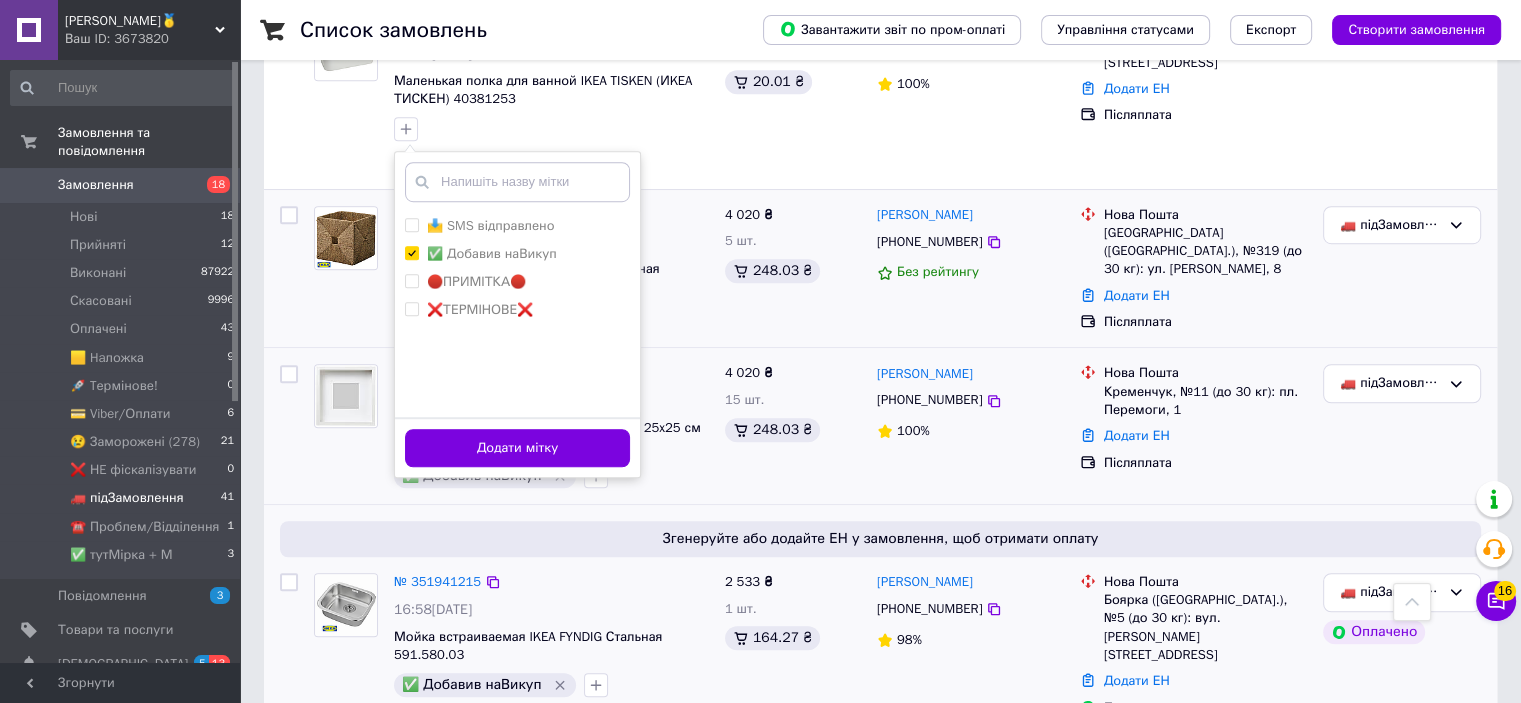 click on "Додати мітку" at bounding box center (517, 448) 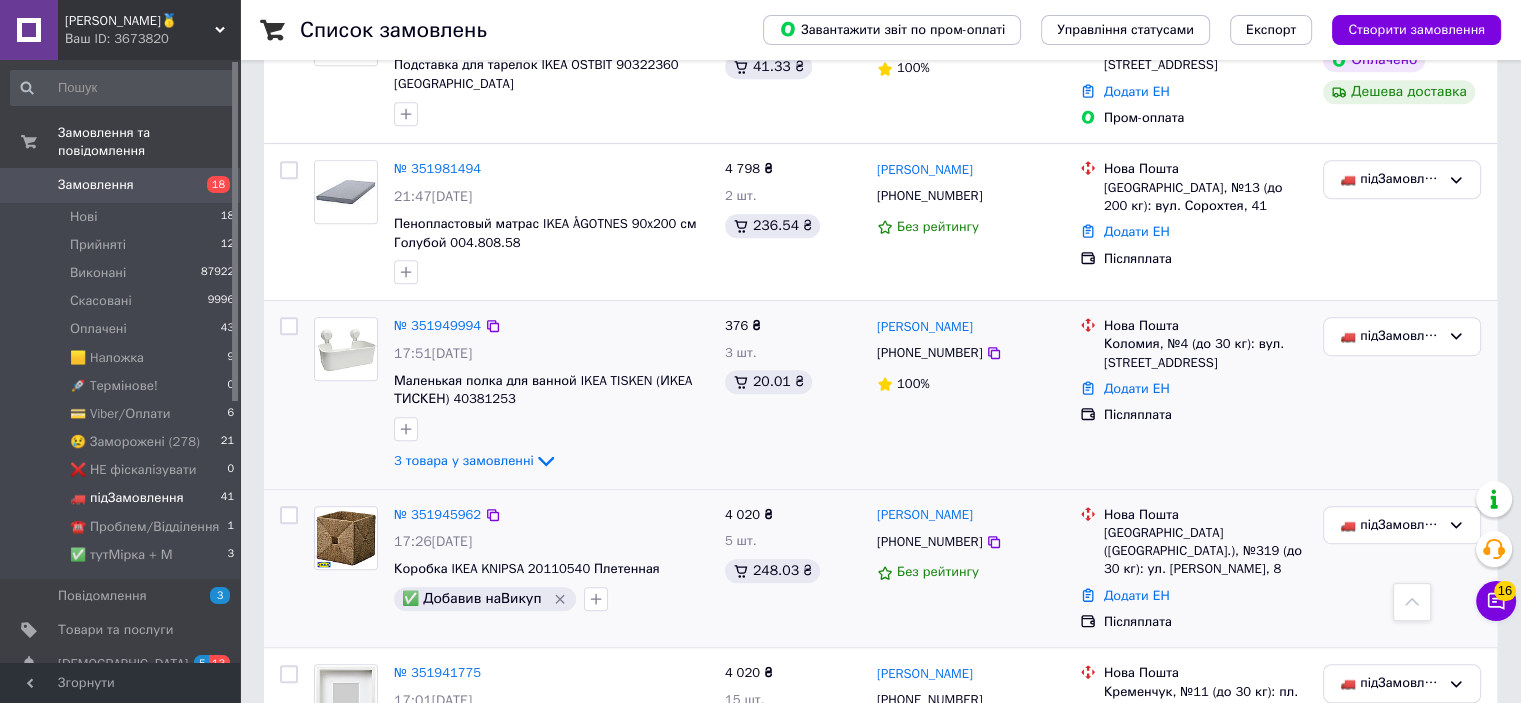 scroll, scrollTop: 883, scrollLeft: 0, axis: vertical 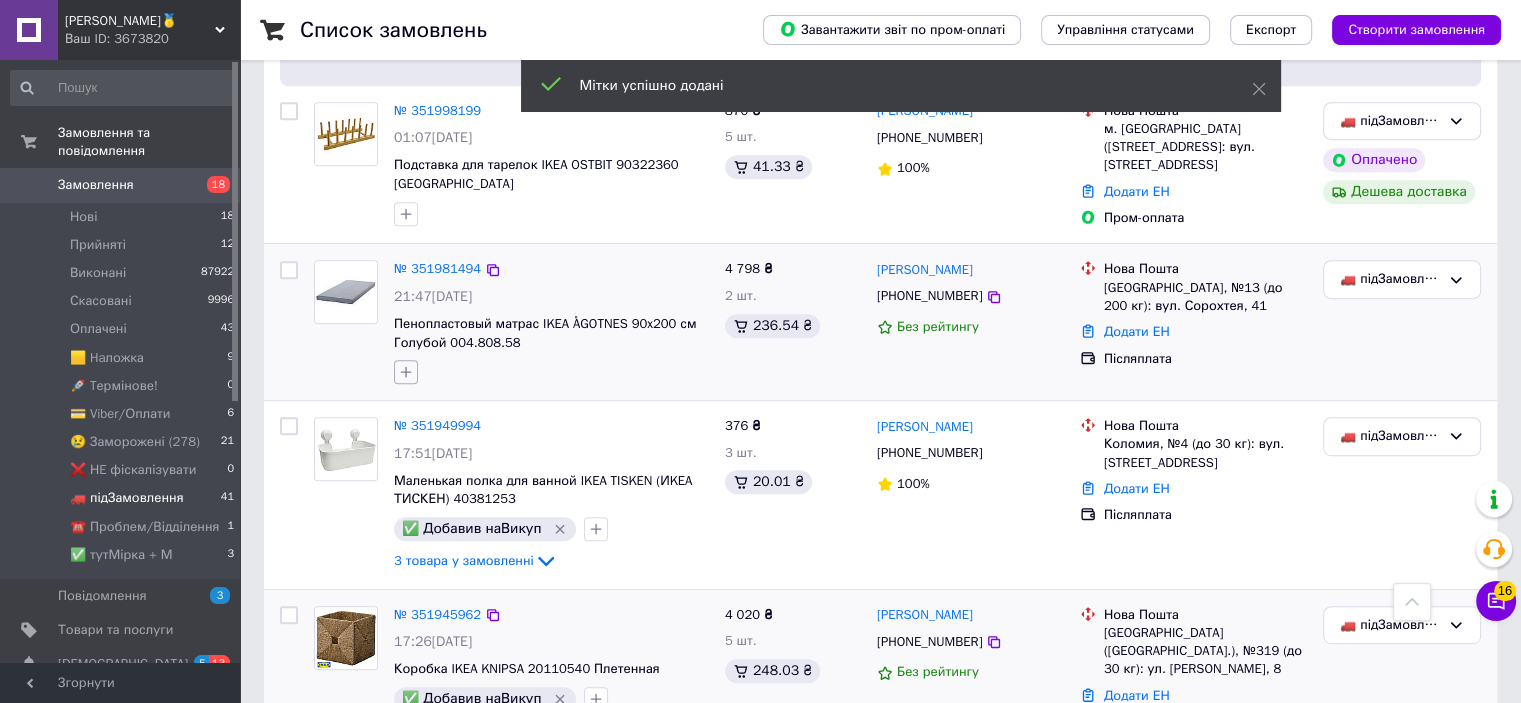 click 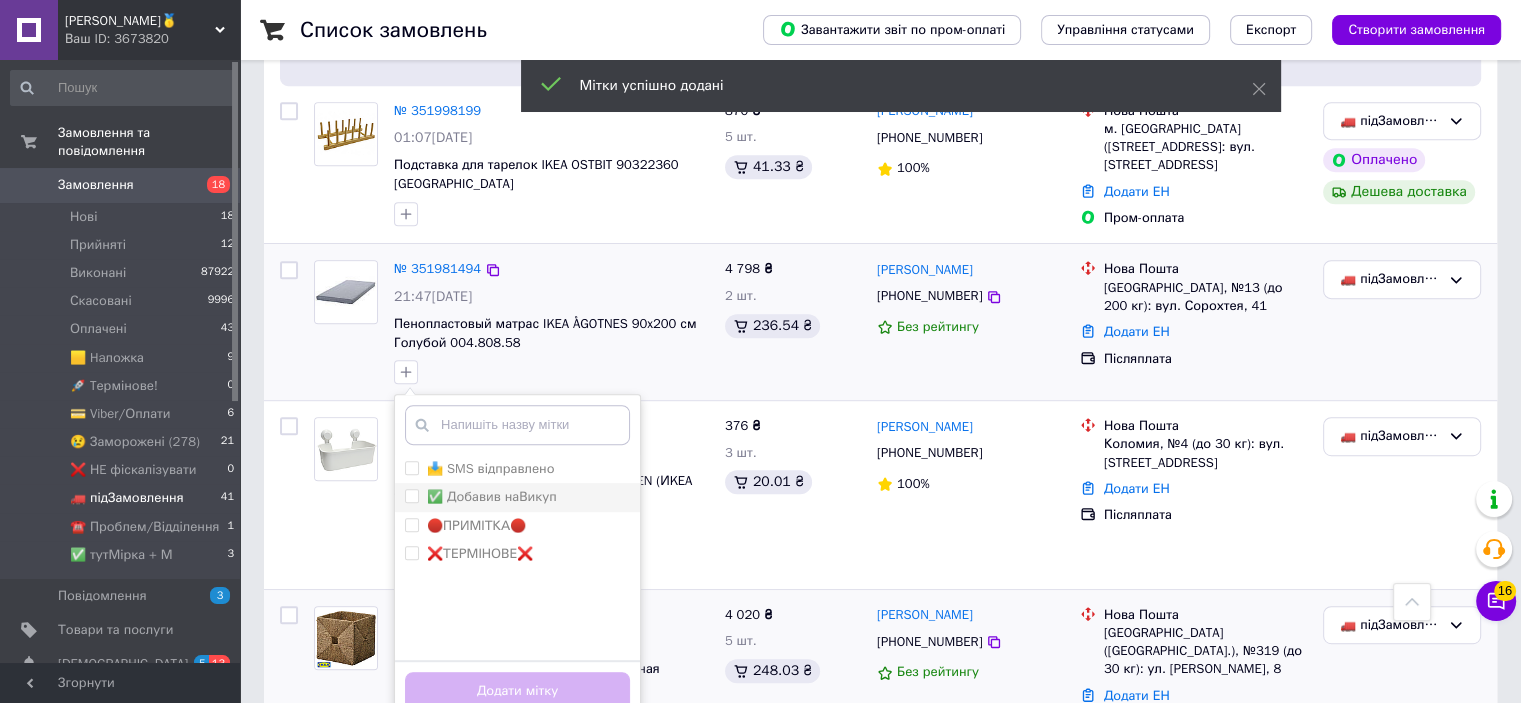 click on "✅ Добавив наВикуп" at bounding box center (492, 496) 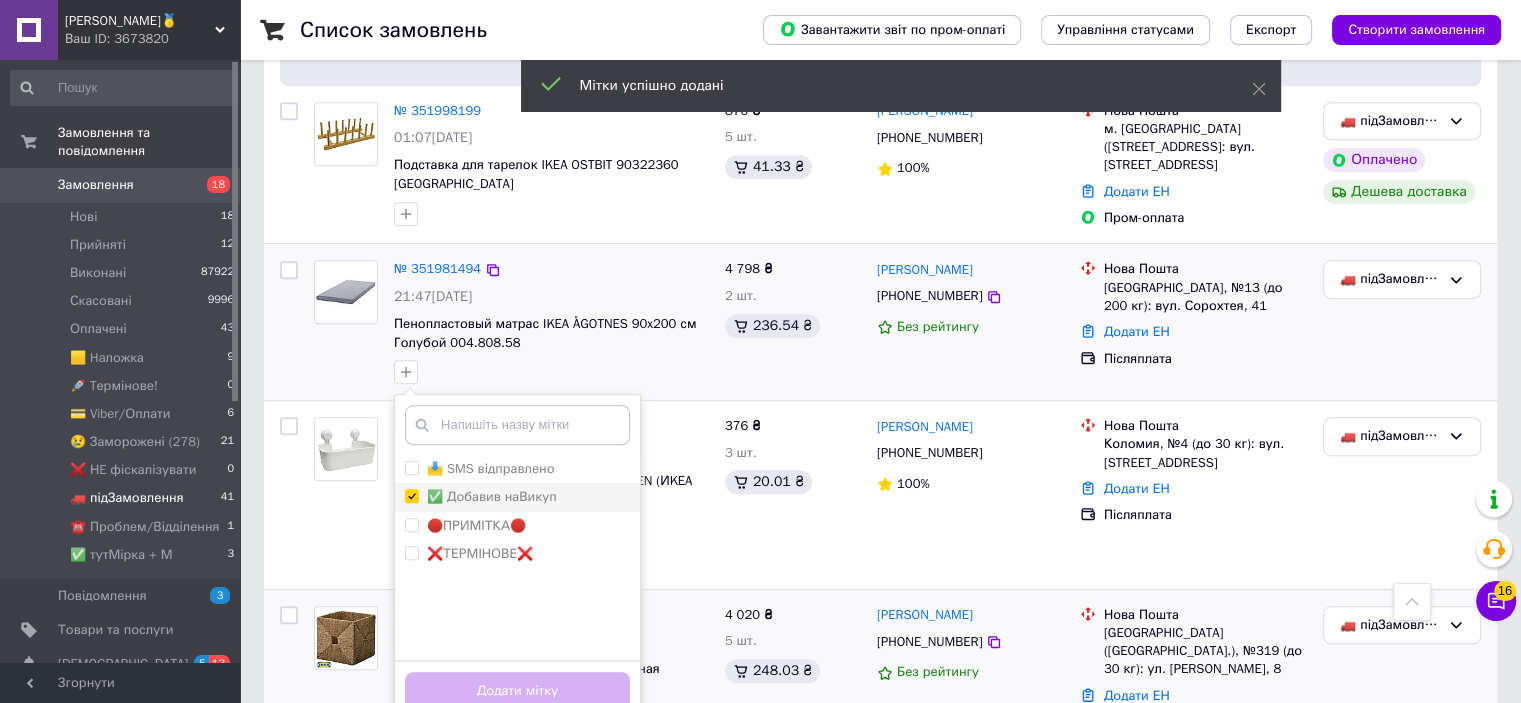 checkbox on "true" 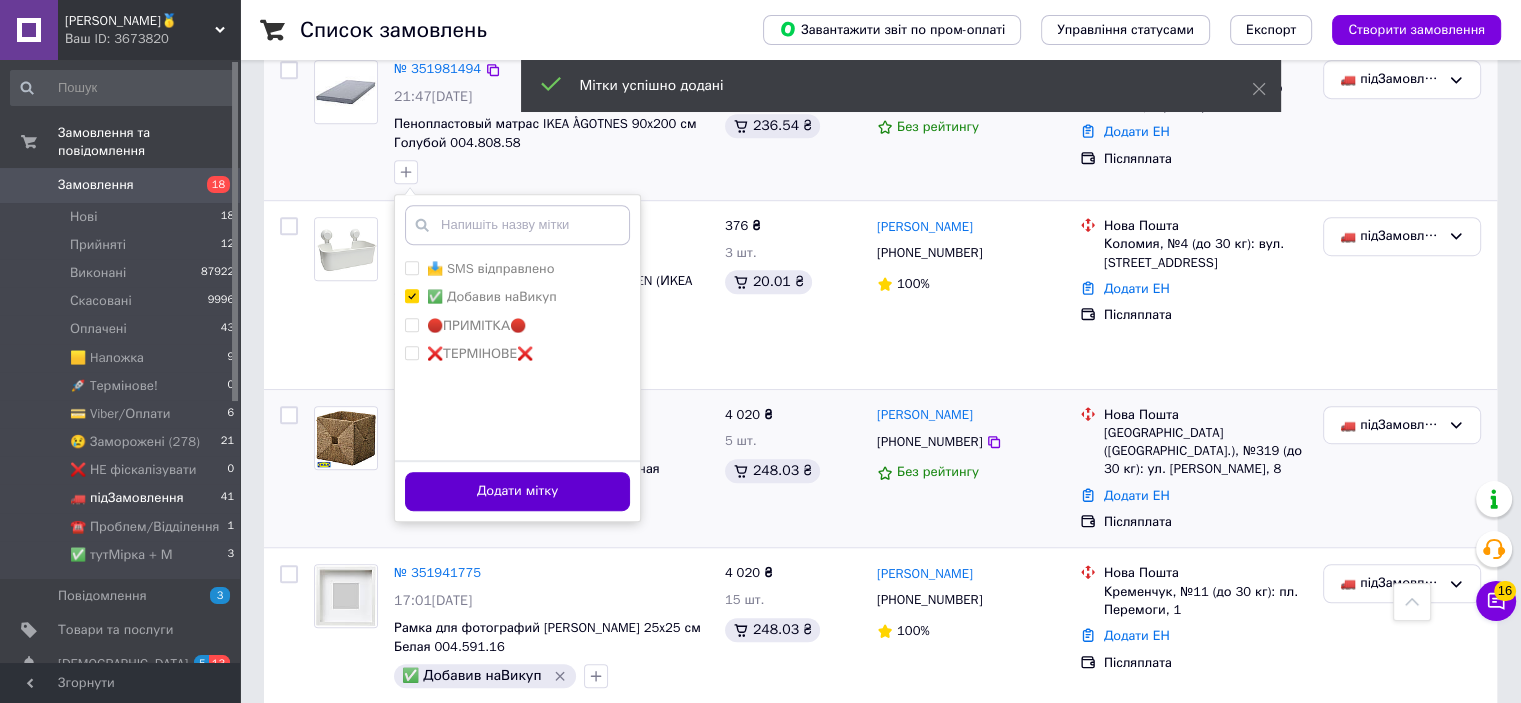 click on "Додати мітку" at bounding box center (517, 491) 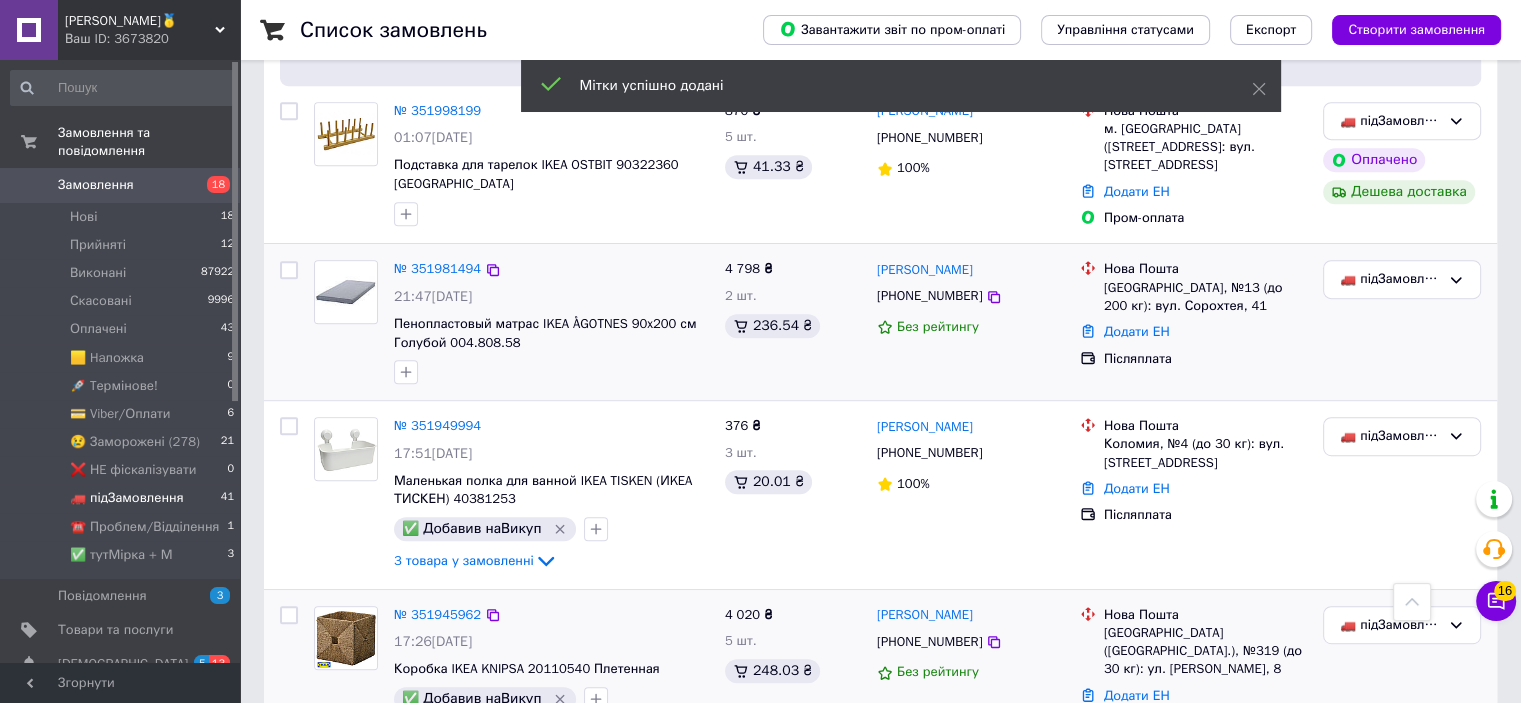 scroll, scrollTop: 783, scrollLeft: 0, axis: vertical 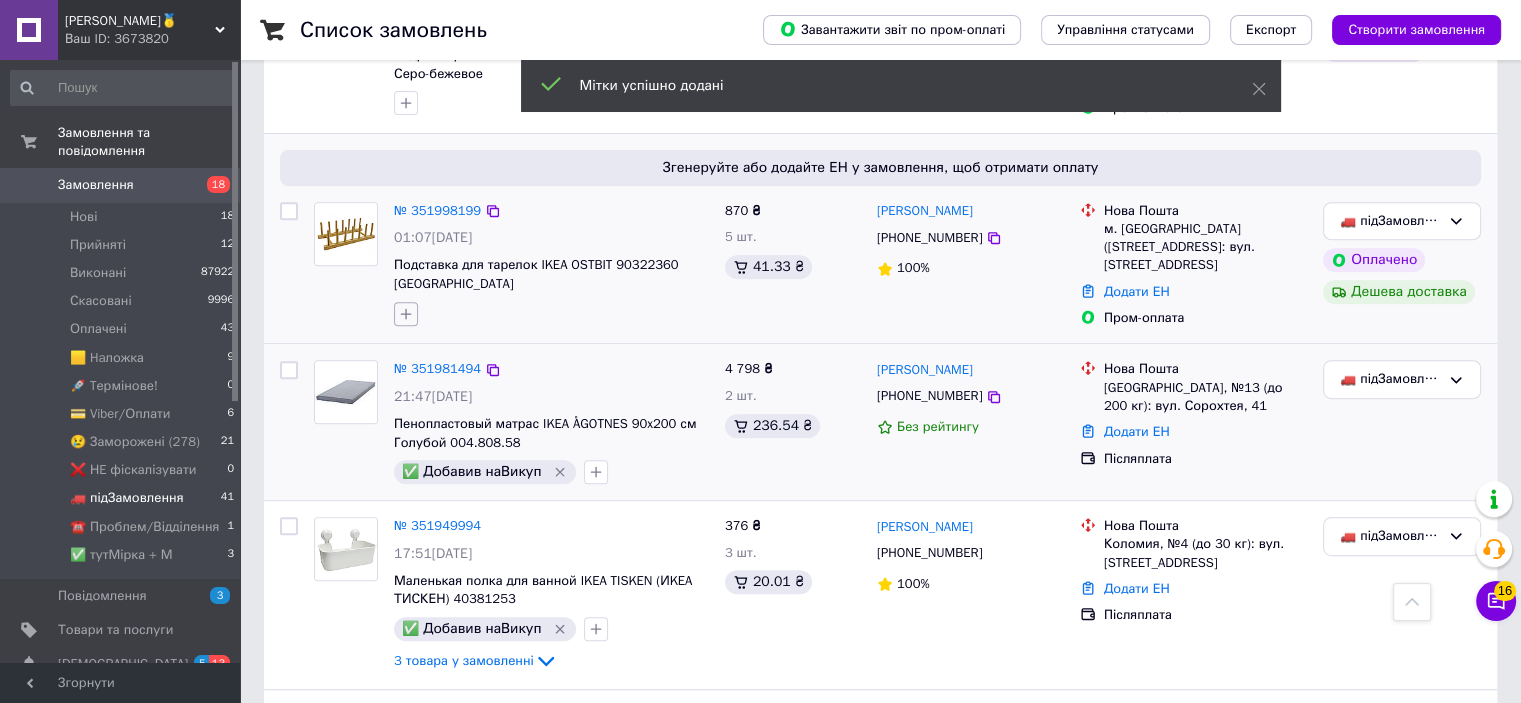 click 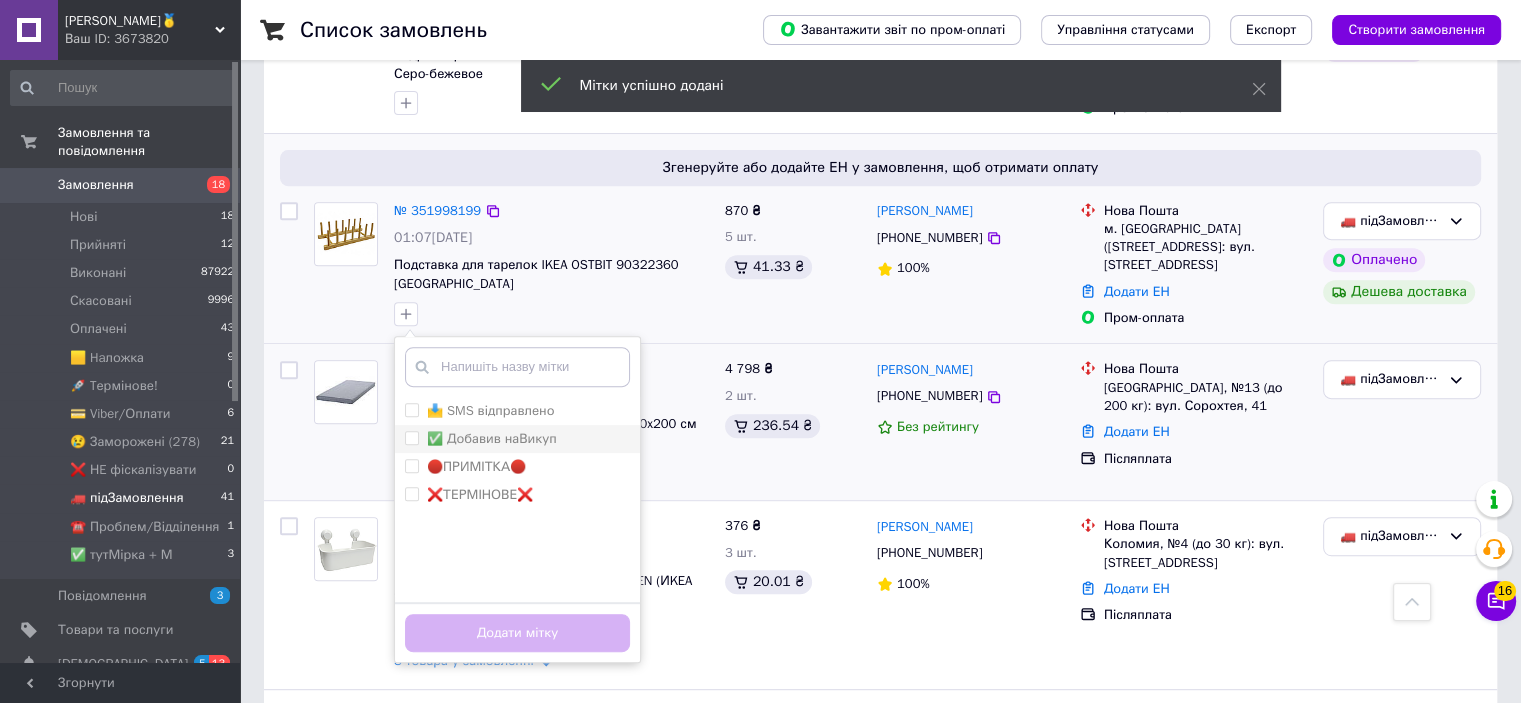 click on "✅ Добавив наВикуп" at bounding box center [492, 438] 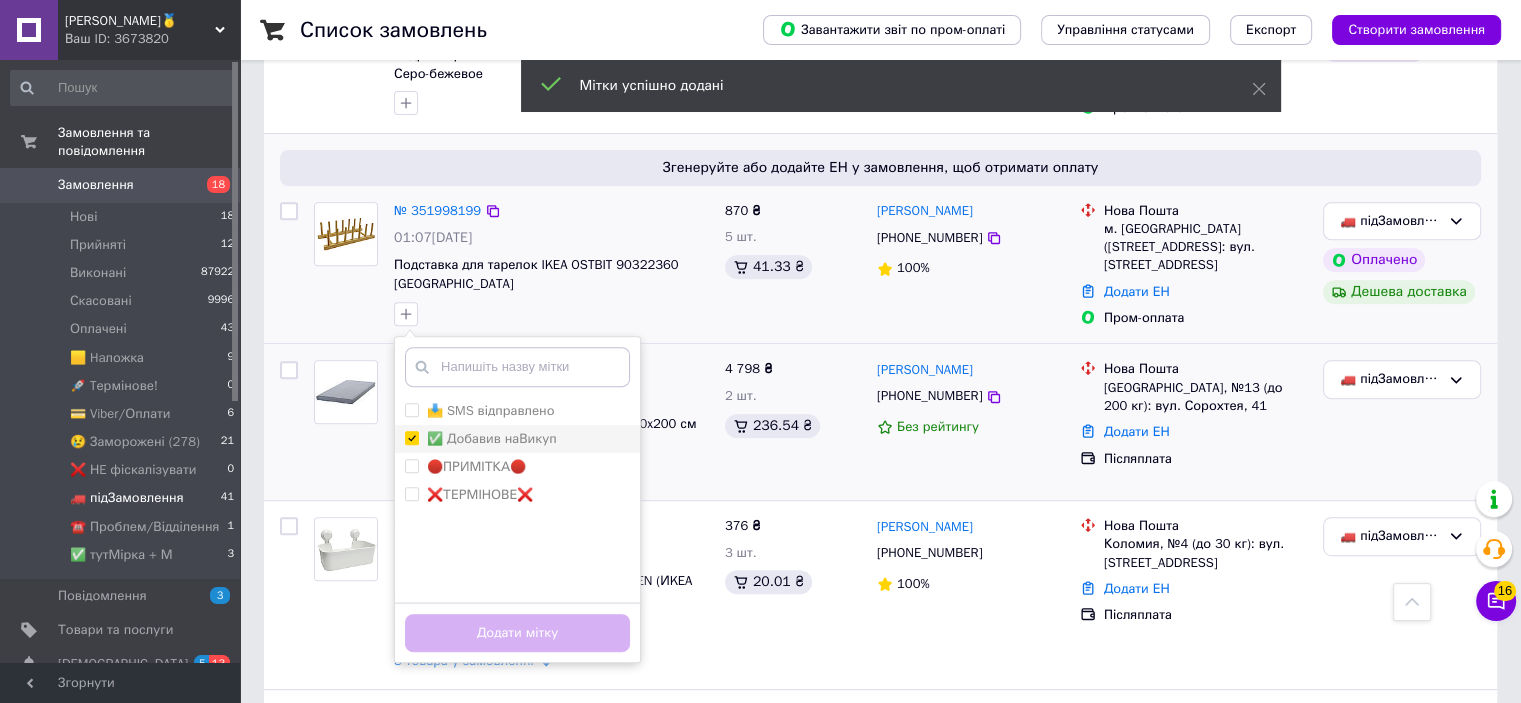 checkbox on "true" 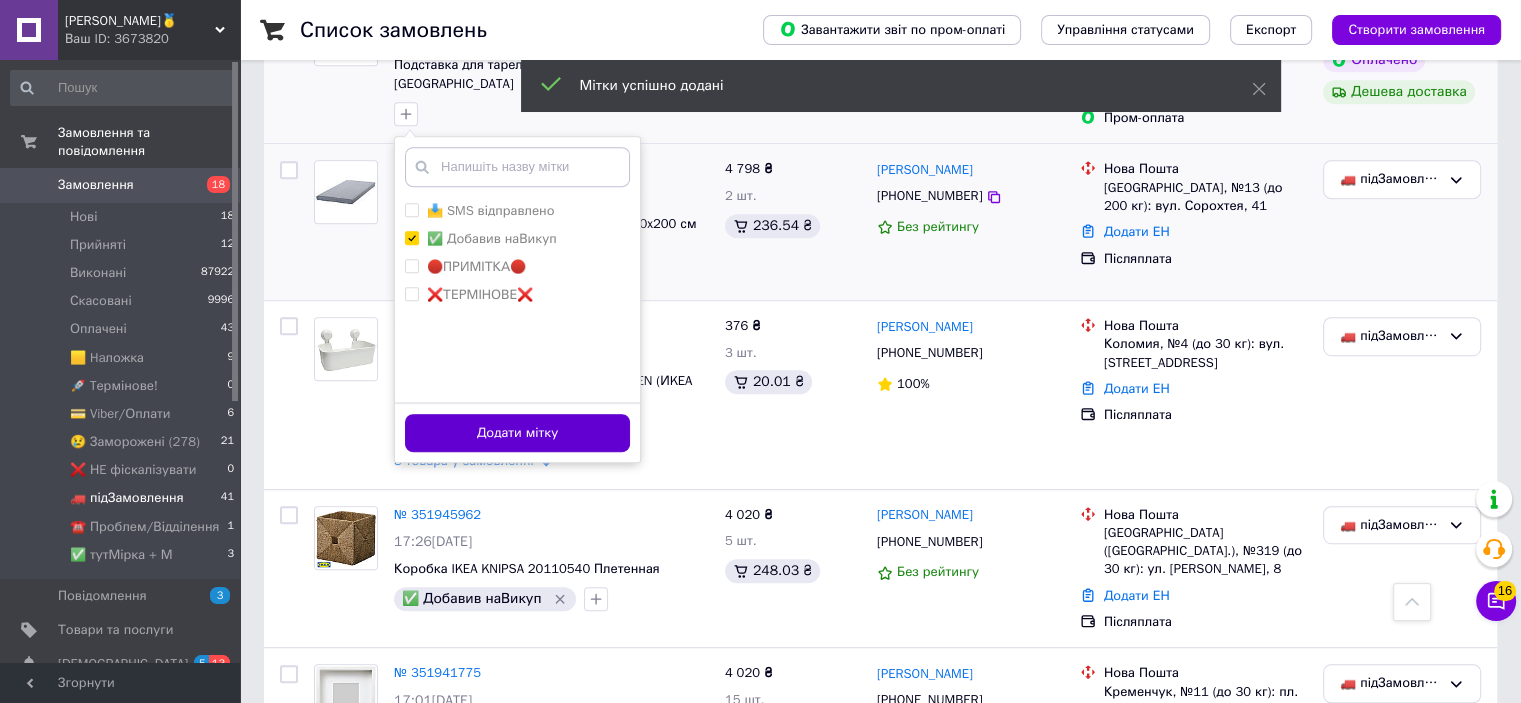 drag, startPoint x: 456, startPoint y: 433, endPoint x: 476, endPoint y: 443, distance: 22.36068 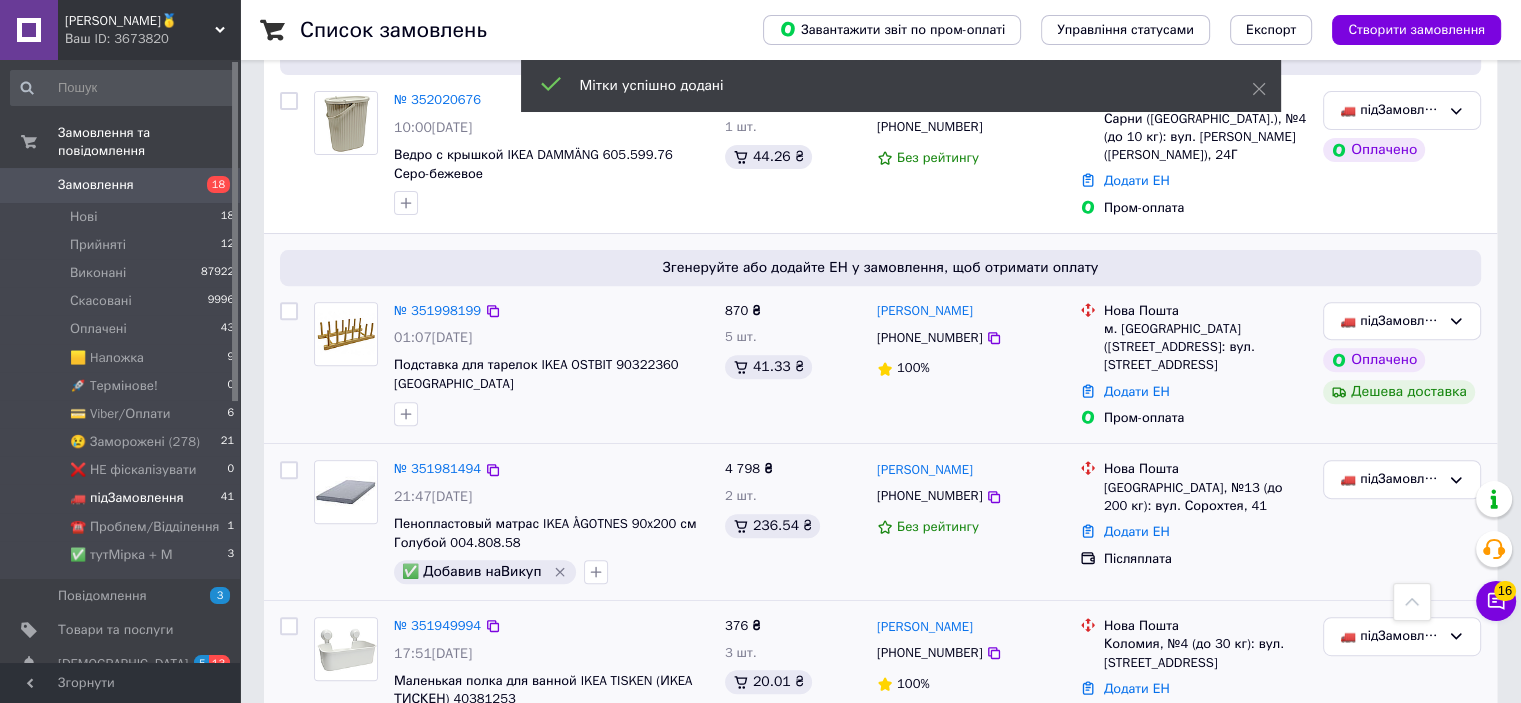 scroll, scrollTop: 583, scrollLeft: 0, axis: vertical 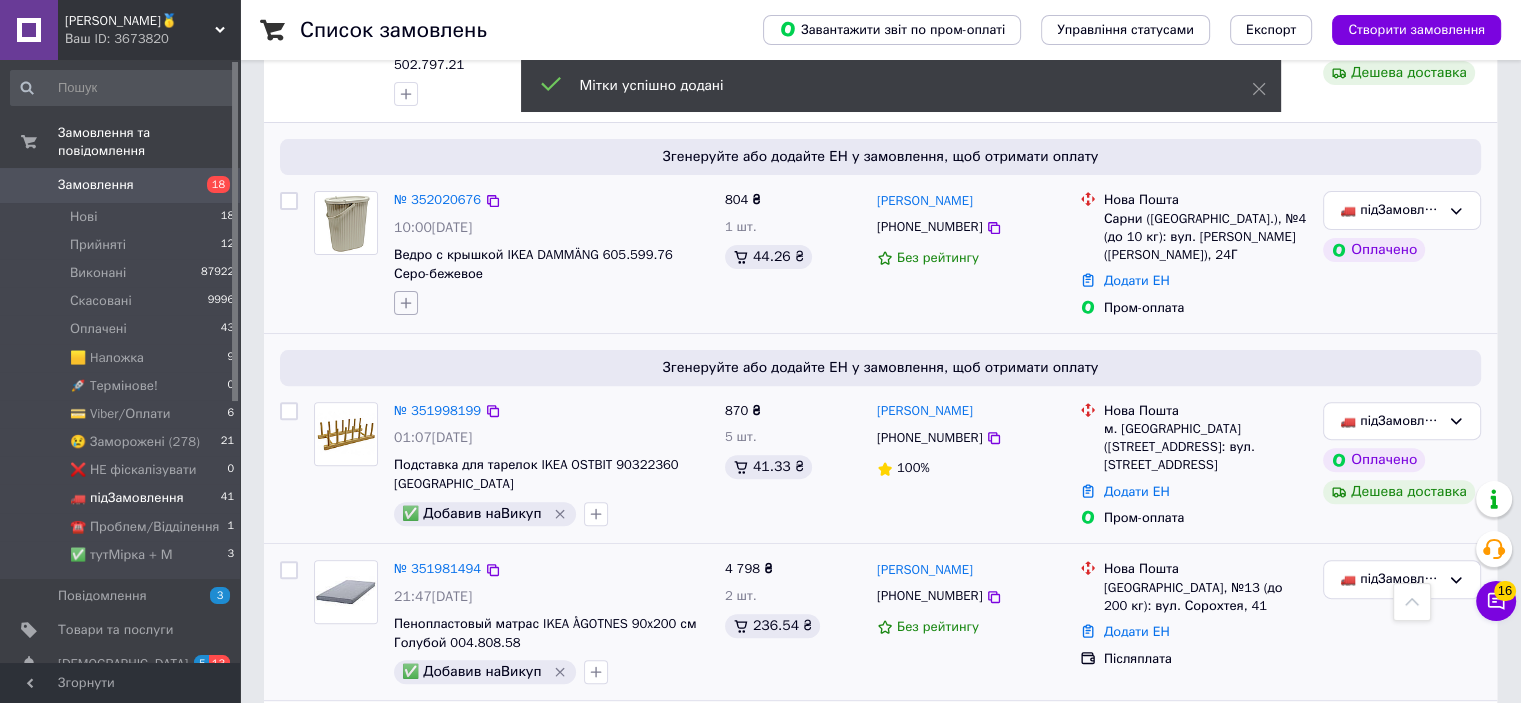 click 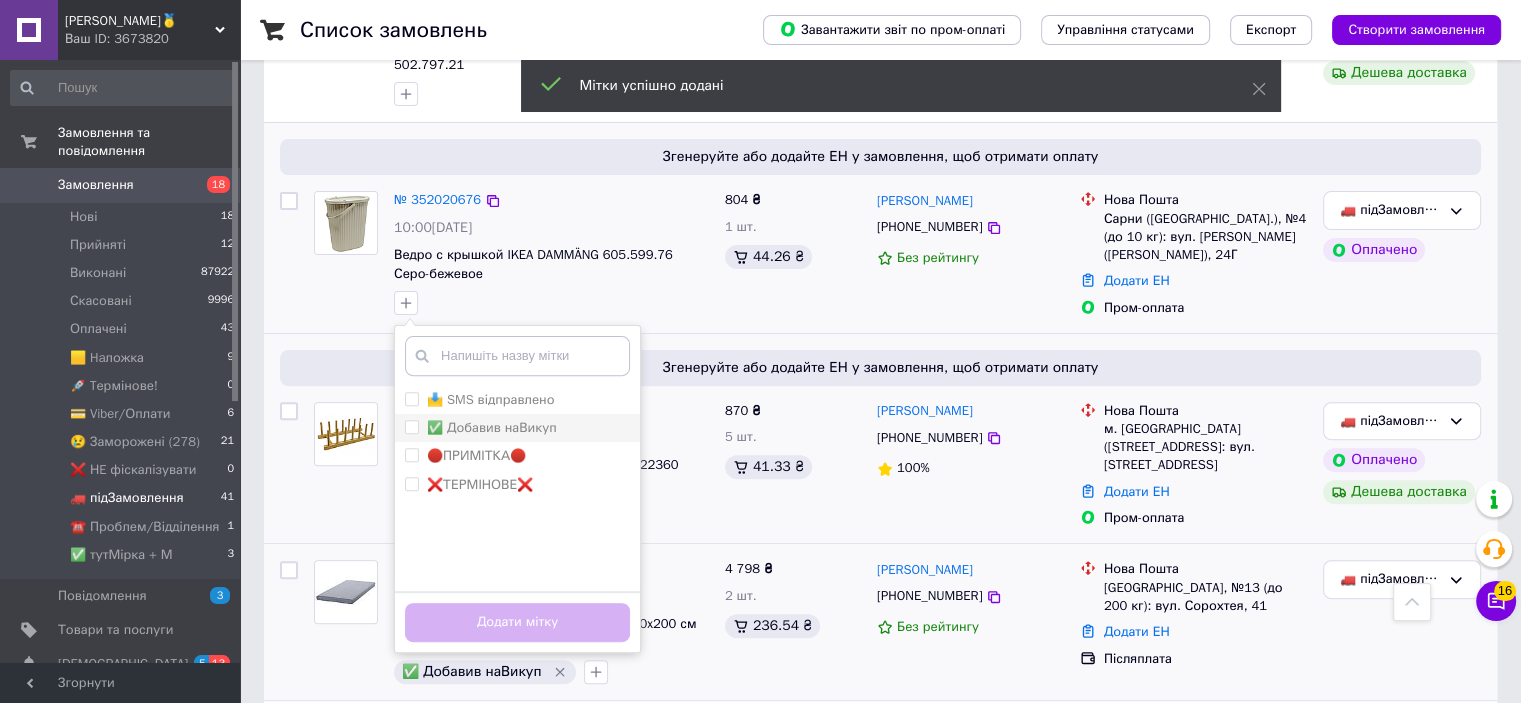 click on "✅ Добавив наВикуп" at bounding box center [492, 427] 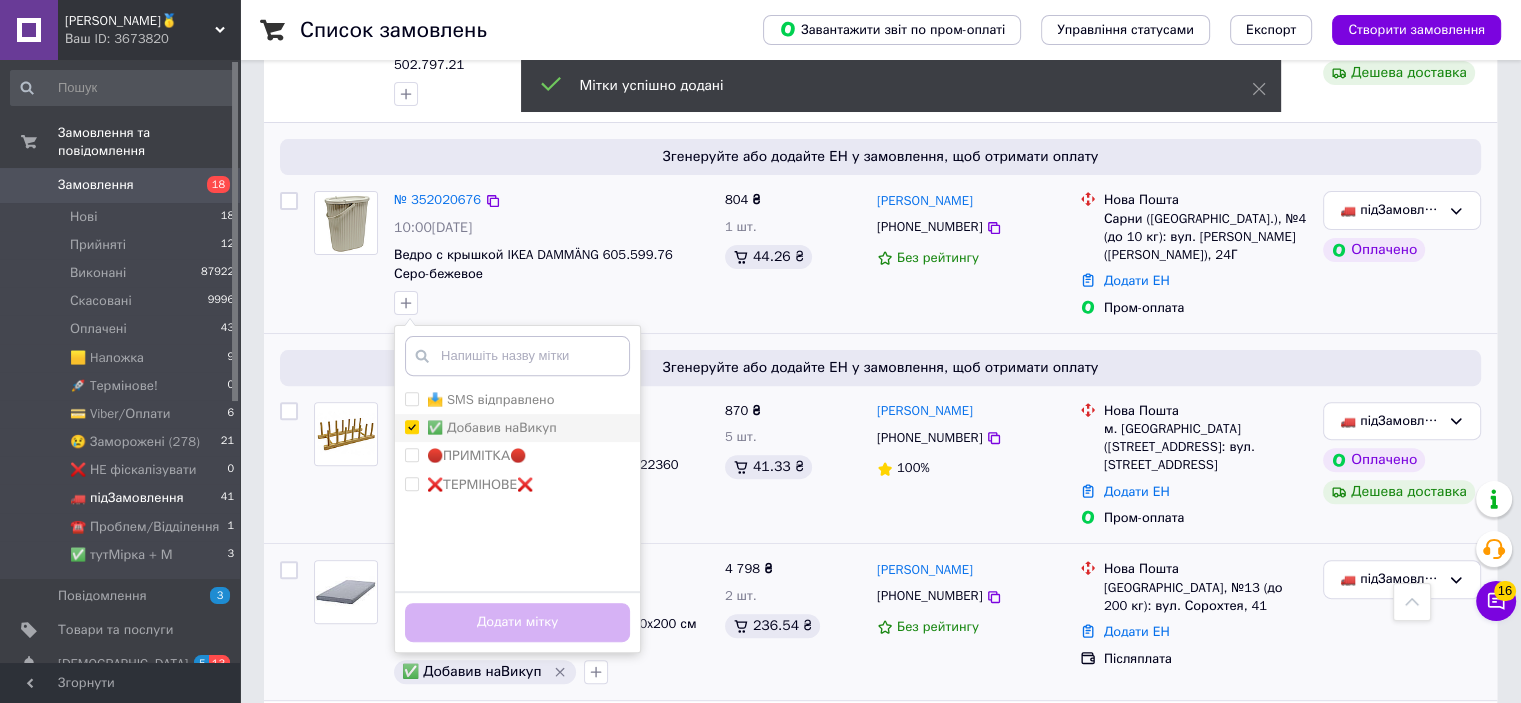 checkbox on "true" 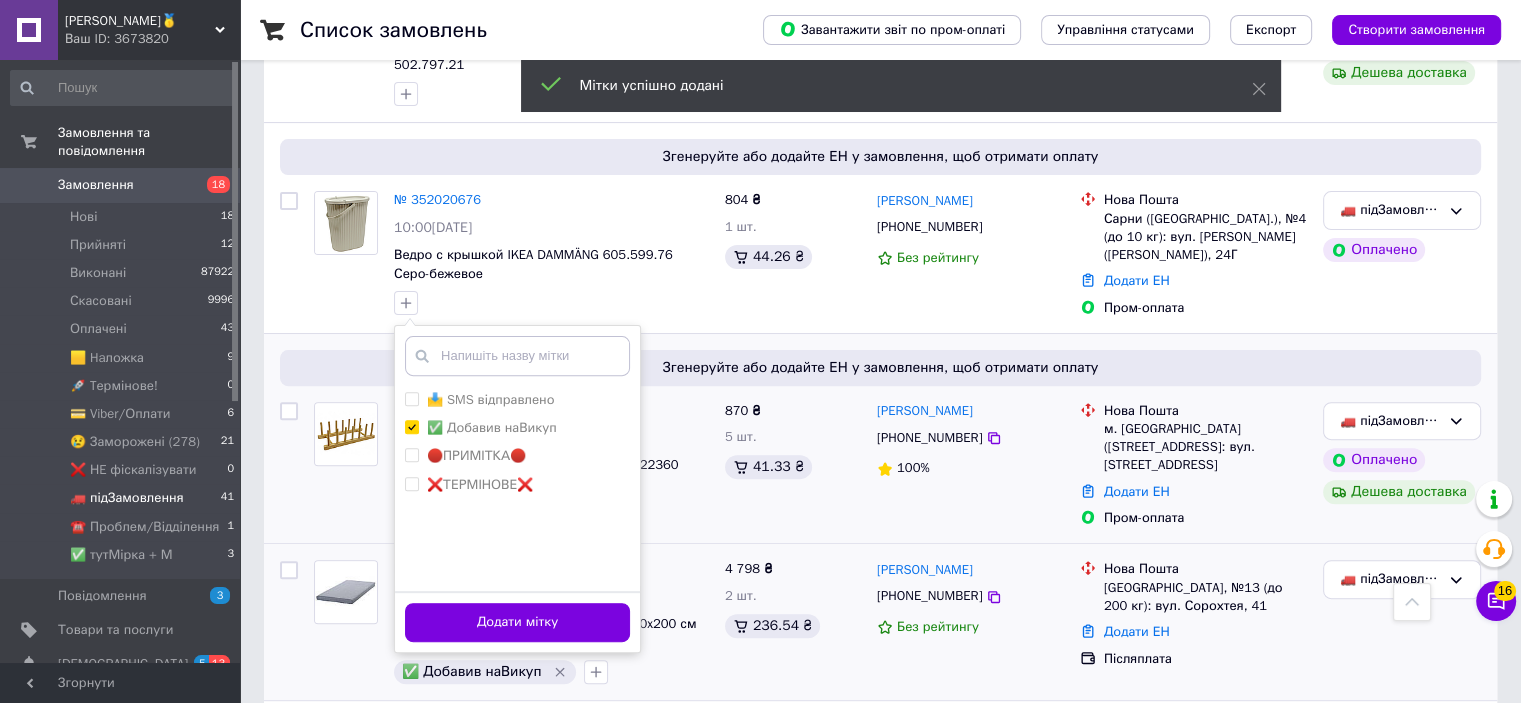 click on "Додати мітку" at bounding box center (517, 622) 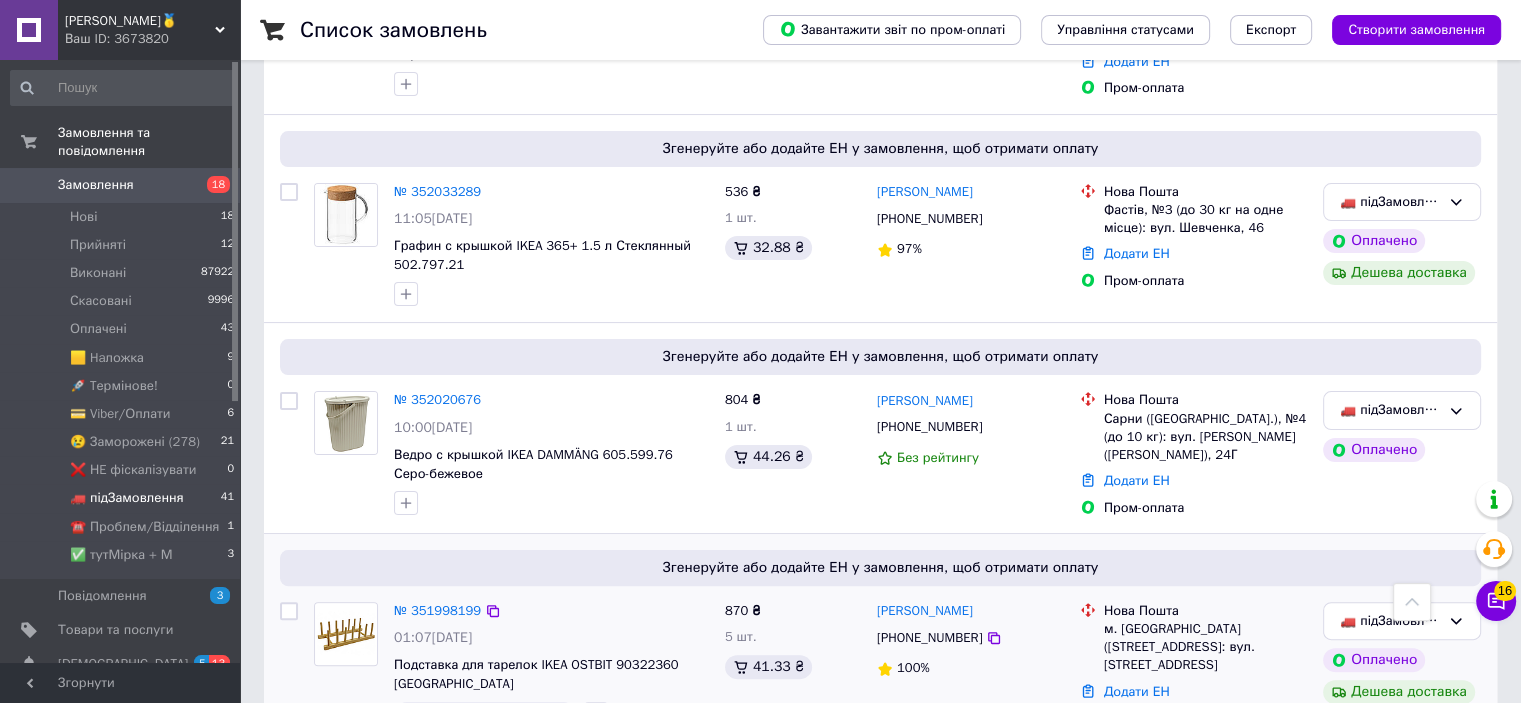 scroll, scrollTop: 283, scrollLeft: 0, axis: vertical 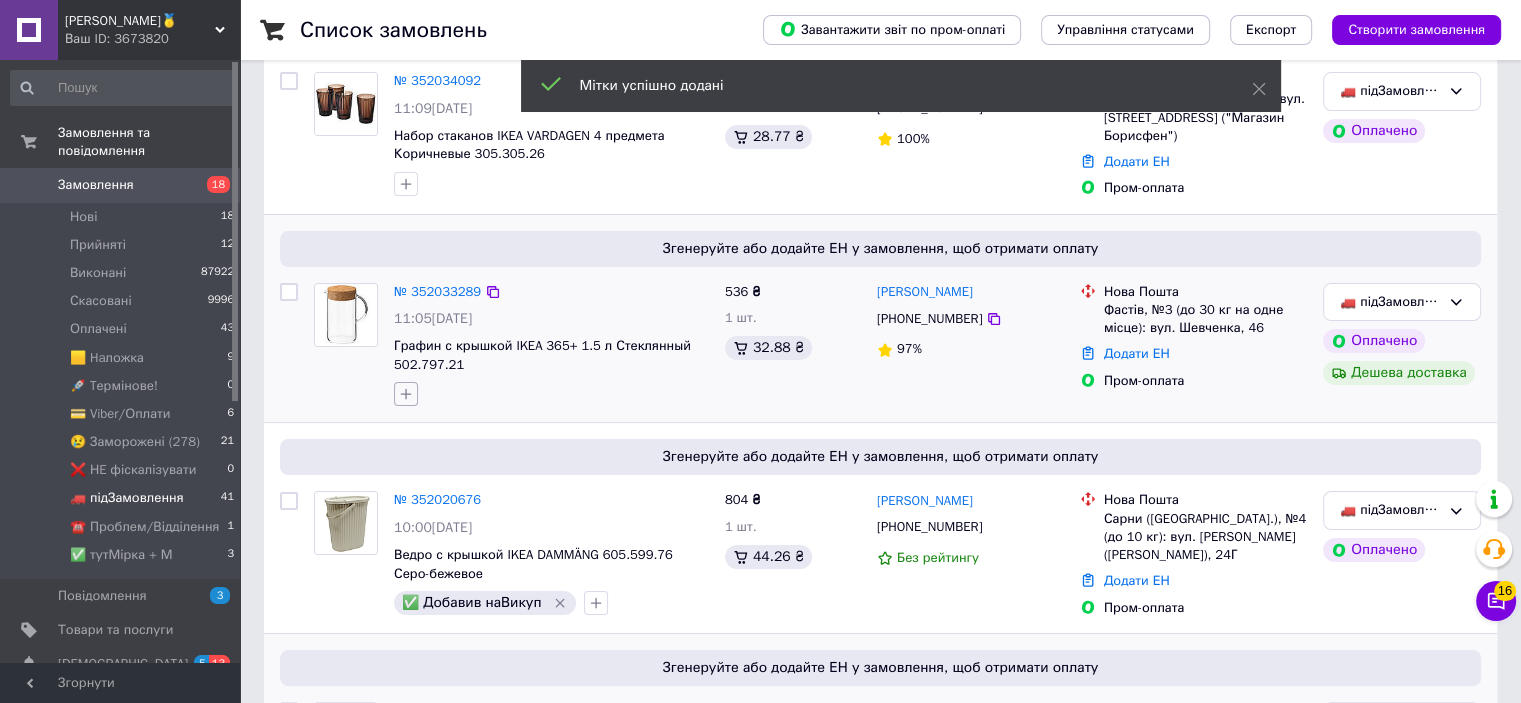 click 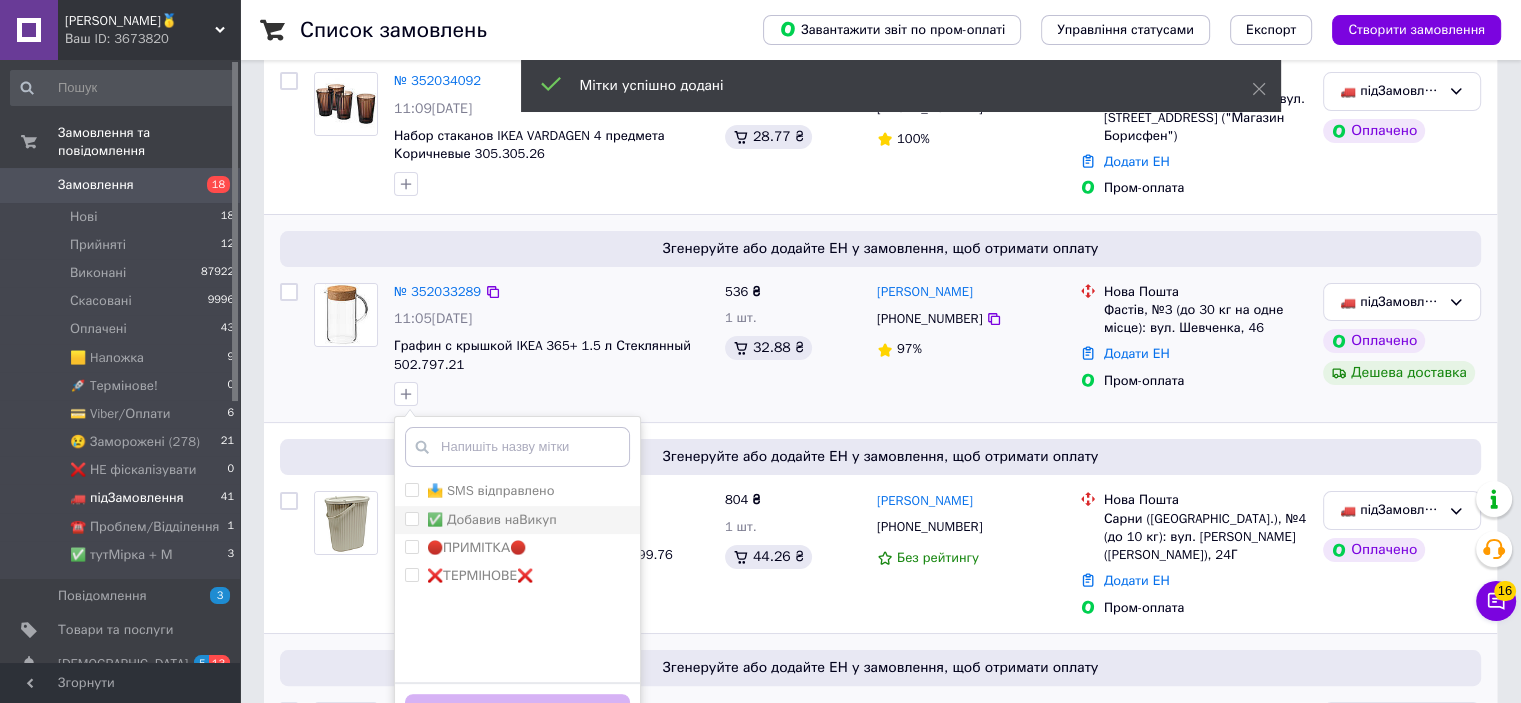 click on "✅ Добавив наВикуп" at bounding box center (492, 520) 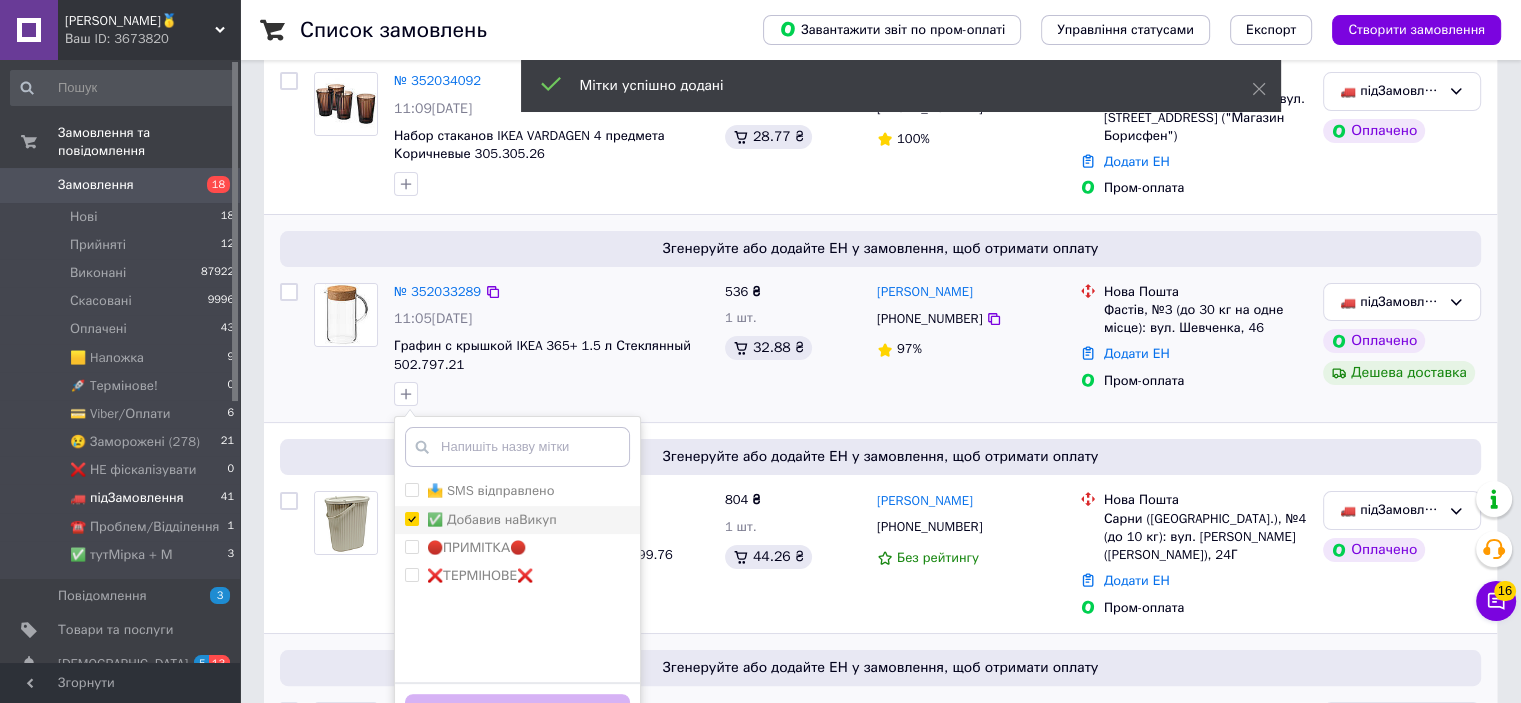 click on "✅ Добавив наВикуп" at bounding box center [411, 518] 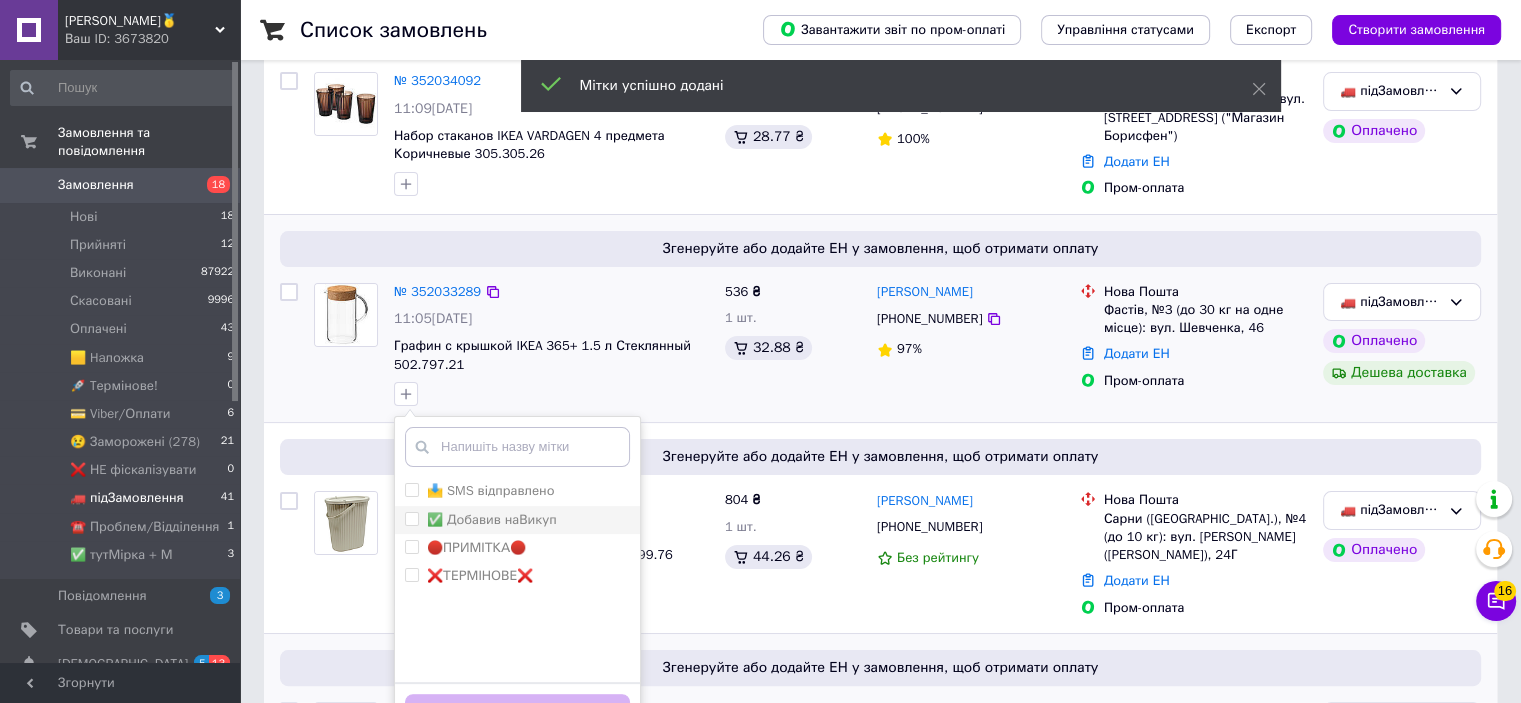 checkbox on "false" 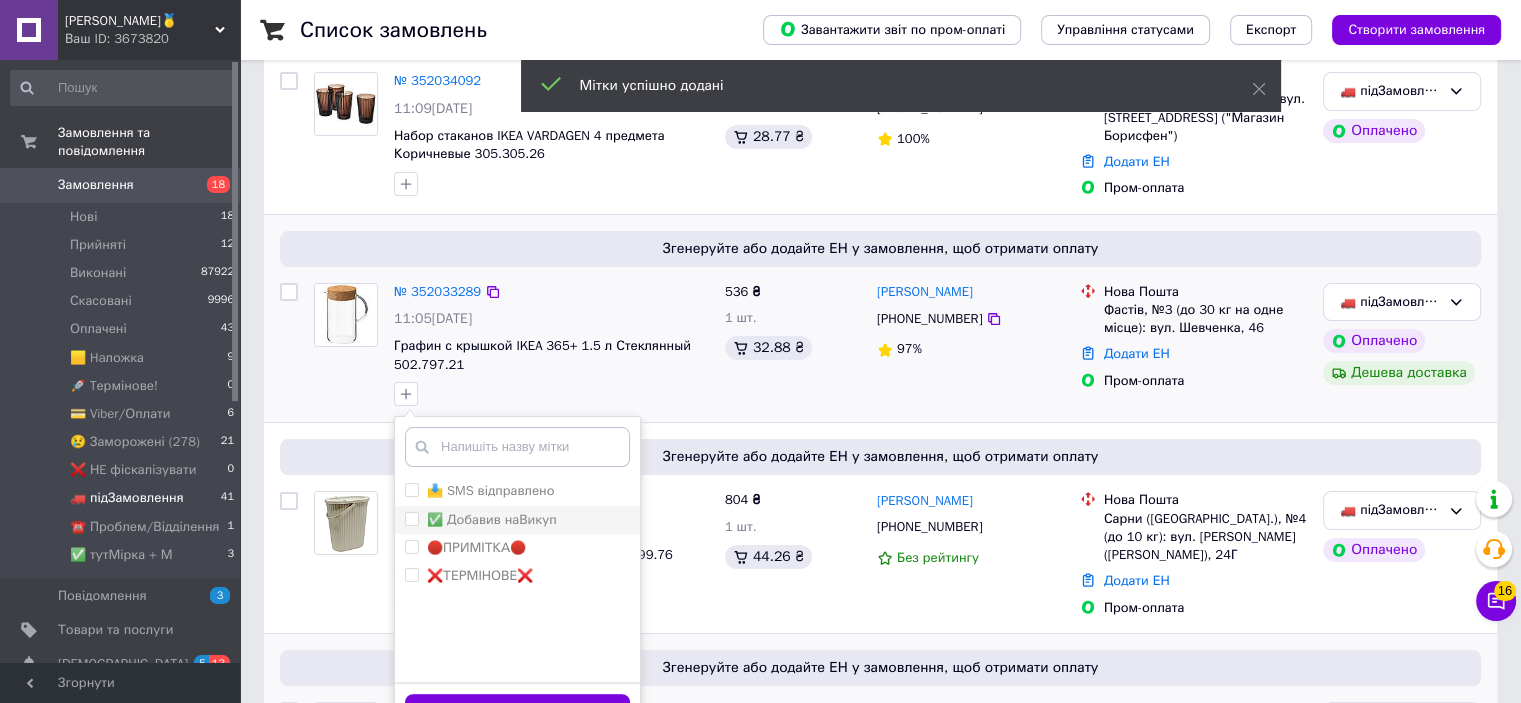 scroll, scrollTop: 383, scrollLeft: 0, axis: vertical 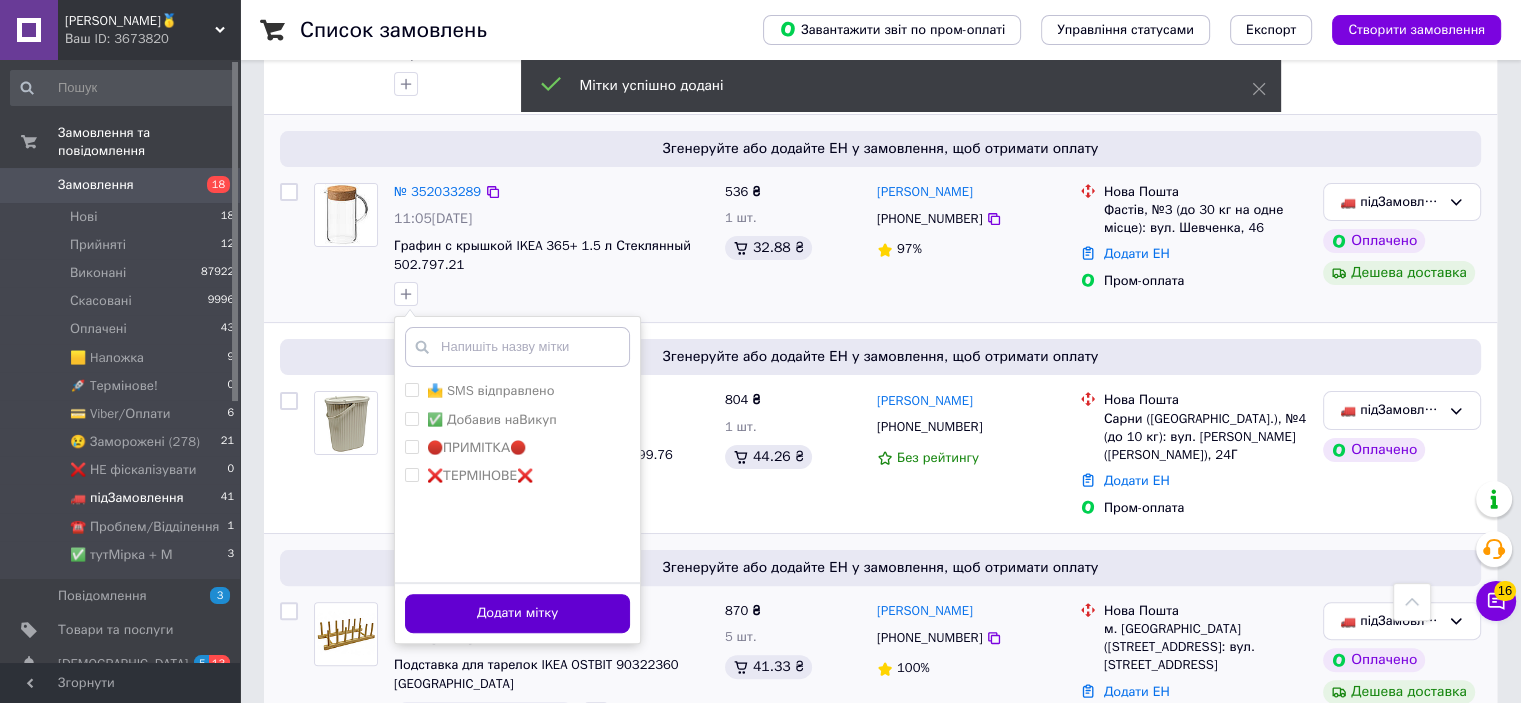 click on "Додати мітку" at bounding box center (517, 613) 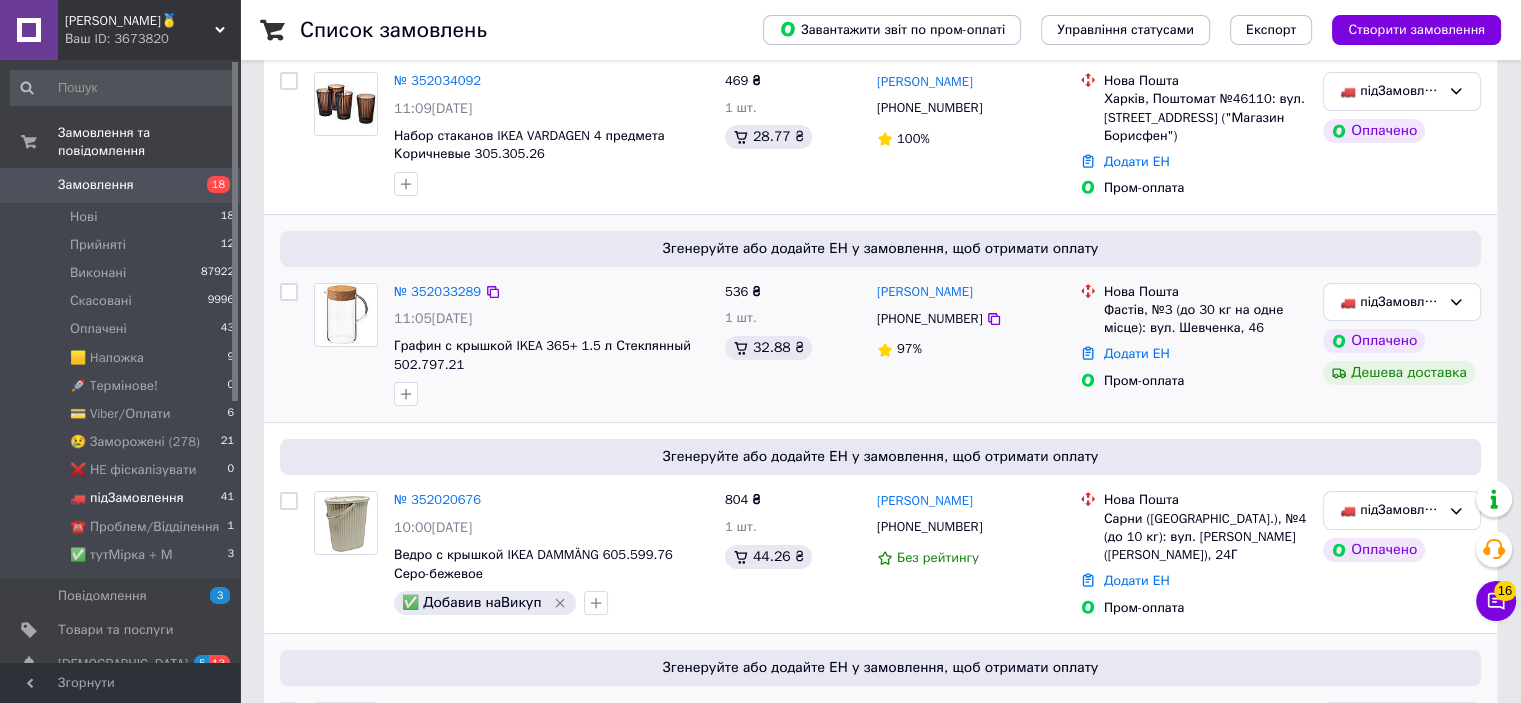 scroll, scrollTop: 183, scrollLeft: 0, axis: vertical 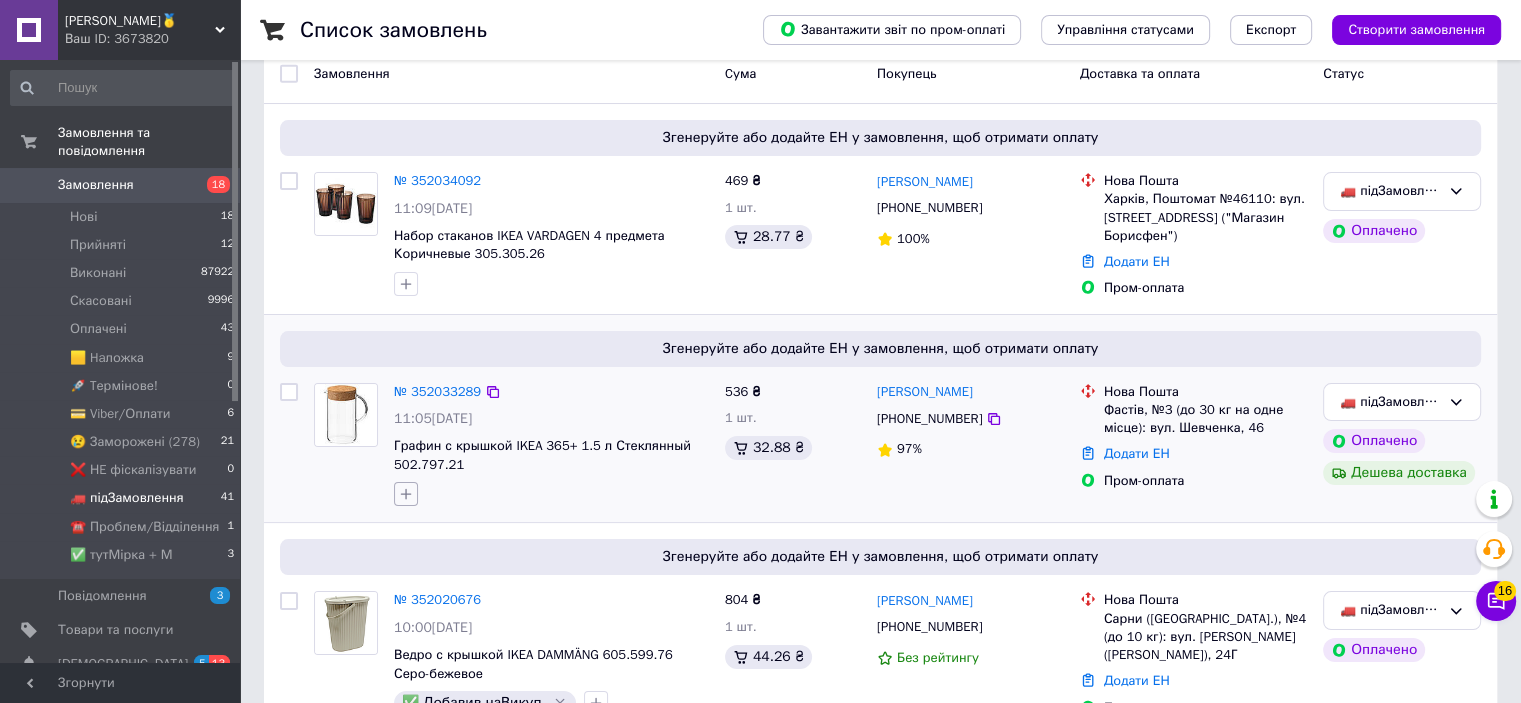 click at bounding box center (406, 494) 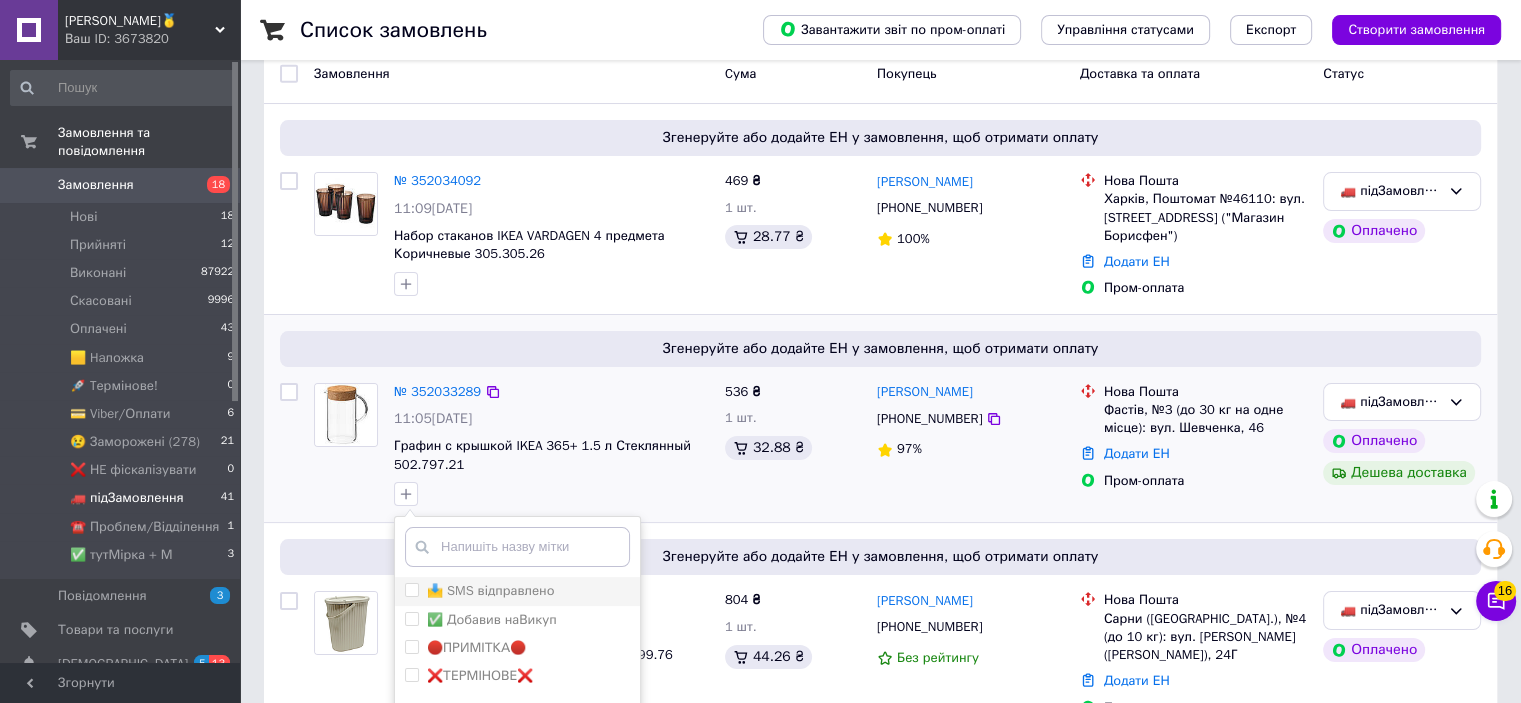 scroll, scrollTop: 283, scrollLeft: 0, axis: vertical 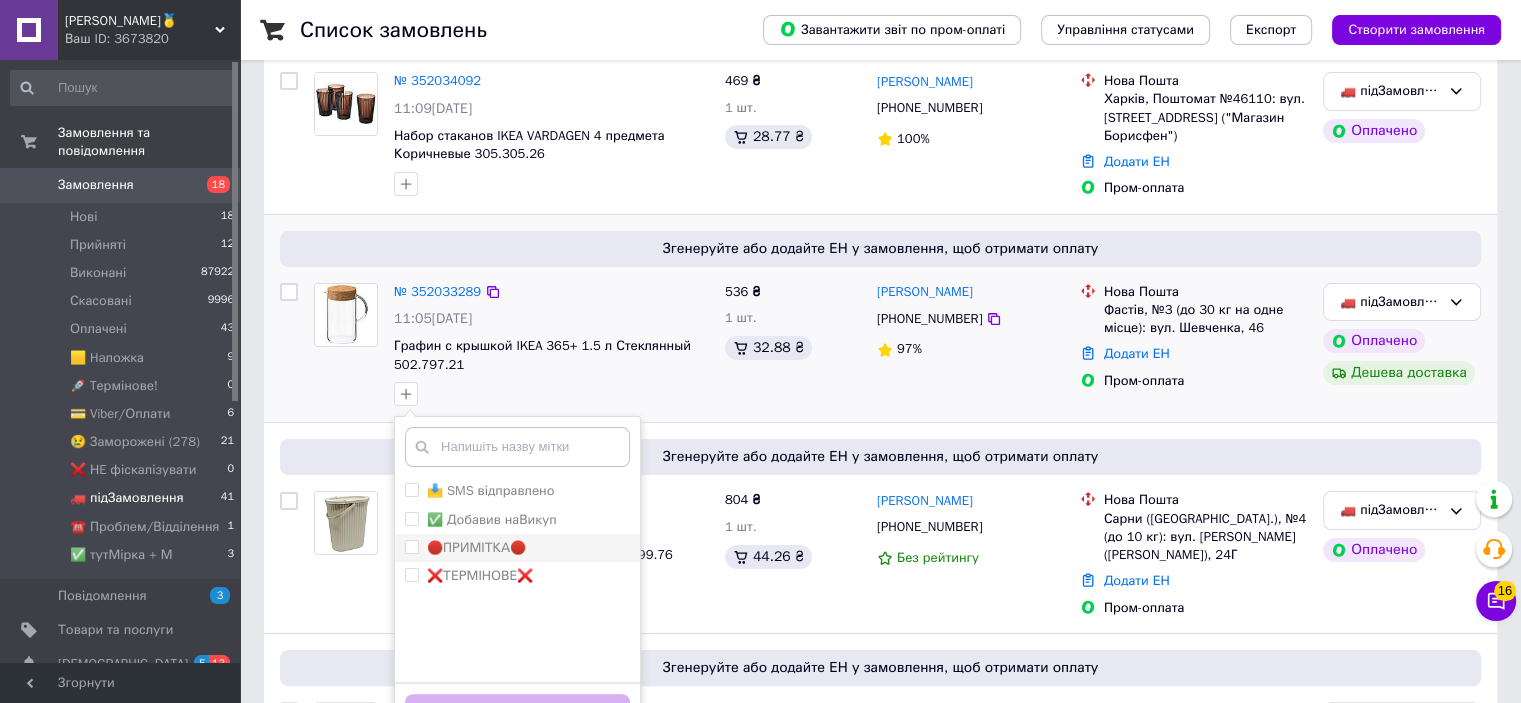 click on "🔴ПРИМІТКА🔴" at bounding box center [517, 548] 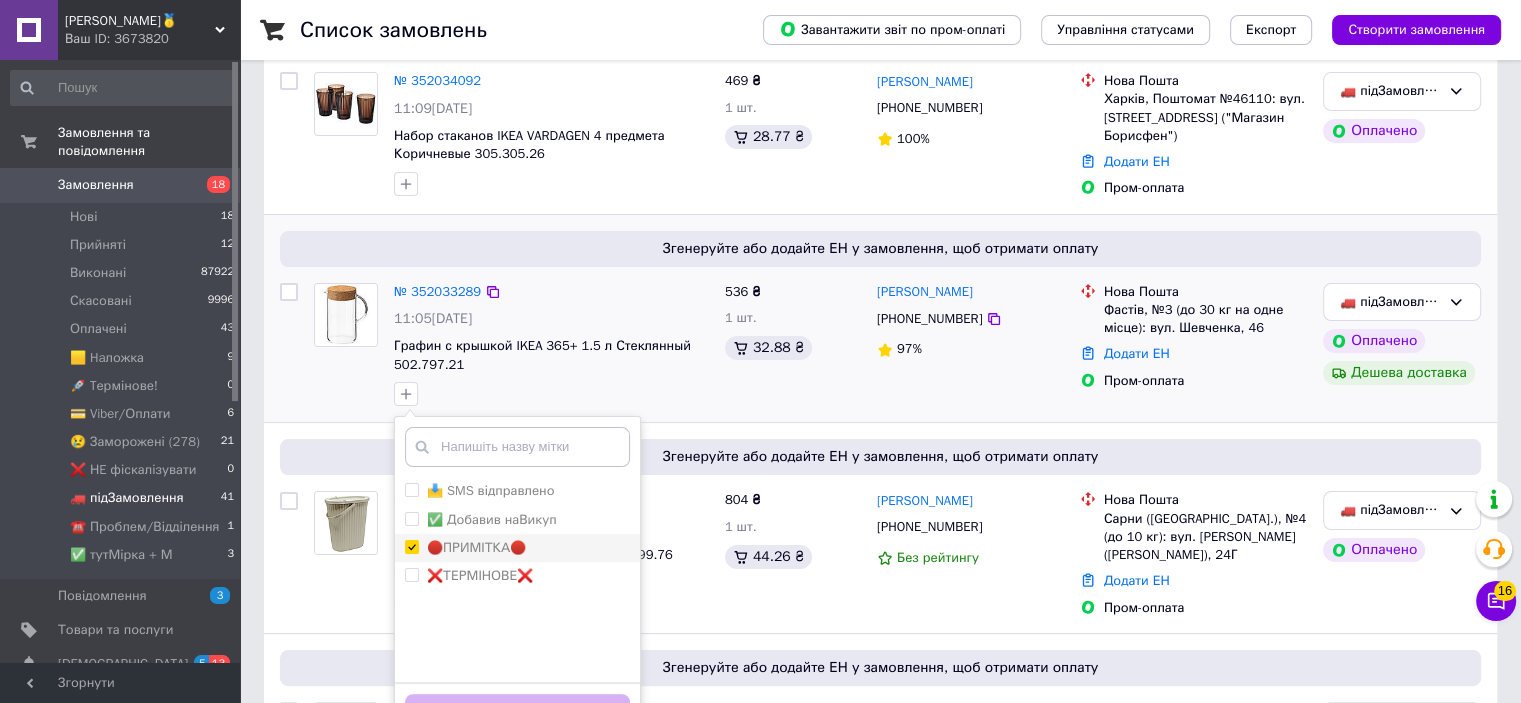 checkbox on "true" 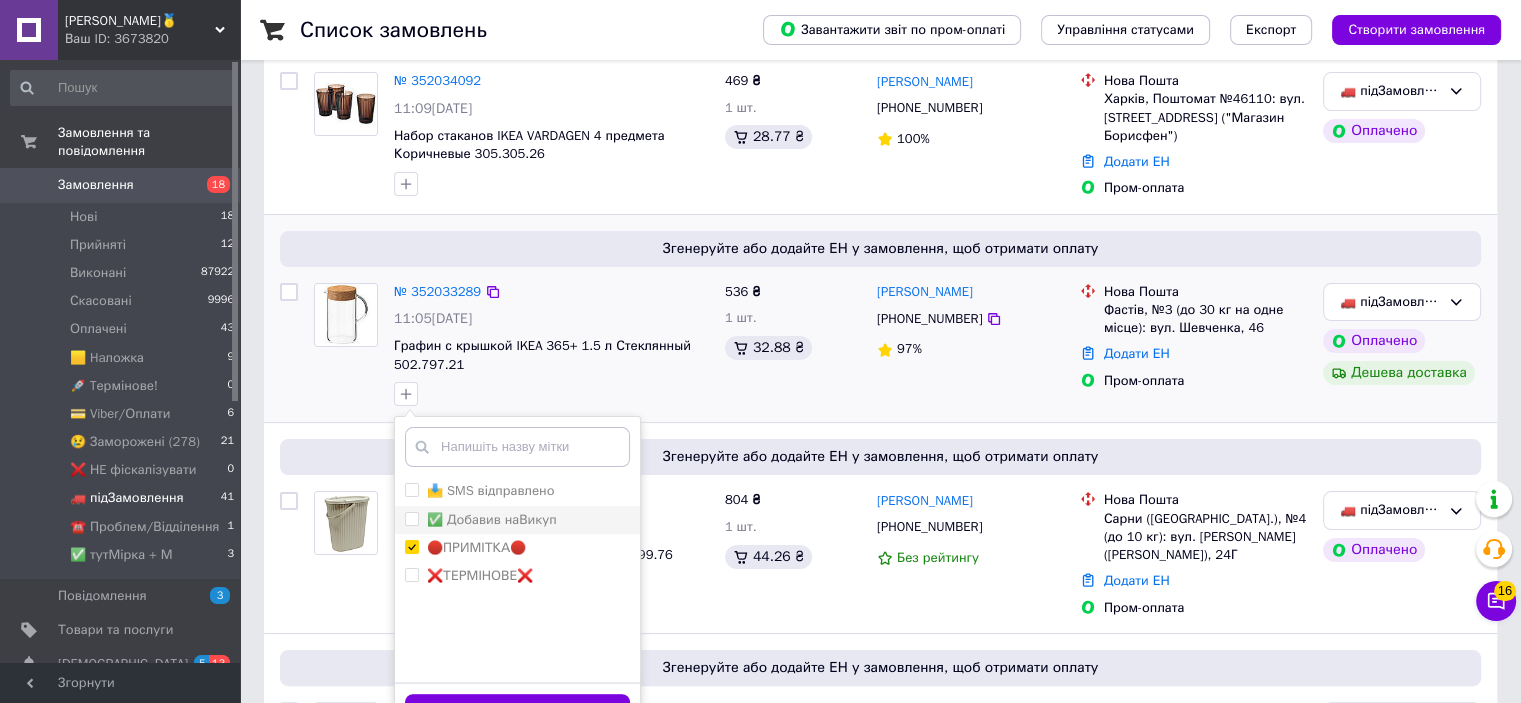 click on "✅ Добавив наВикуп" at bounding box center [492, 519] 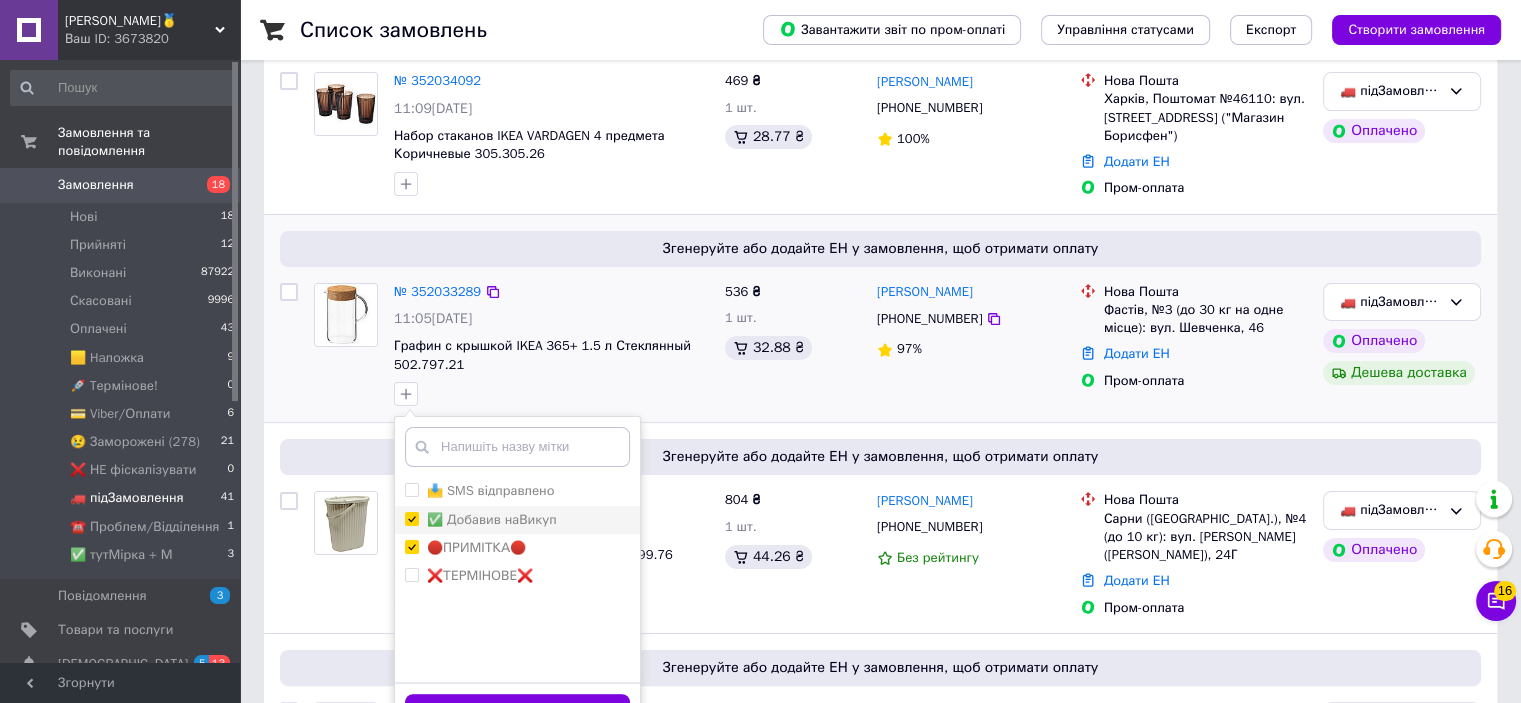 checkbox on "true" 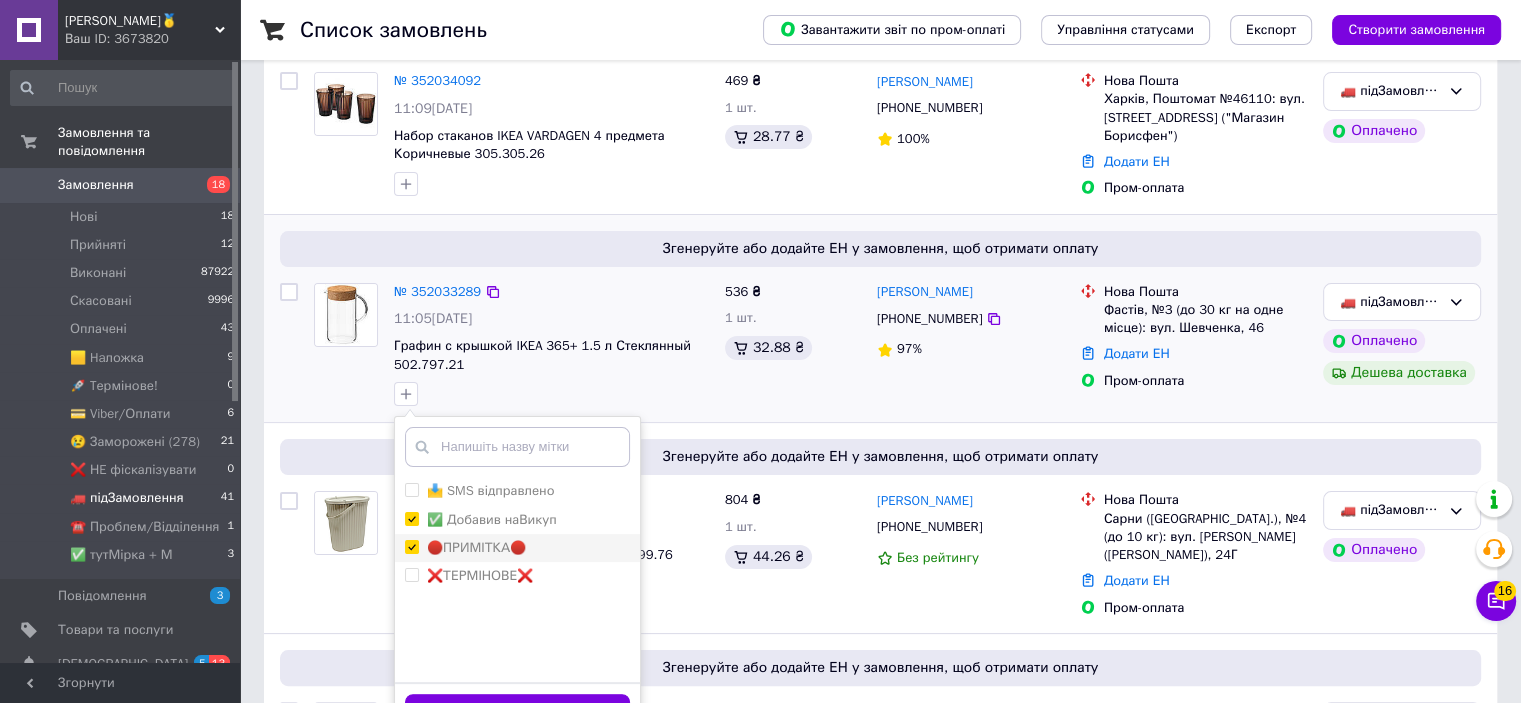 click on "🔴ПРИМІТКА🔴" at bounding box center [476, 547] 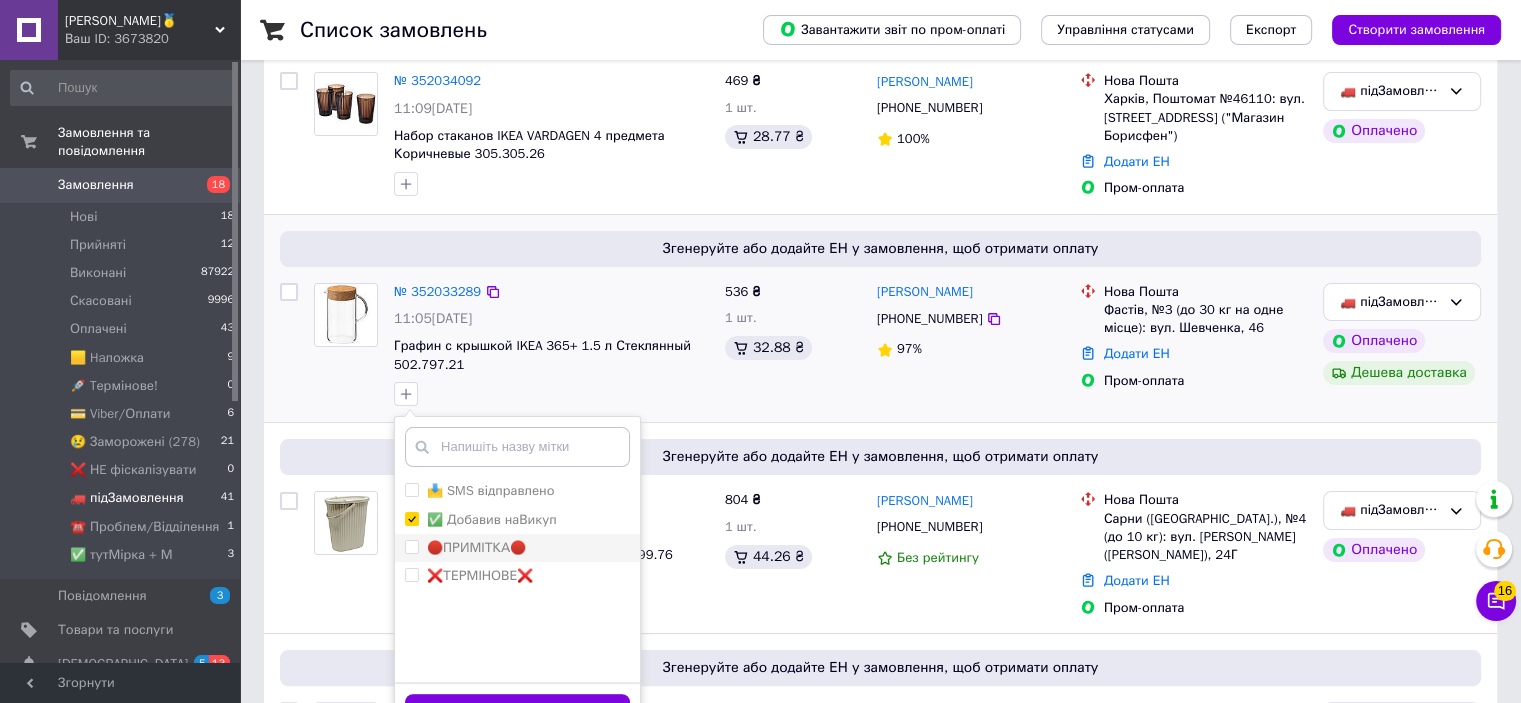 checkbox on "false" 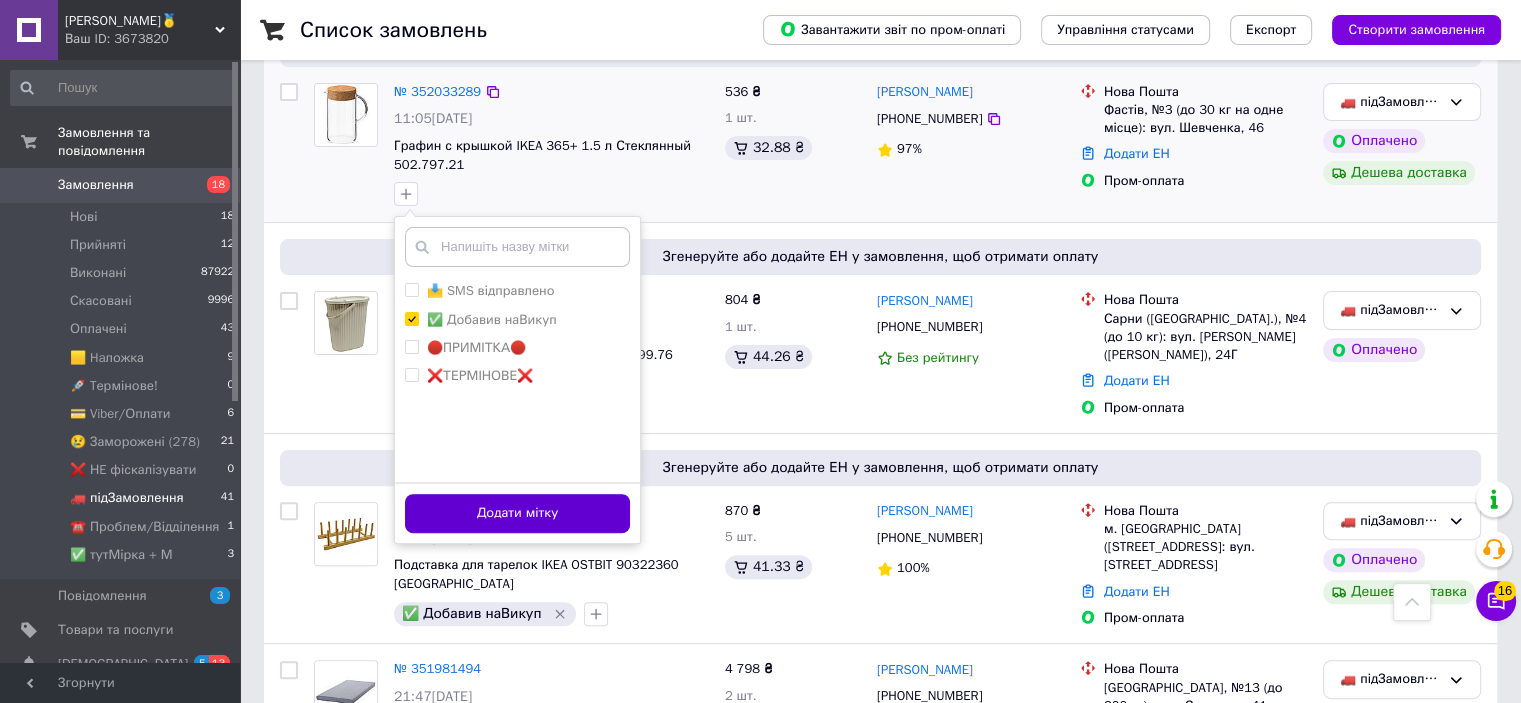 click on "Додати мітку" at bounding box center (517, 513) 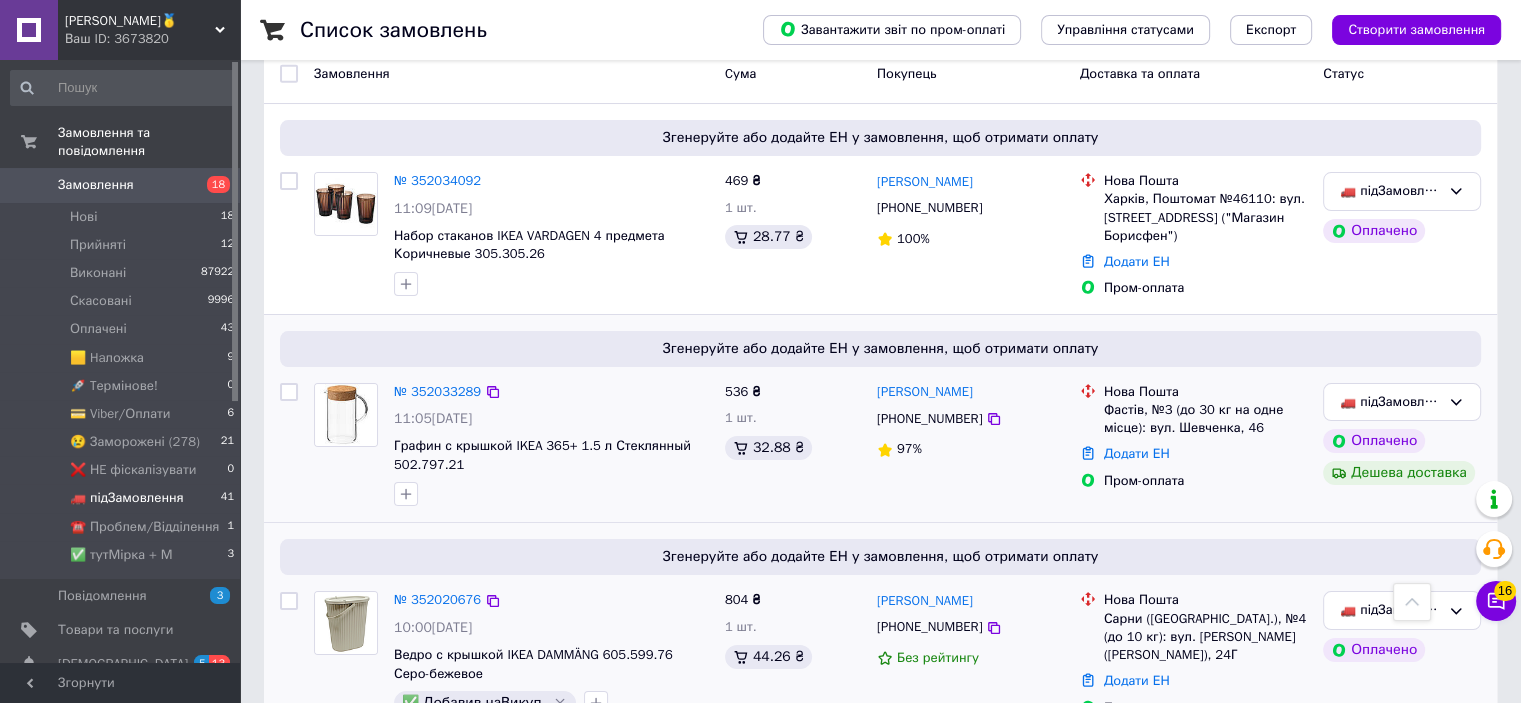 scroll, scrollTop: 83, scrollLeft: 0, axis: vertical 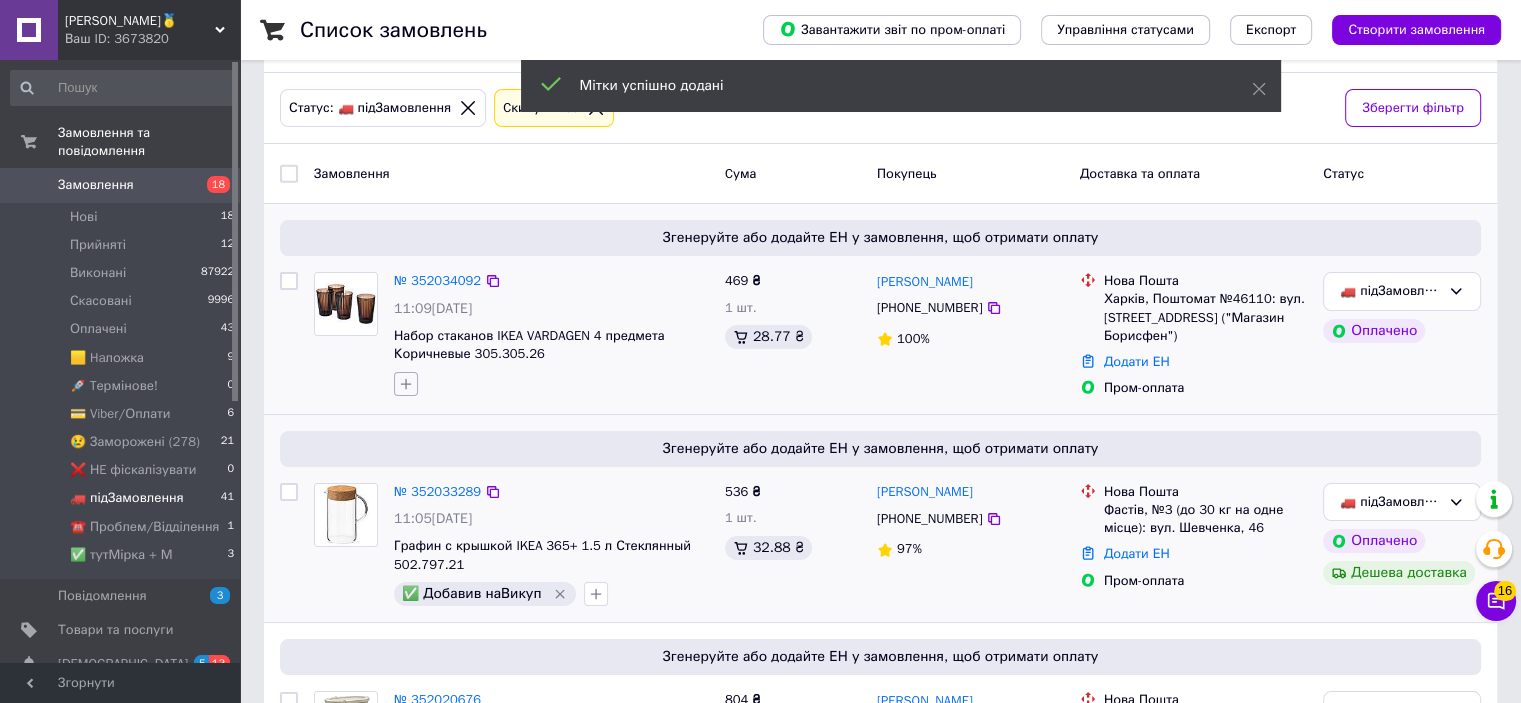 click 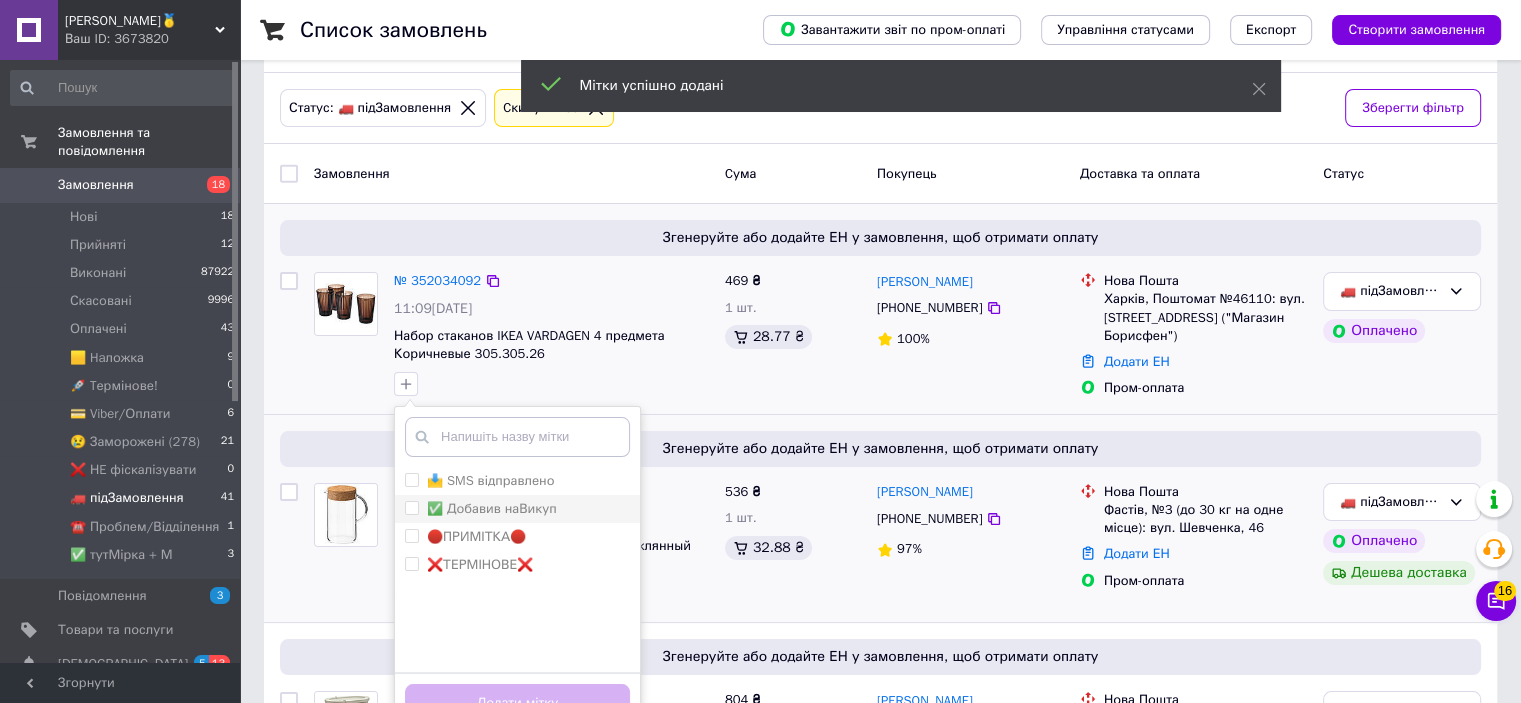click on "✅ Добавив наВикуп" at bounding box center (492, 509) 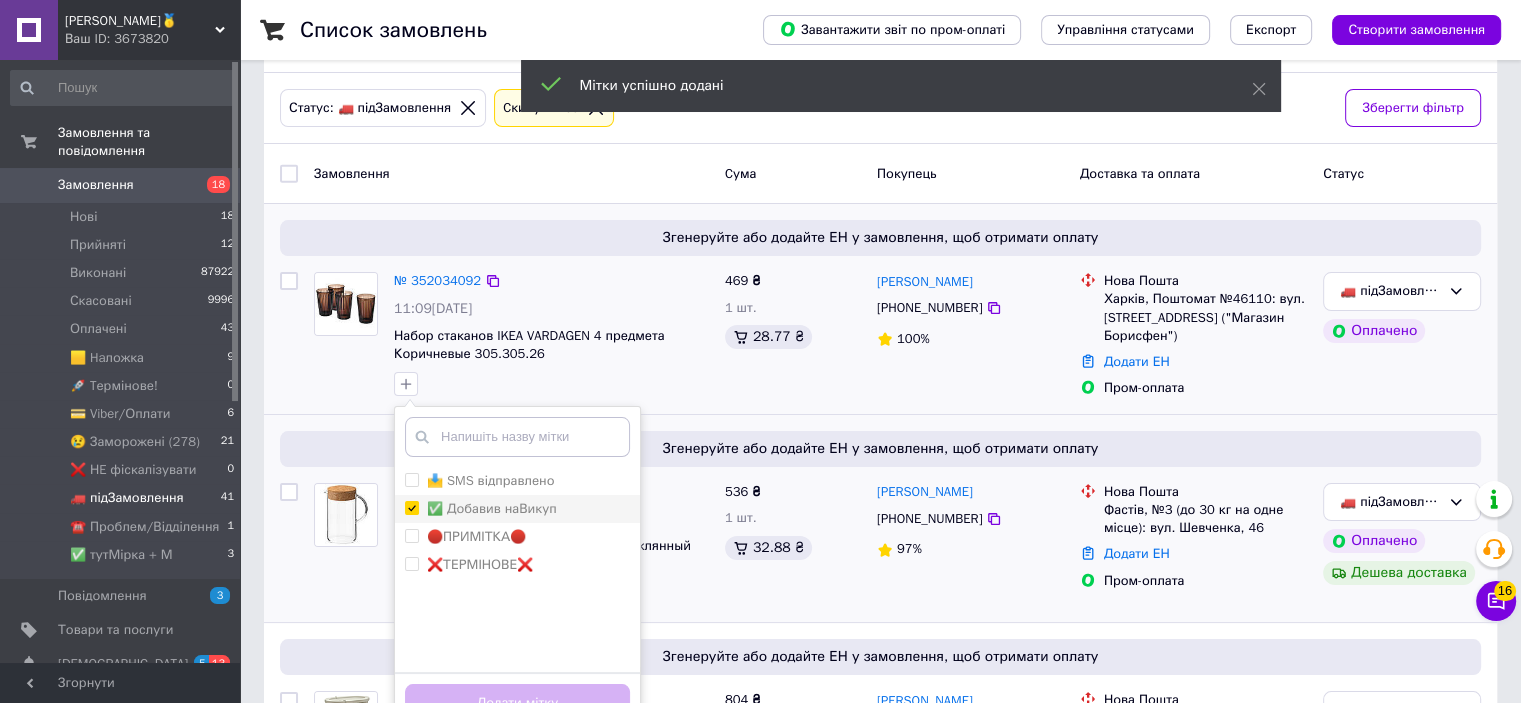 click on "✅ Добавив наВикуп" at bounding box center [411, 507] 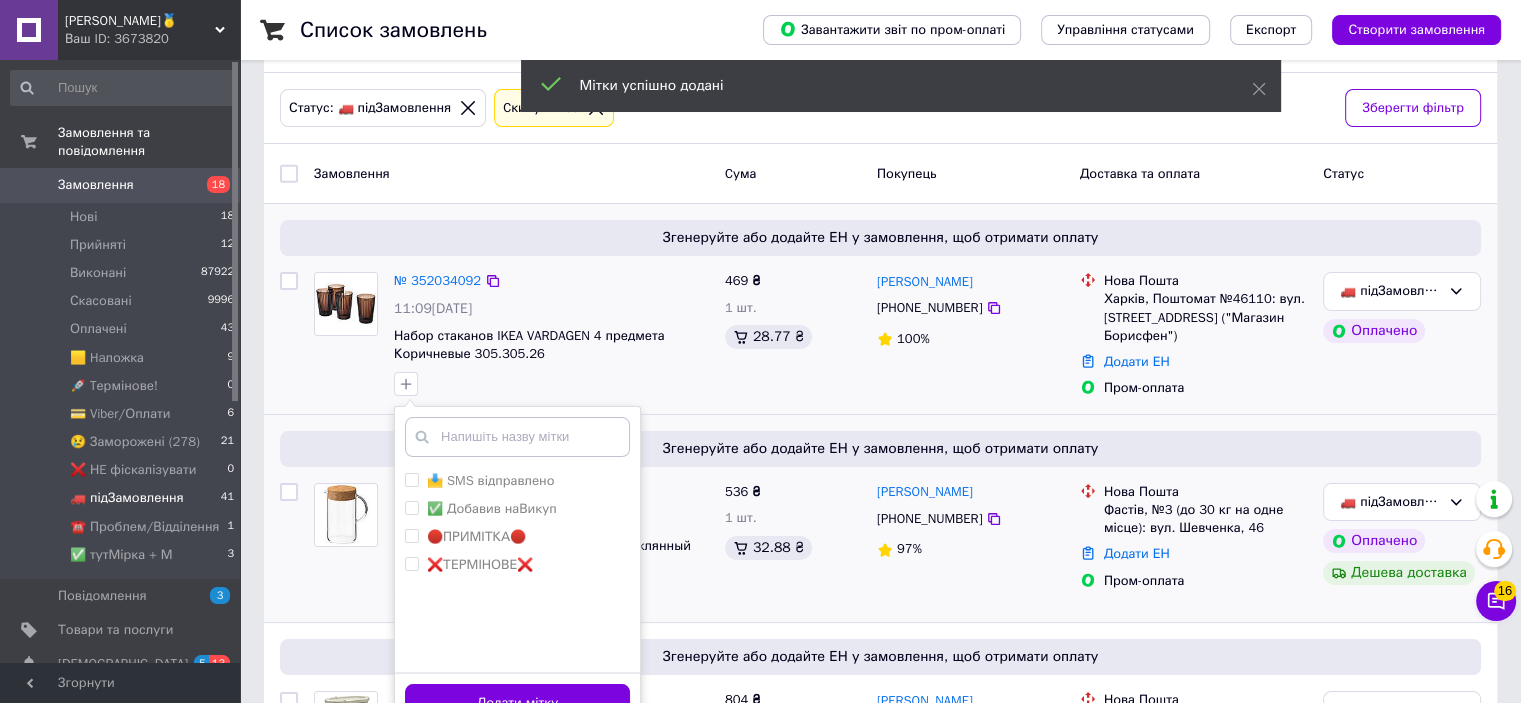 scroll, scrollTop: 183, scrollLeft: 0, axis: vertical 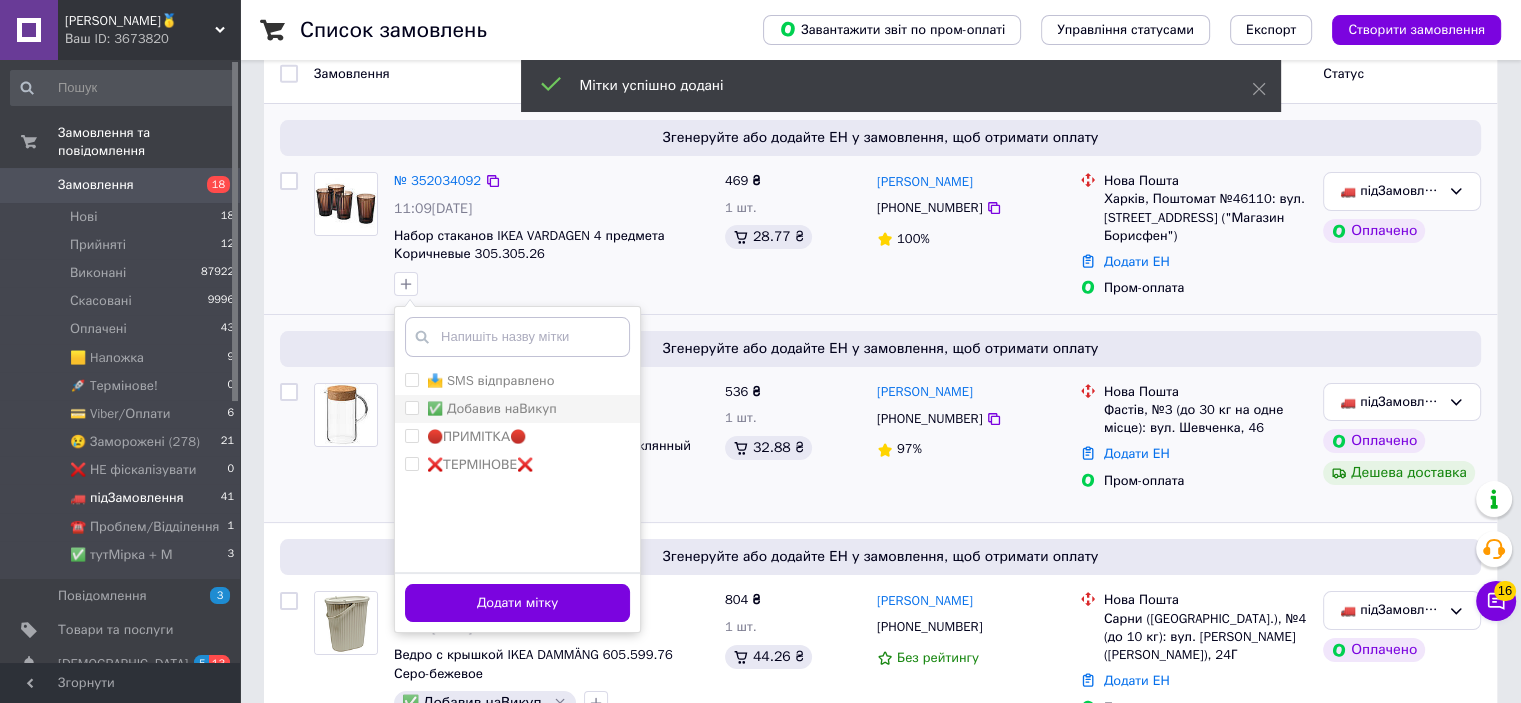 click on "✅ Добавив наВикуп" at bounding box center (492, 408) 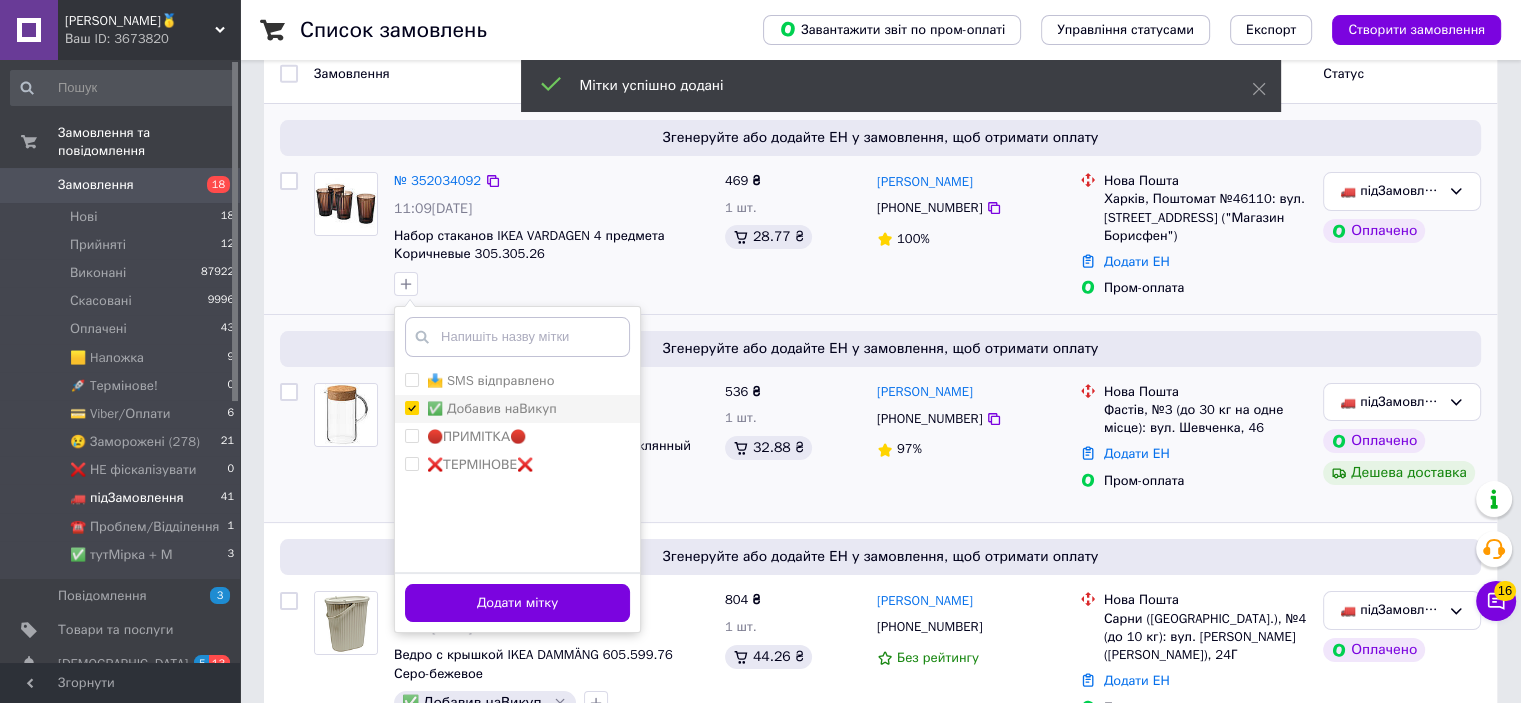 checkbox on "true" 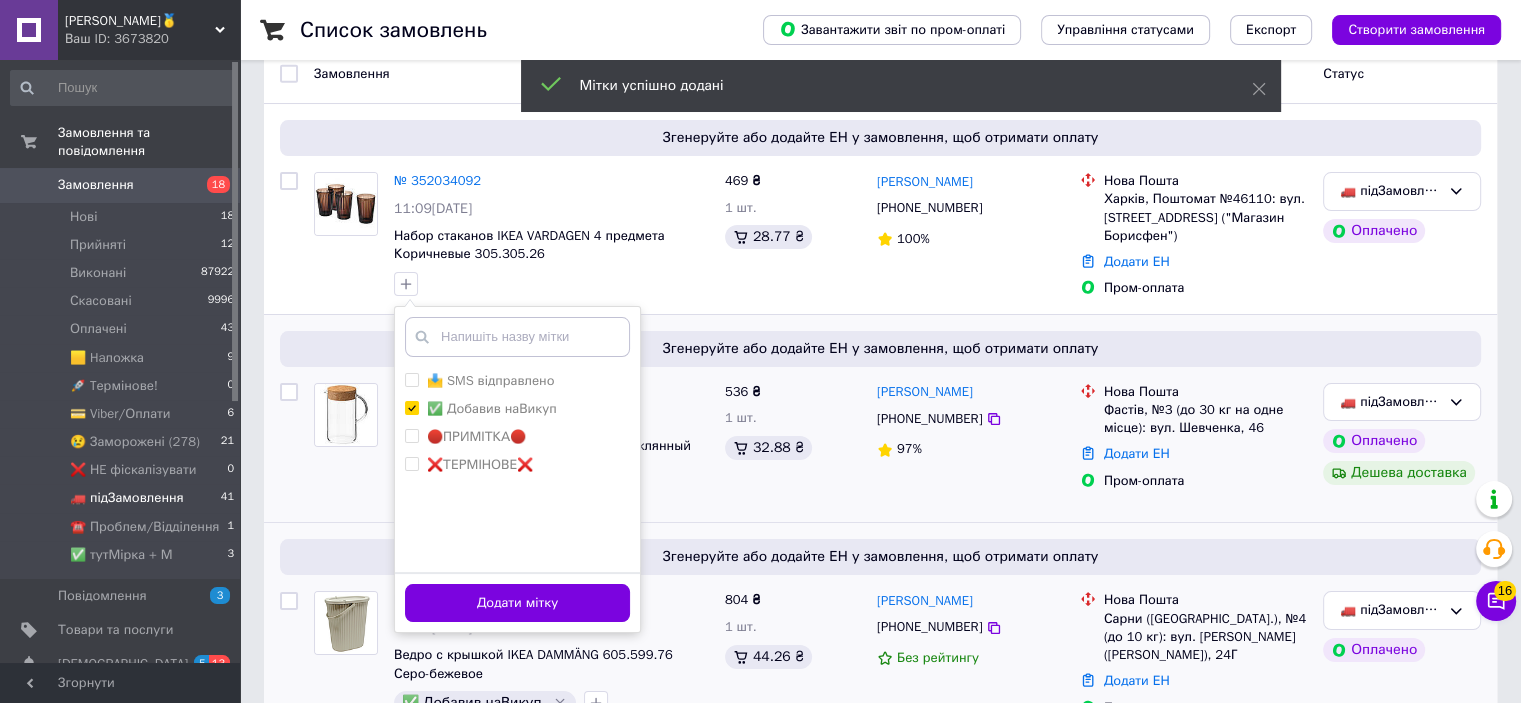 click on "Додати мітку" at bounding box center [517, 603] 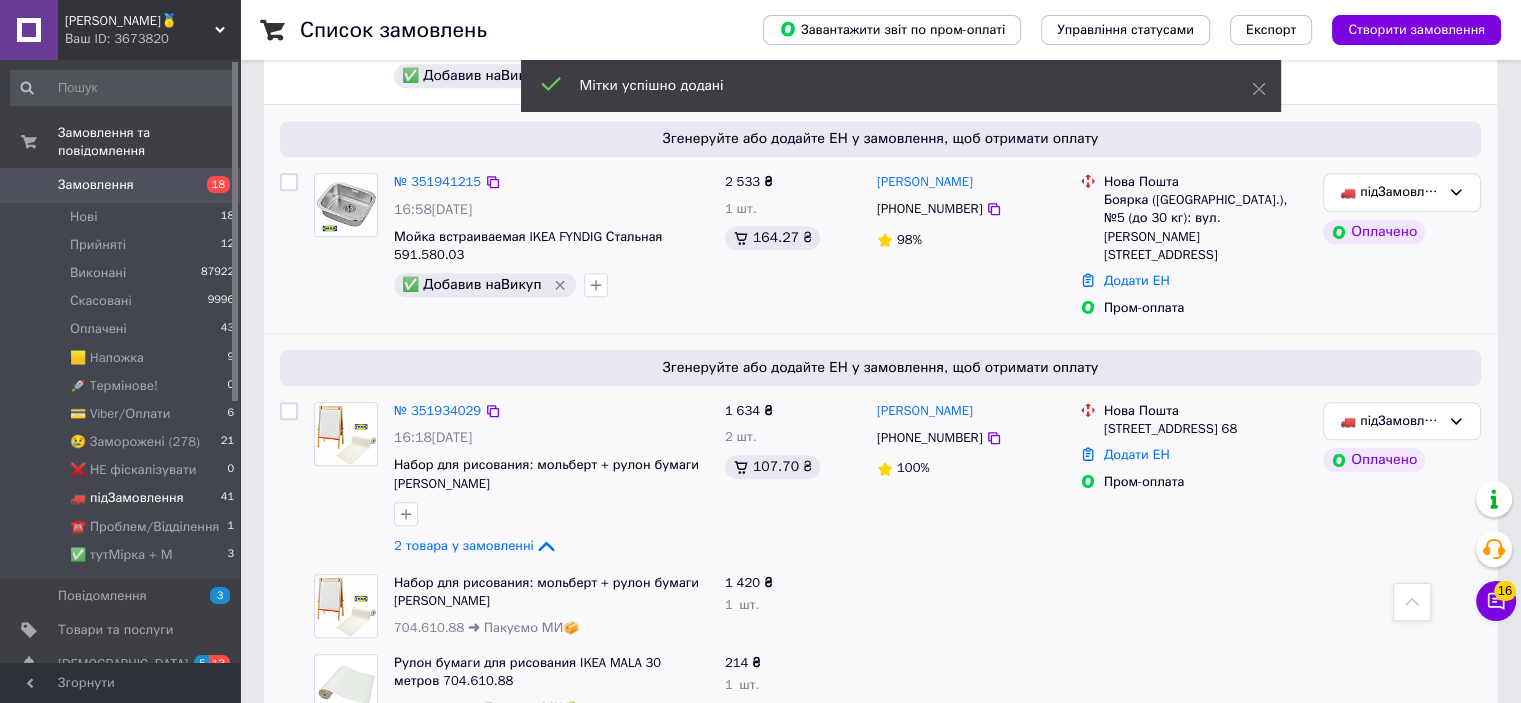 scroll, scrollTop: 1783, scrollLeft: 0, axis: vertical 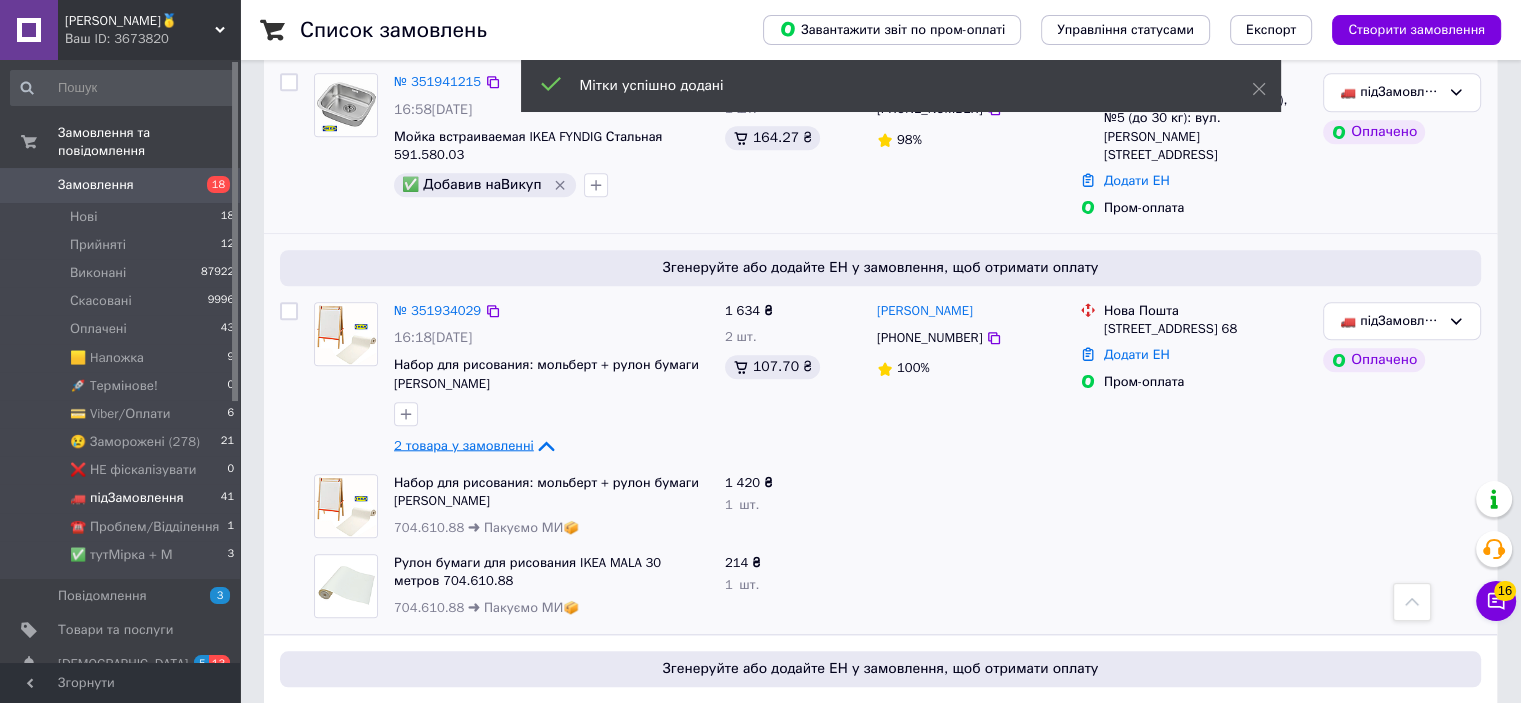 click on "2 товара у замовленні" at bounding box center [464, 444] 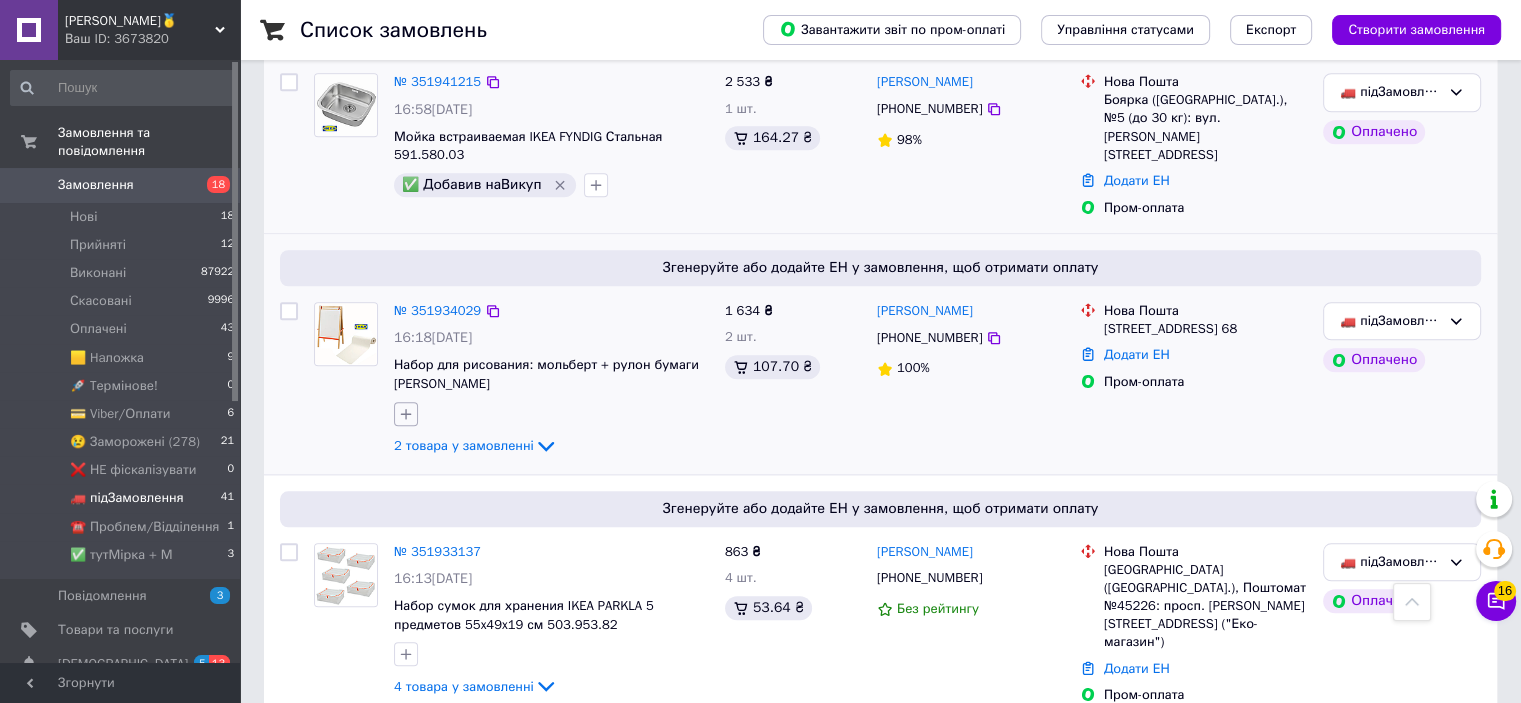 click 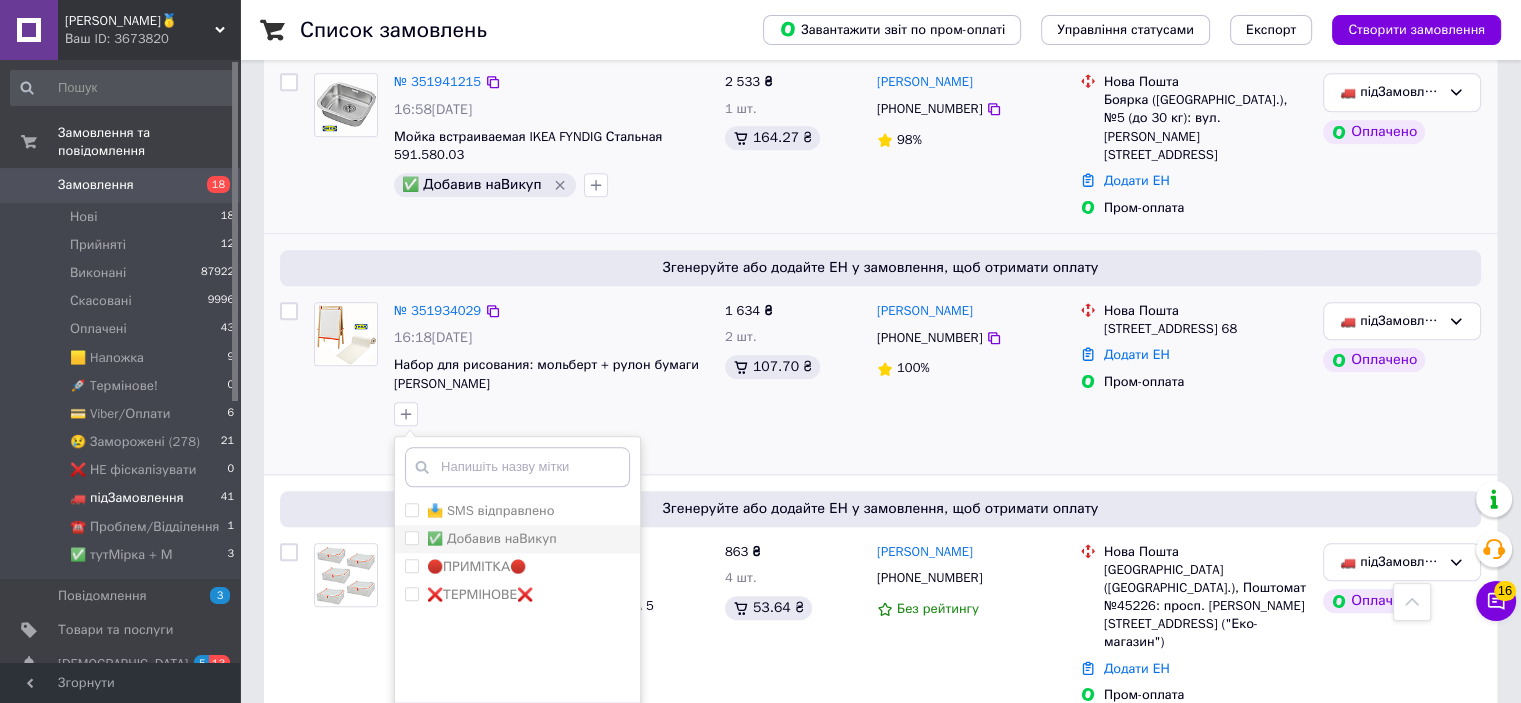 click on "✅ Добавив наВикуп" at bounding box center [492, 538] 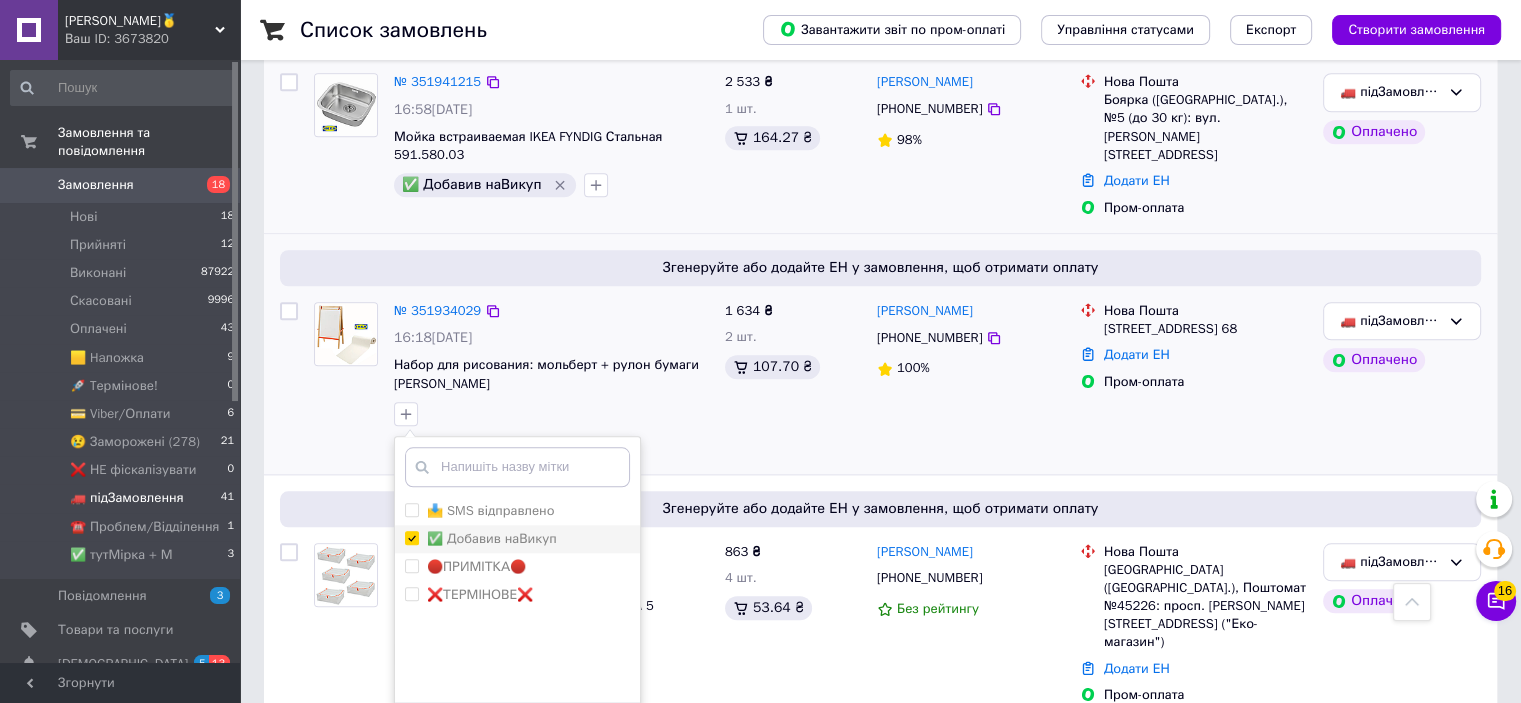 checkbox on "true" 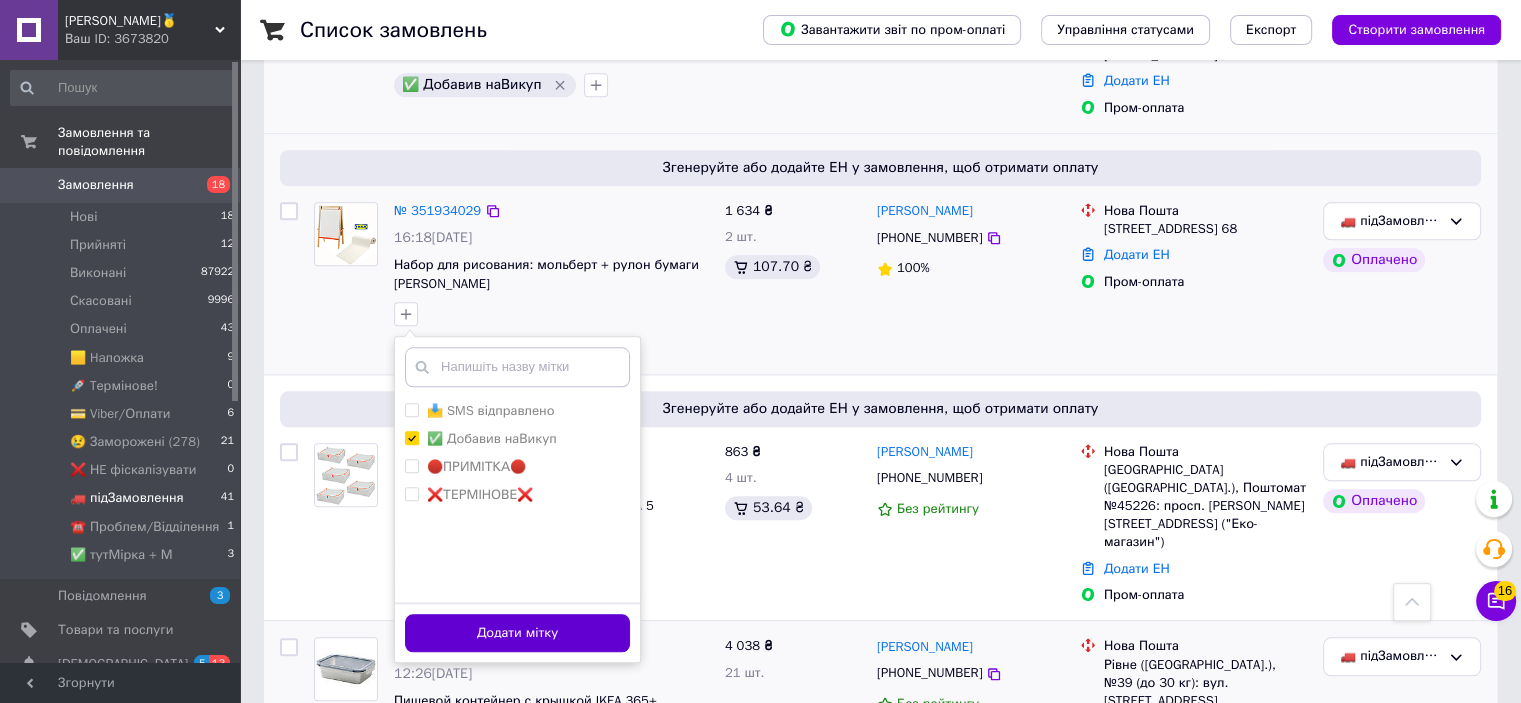scroll, scrollTop: 1983, scrollLeft: 0, axis: vertical 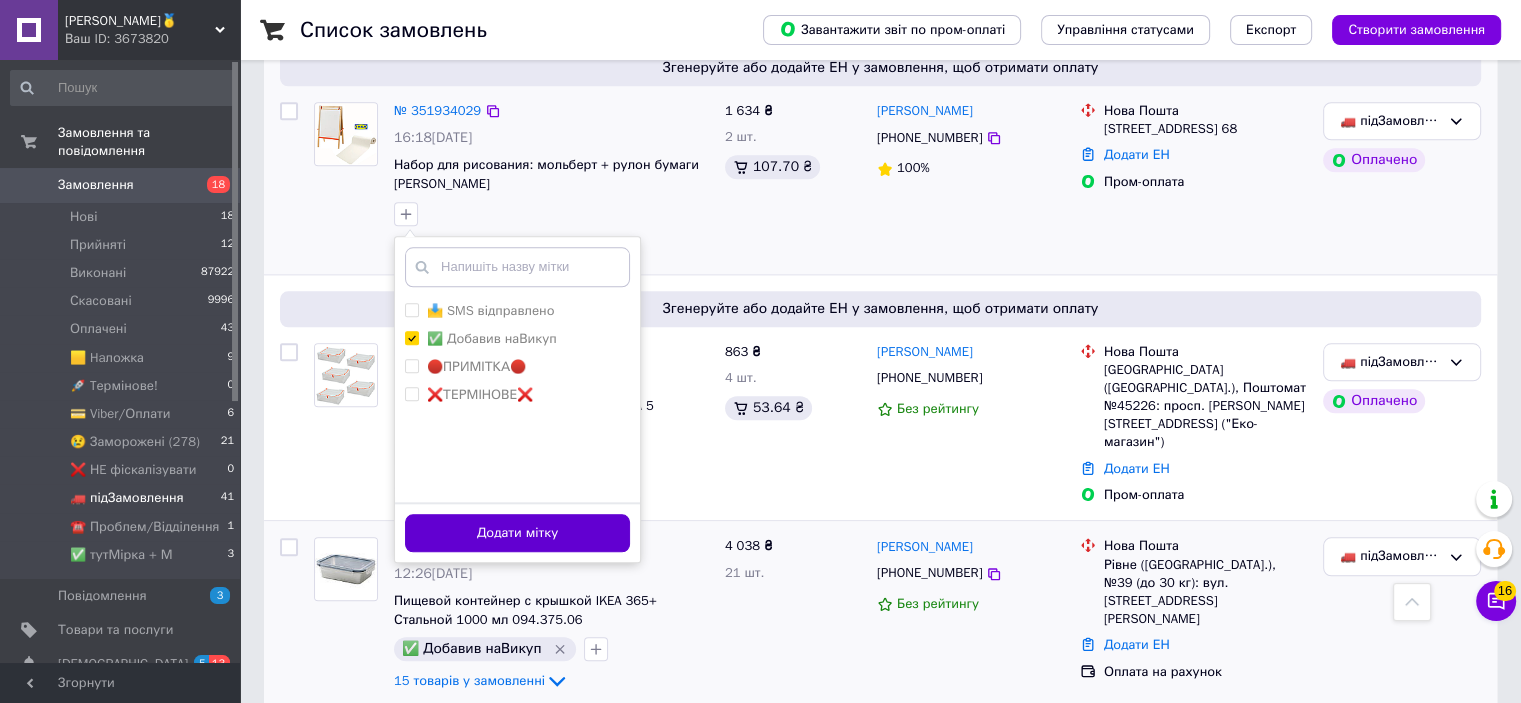 click on "Додати мітку" at bounding box center [517, 533] 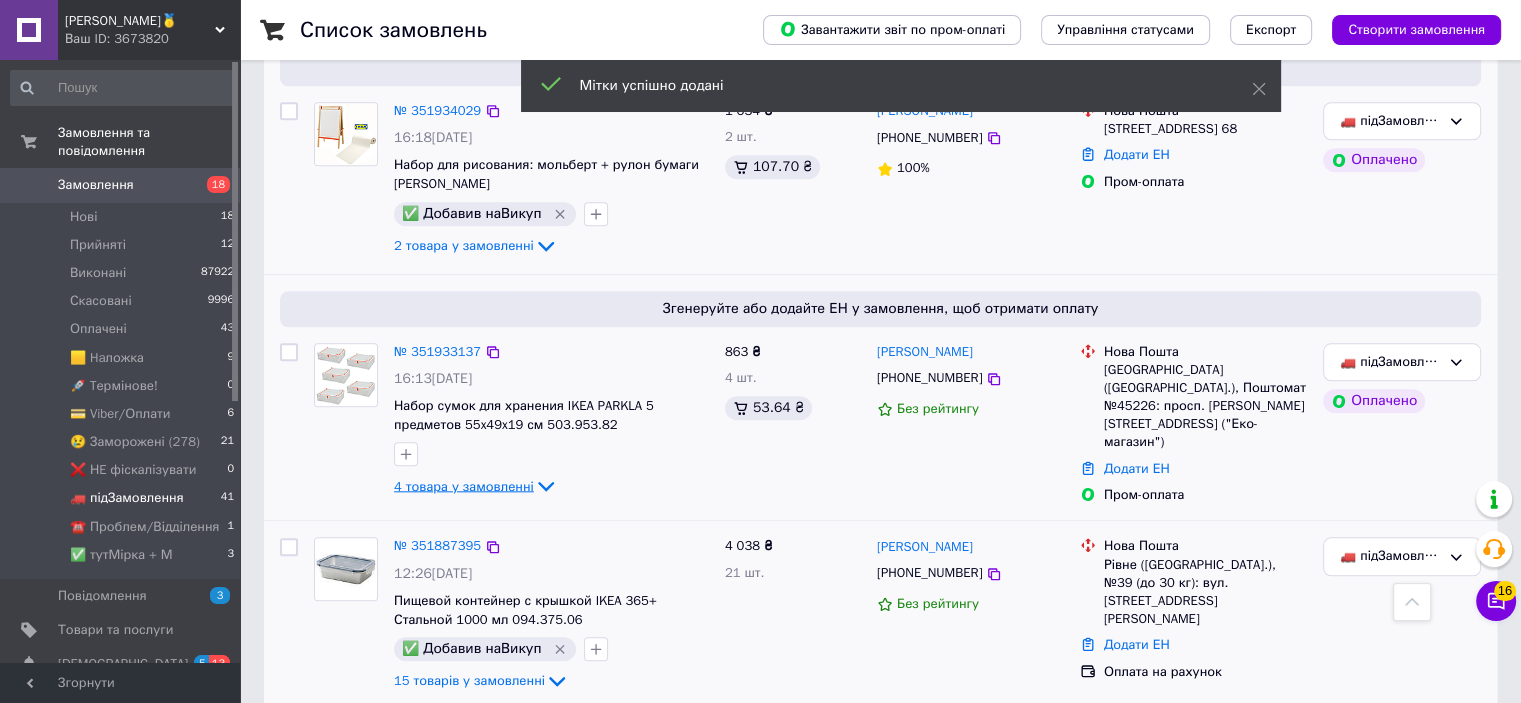click on "4 товара у замовленні" at bounding box center [464, 485] 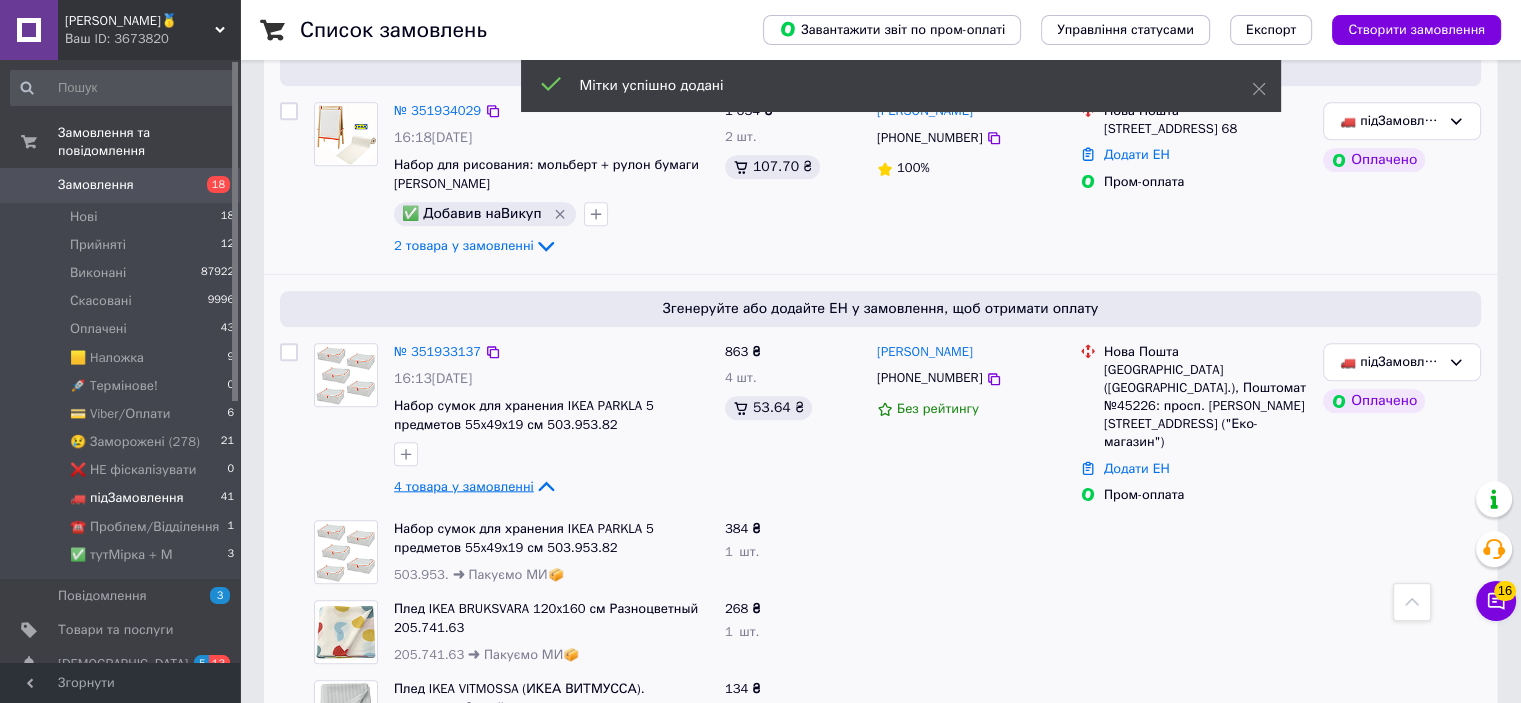 scroll, scrollTop: 2083, scrollLeft: 0, axis: vertical 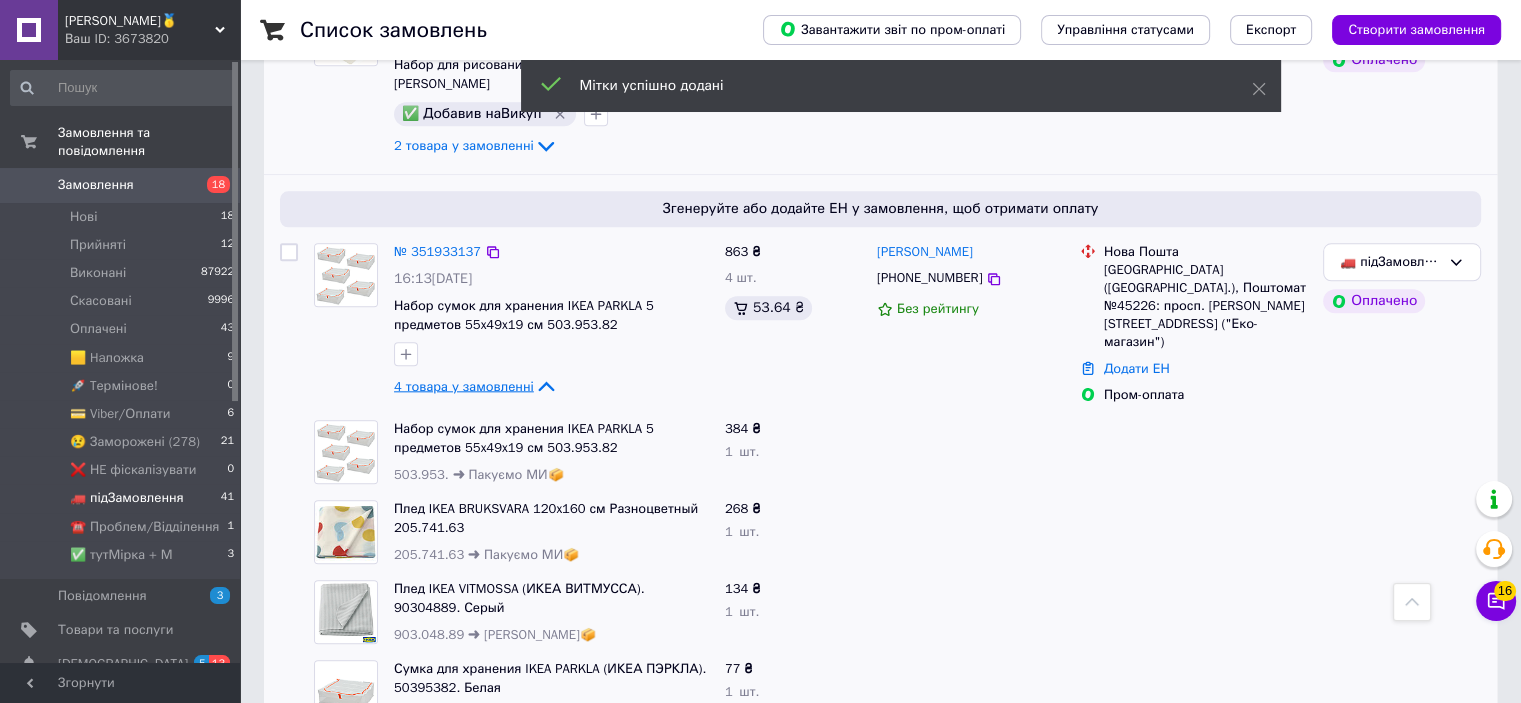 click on "4 товара у замовленні" at bounding box center (464, 385) 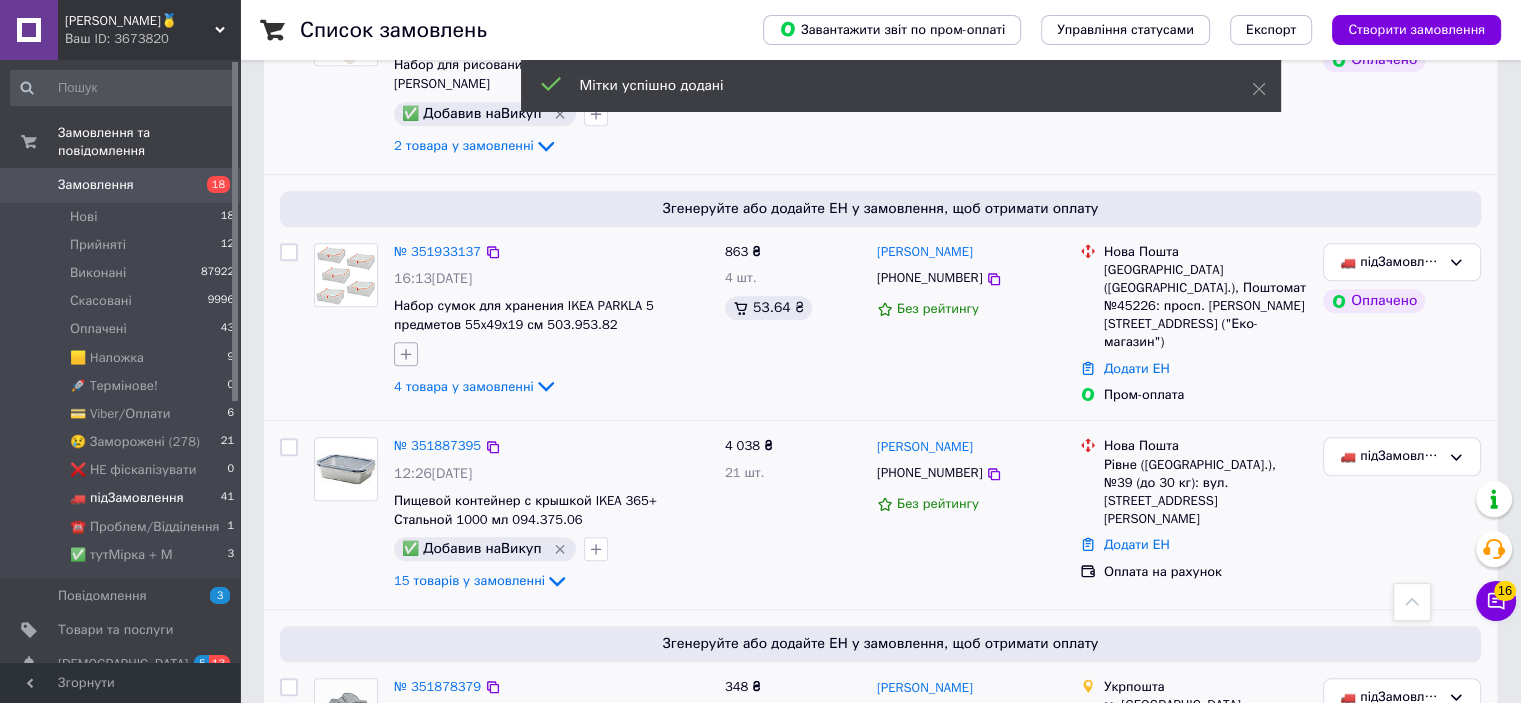 click 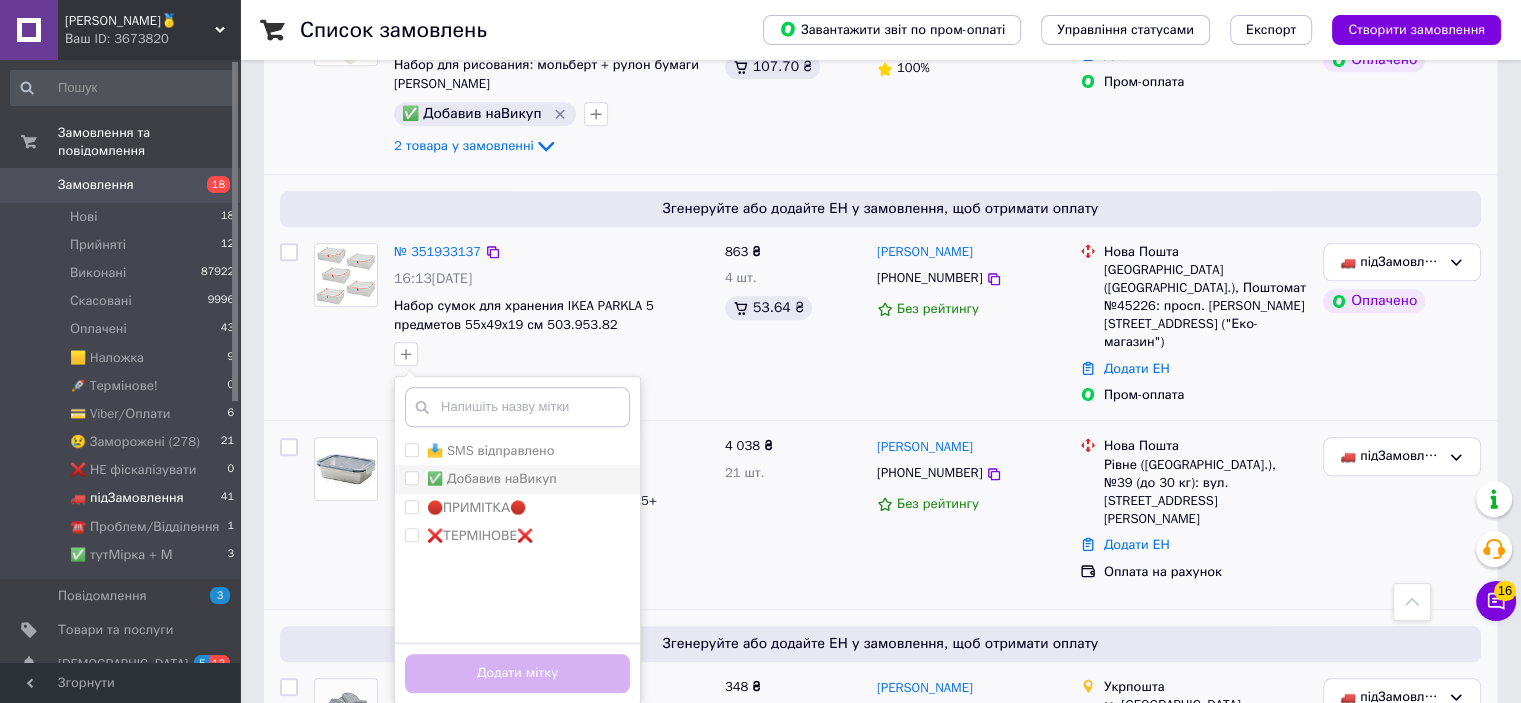click on "📩 SMS відправлено" at bounding box center (517, 451) 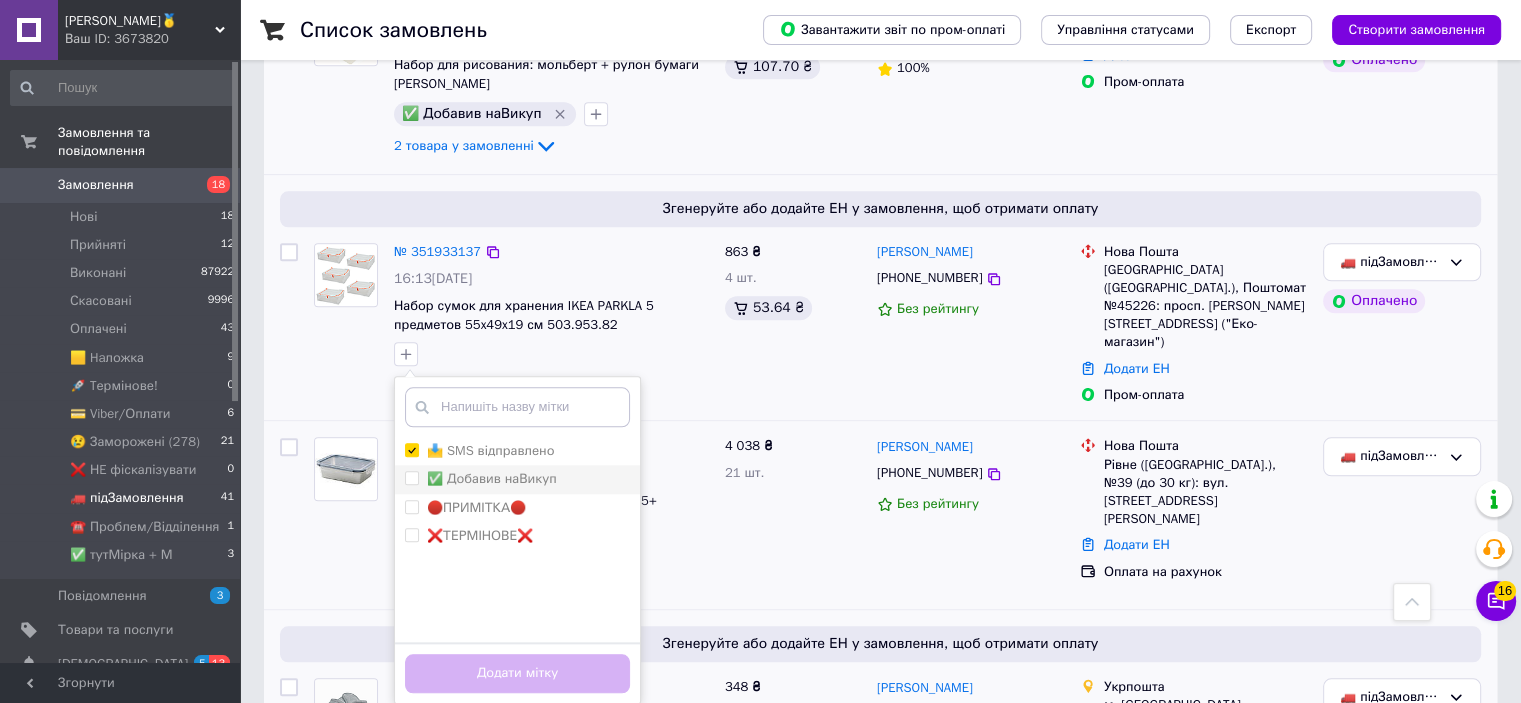 checkbox on "true" 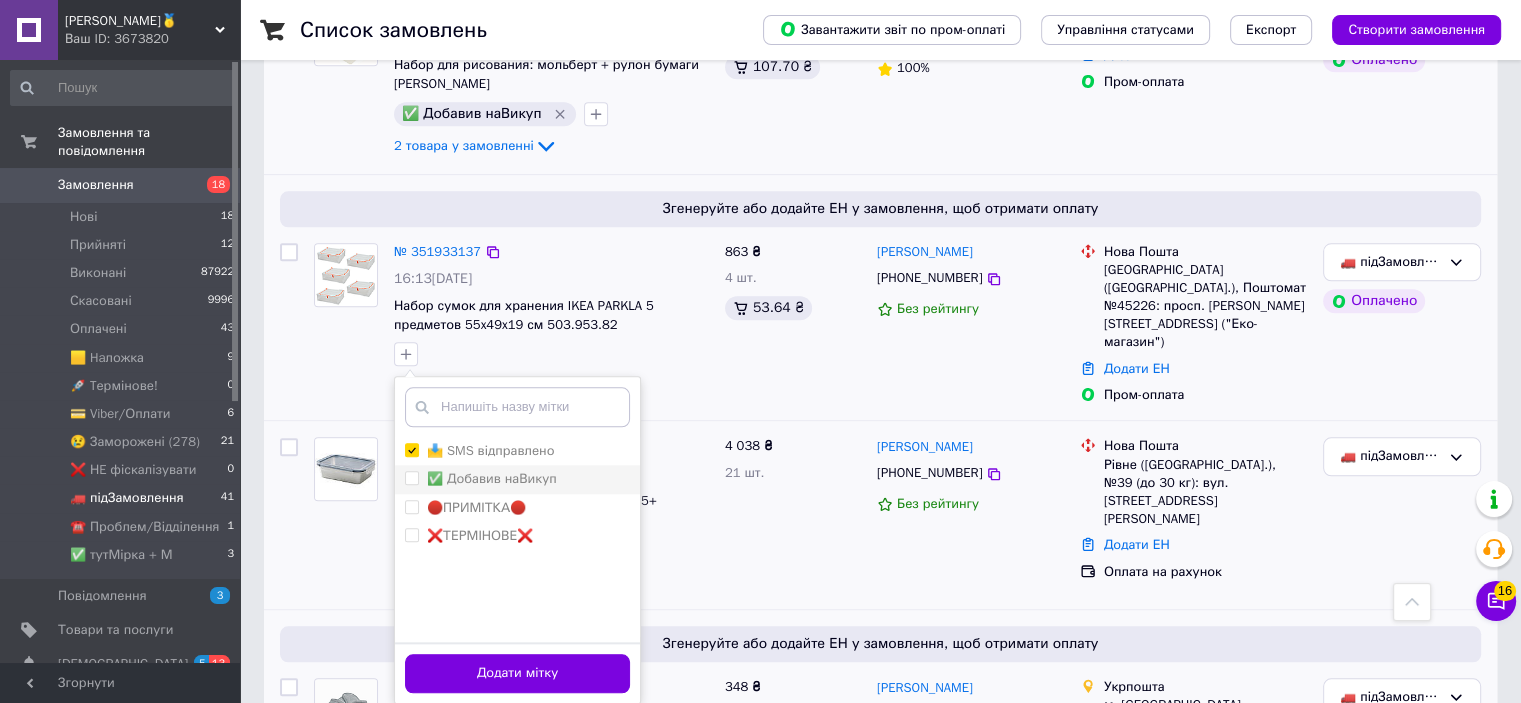 click on "✅ Добавив наВикуп" at bounding box center (492, 478) 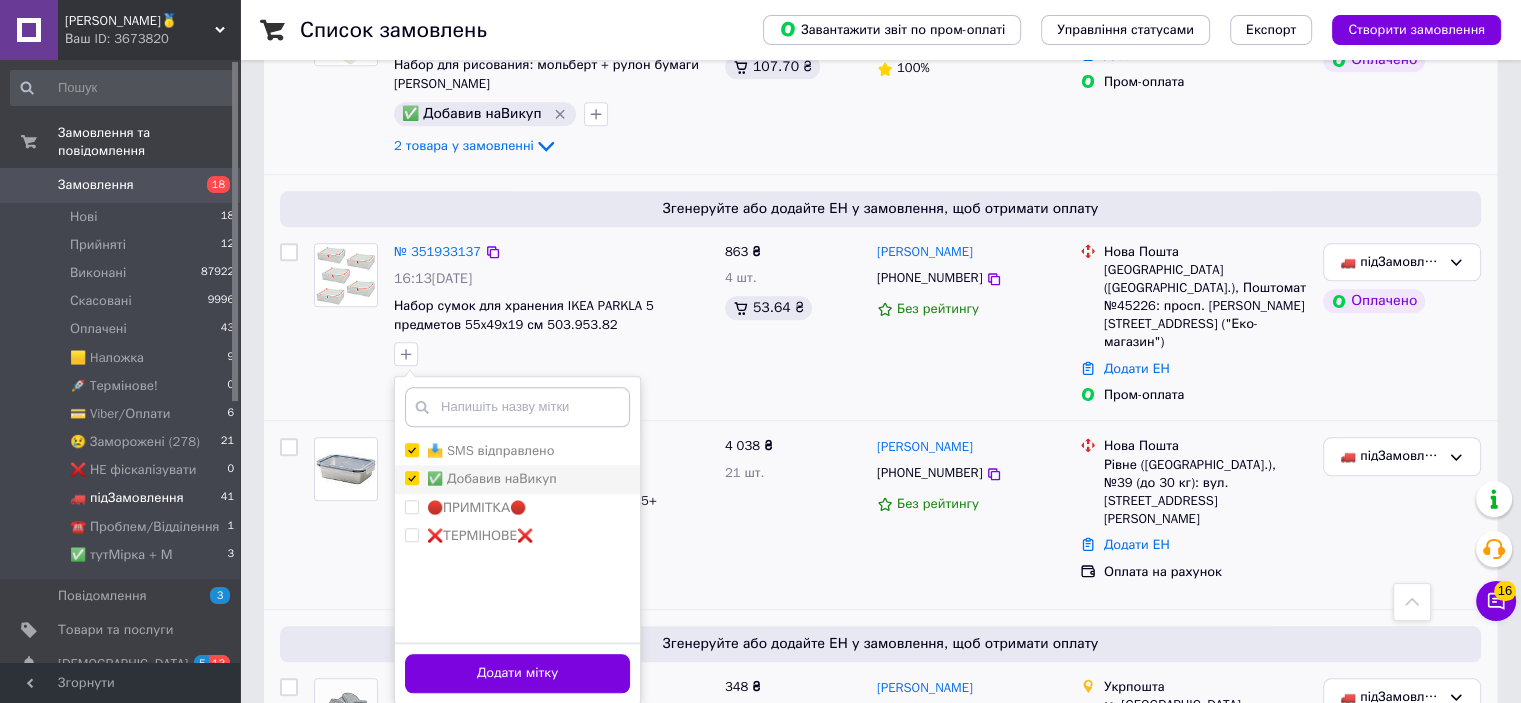 checkbox on "true" 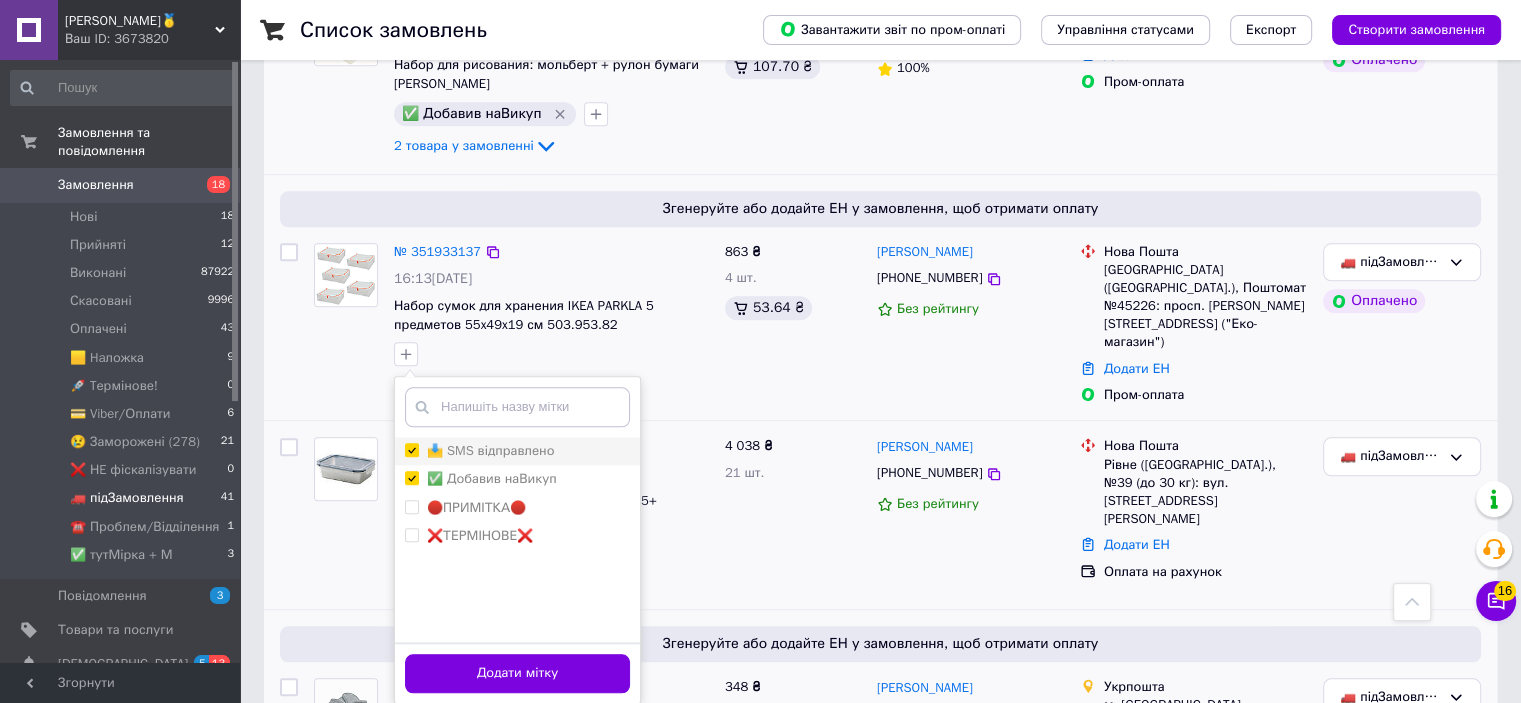 drag, startPoint x: 444, startPoint y: 402, endPoint x: 446, endPoint y: 415, distance: 13.152946 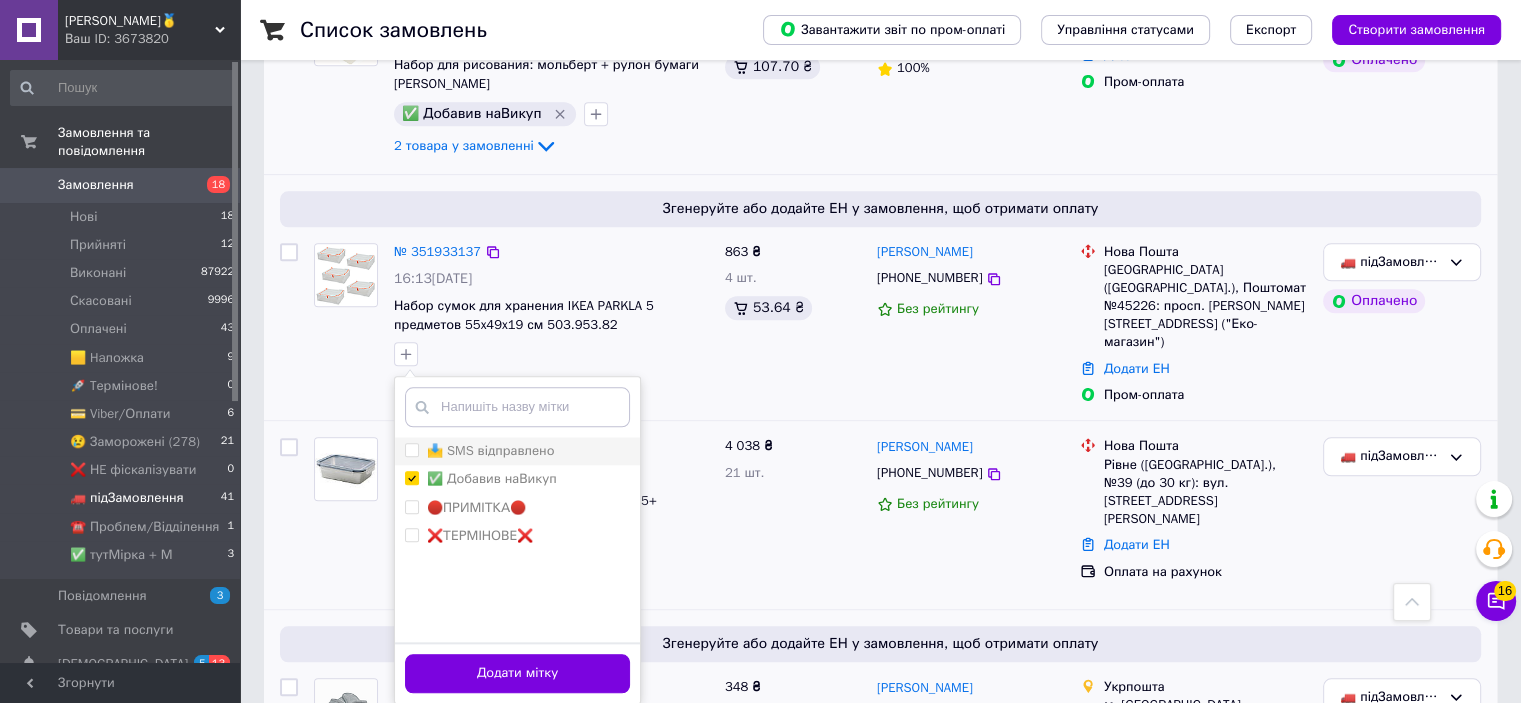 checkbox on "false" 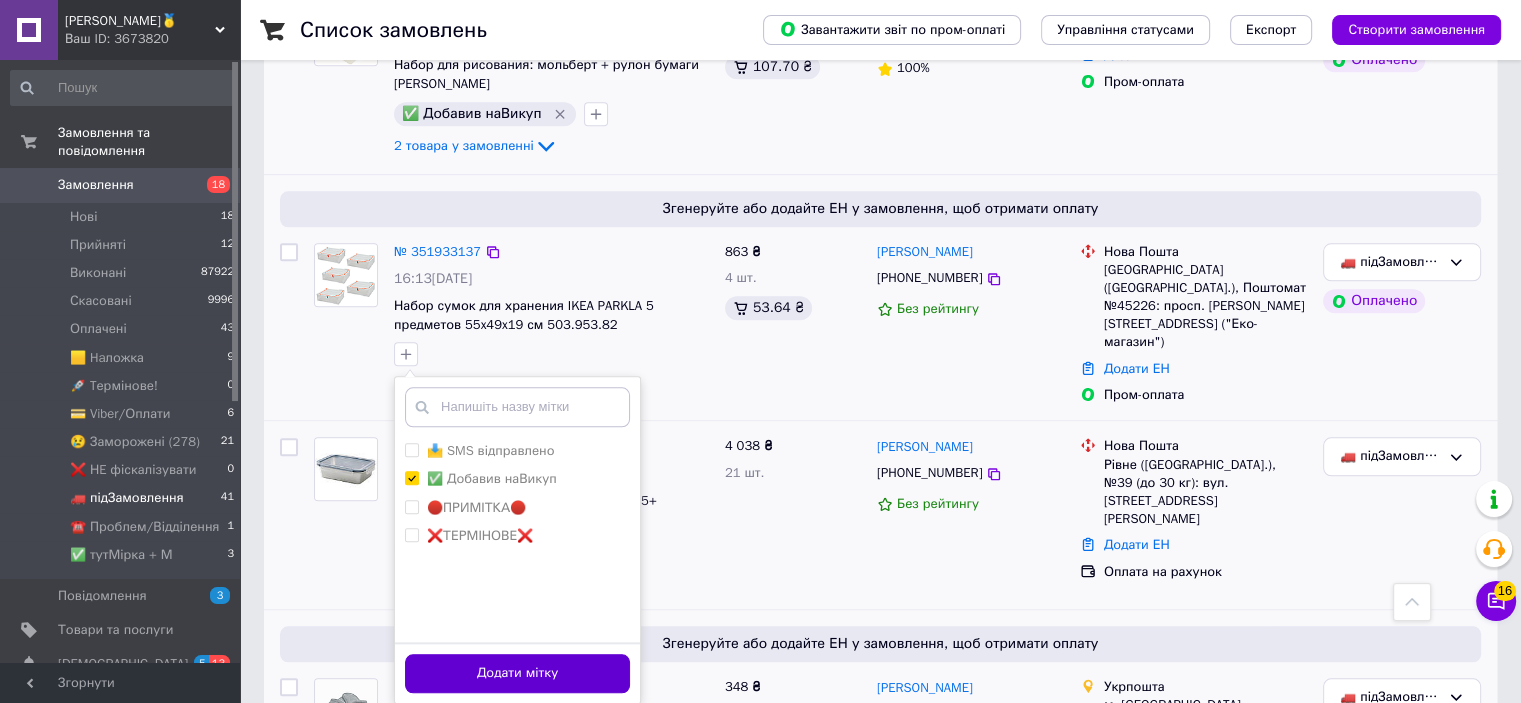 click on "Додати мітку" at bounding box center [517, 673] 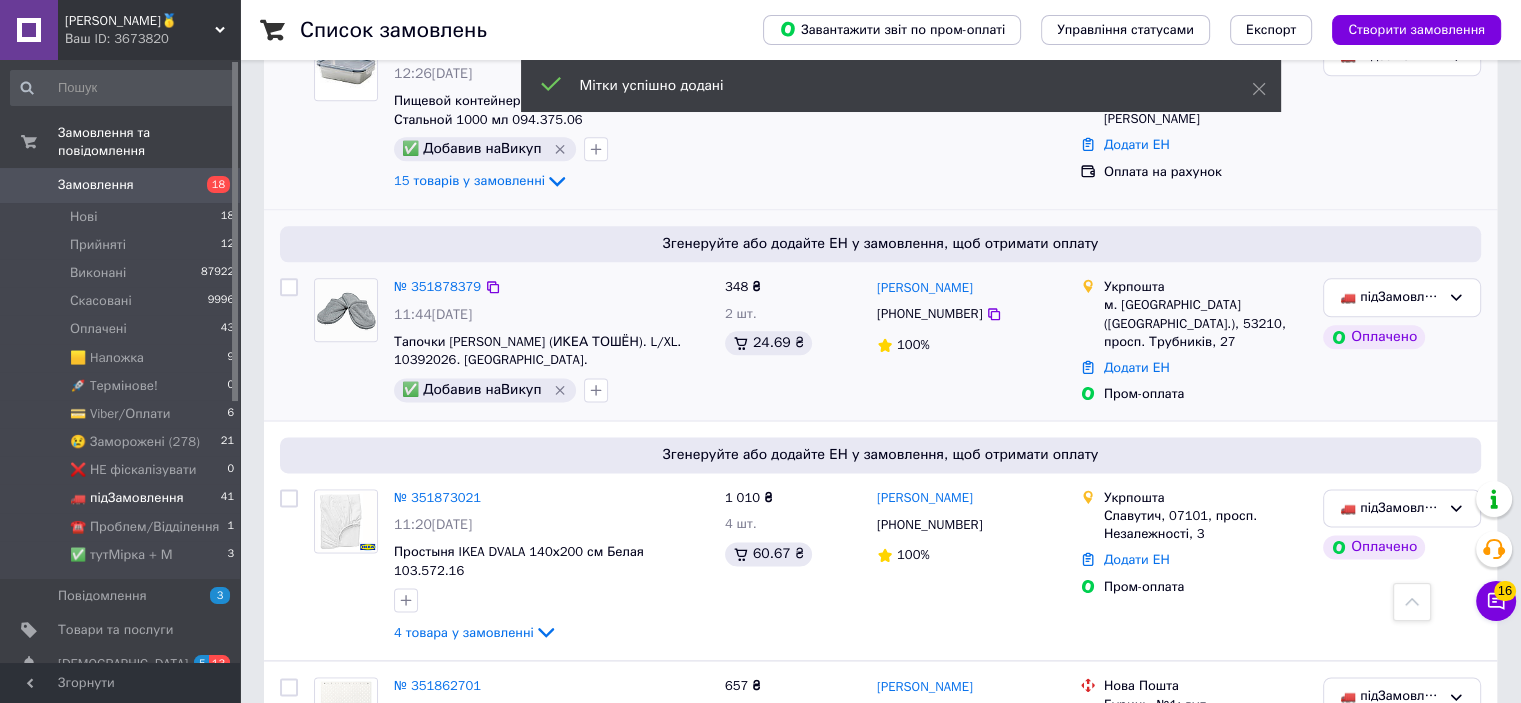scroll, scrollTop: 2583, scrollLeft: 0, axis: vertical 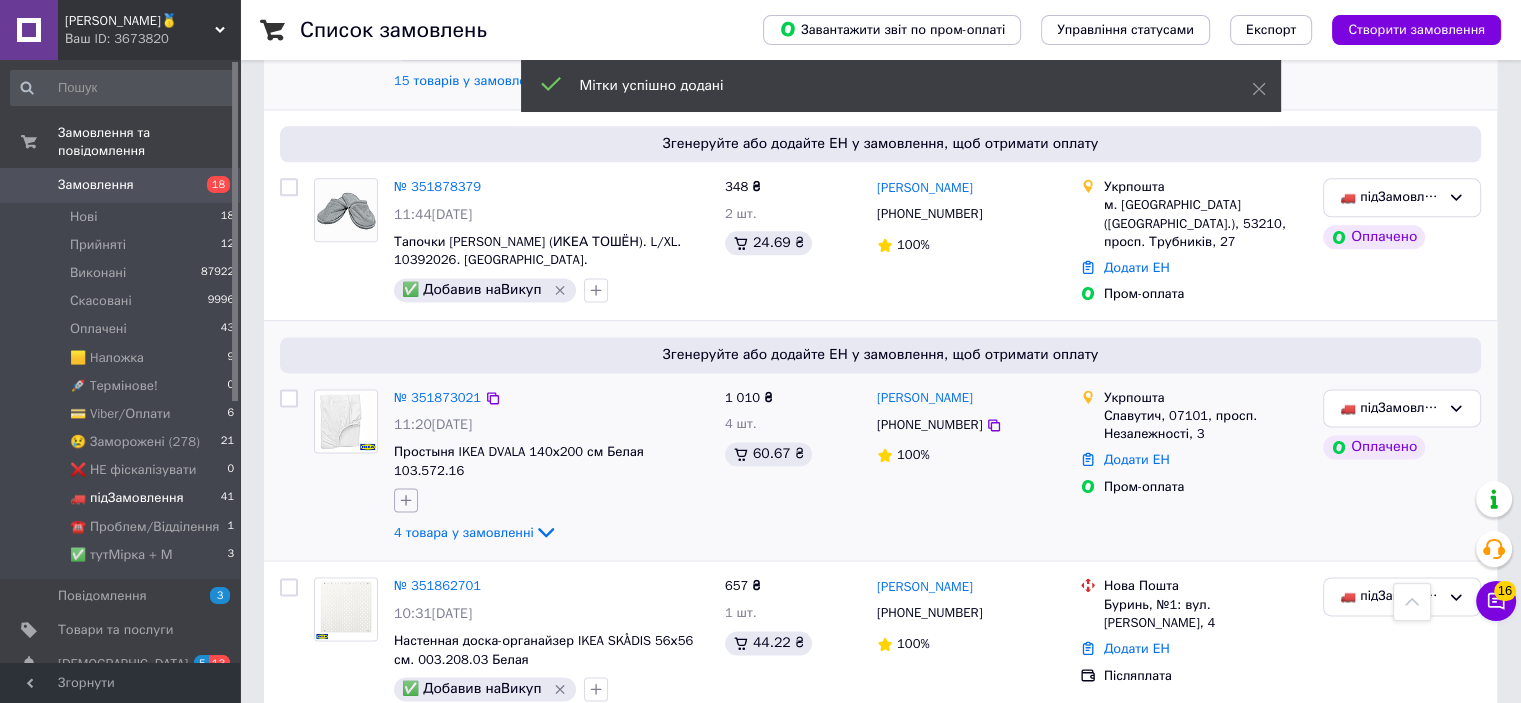 click at bounding box center [406, 500] 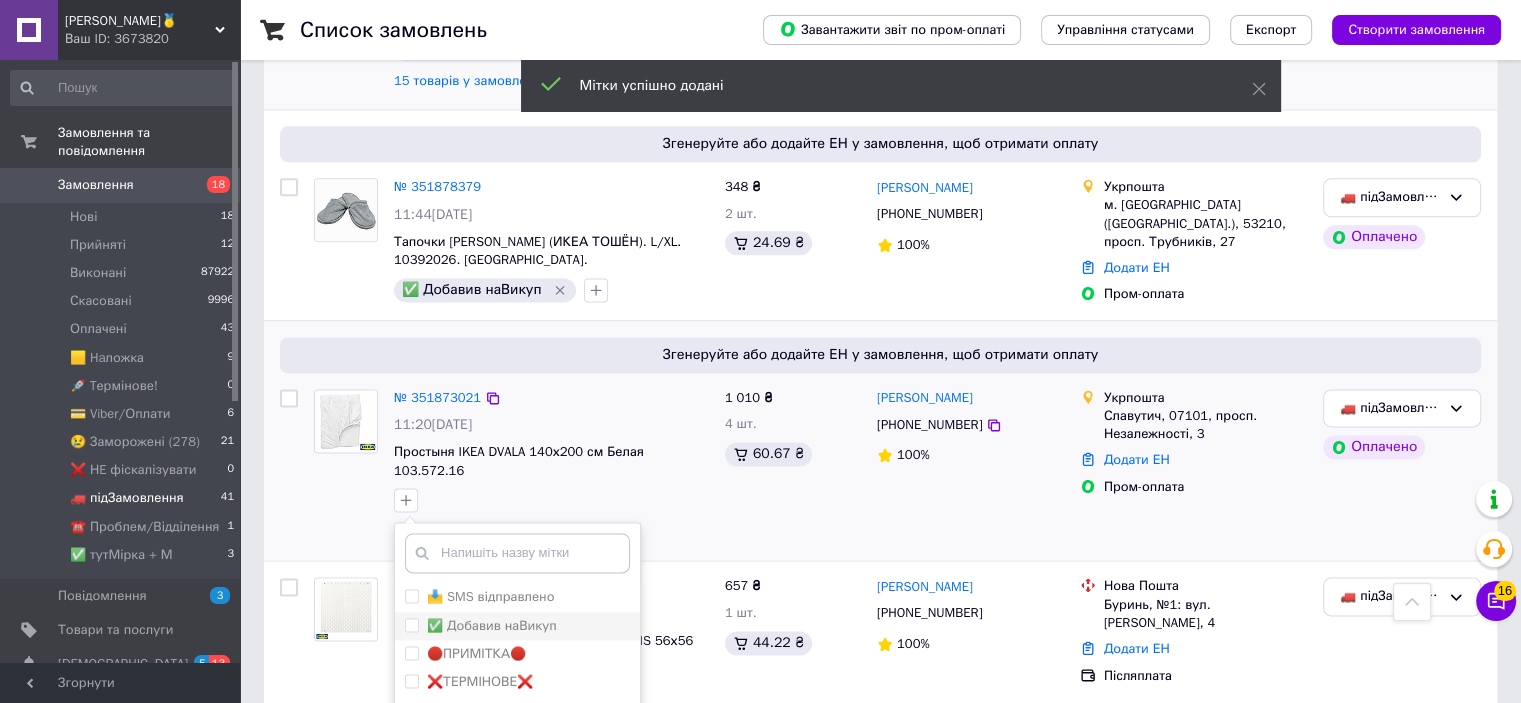 click on "✅ Добавив наВикуп" at bounding box center (492, 625) 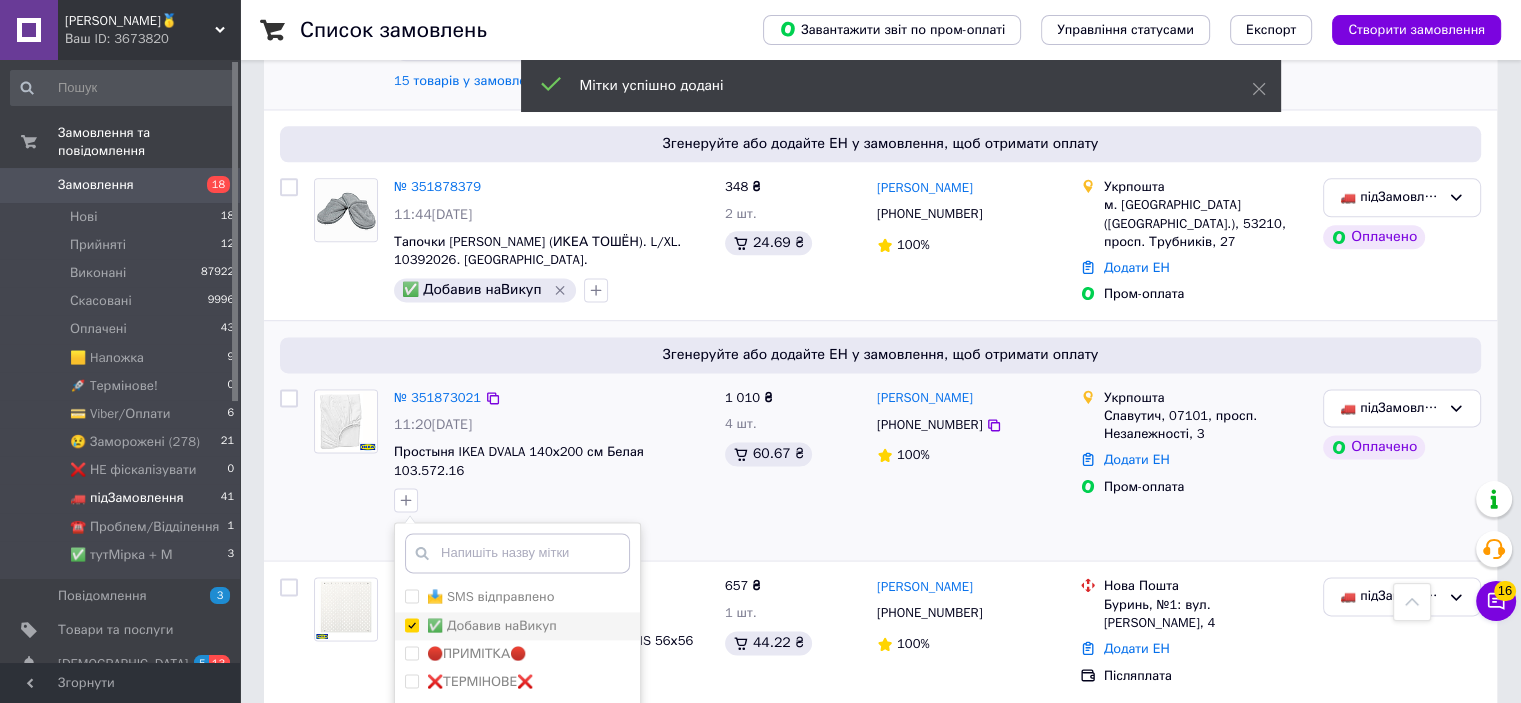 checkbox on "true" 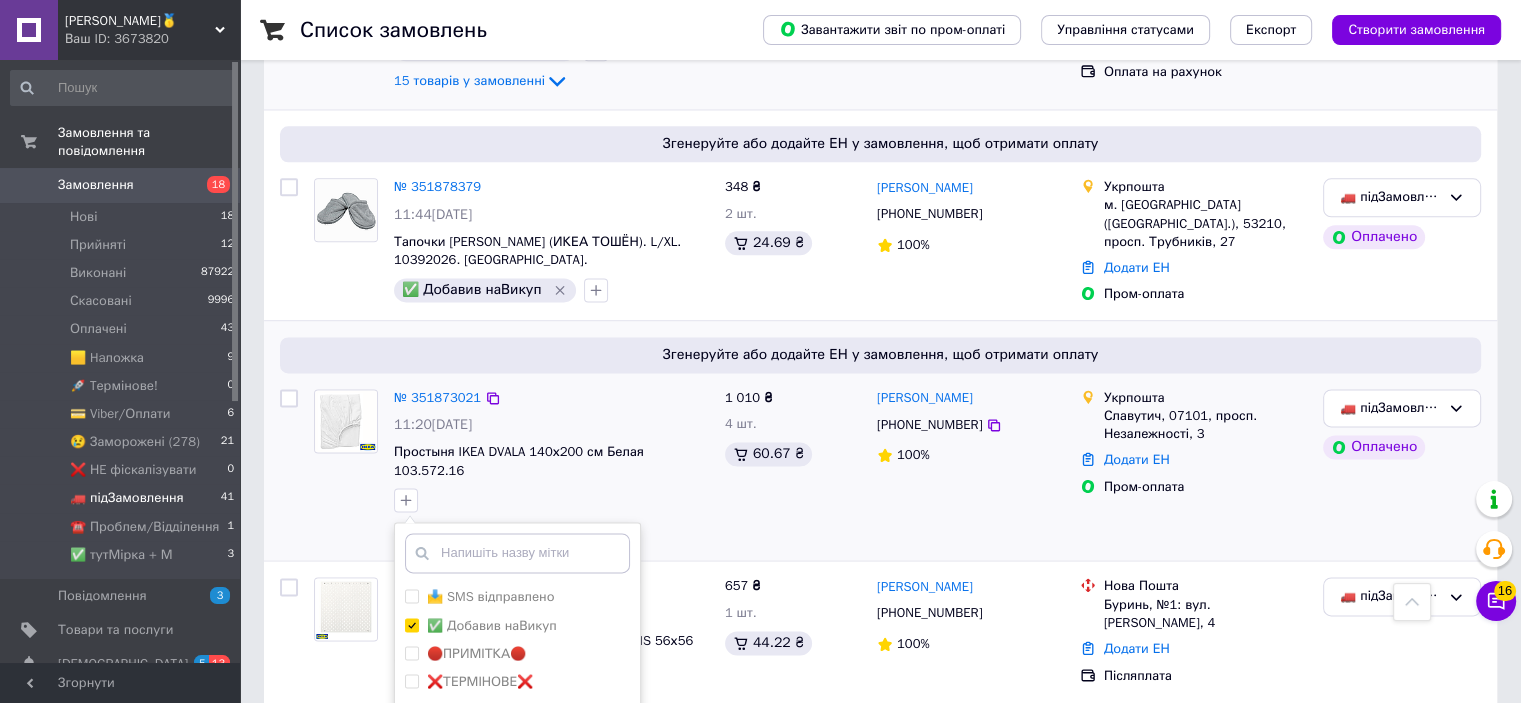 scroll, scrollTop: 2683, scrollLeft: 0, axis: vertical 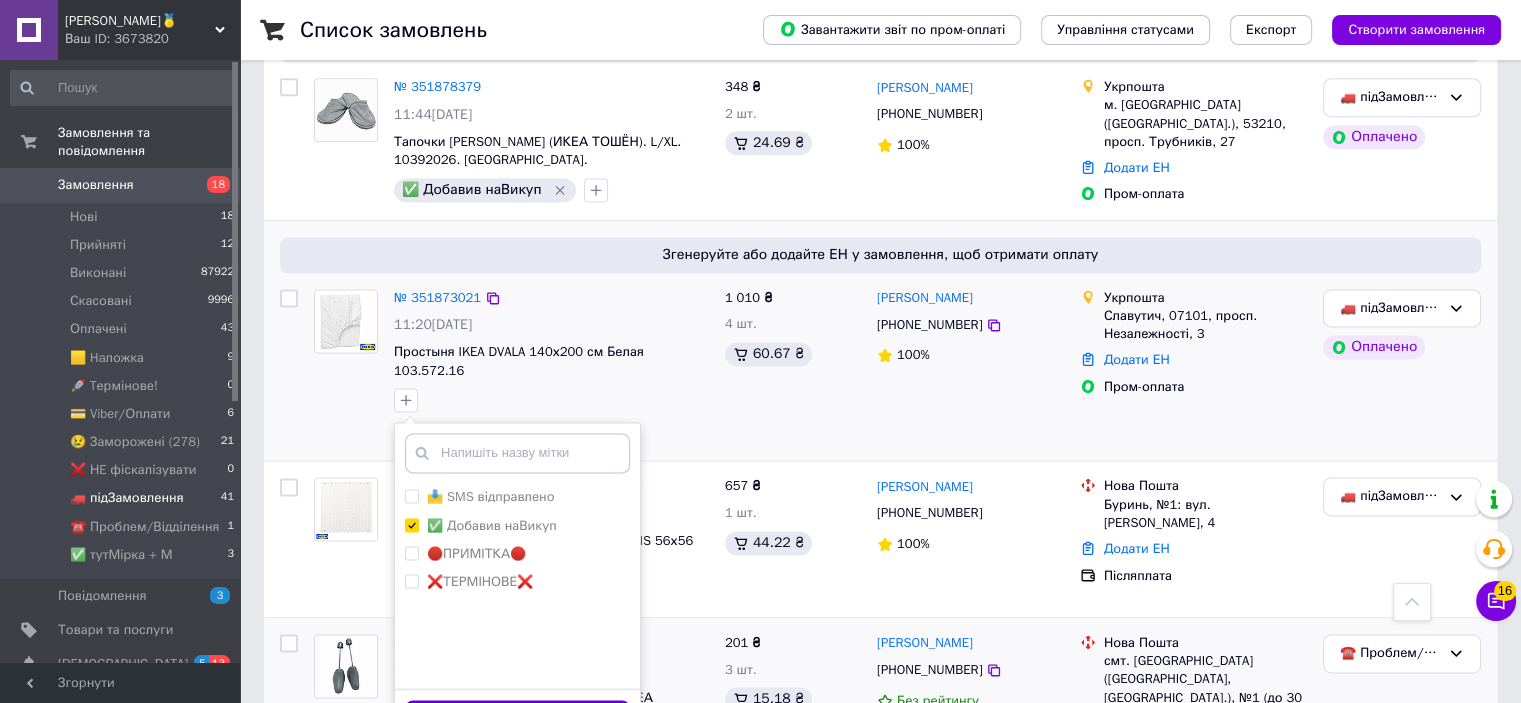 click on "Додати мітку" at bounding box center [517, 719] 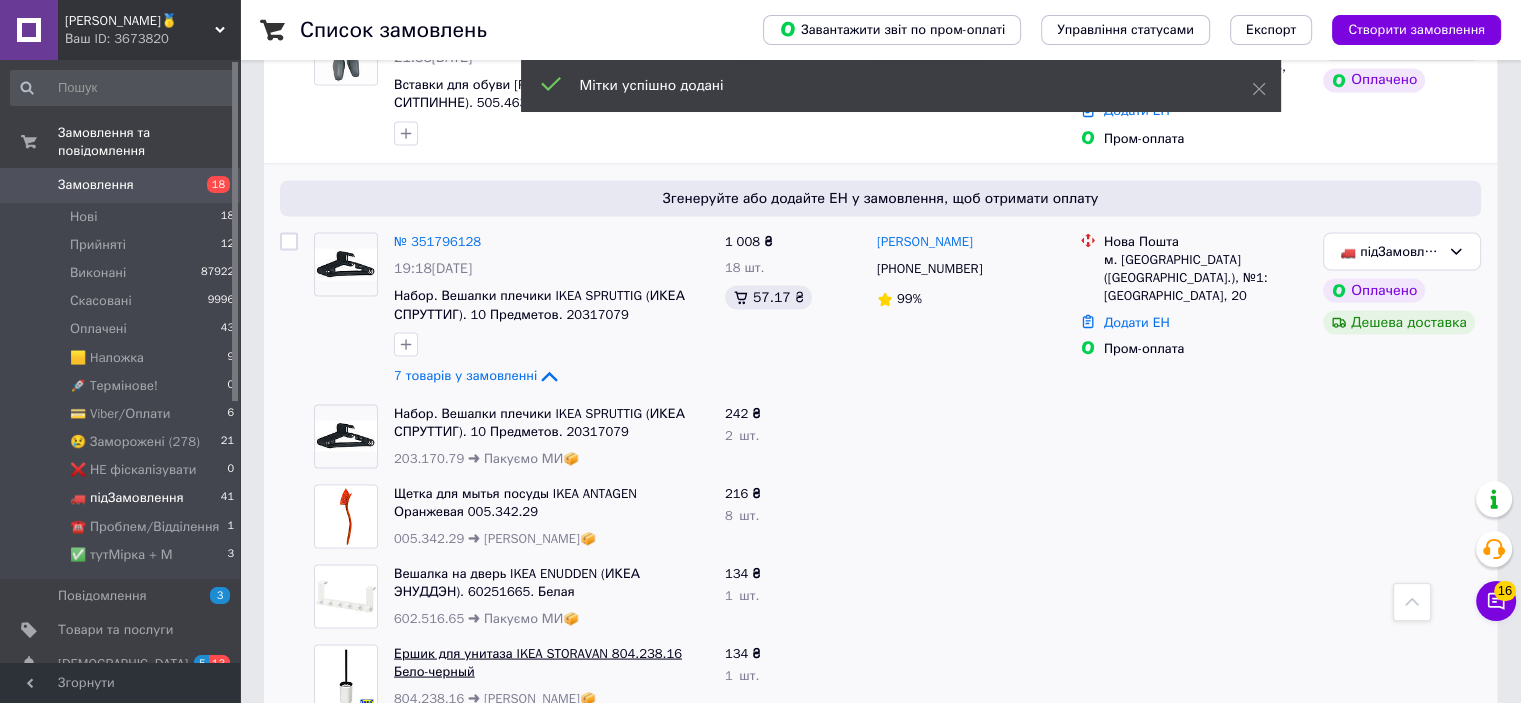 scroll, scrollTop: 3783, scrollLeft: 0, axis: vertical 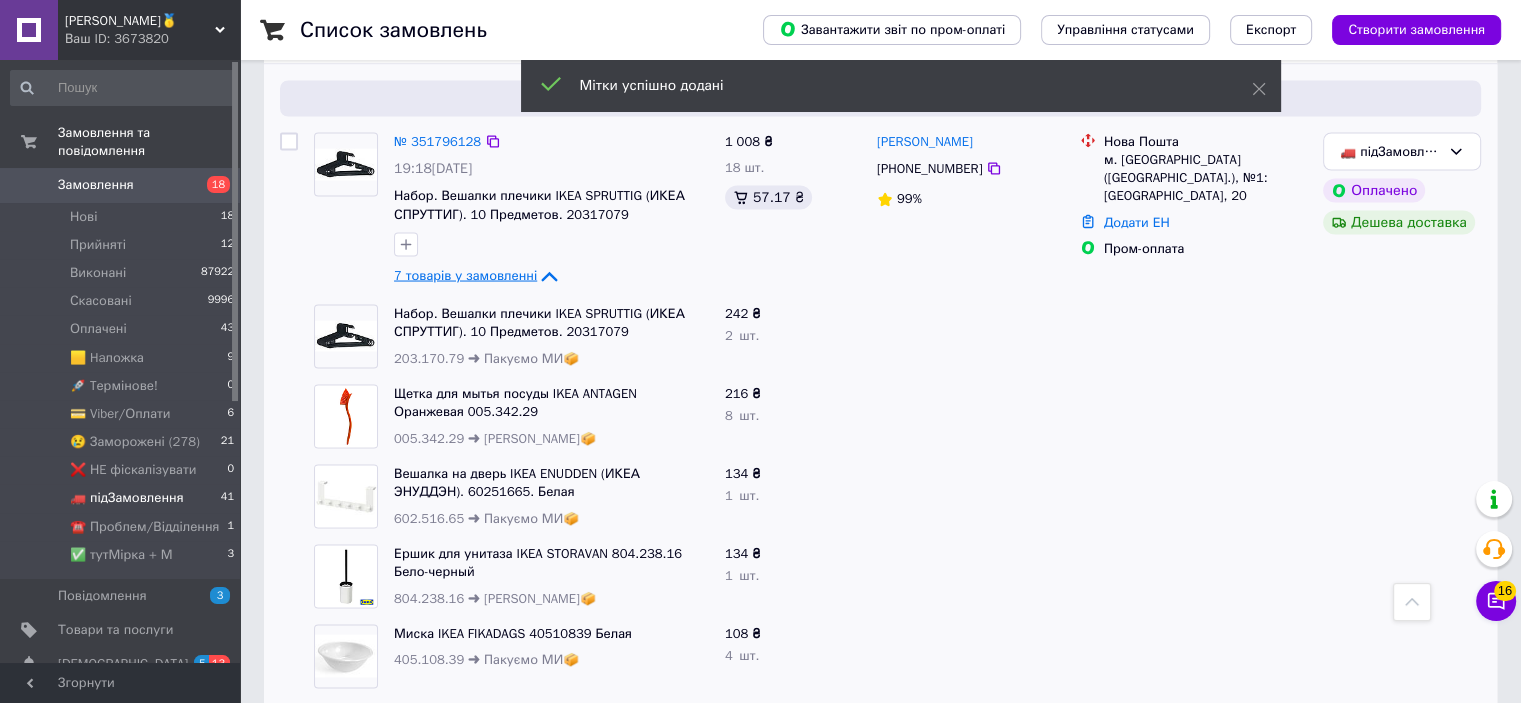 click on "7 товарів у замовленні" at bounding box center (465, 274) 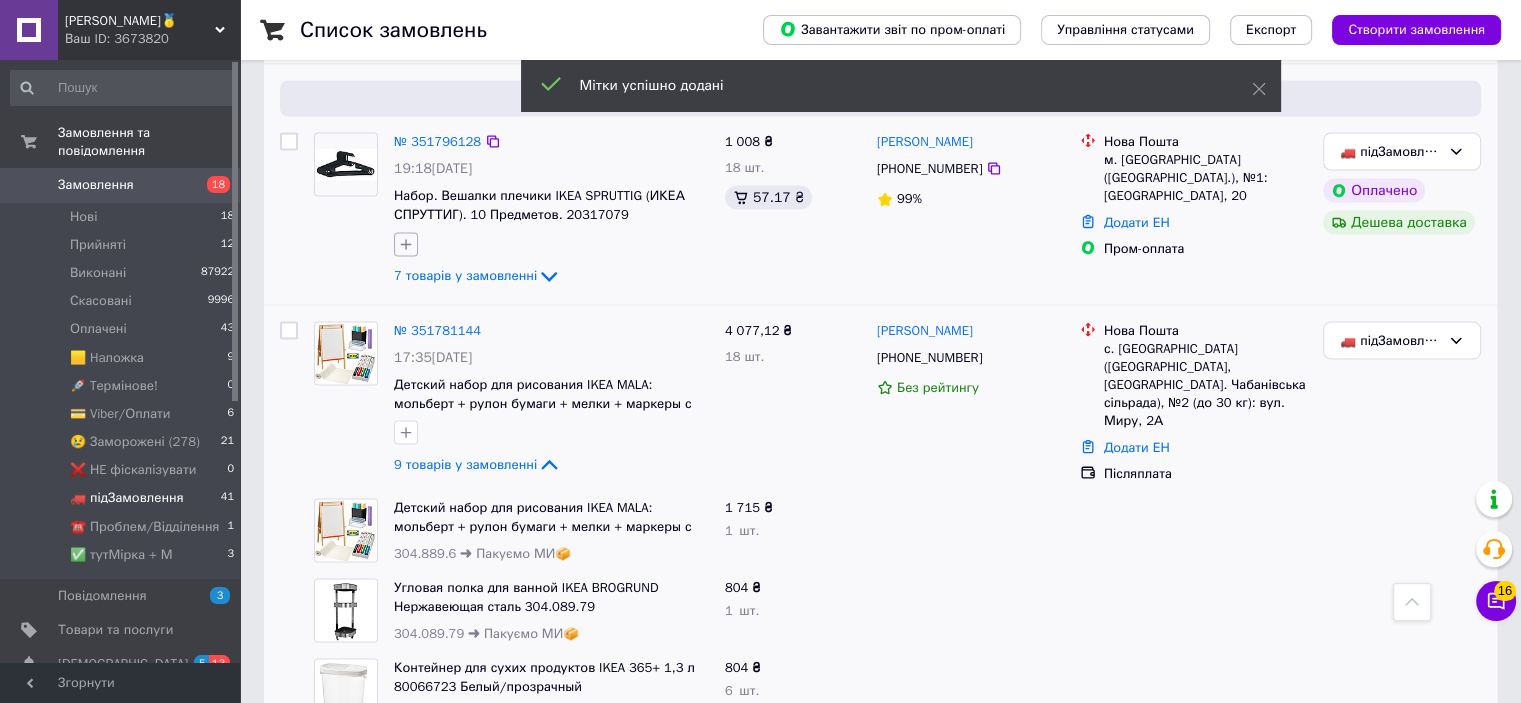 click at bounding box center (406, 244) 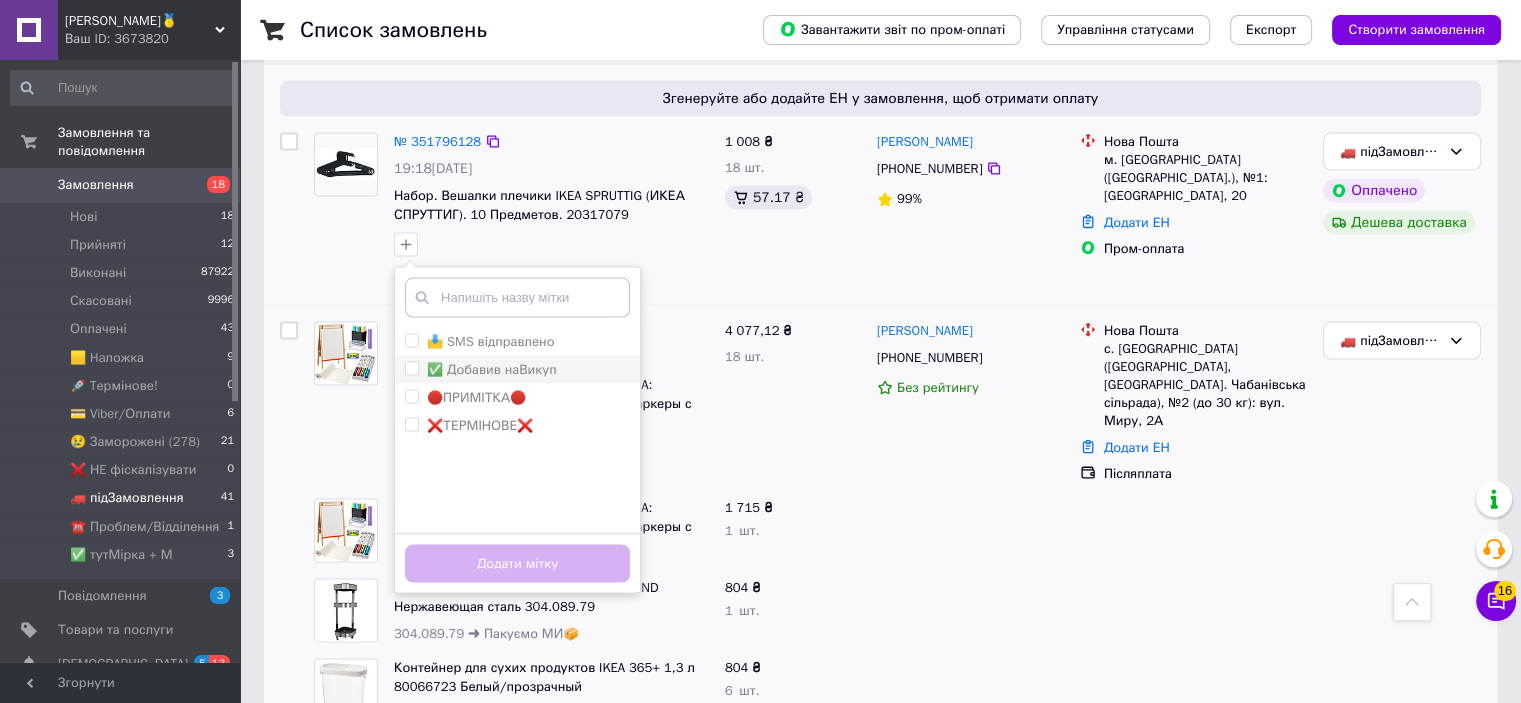 click on "✅ Добавив наВикуп" at bounding box center [492, 368] 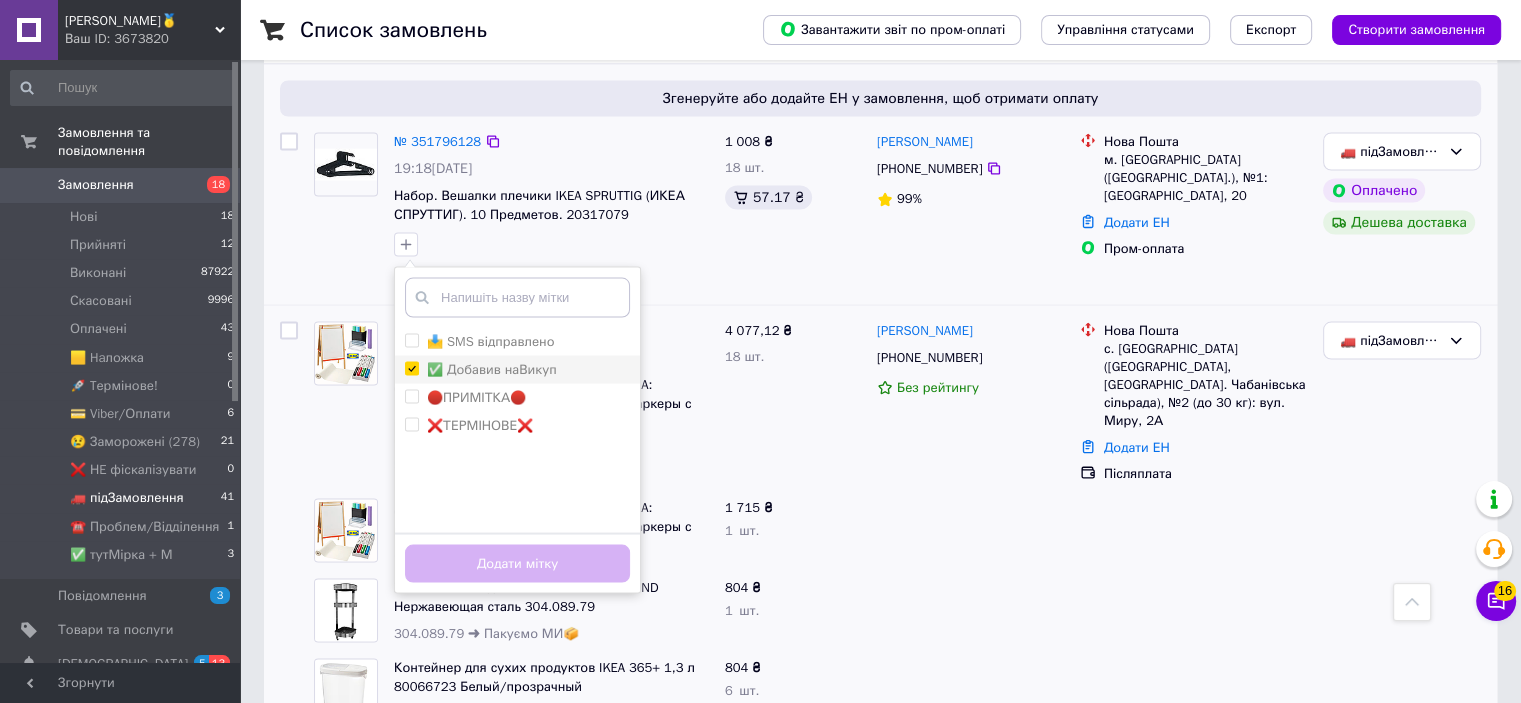 checkbox on "true" 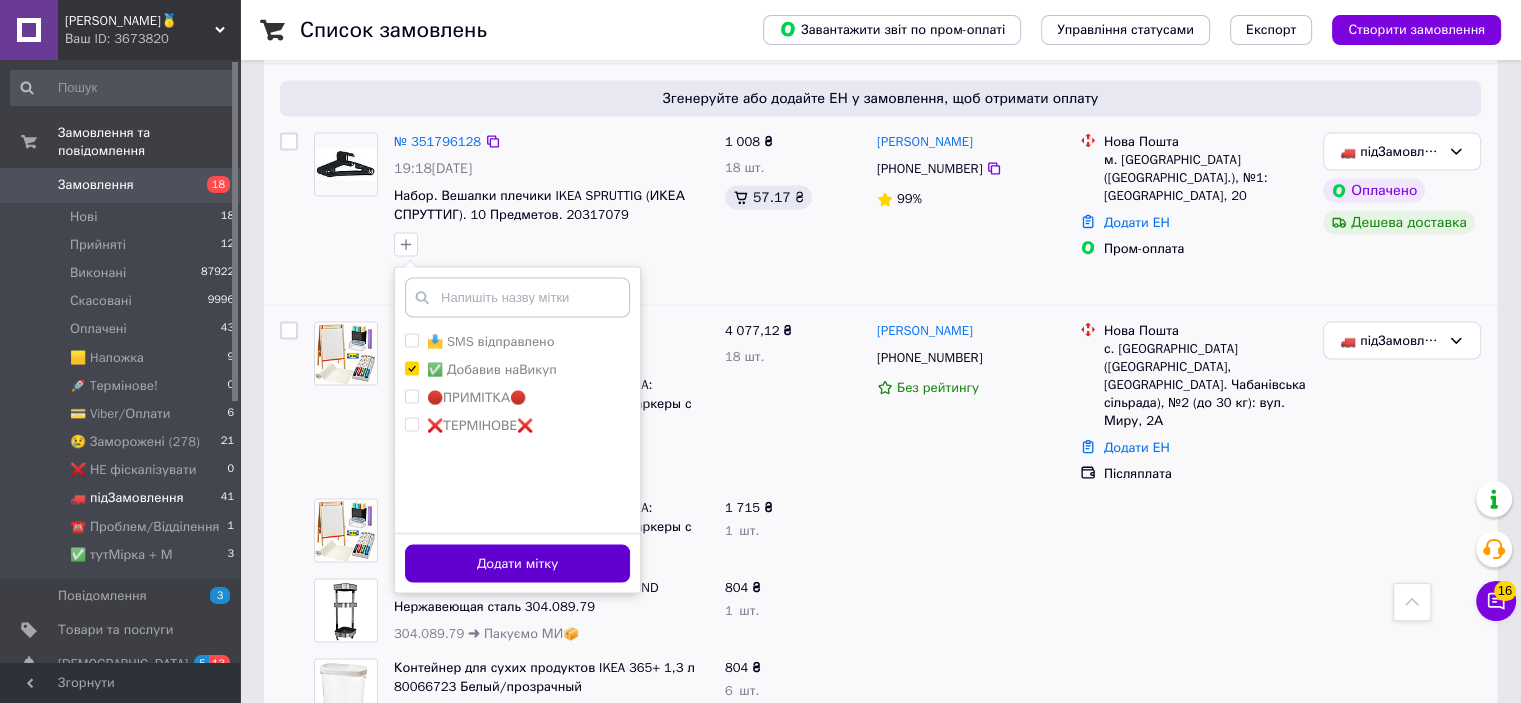 click on "Додати мітку" at bounding box center [517, 563] 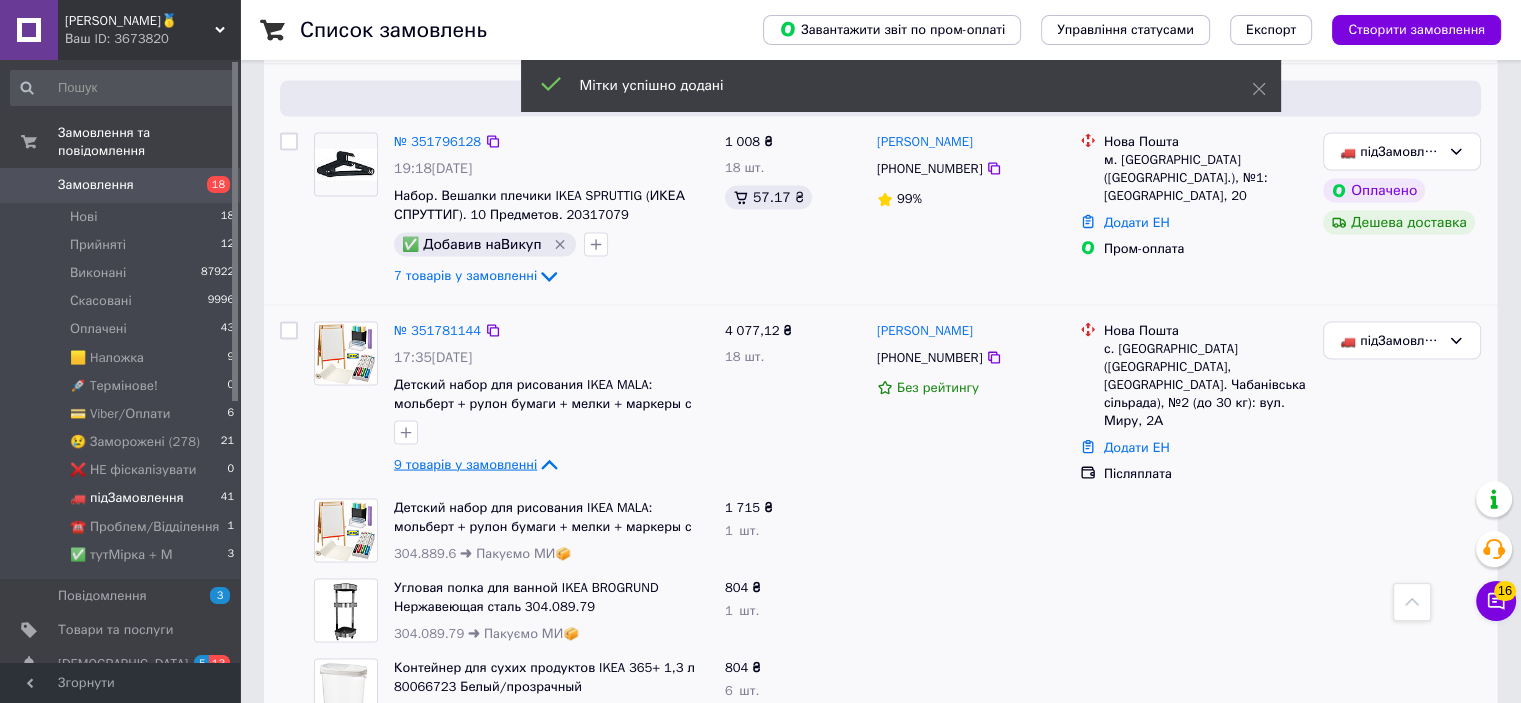 click on "9 товарів у замовленні" at bounding box center (465, 463) 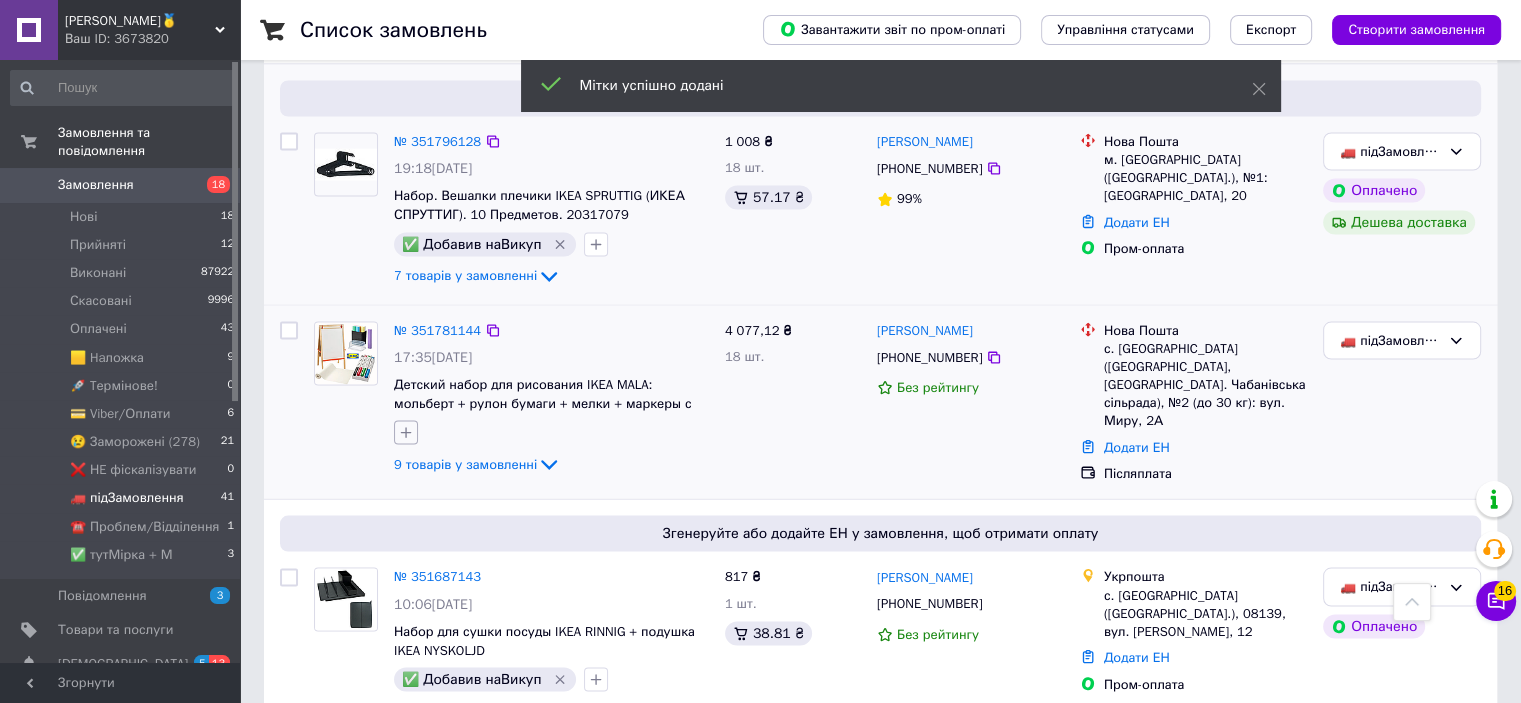 click 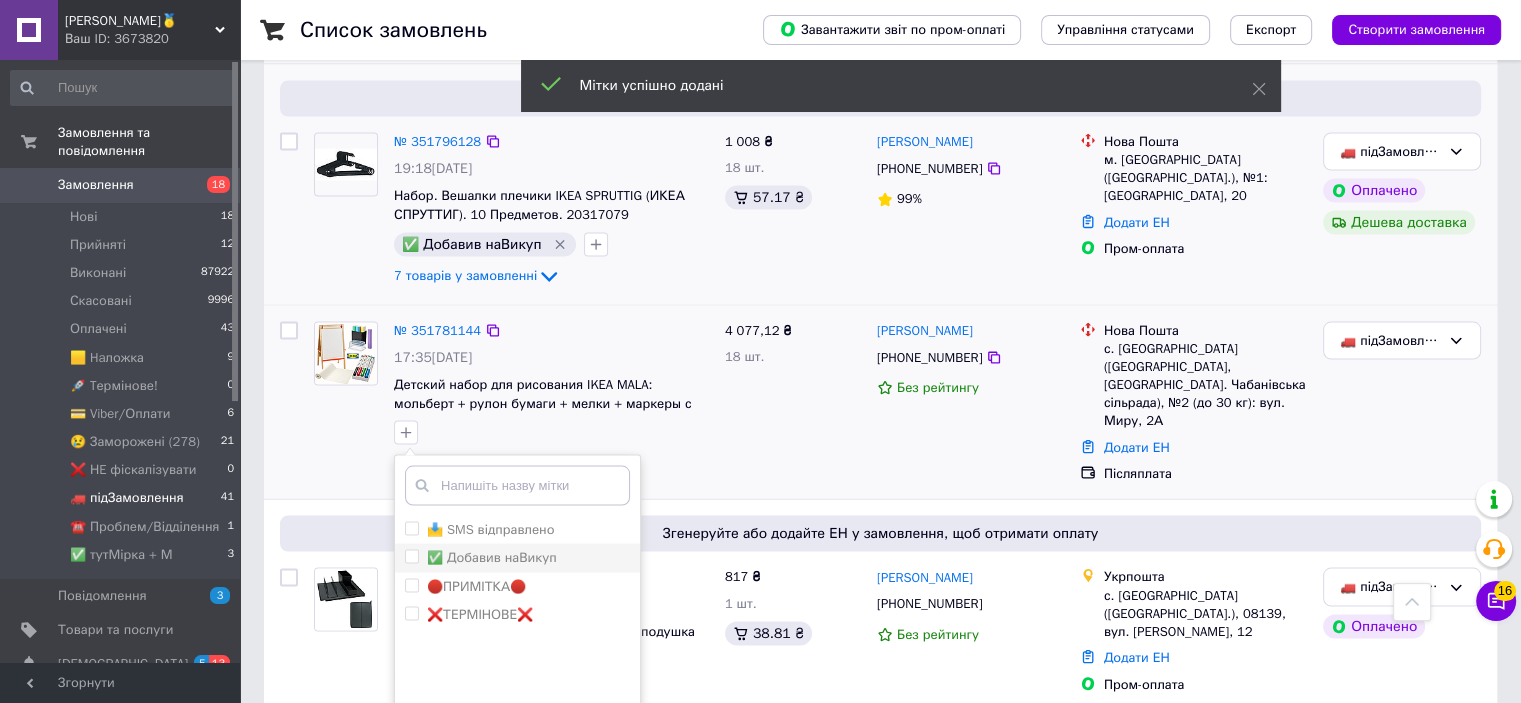 click on "✅ Добавив наВикуп" at bounding box center [492, 556] 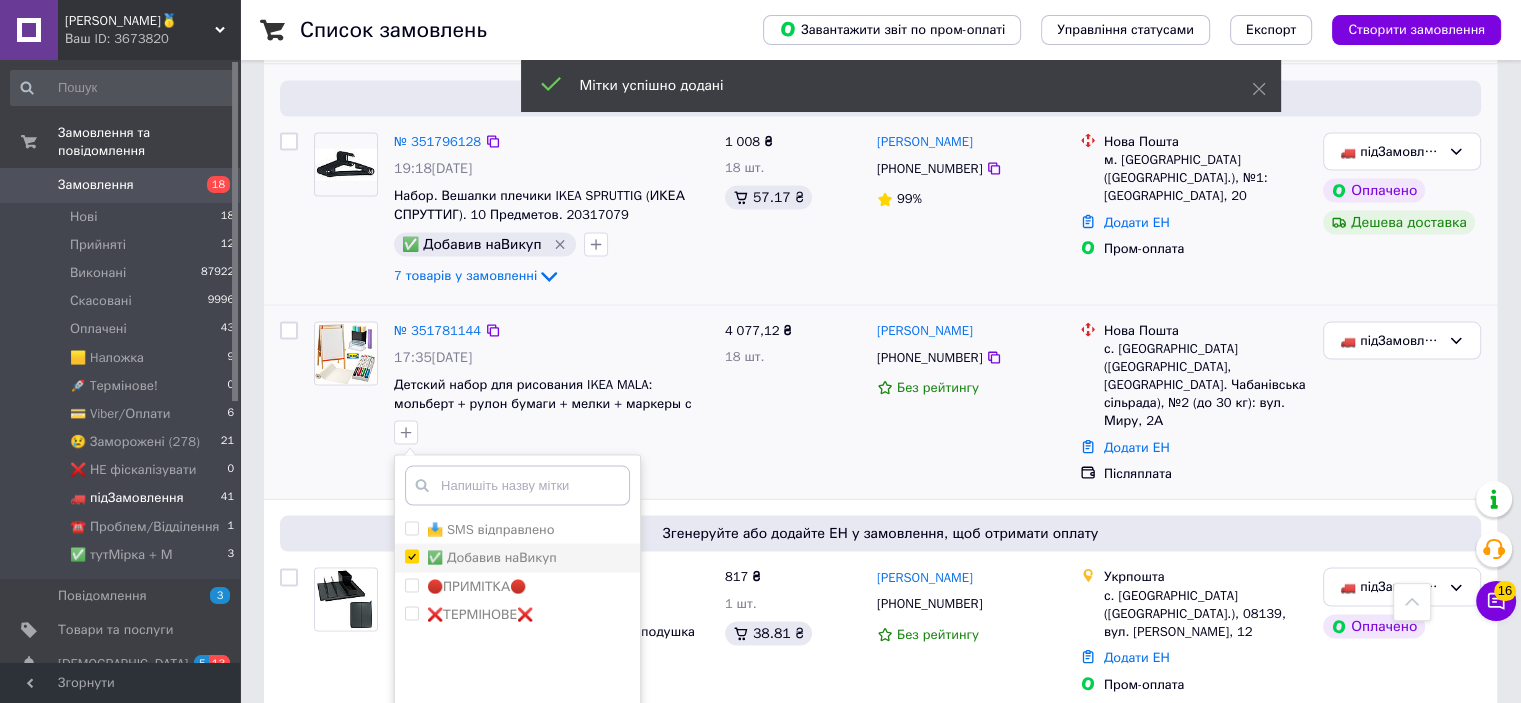 checkbox on "true" 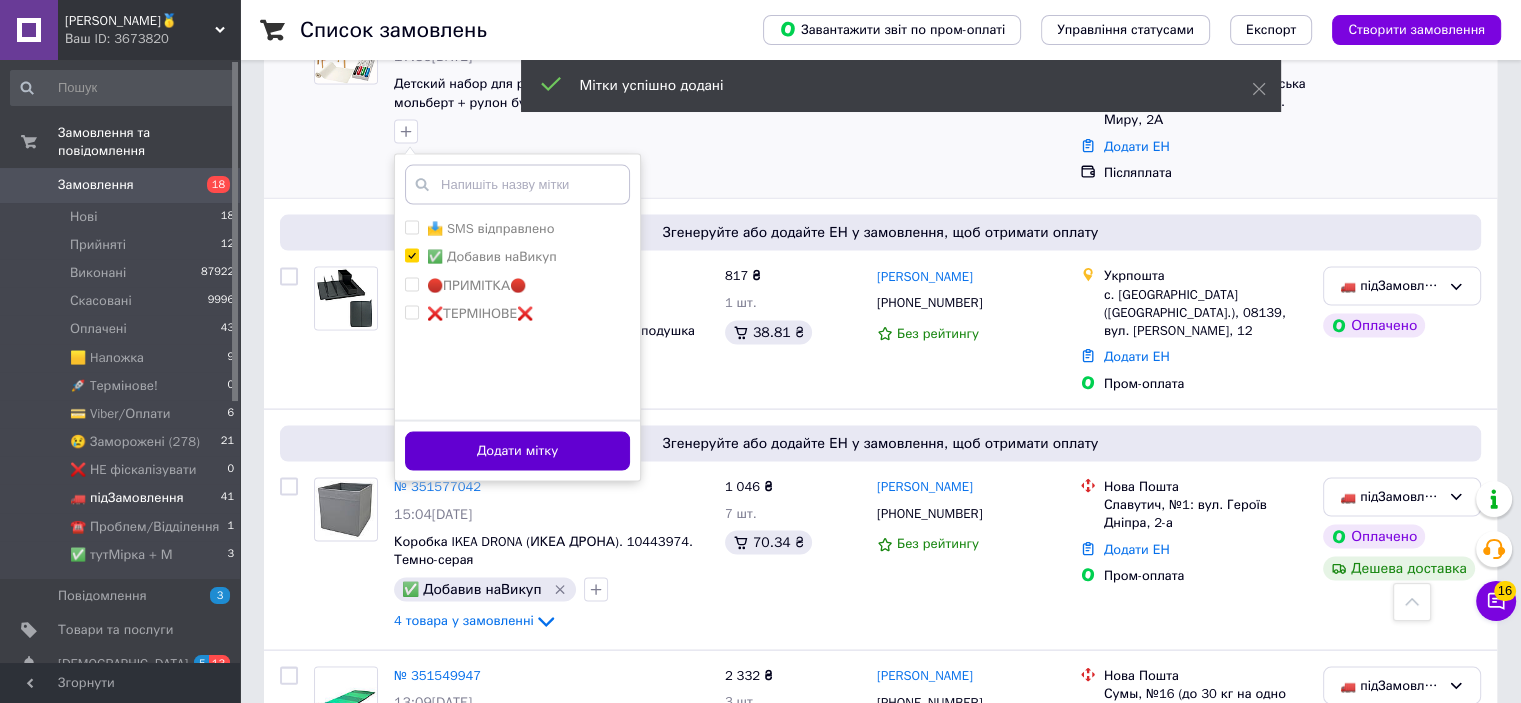 click on "Додати мітку" at bounding box center [517, 451] 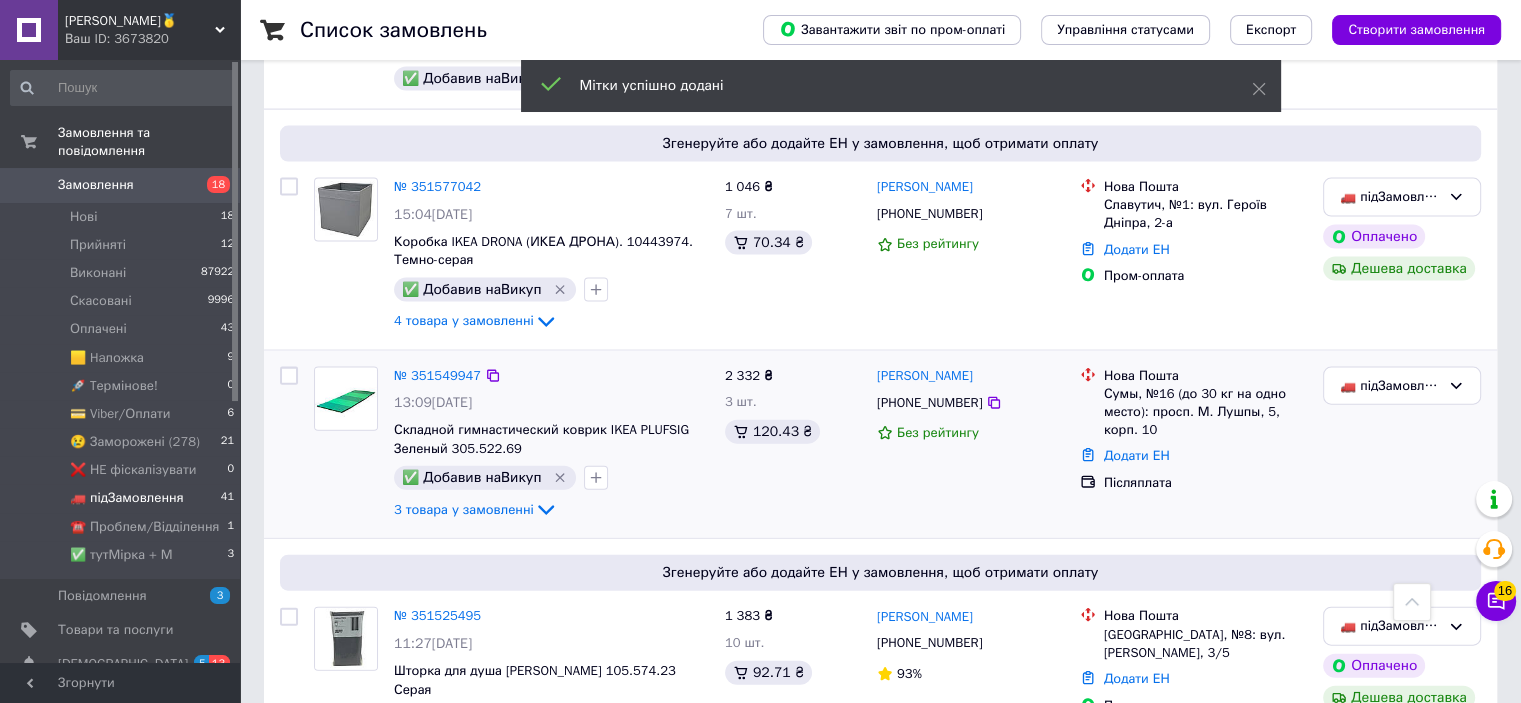 scroll, scrollTop: 4480, scrollLeft: 0, axis: vertical 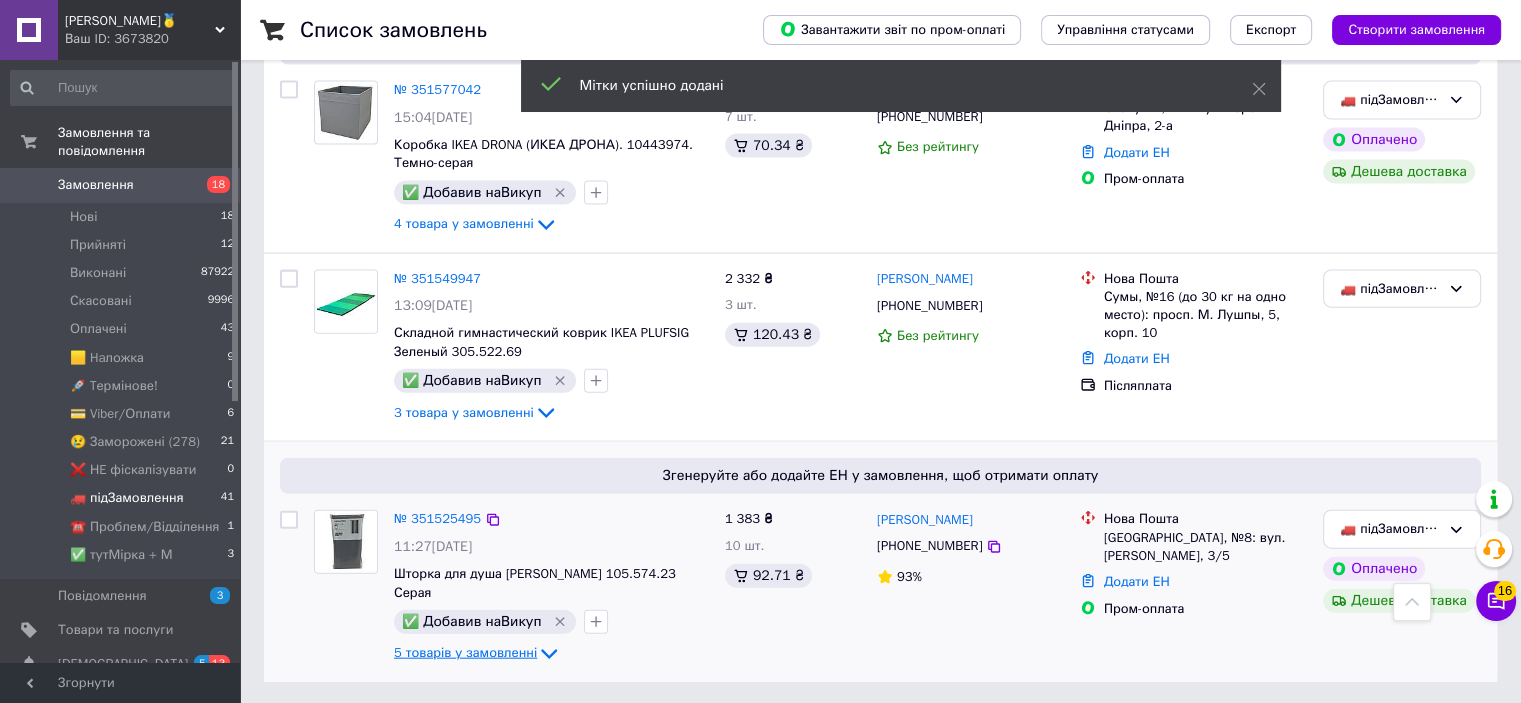 click on "5 товарів у замовленні" at bounding box center [465, 653] 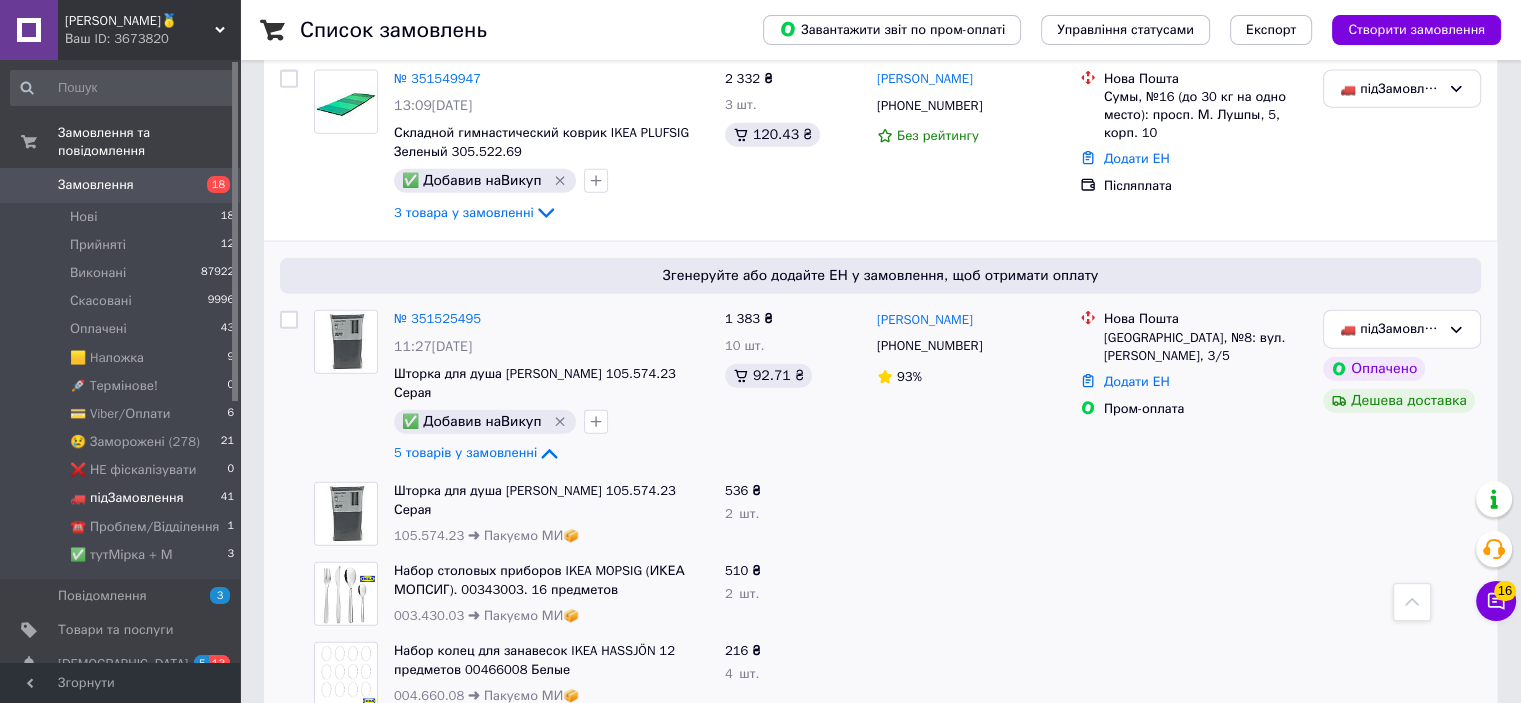 scroll, scrollTop: 4480, scrollLeft: 0, axis: vertical 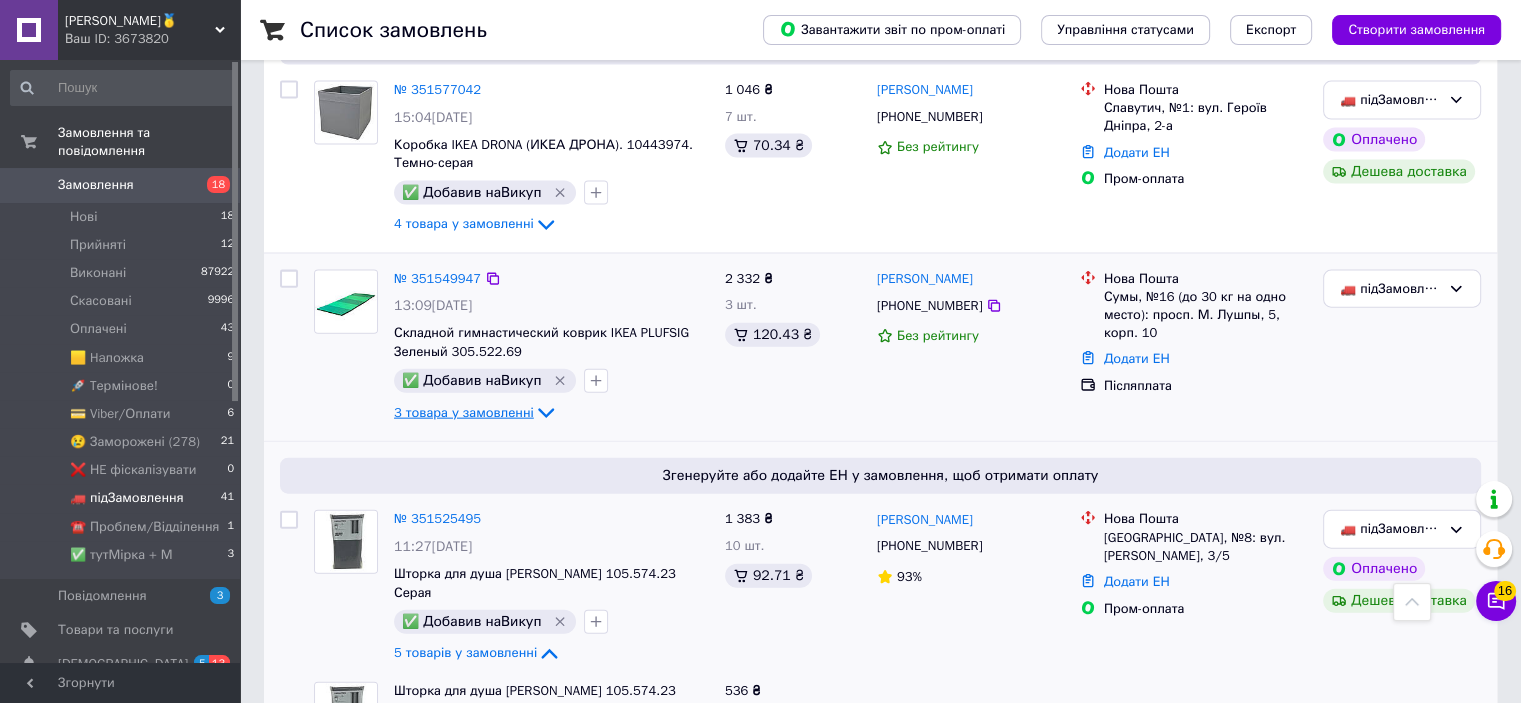 click on "3 товара у замовленні" at bounding box center [464, 412] 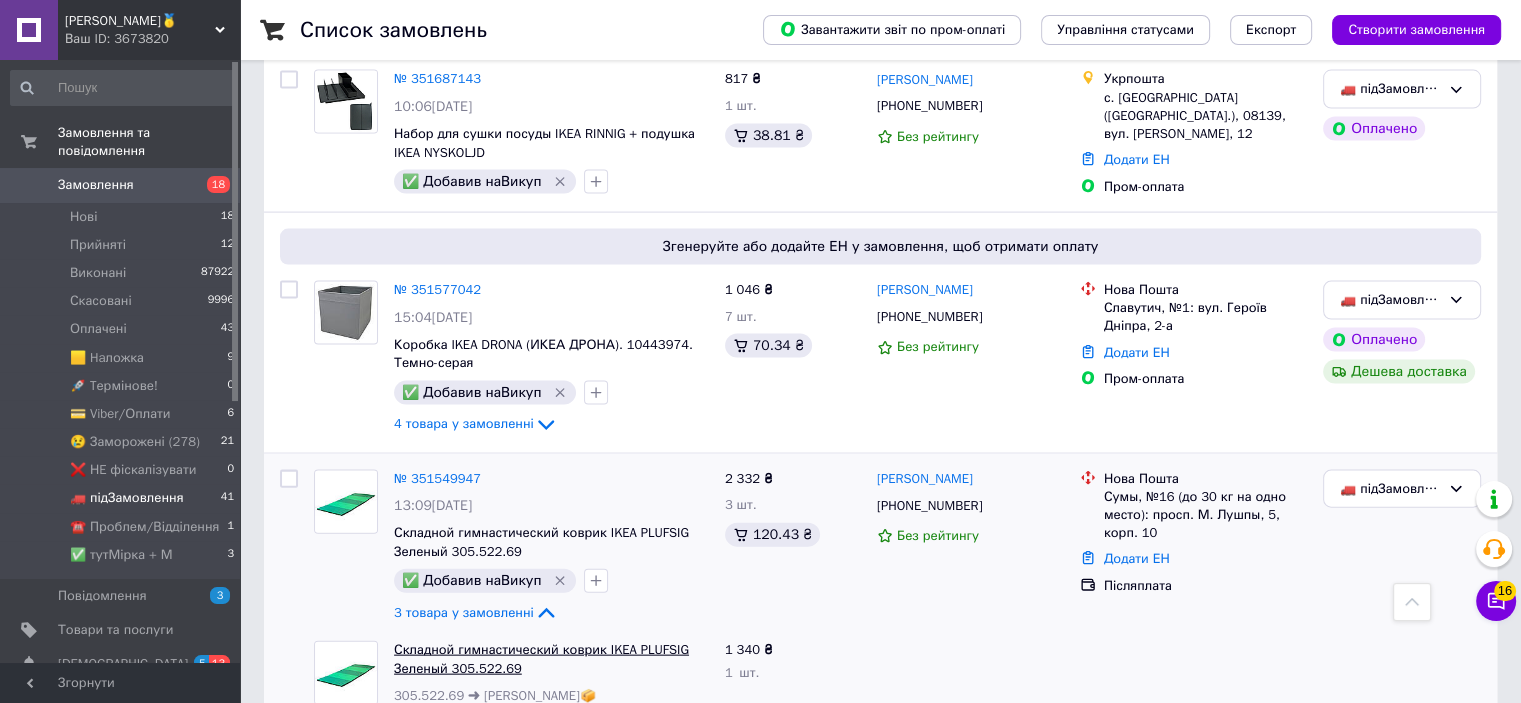 scroll, scrollTop: 4080, scrollLeft: 0, axis: vertical 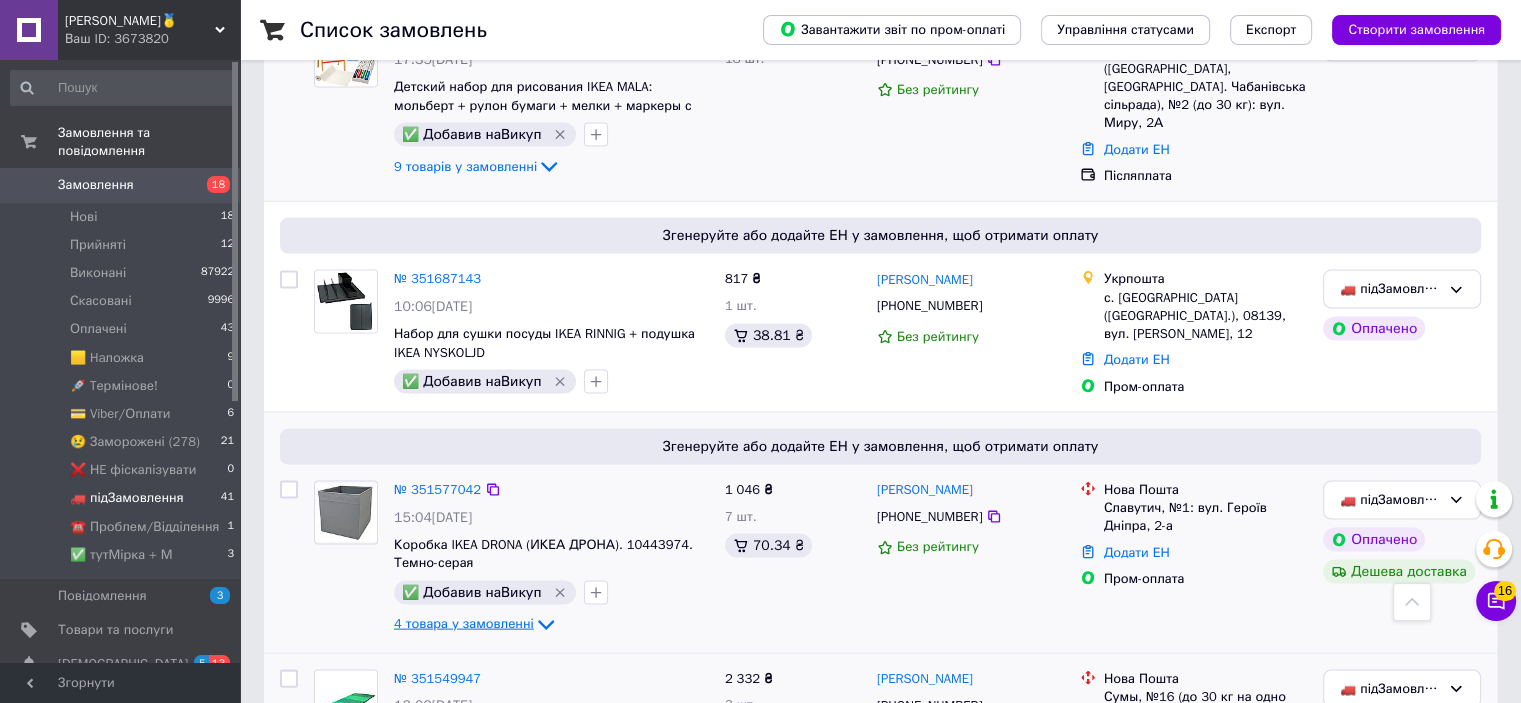 click on "4 товара у замовленні" at bounding box center [464, 623] 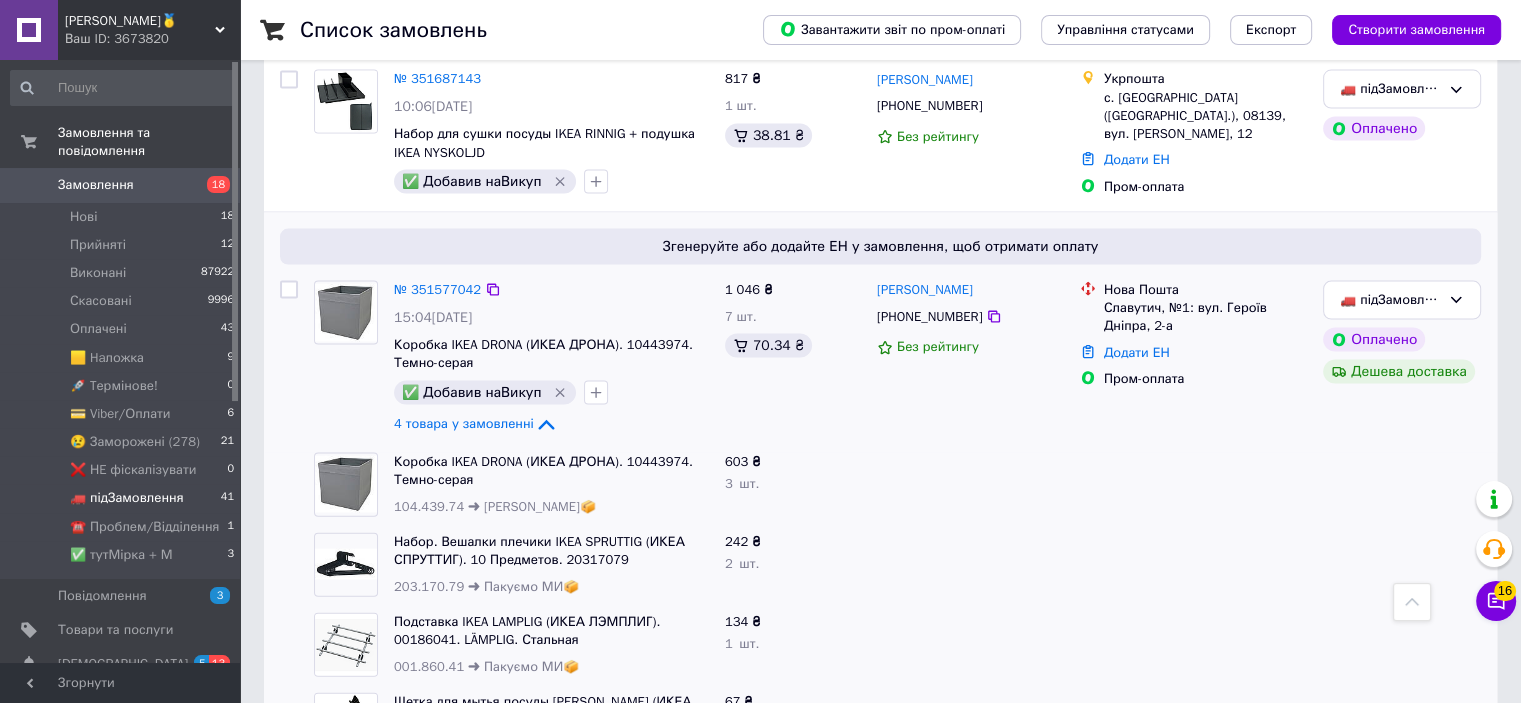 scroll, scrollTop: 4380, scrollLeft: 0, axis: vertical 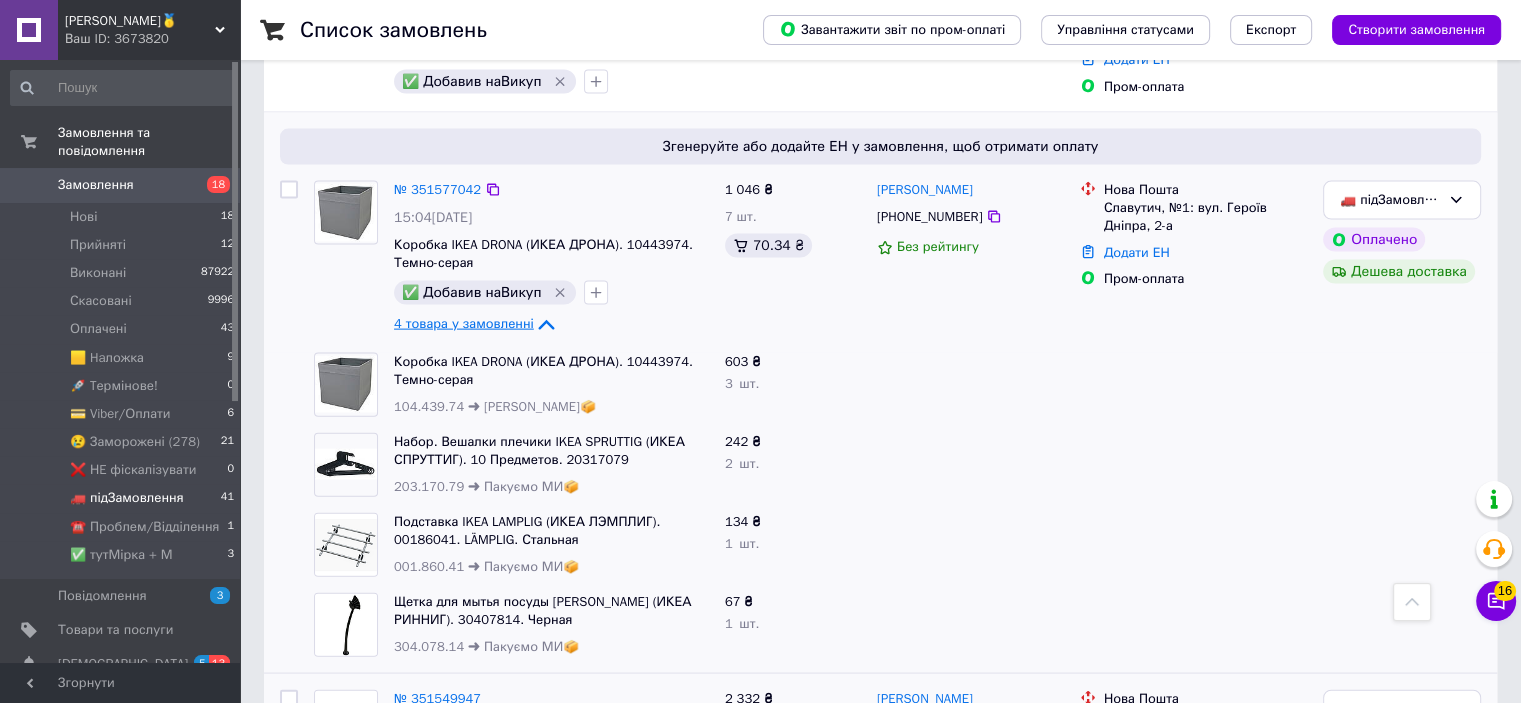 click on "4 товара у замовленні" at bounding box center (464, 323) 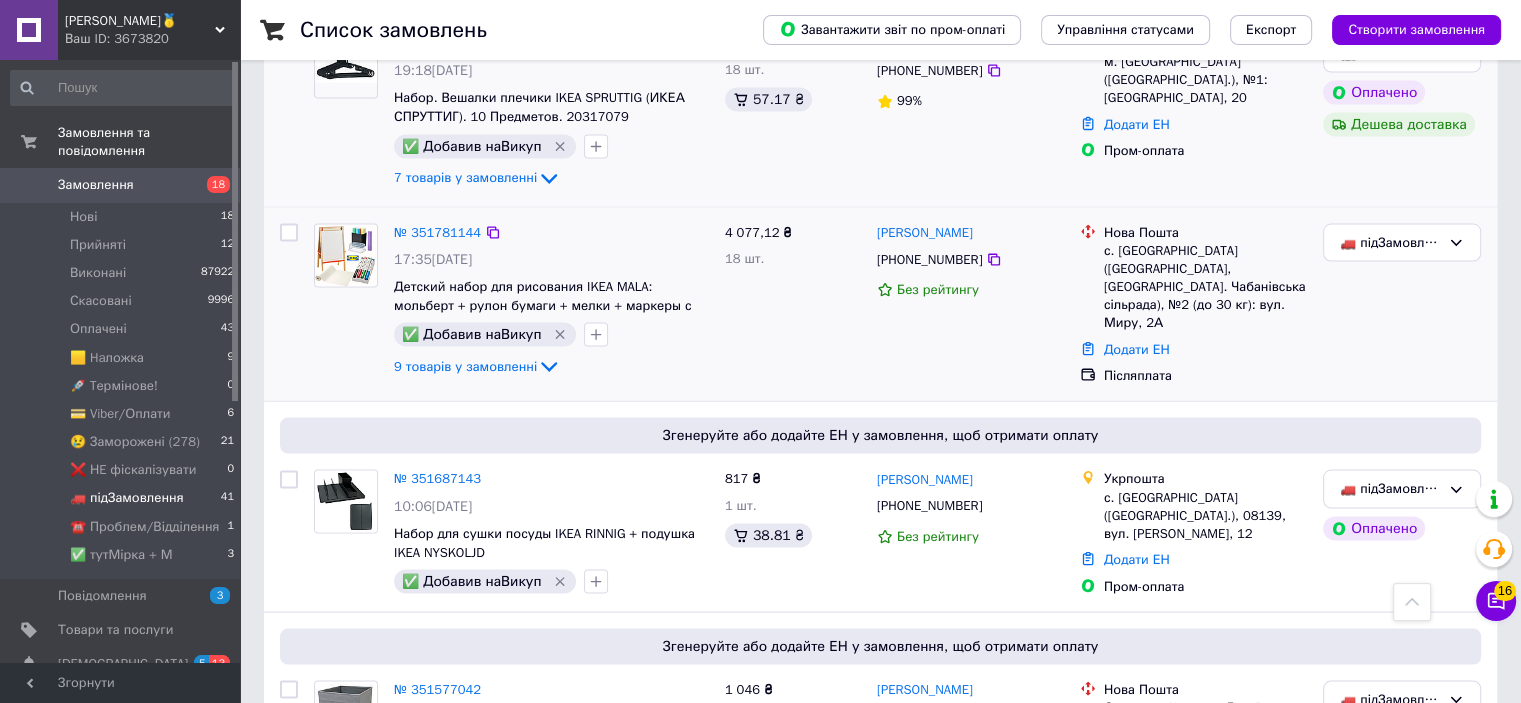 scroll, scrollTop: 3780, scrollLeft: 0, axis: vertical 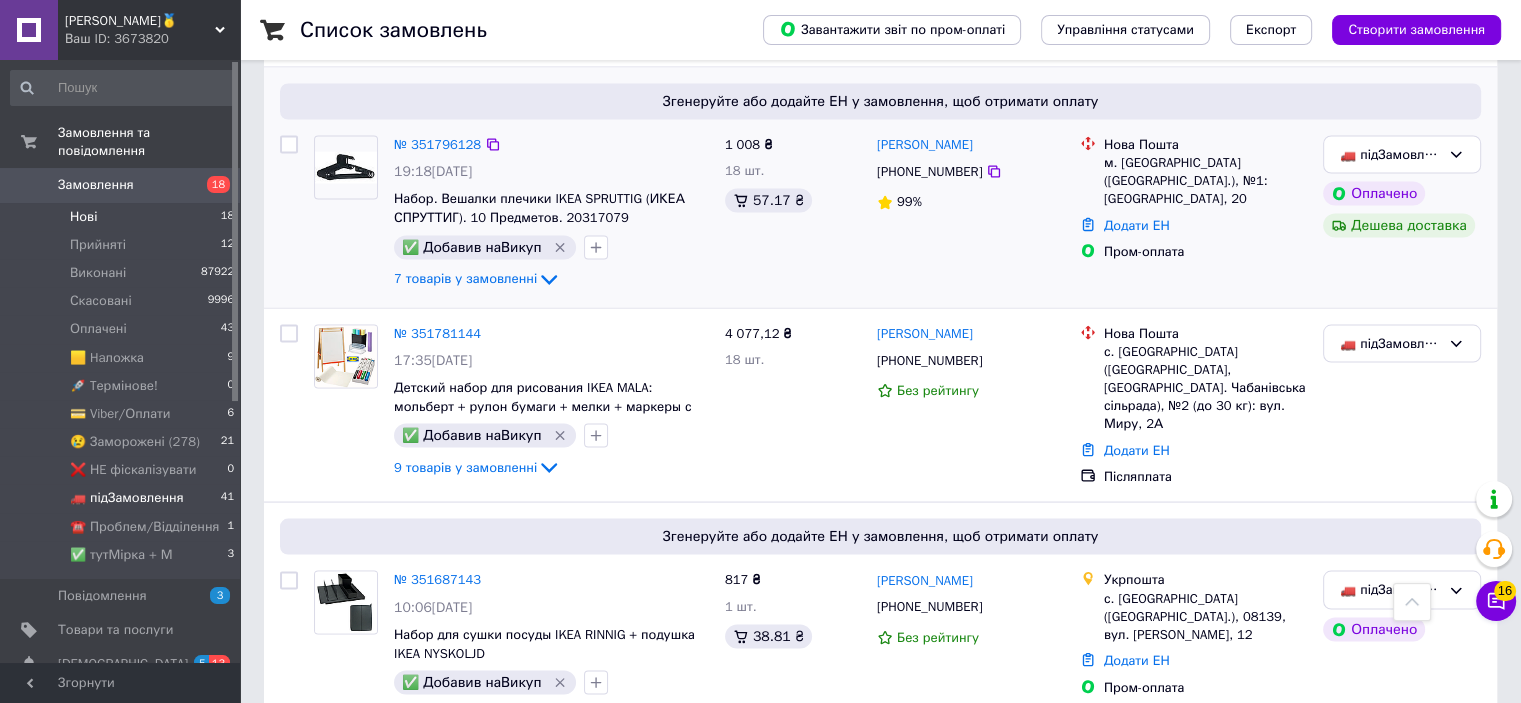click on "Нові 18" at bounding box center [123, 217] 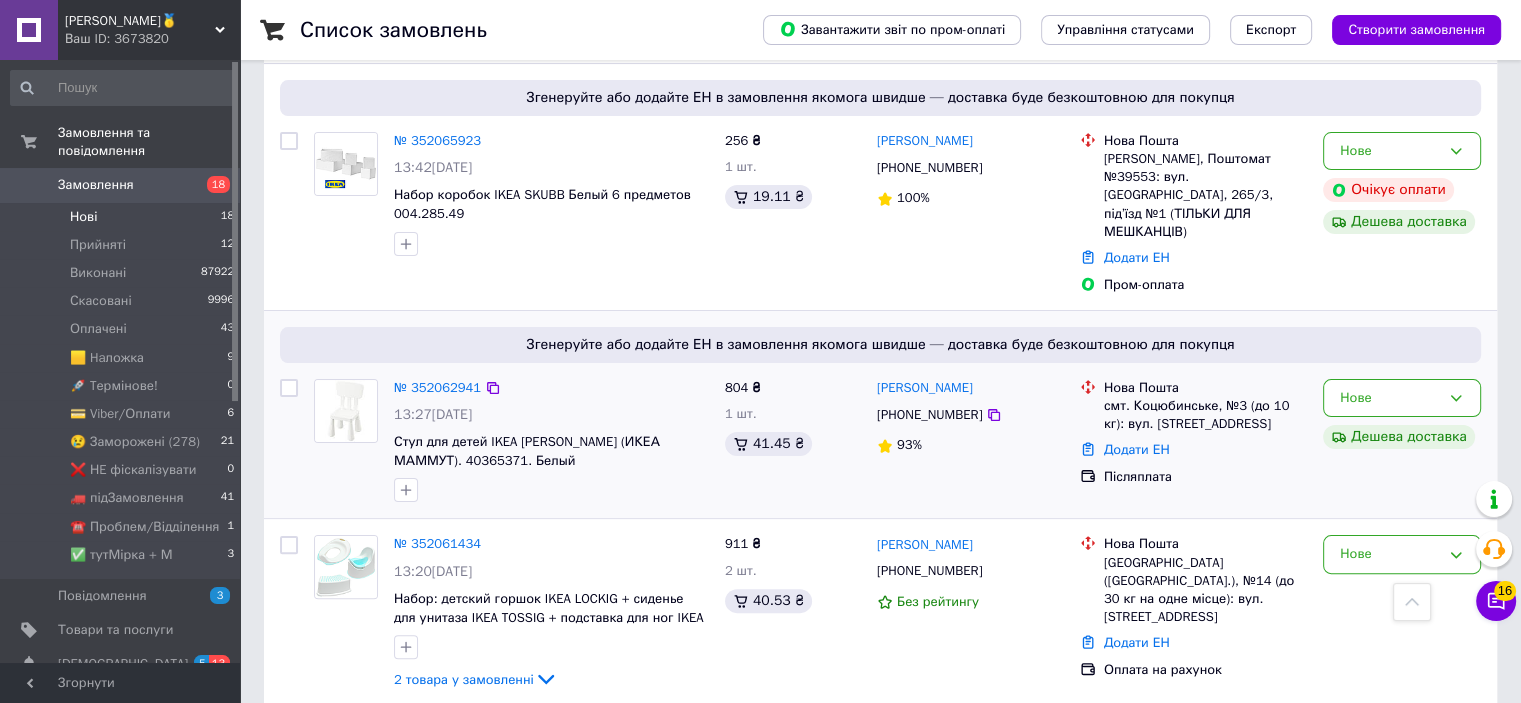 scroll, scrollTop: 528, scrollLeft: 0, axis: vertical 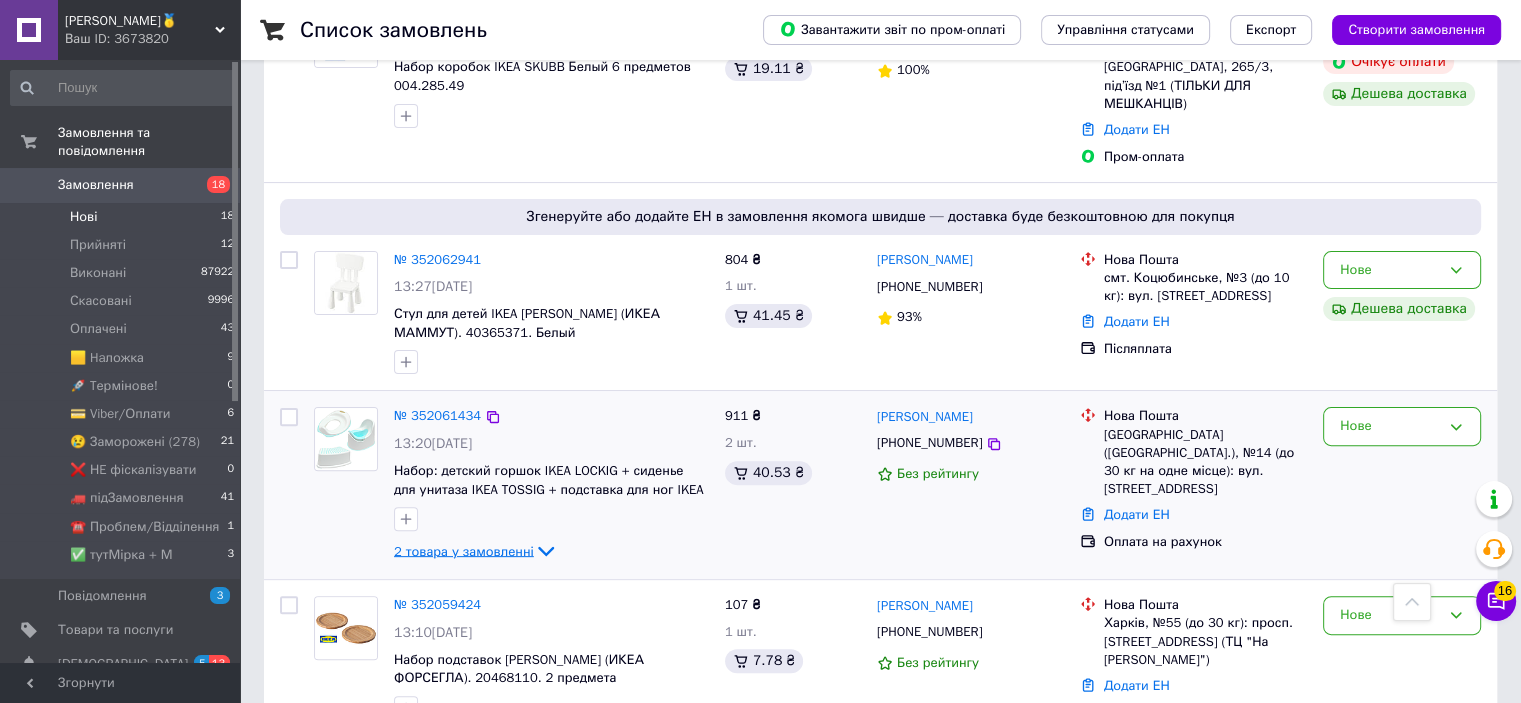 click on "2 товара у замовленні" at bounding box center (464, 550) 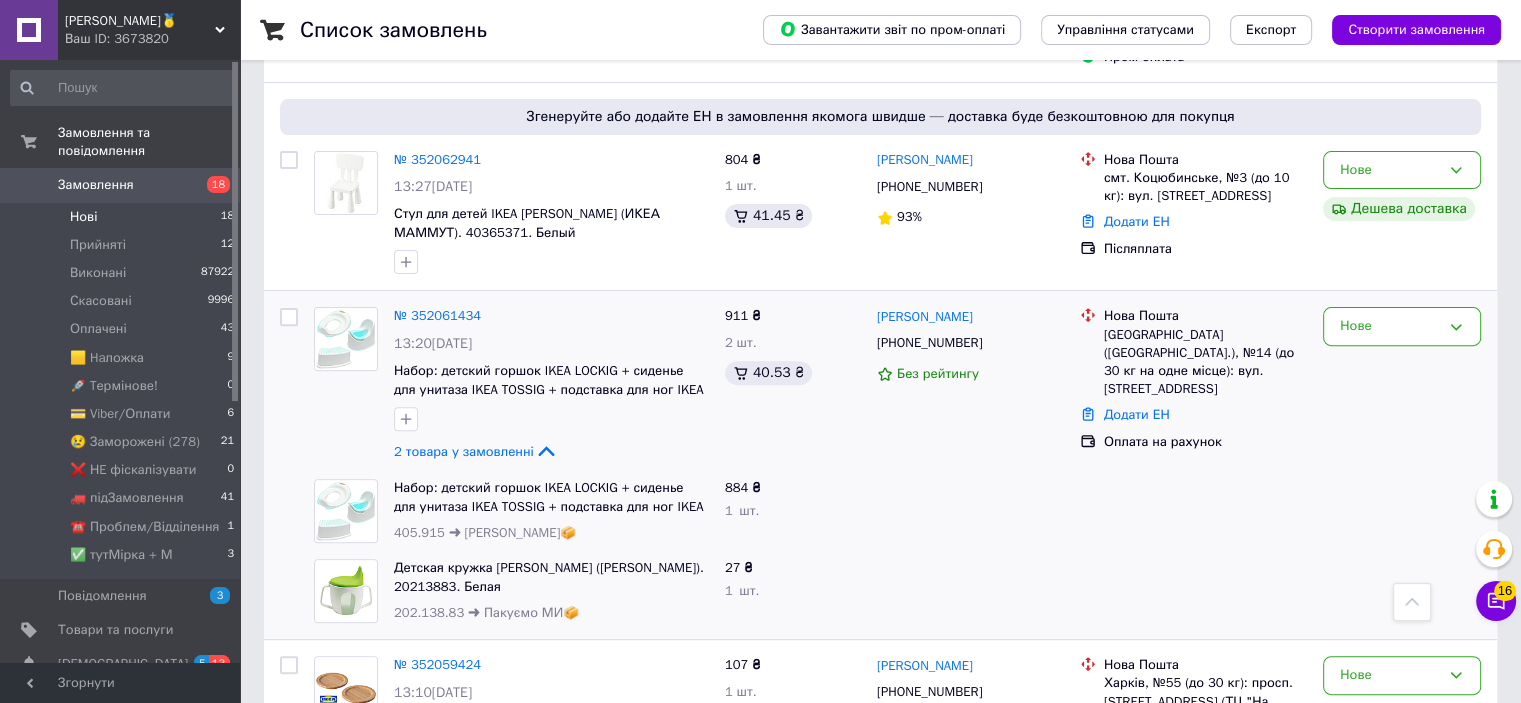 scroll, scrollTop: 688, scrollLeft: 0, axis: vertical 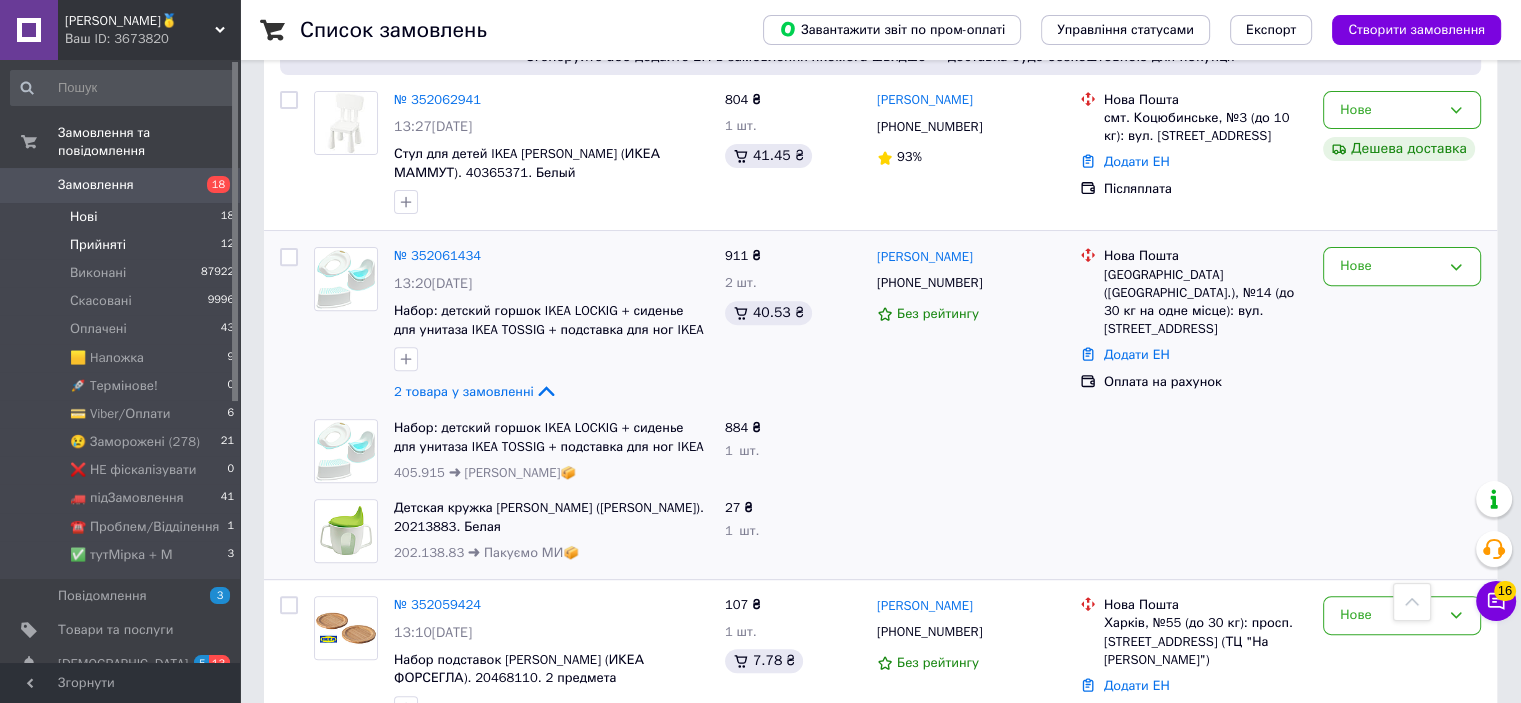 click on "Прийняті 12" at bounding box center [123, 245] 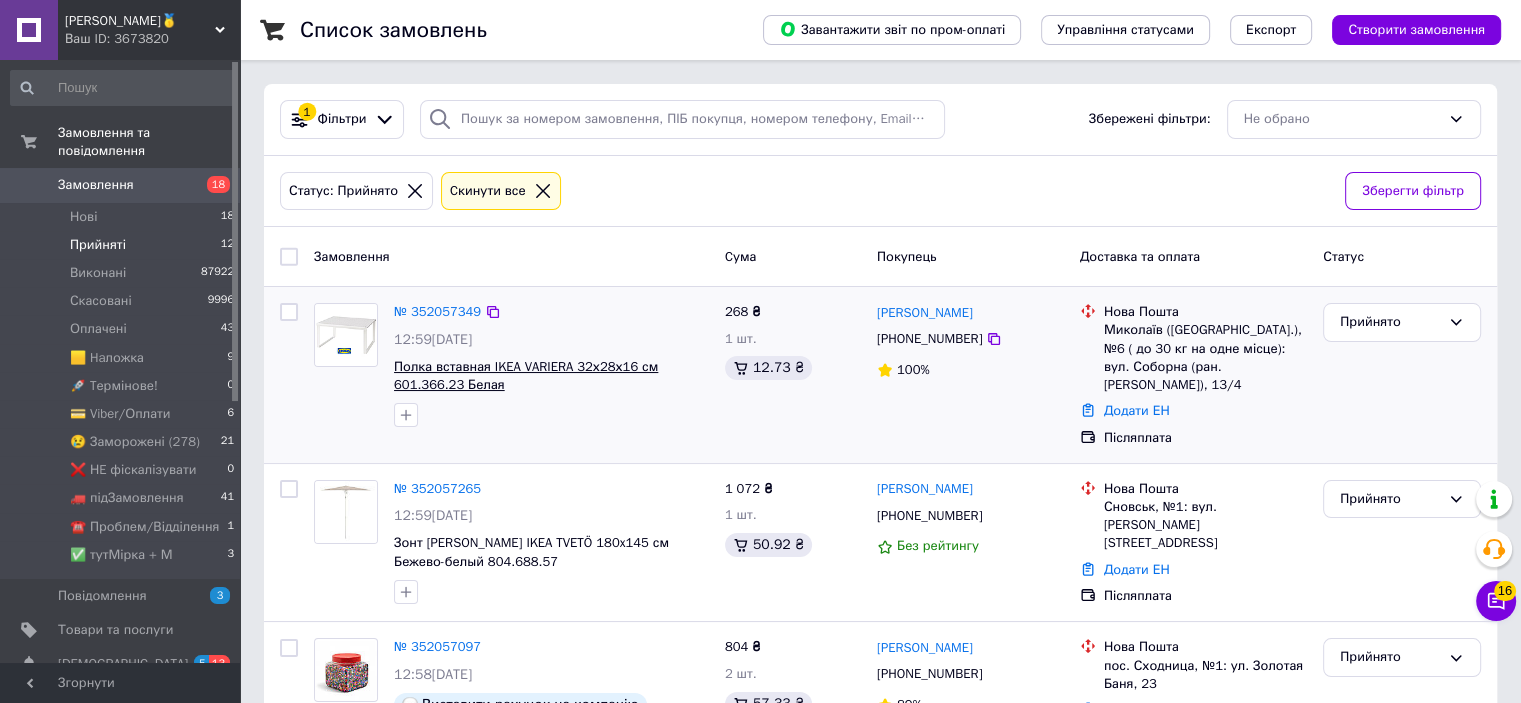 scroll, scrollTop: 200, scrollLeft: 0, axis: vertical 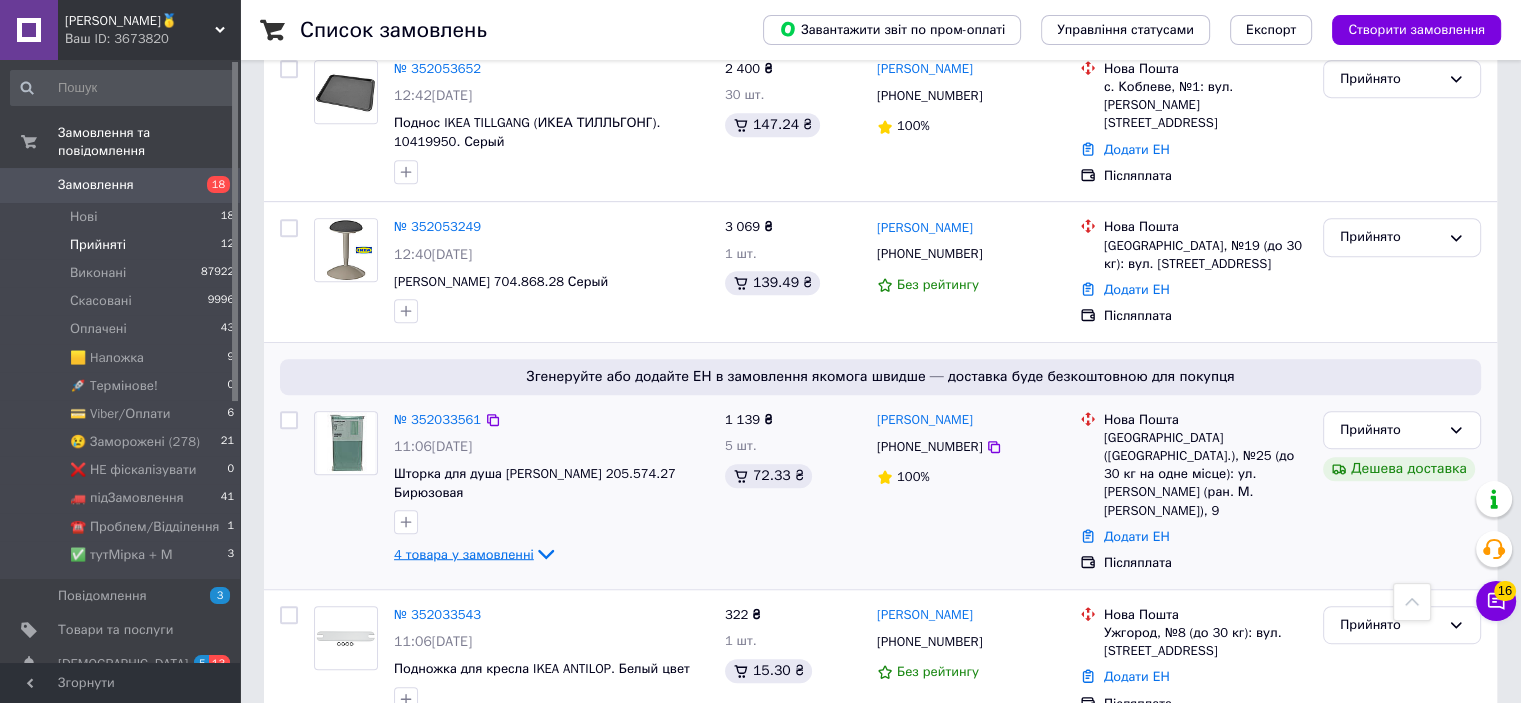 click on "4 товара у замовленні" at bounding box center [464, 553] 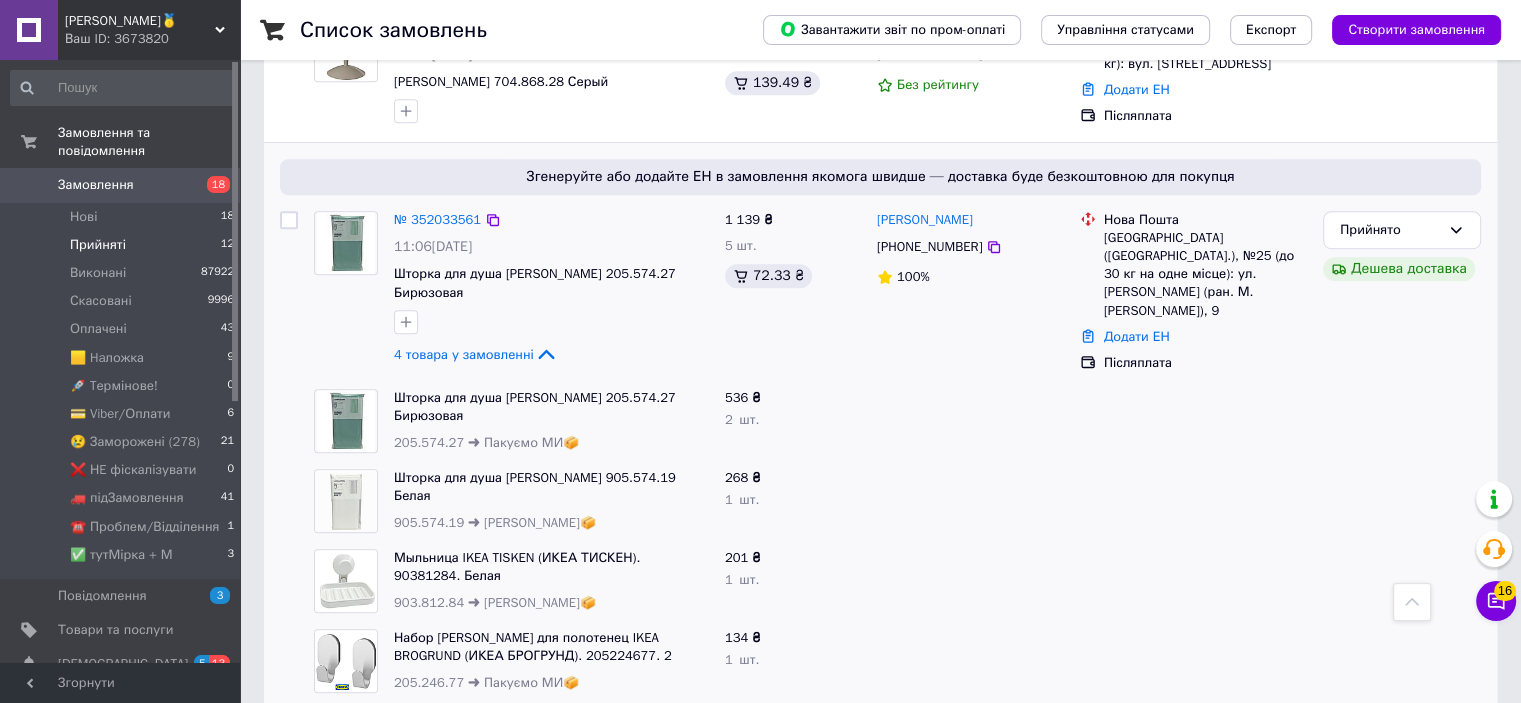 scroll, scrollTop: 1296, scrollLeft: 0, axis: vertical 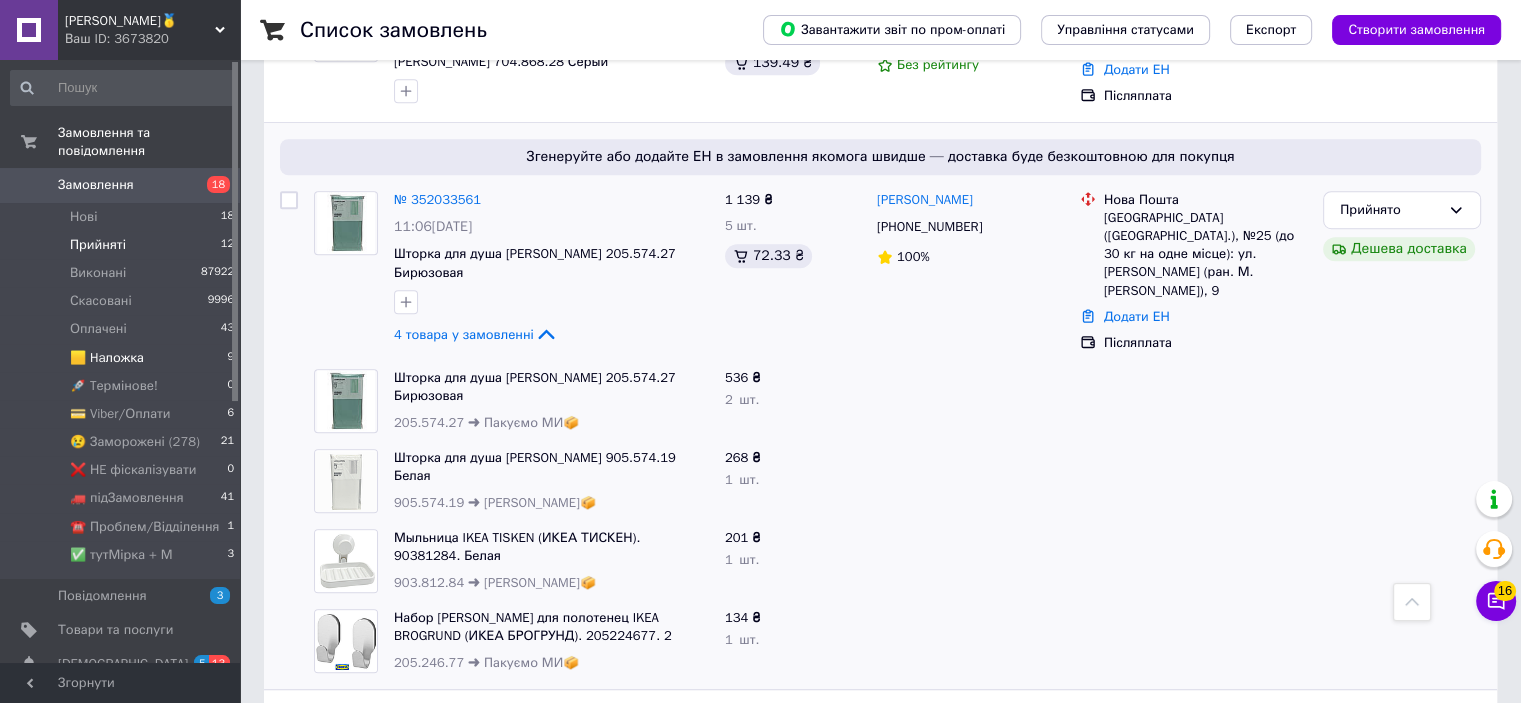 click on "🟨 Haложка 9" at bounding box center (123, 358) 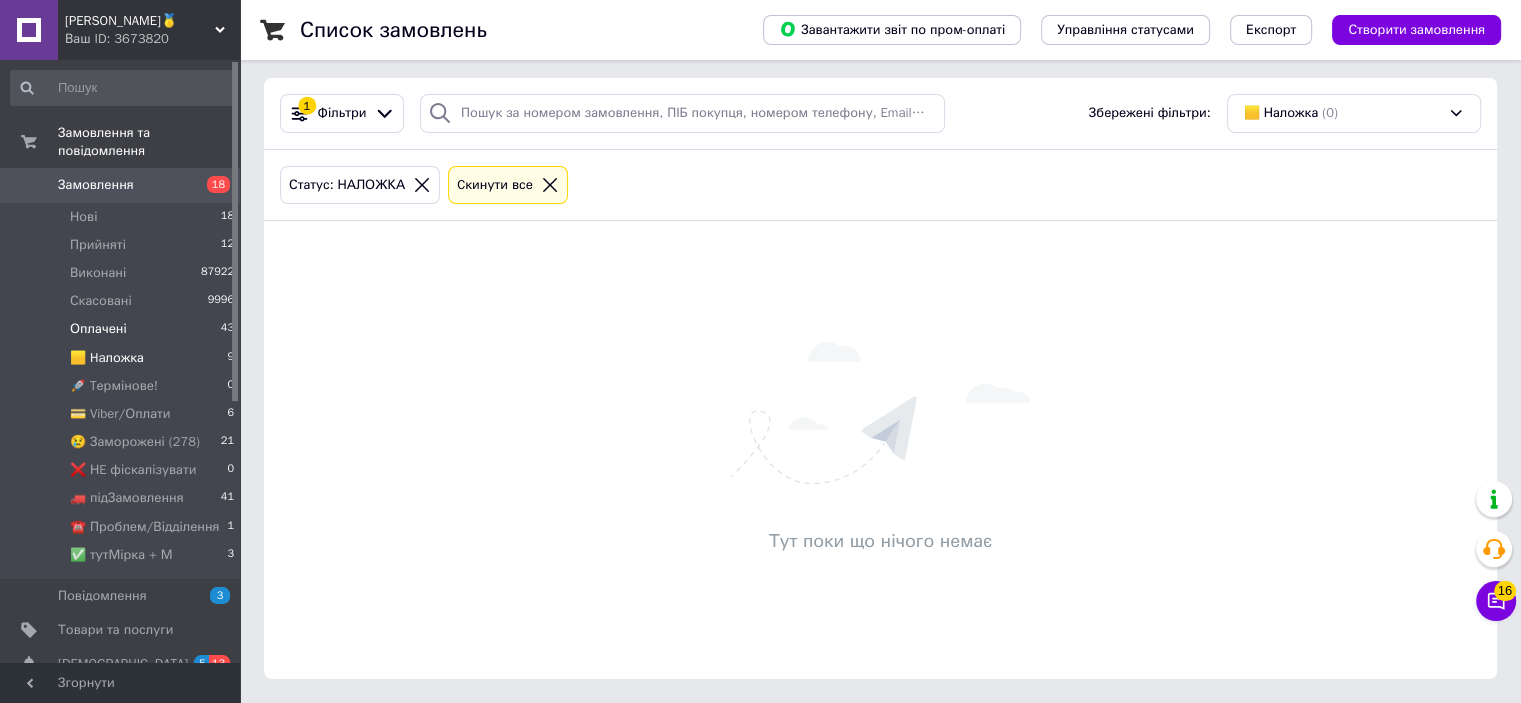 scroll, scrollTop: 0, scrollLeft: 0, axis: both 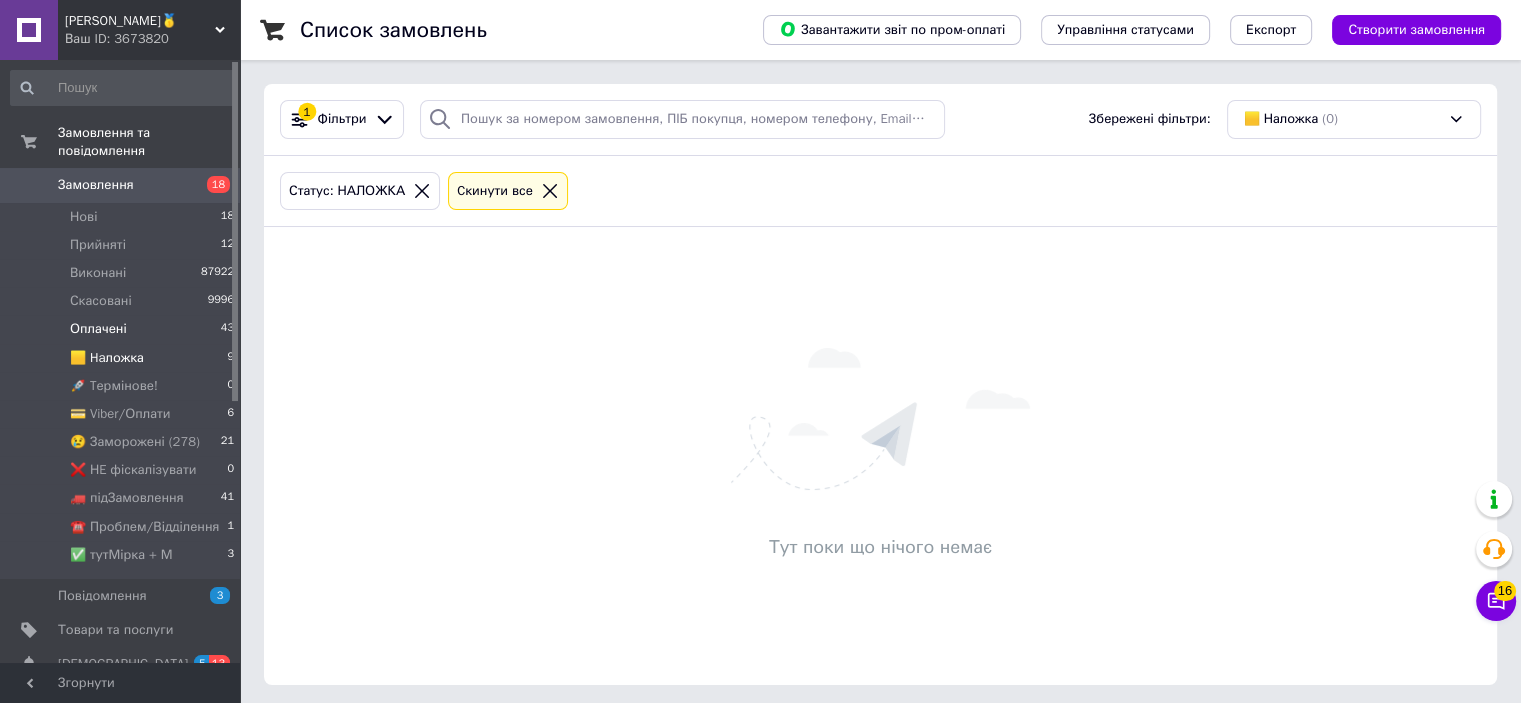 click on "Оплачені" at bounding box center [98, 329] 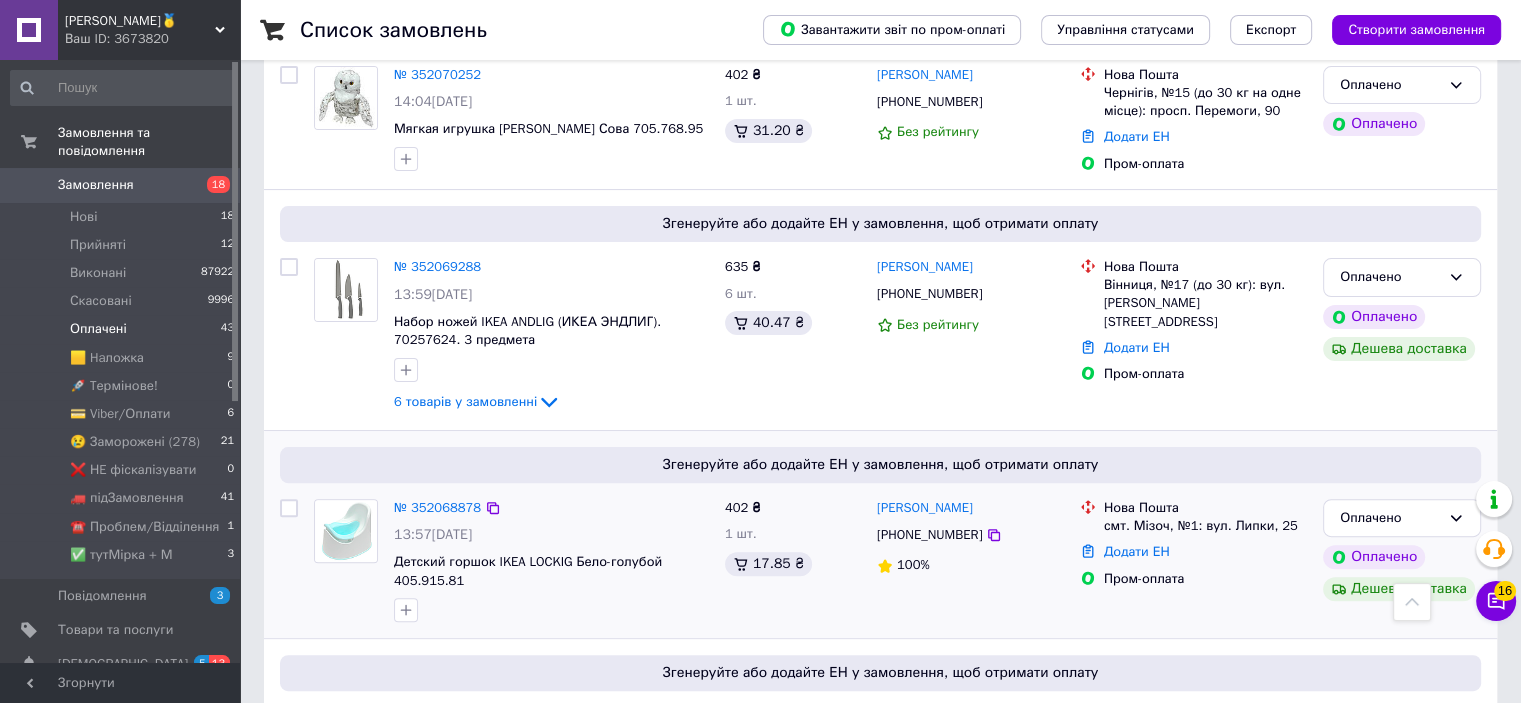 scroll, scrollTop: 600, scrollLeft: 0, axis: vertical 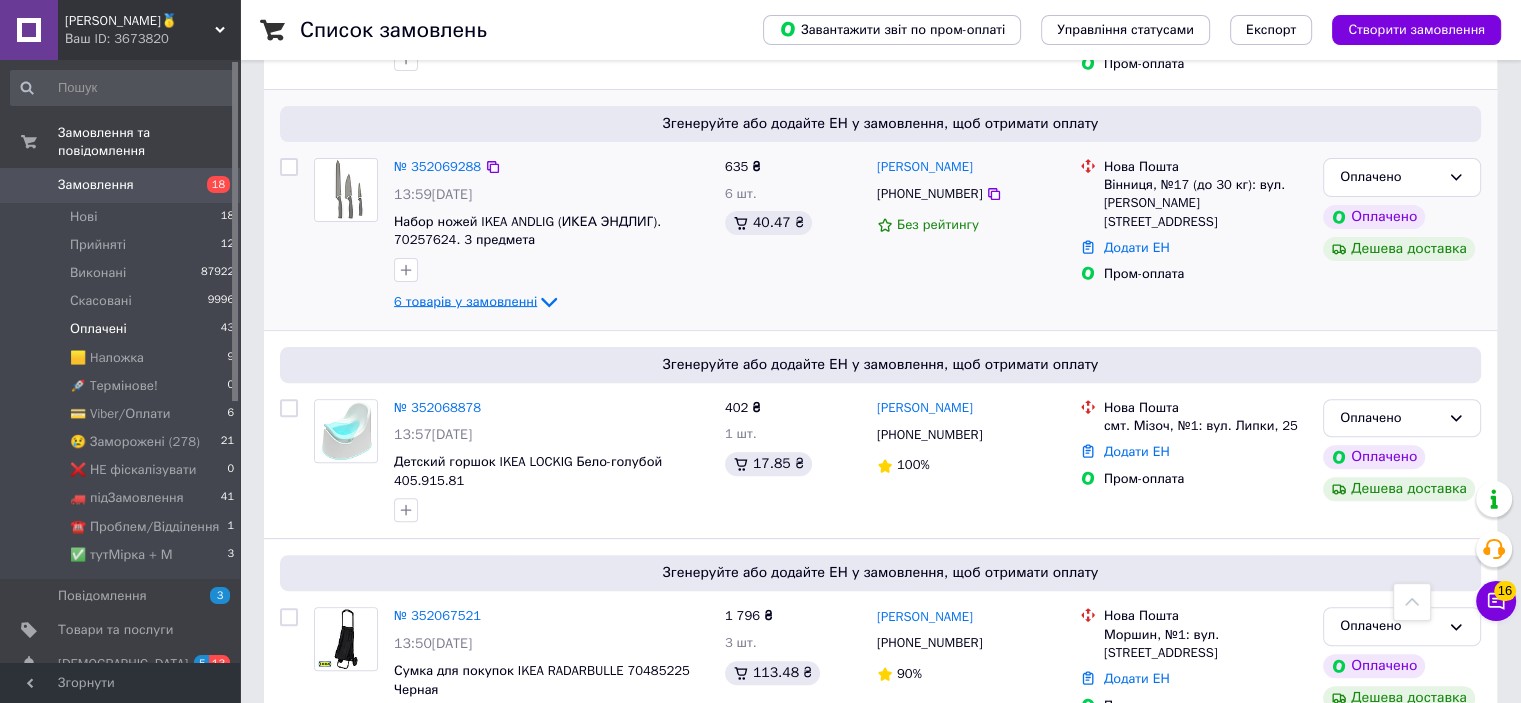 click on "6 товарів у замовленні" at bounding box center (465, 300) 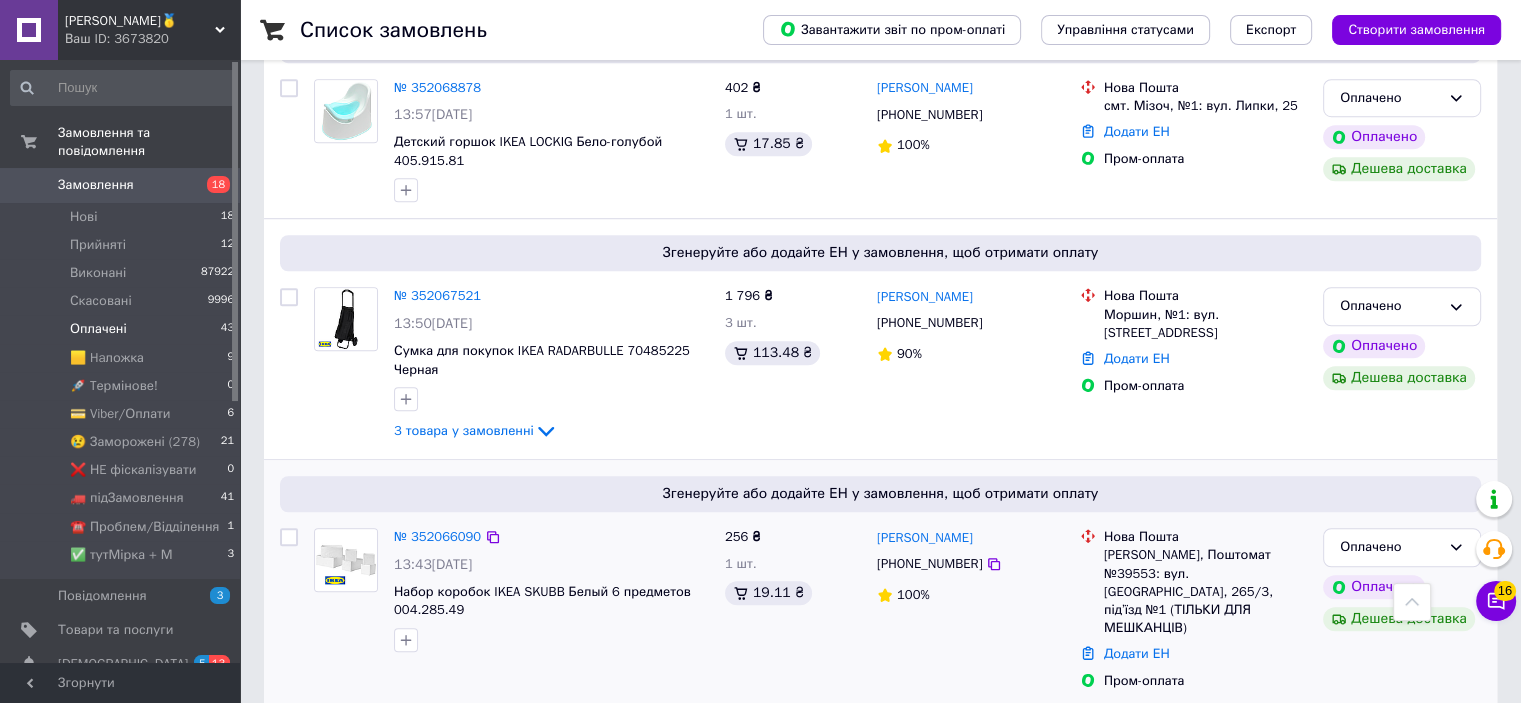 scroll, scrollTop: 1600, scrollLeft: 0, axis: vertical 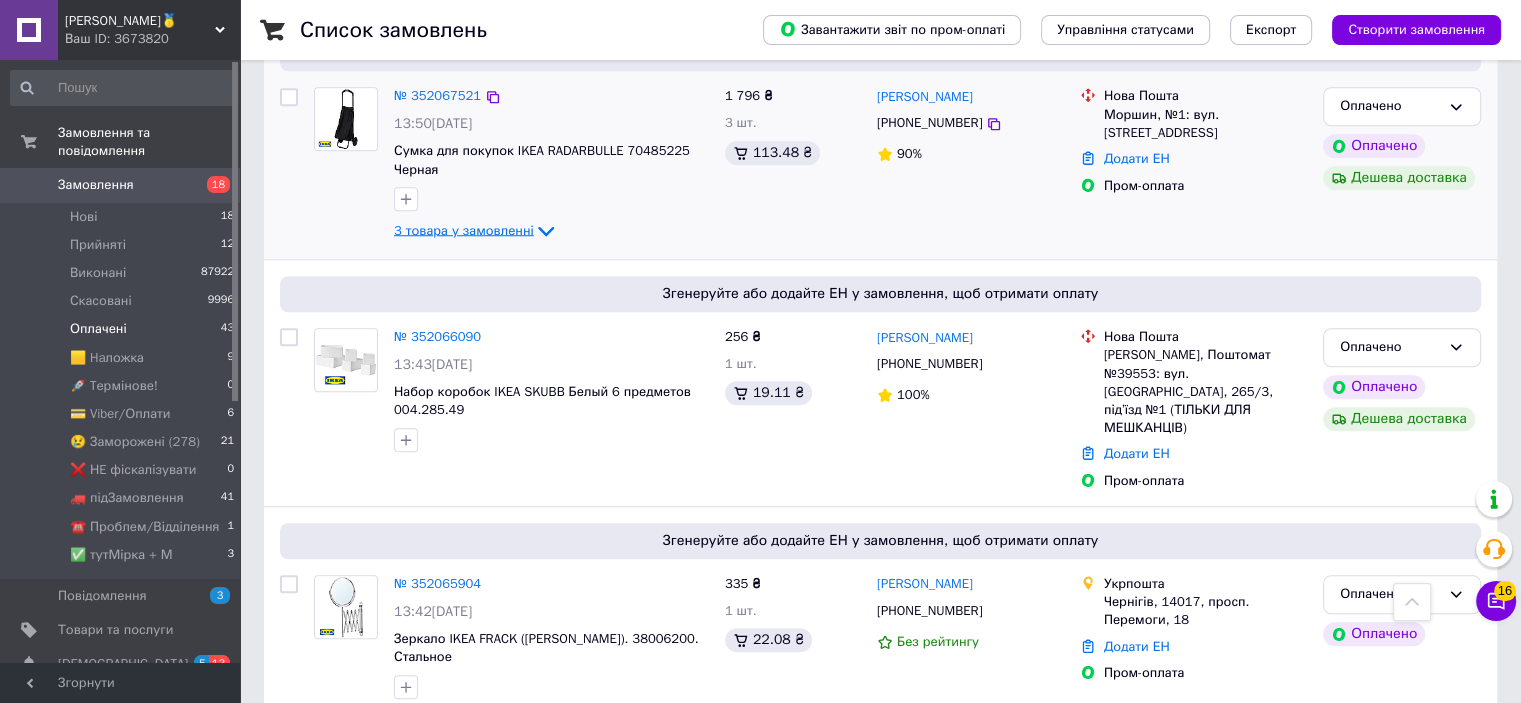 click on "3 товара у замовленні" 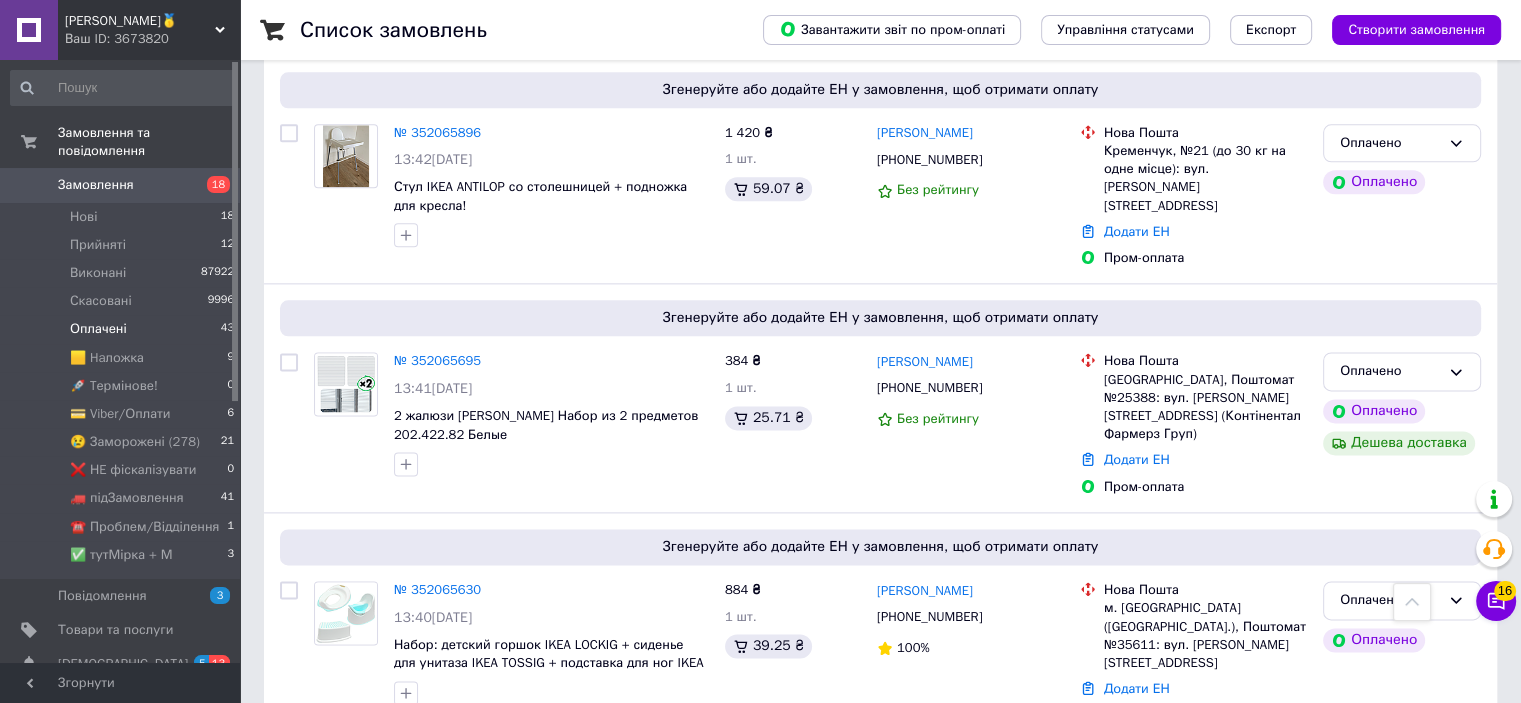 scroll, scrollTop: 2900, scrollLeft: 0, axis: vertical 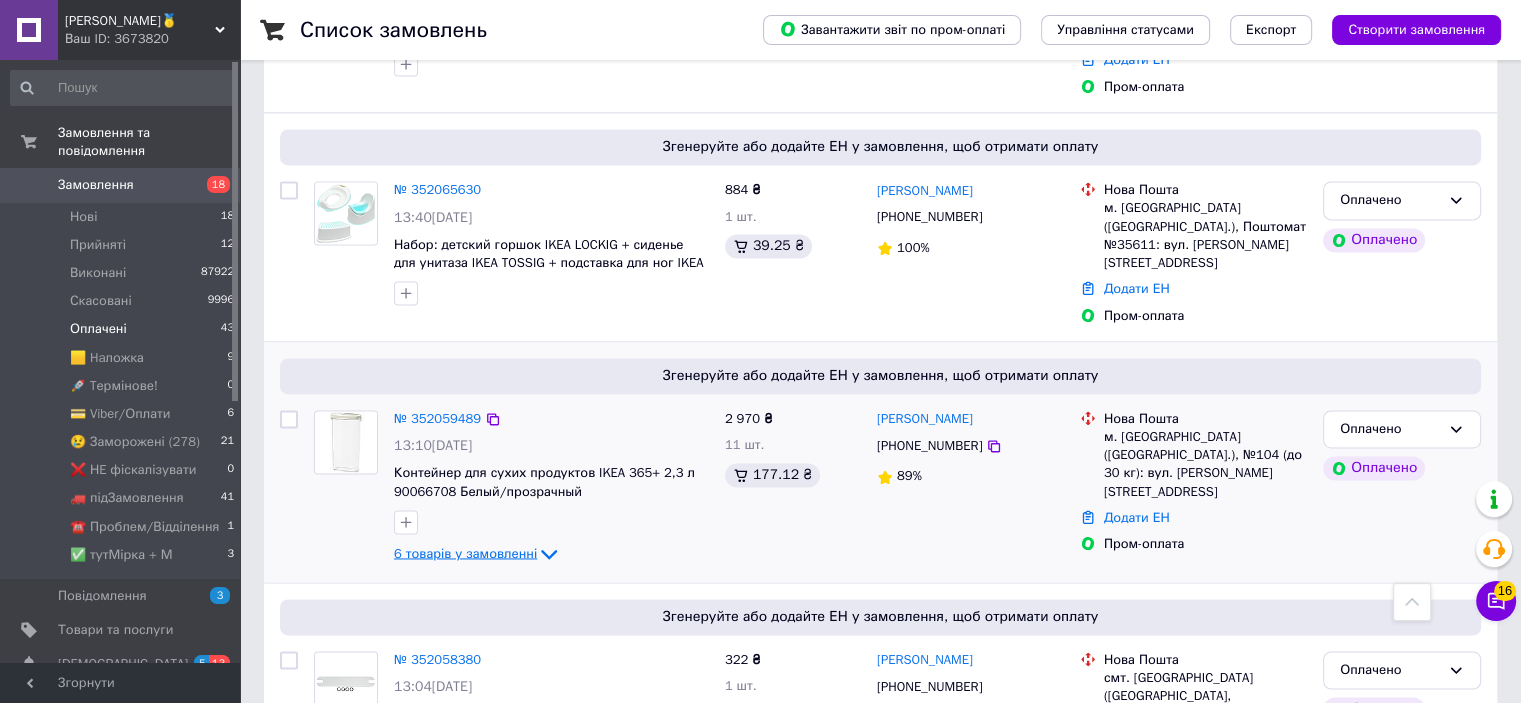 click on "6 товарів у замовленні" at bounding box center (465, 552) 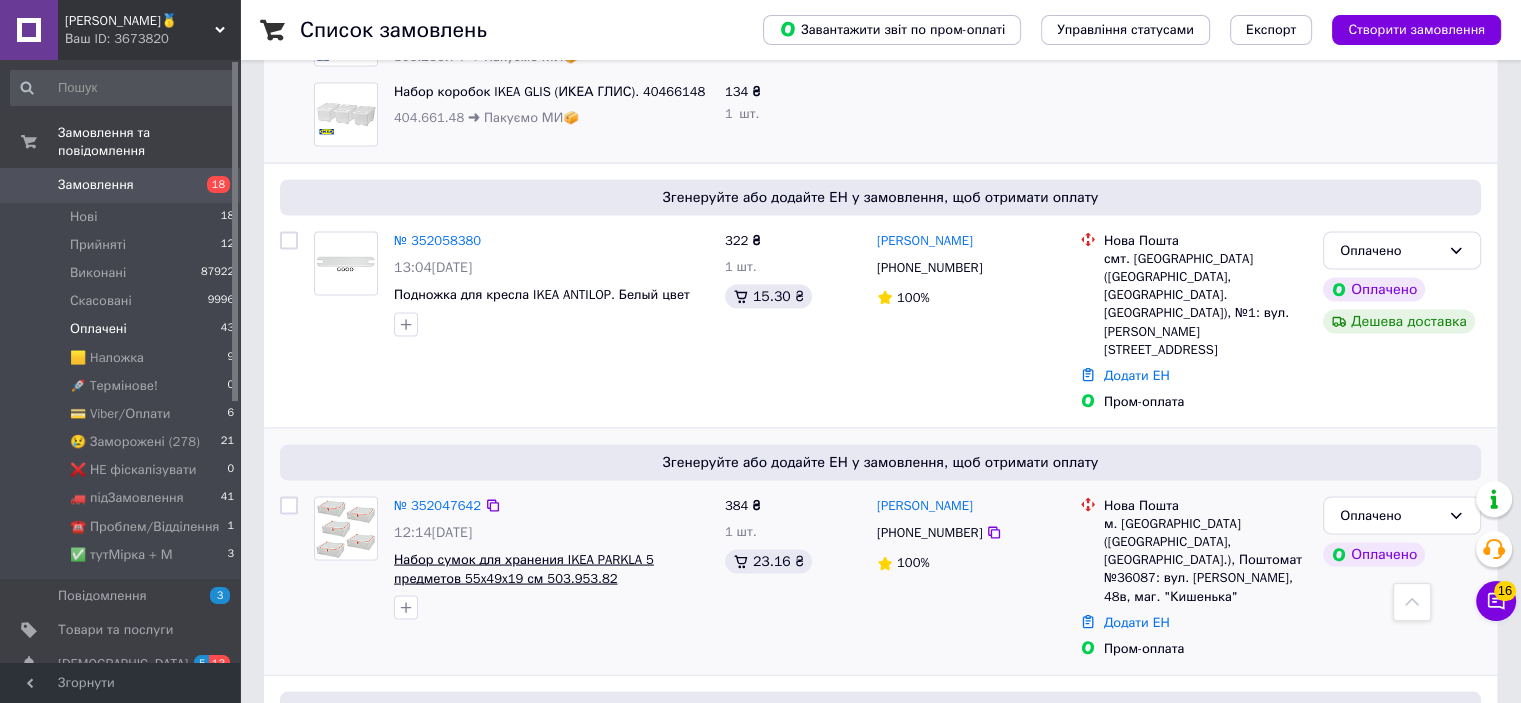 scroll, scrollTop: 3852, scrollLeft: 0, axis: vertical 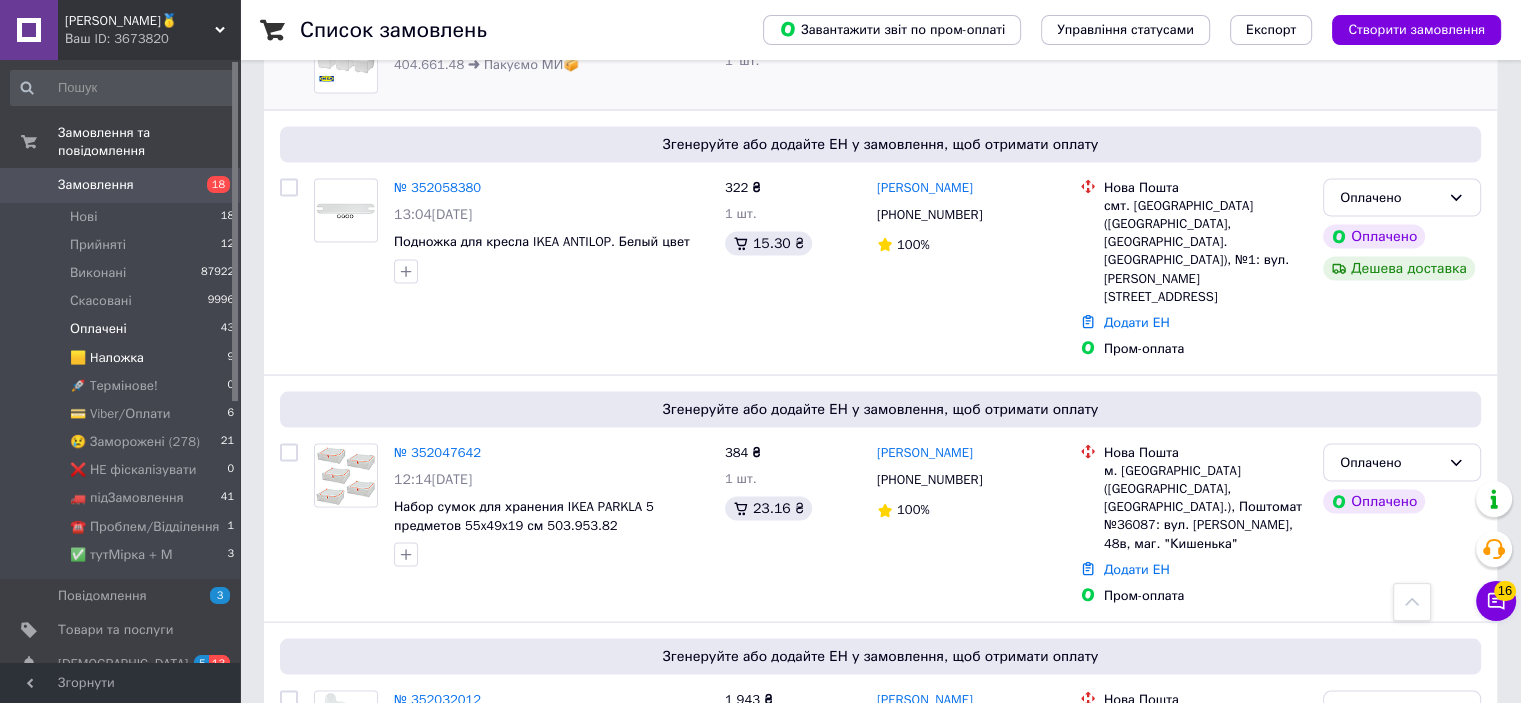 click on "🟨 Haложка" at bounding box center [107, 358] 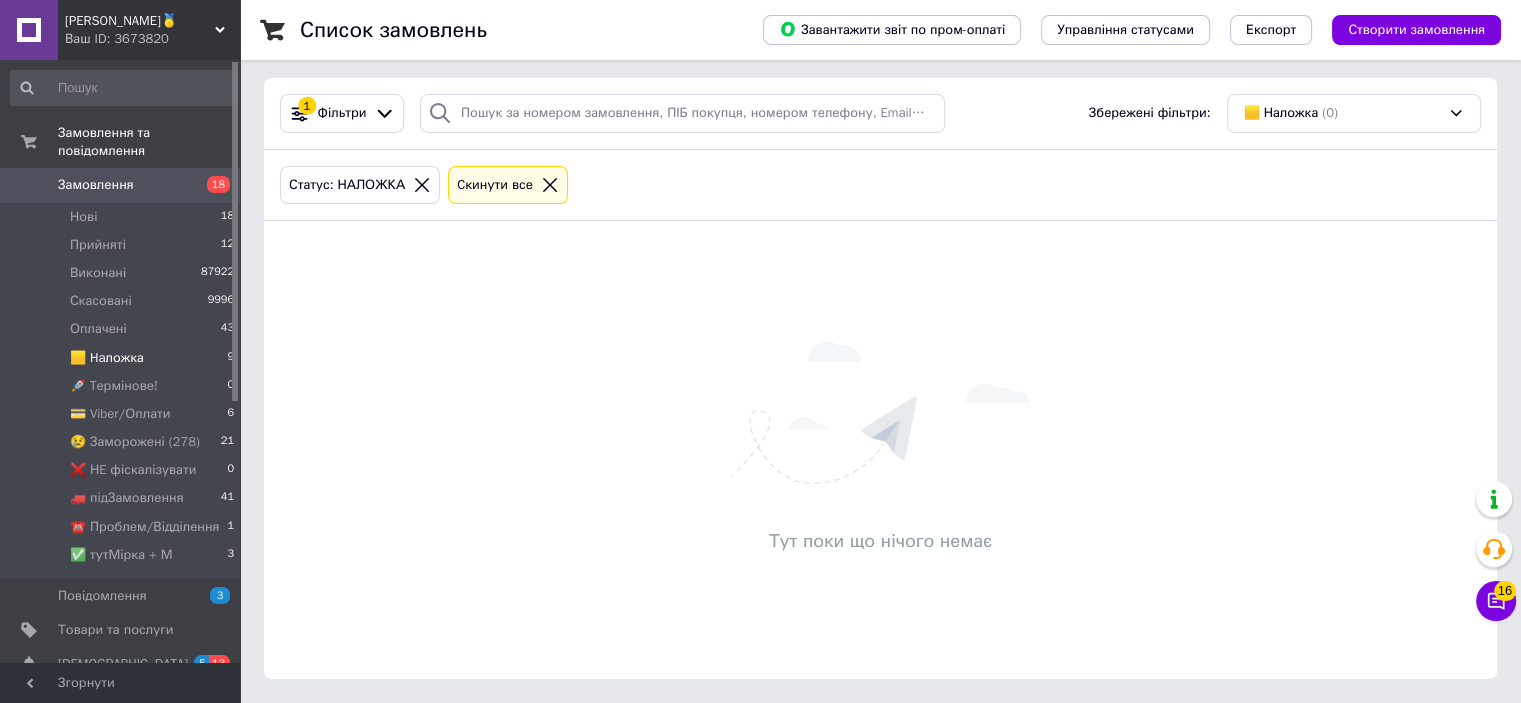 scroll, scrollTop: 0, scrollLeft: 0, axis: both 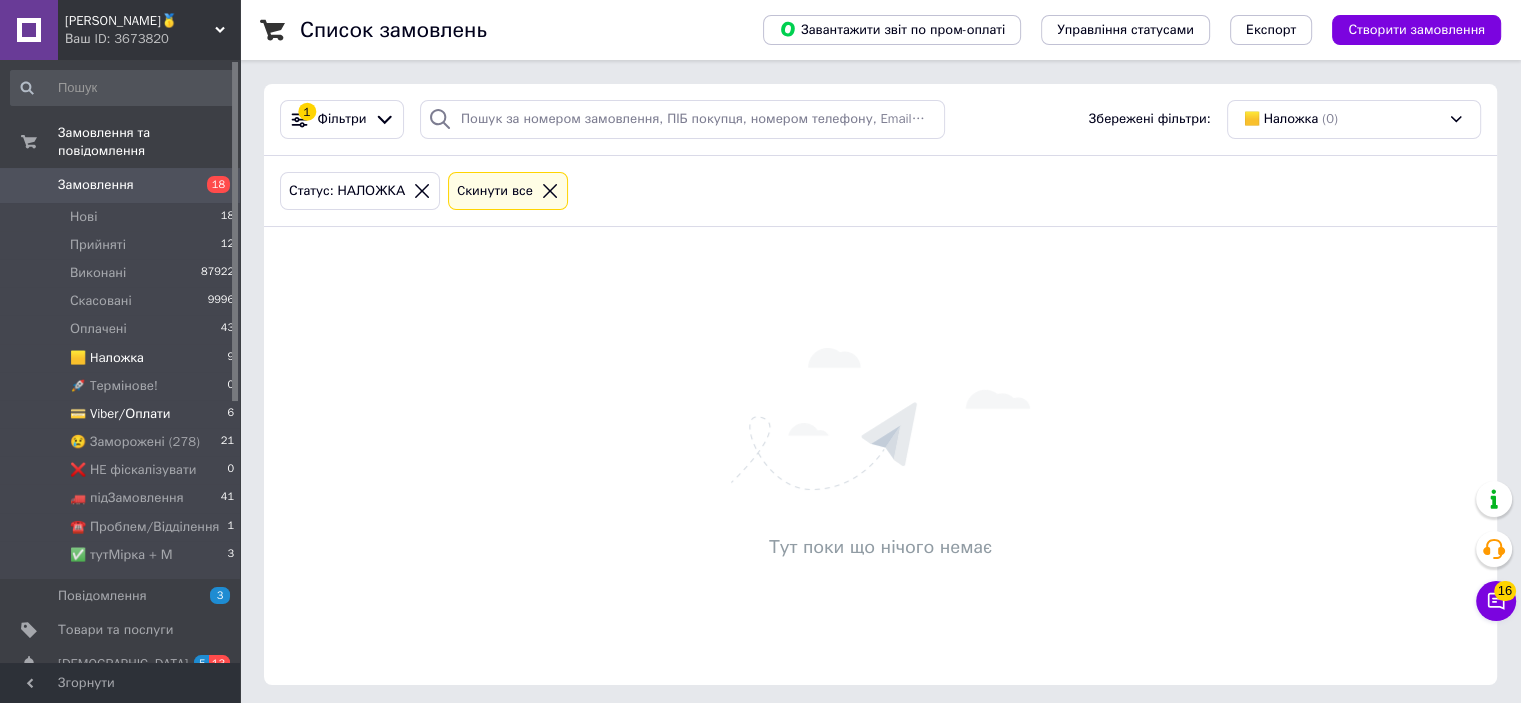 click on "💳 Viber/Оплати" at bounding box center (120, 414) 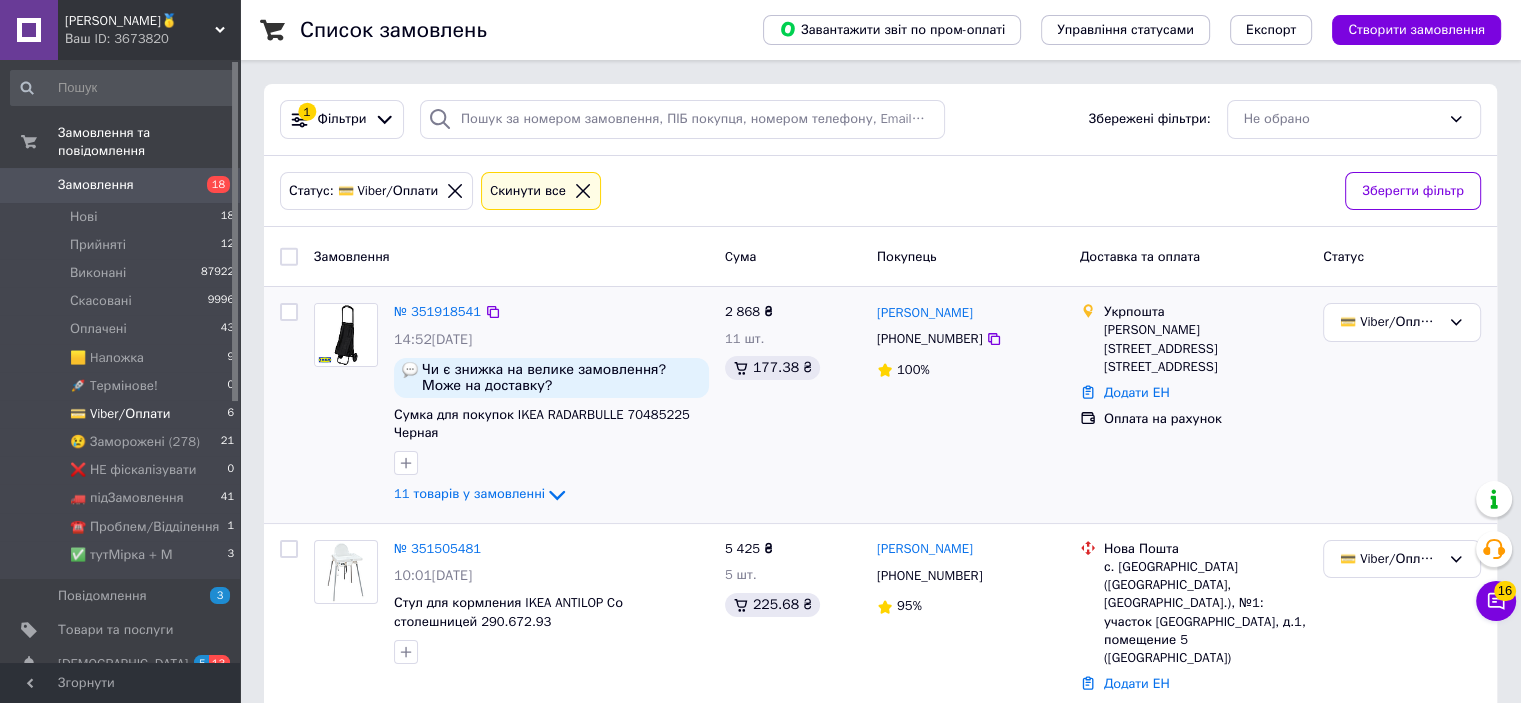 scroll, scrollTop: 19, scrollLeft: 0, axis: vertical 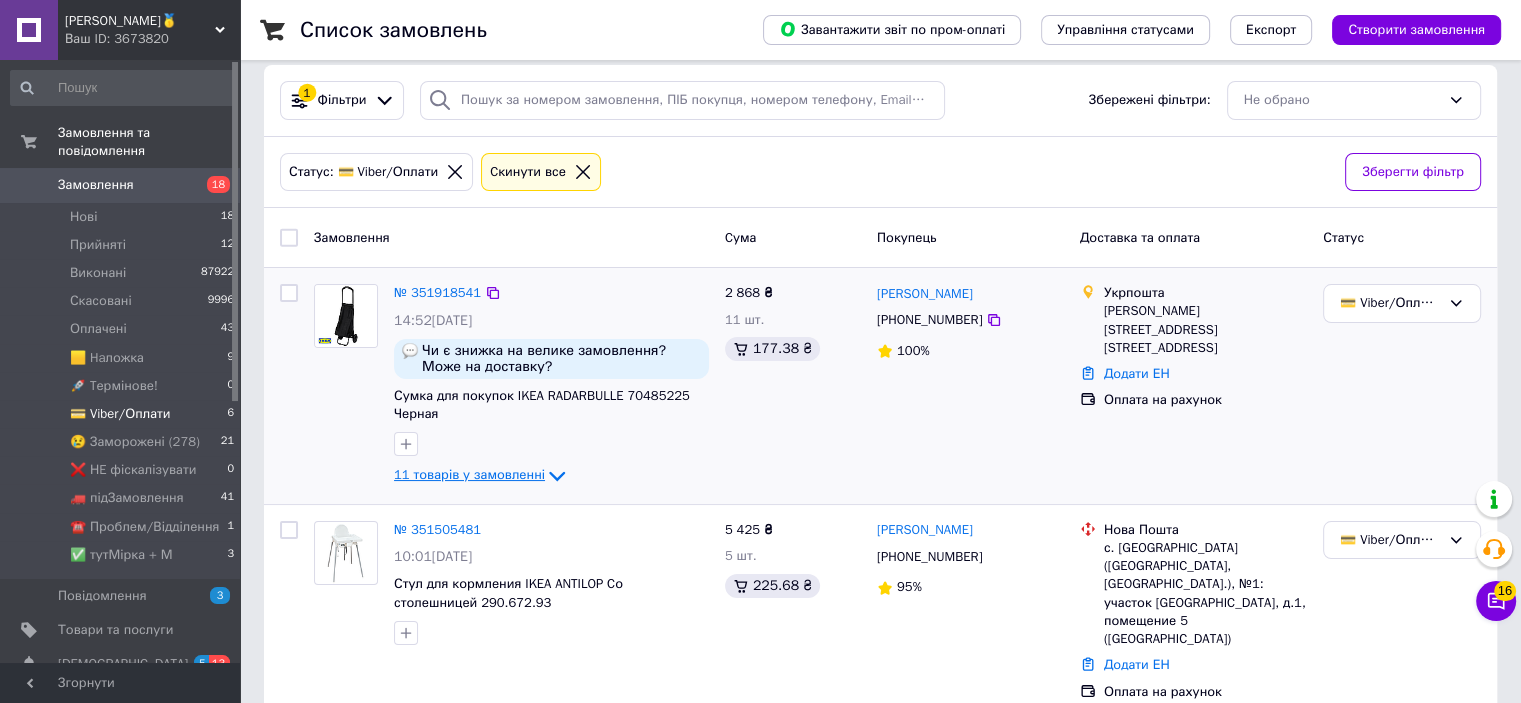 click on "11 товарів у замовленні" at bounding box center (469, 475) 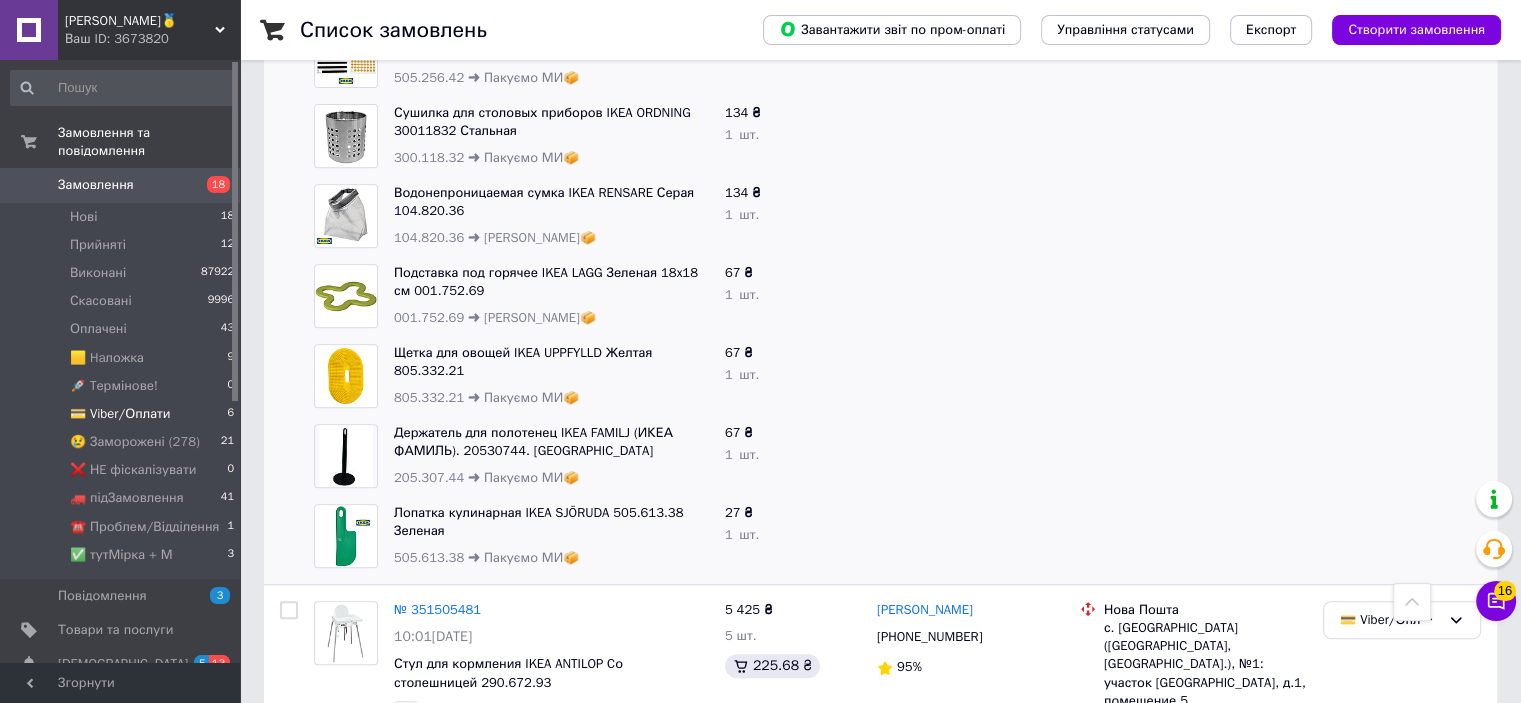 scroll, scrollTop: 899, scrollLeft: 0, axis: vertical 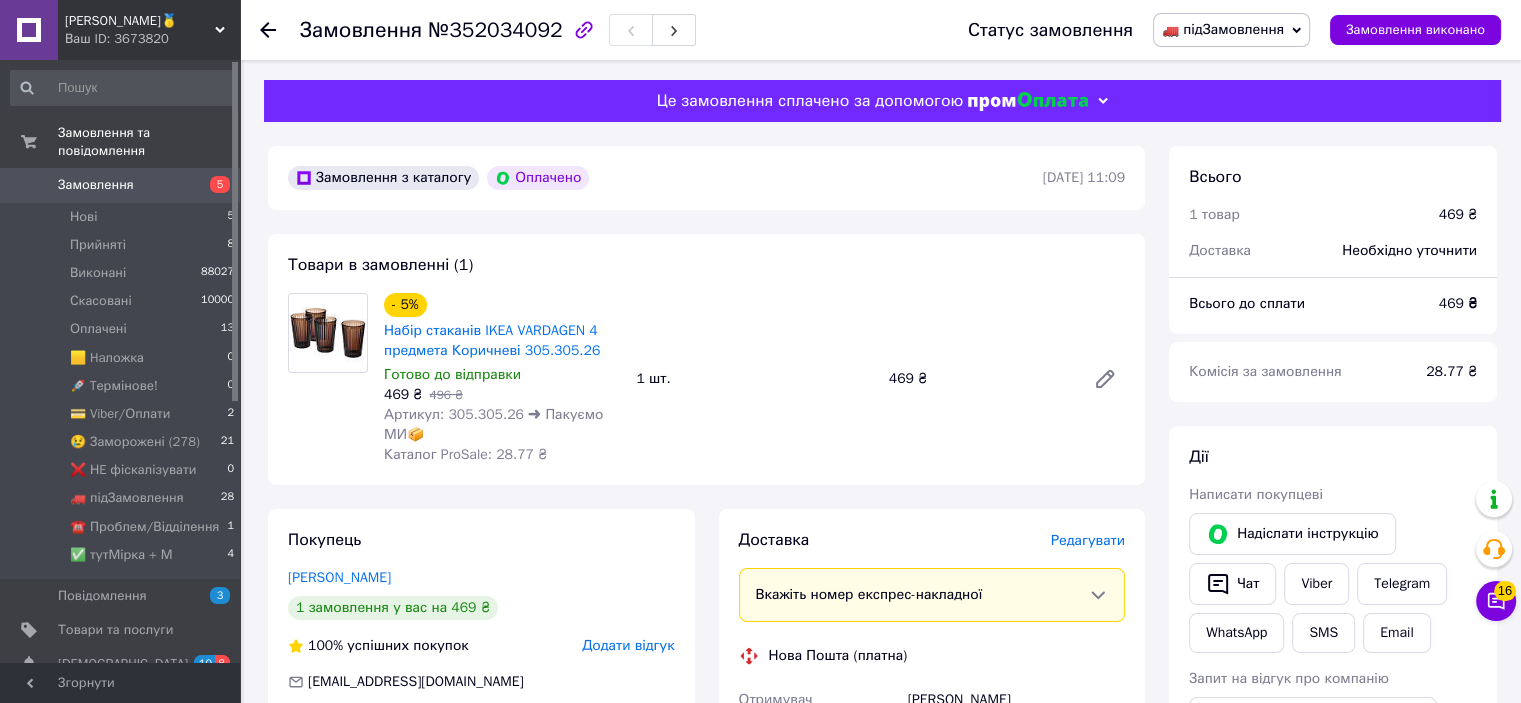 click on "Артикул: 305.305.26 ➜ Пакуємо МИ📦" at bounding box center [502, 425] 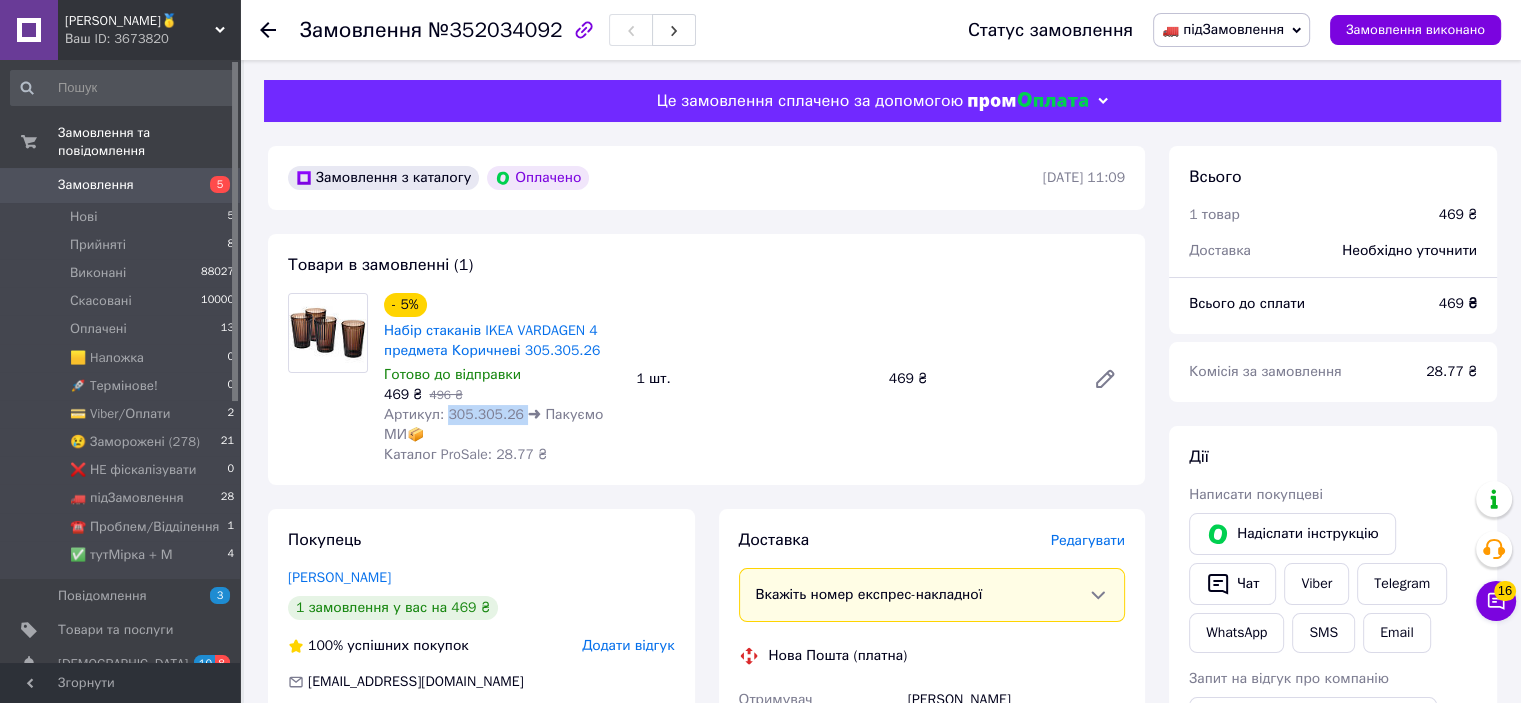 click on "Артикул: 305.305.26 ➜ Пакуємо МИ📦" at bounding box center [493, 424] 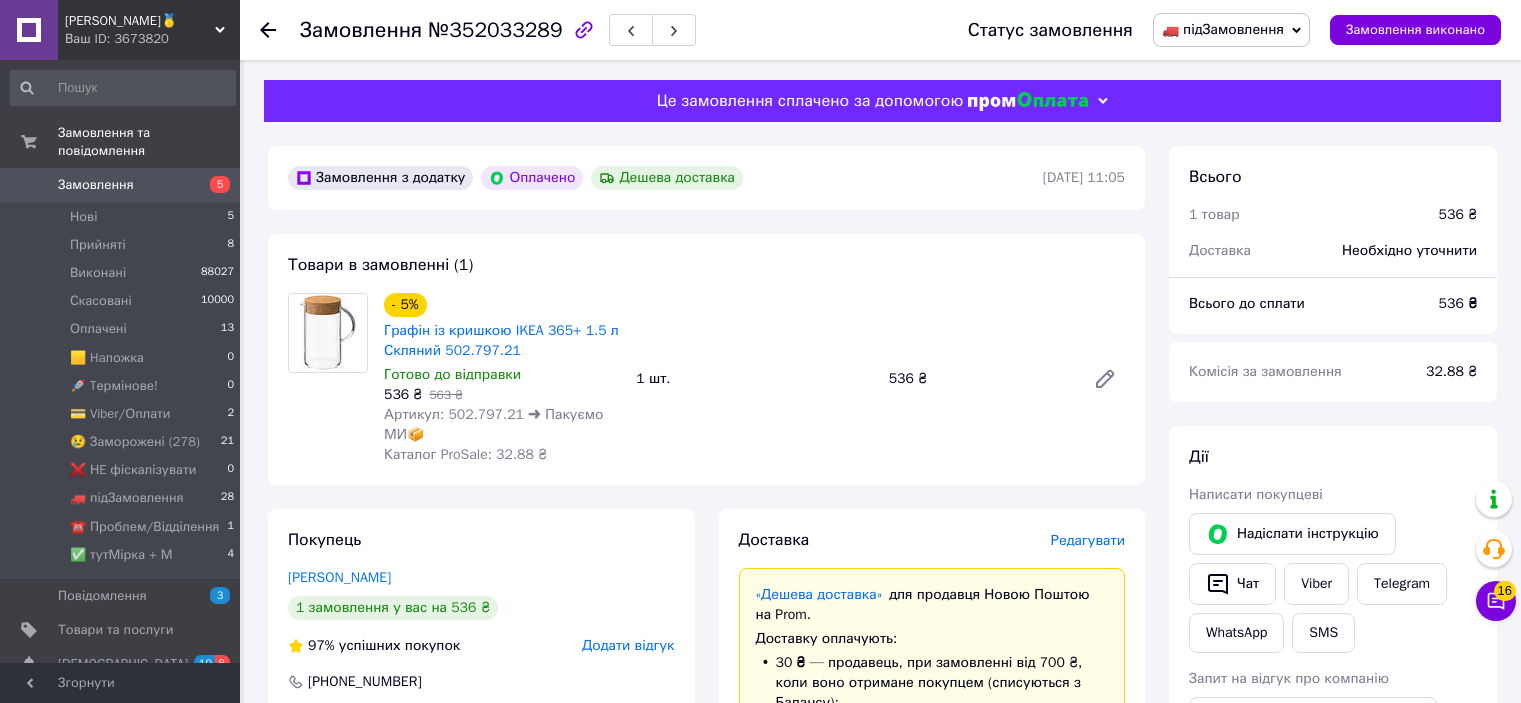 scroll, scrollTop: 0, scrollLeft: 0, axis: both 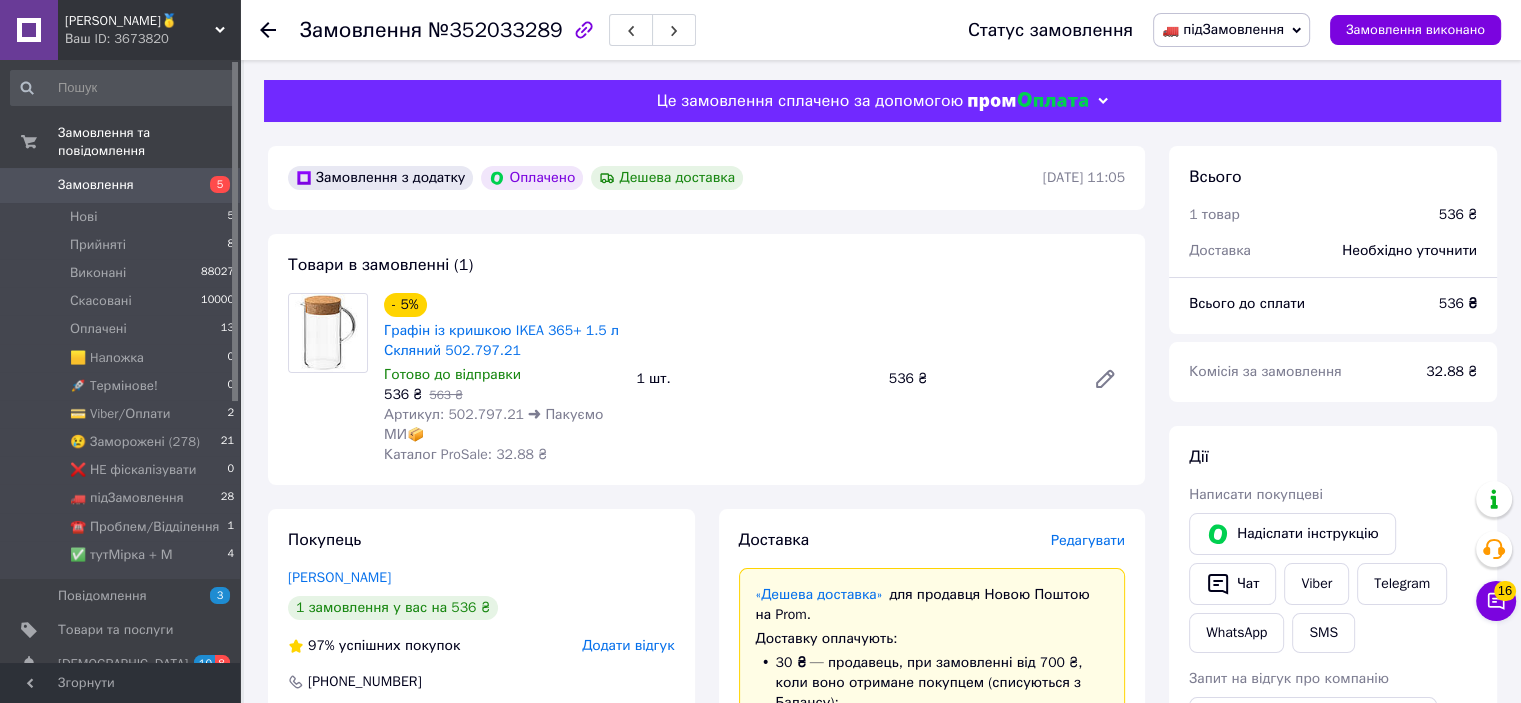 click on "Артикул: 502.797.21 ➜ Пакуємо МИ📦" at bounding box center (493, 424) 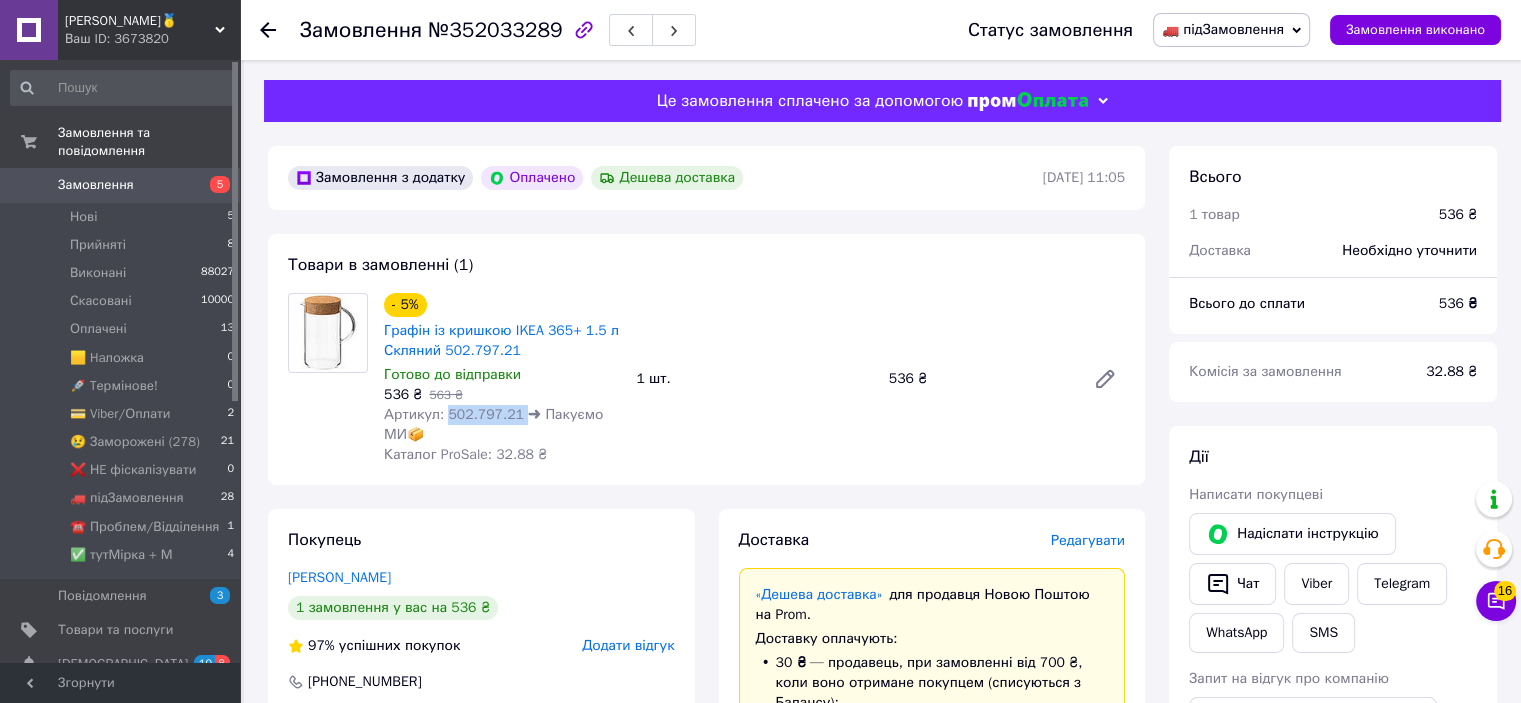 click on "Артикул: 502.797.21 ➜ Пакуємо МИ📦" at bounding box center [493, 424] 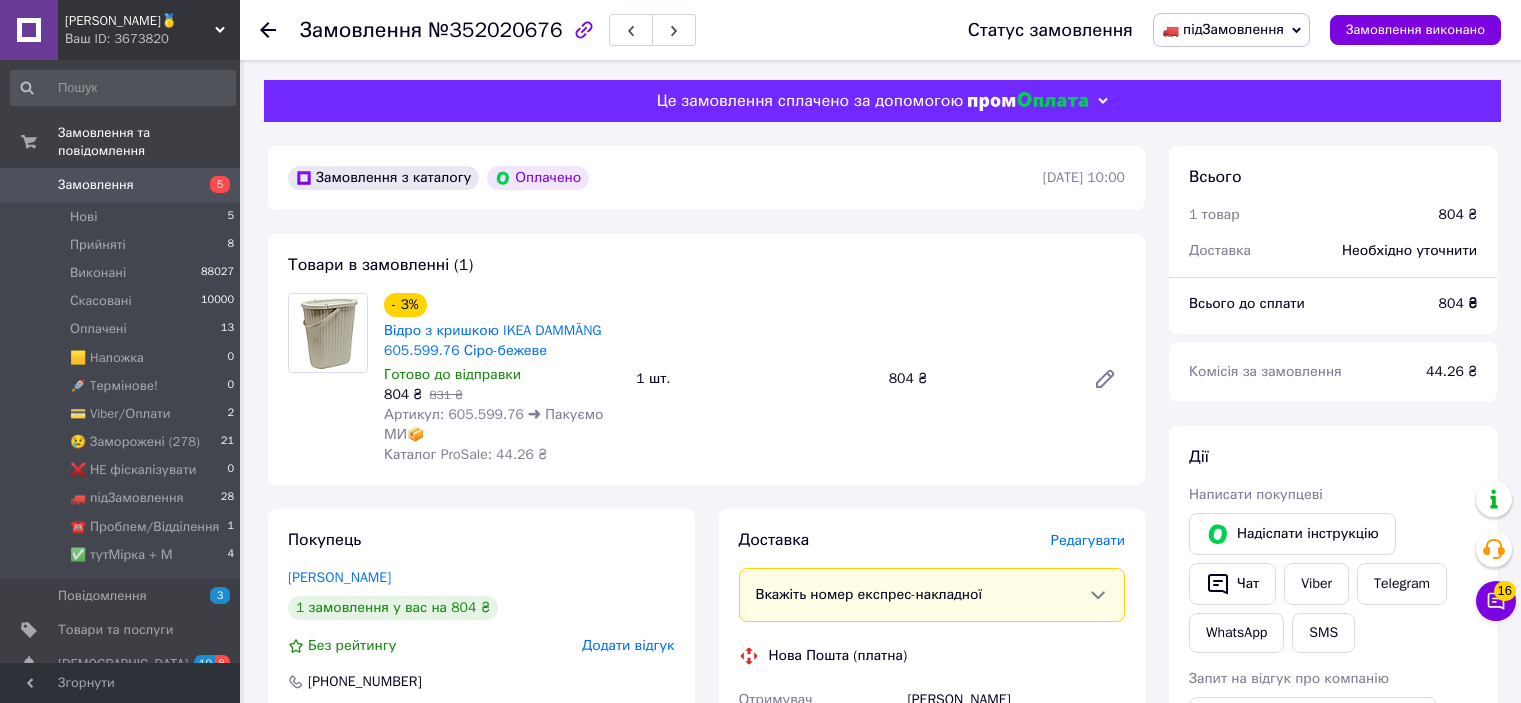 scroll, scrollTop: 0, scrollLeft: 0, axis: both 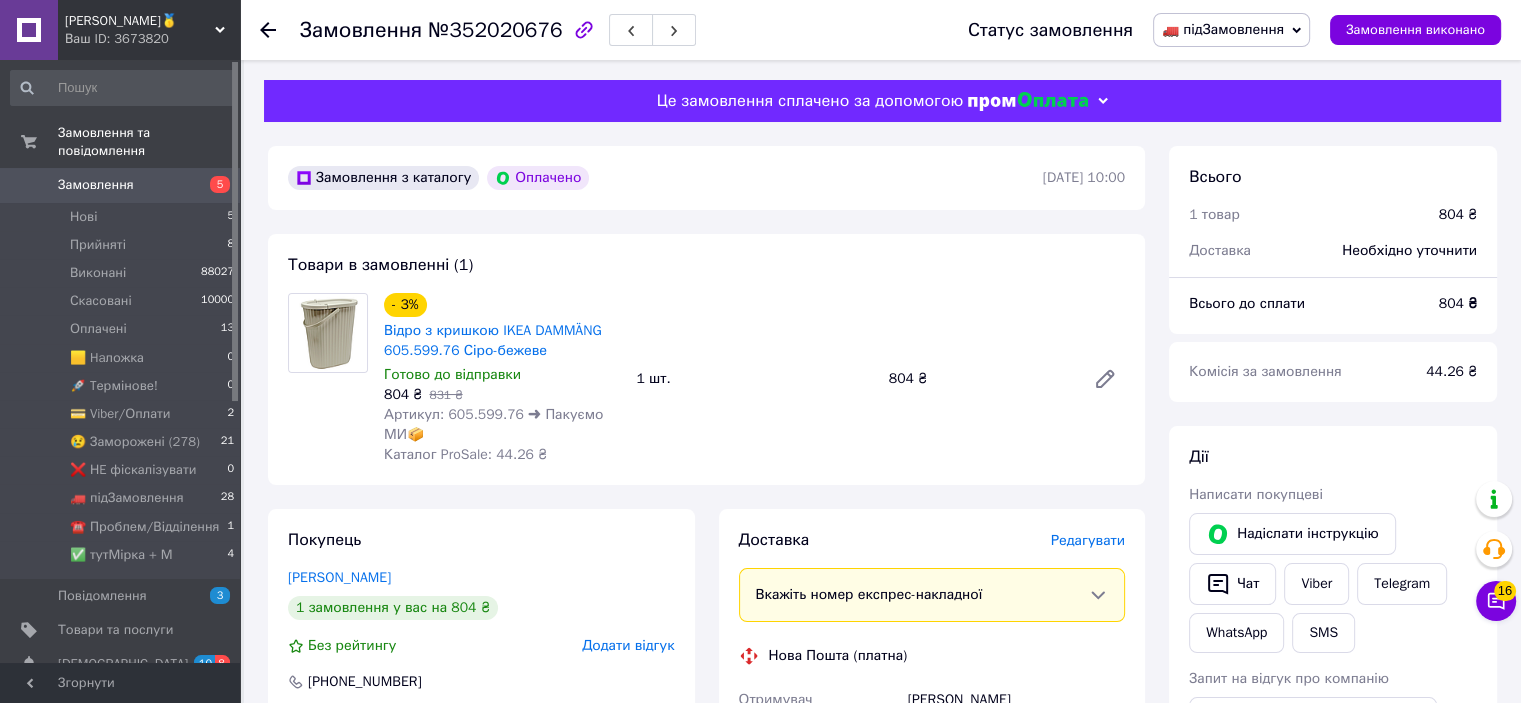 click on "Артикул: 605.599.76 ➜ Пакуємо МИ📦" at bounding box center (493, 424) 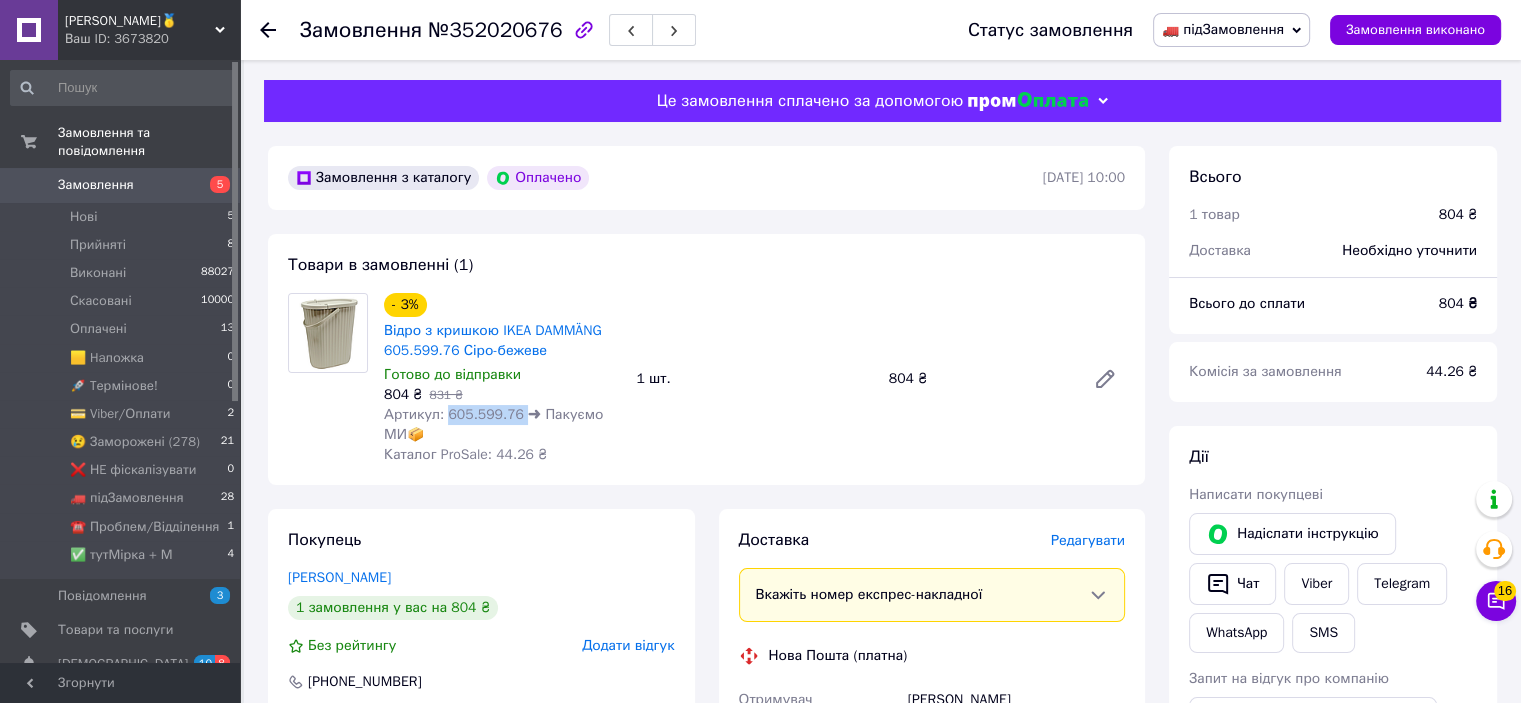 click on "Артикул: 605.599.76 ➜ Пакуємо МИ📦" at bounding box center (493, 424) 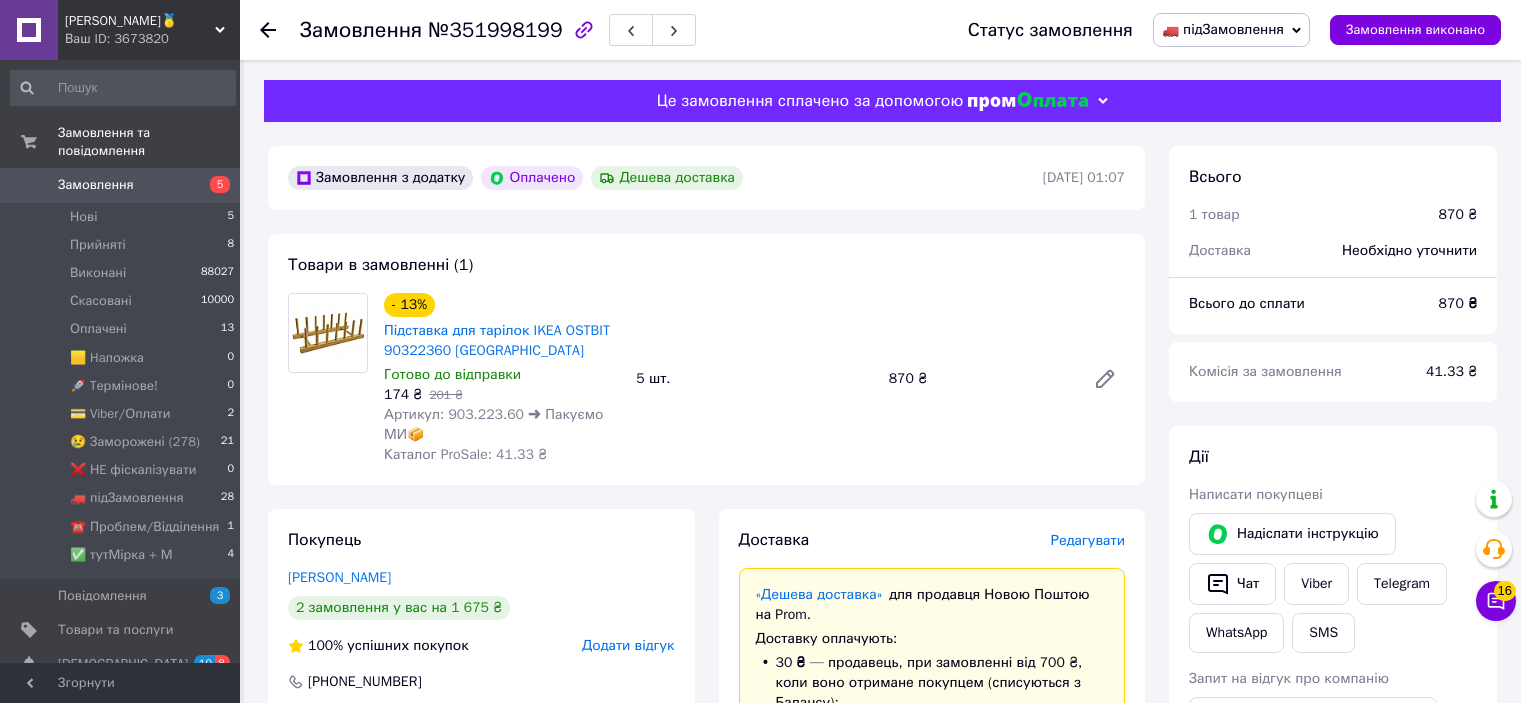 scroll, scrollTop: 0, scrollLeft: 0, axis: both 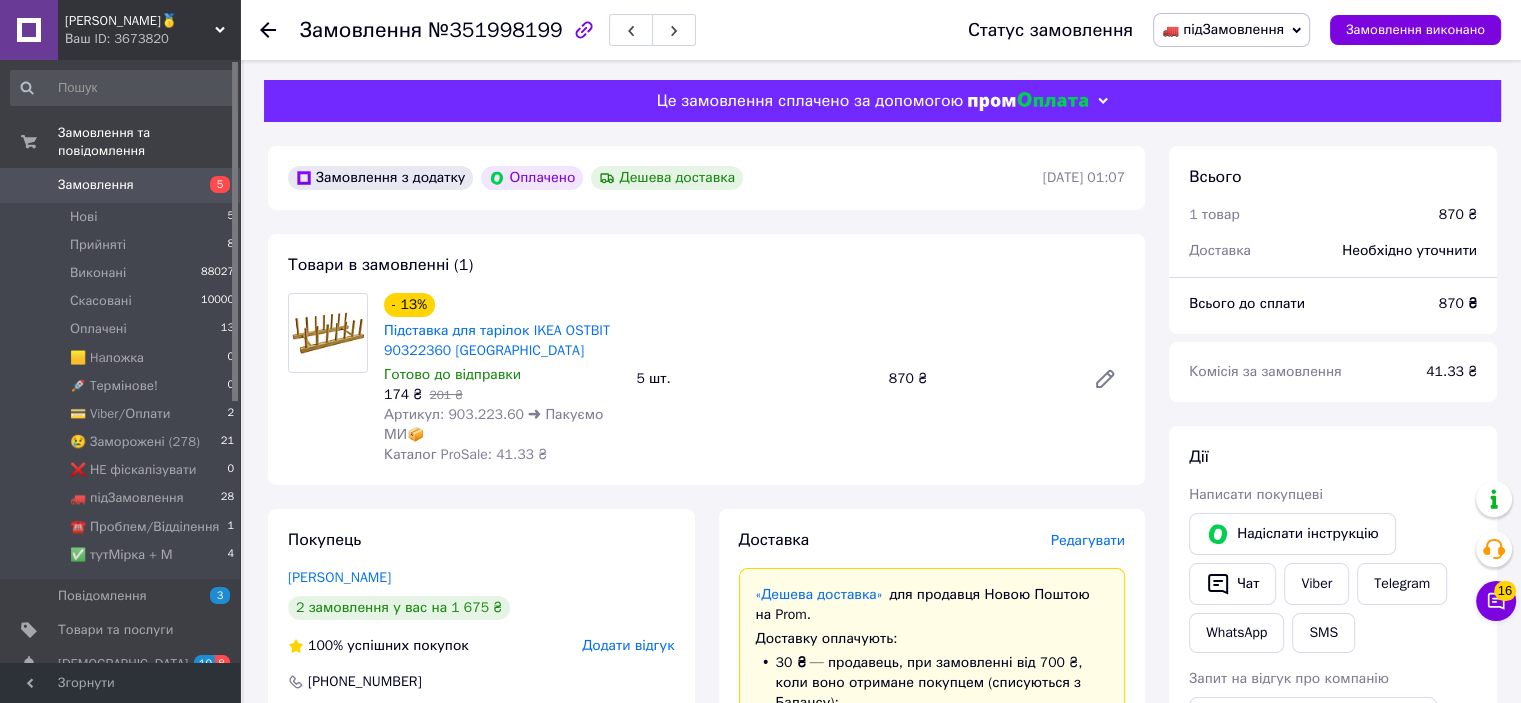 click on "Артикул: 903.223.60 ➜ Пакуємо МИ📦" at bounding box center (493, 424) 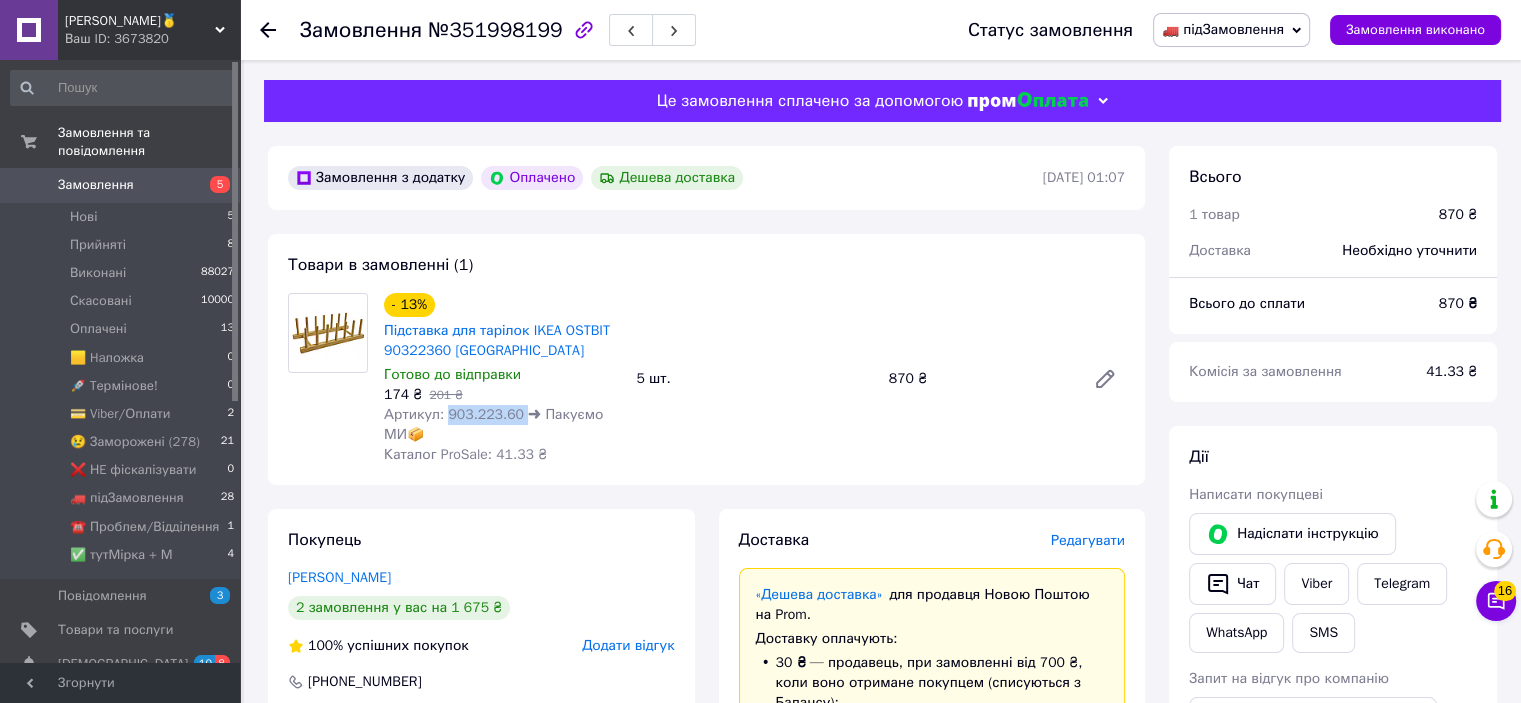 click on "Артикул: 903.223.60 ➜ Пакуємо МИ📦" at bounding box center (493, 424) 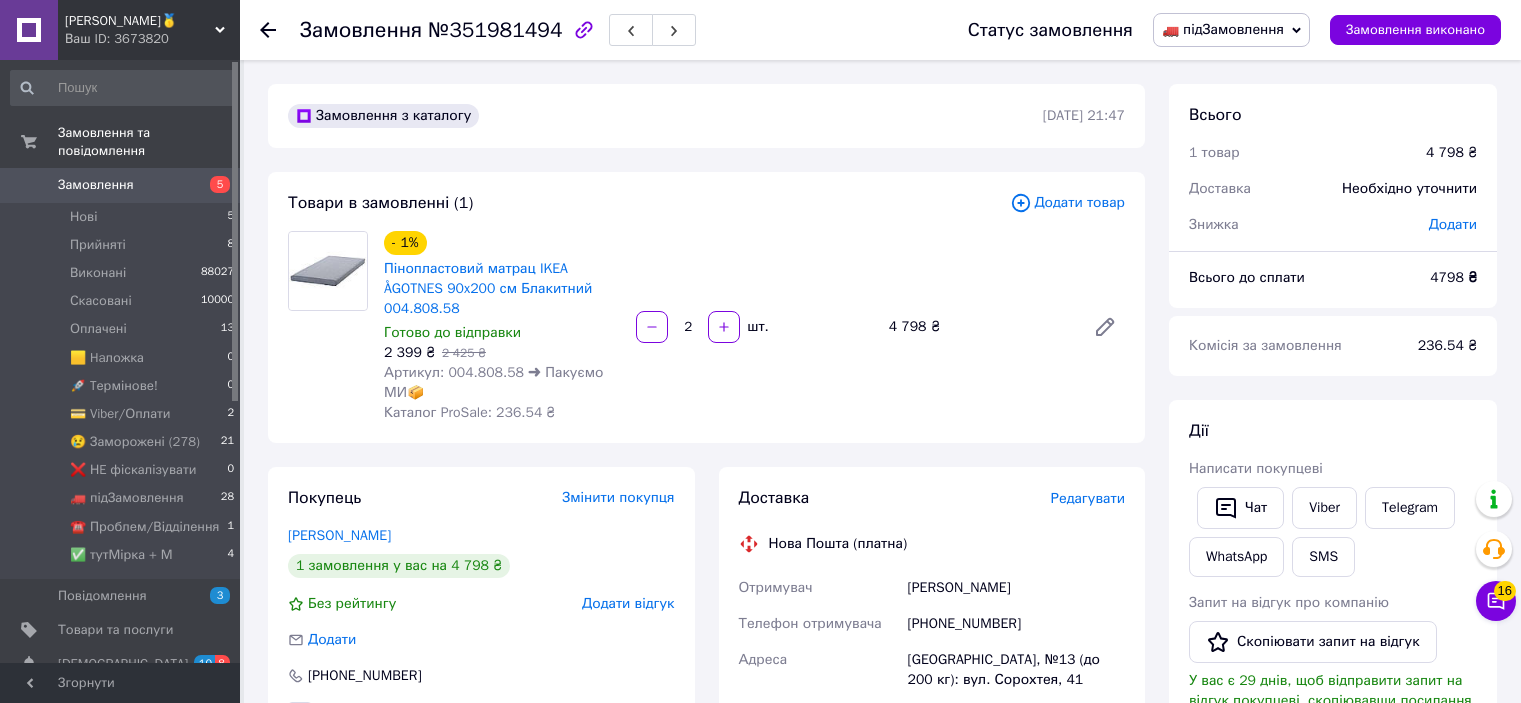 scroll, scrollTop: 0, scrollLeft: 0, axis: both 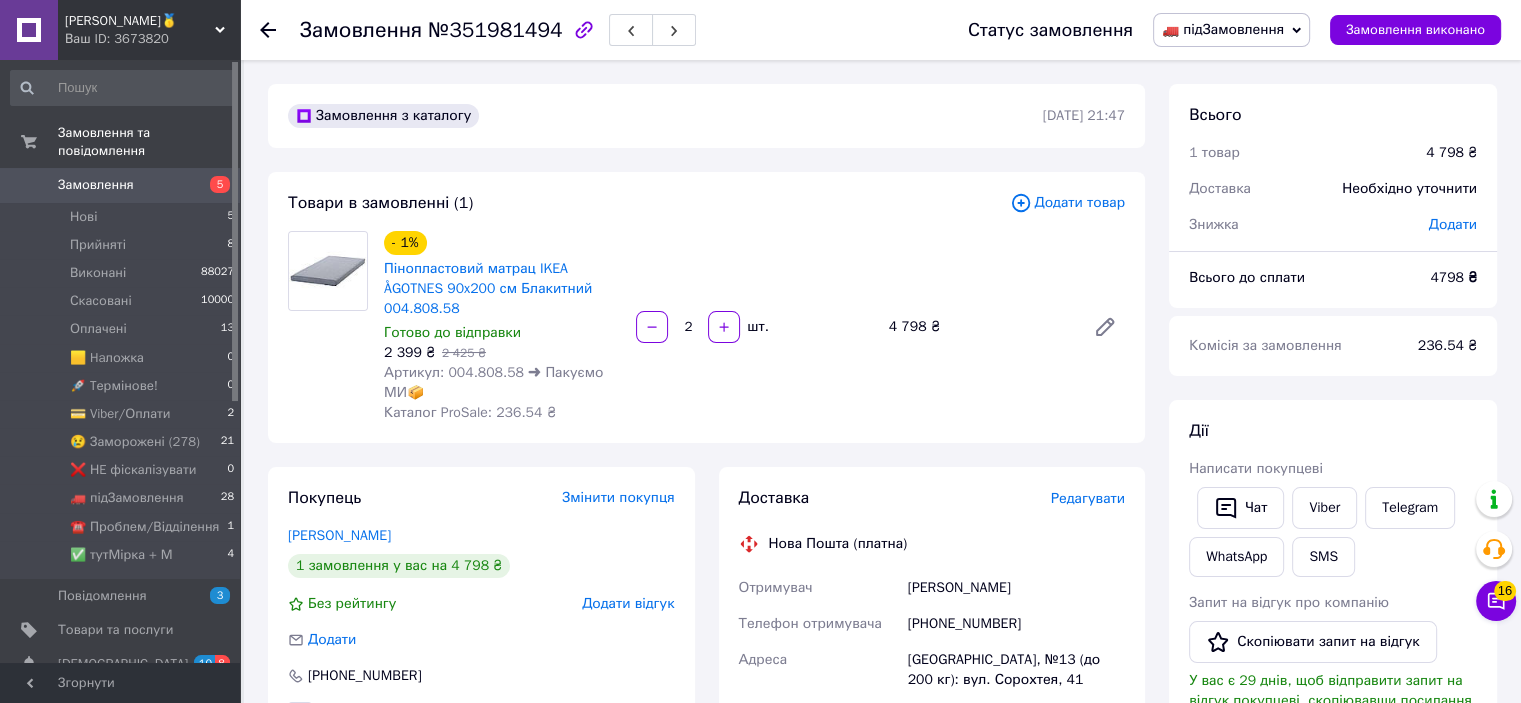 click on "Артикул: 004.808.58 ➜ Пакуємо МИ📦" at bounding box center (493, 382) 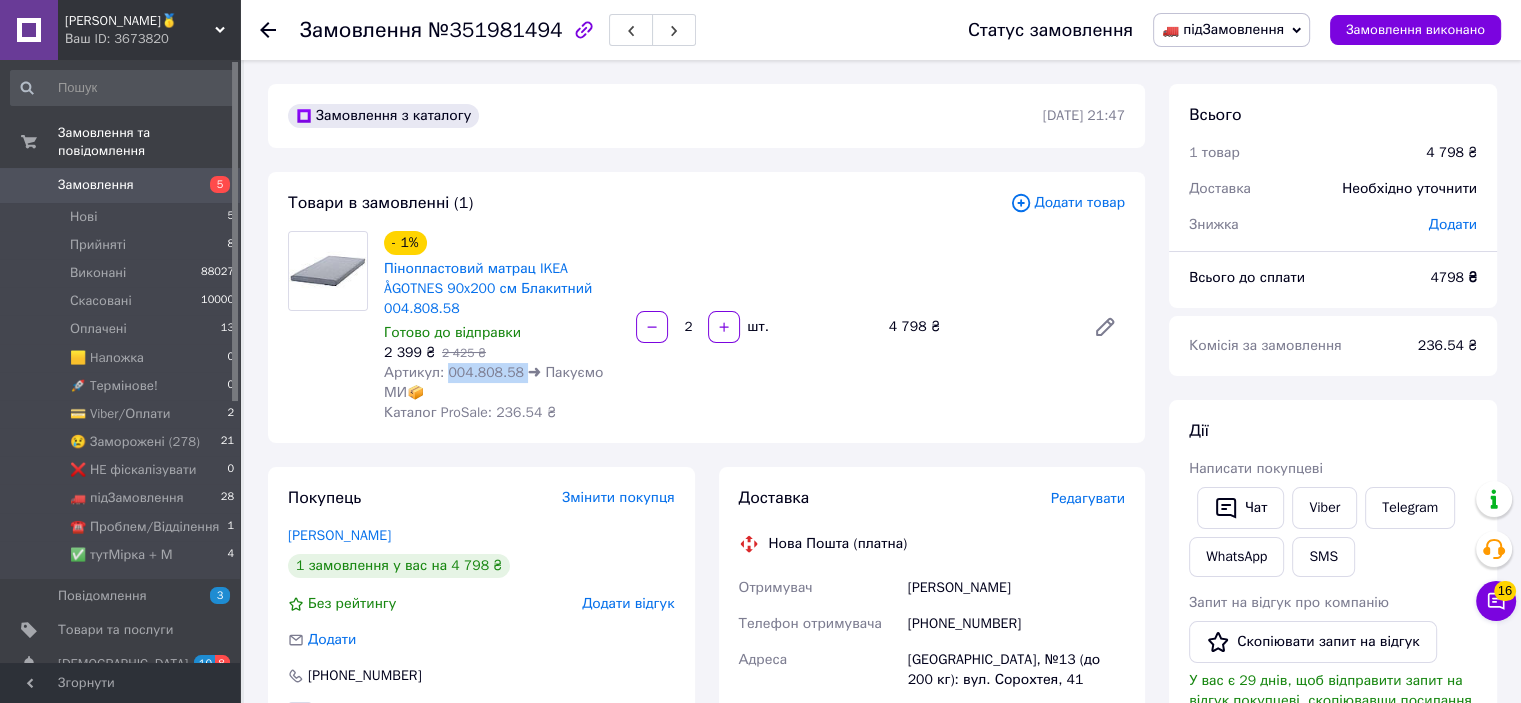 click on "Артикул: 004.808.58 ➜ Пакуємо МИ📦" at bounding box center (493, 382) 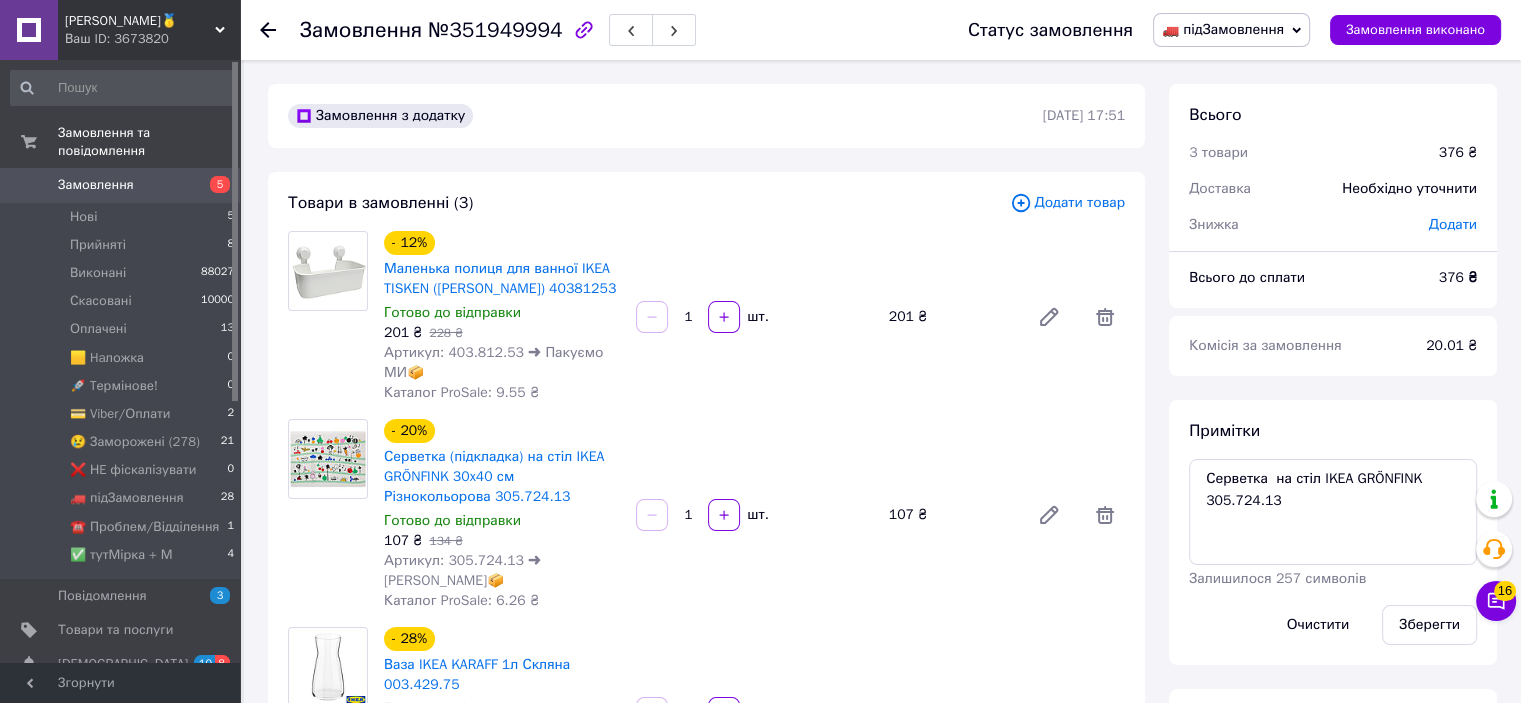 scroll, scrollTop: 100, scrollLeft: 0, axis: vertical 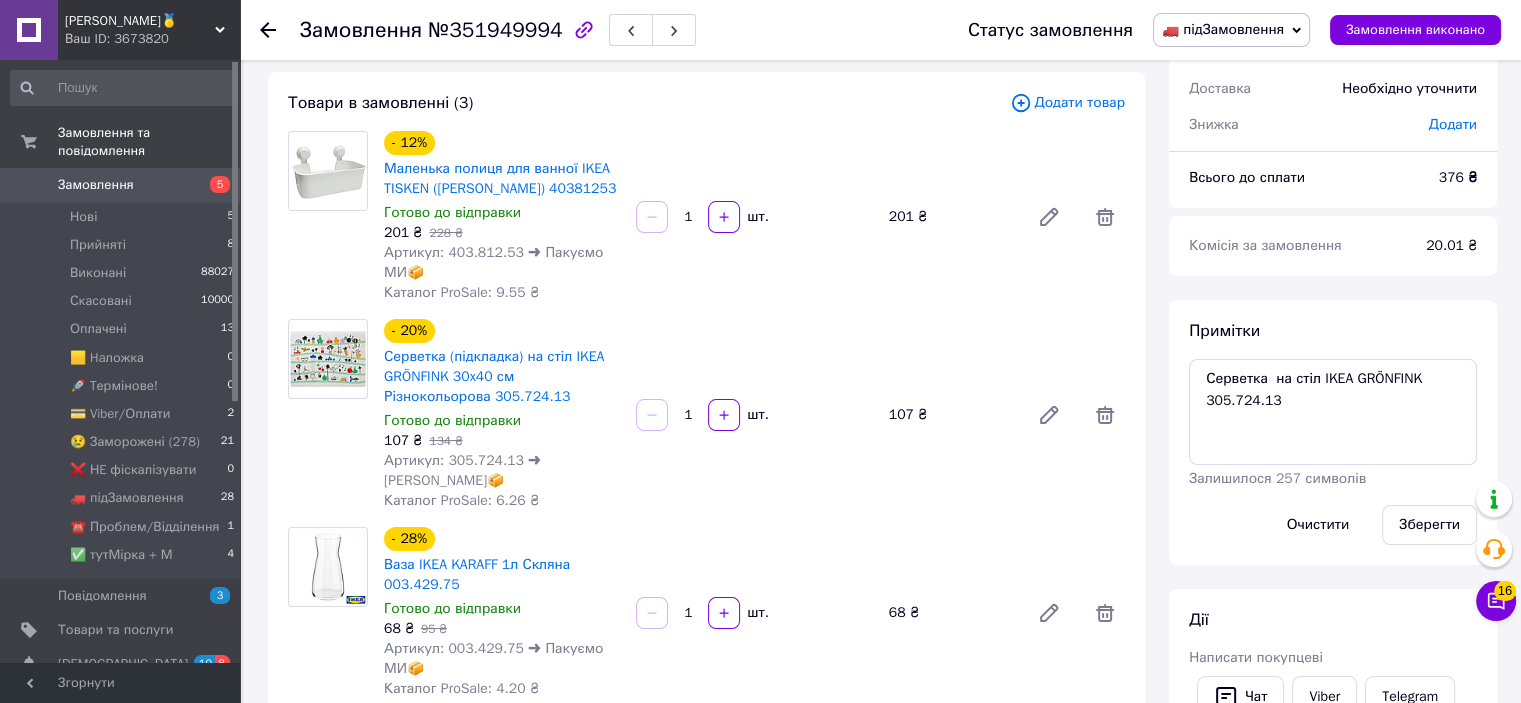 click on "Артикул: 305.724.13 ➜ Пакуємо МИ📦" at bounding box center (462, 470) 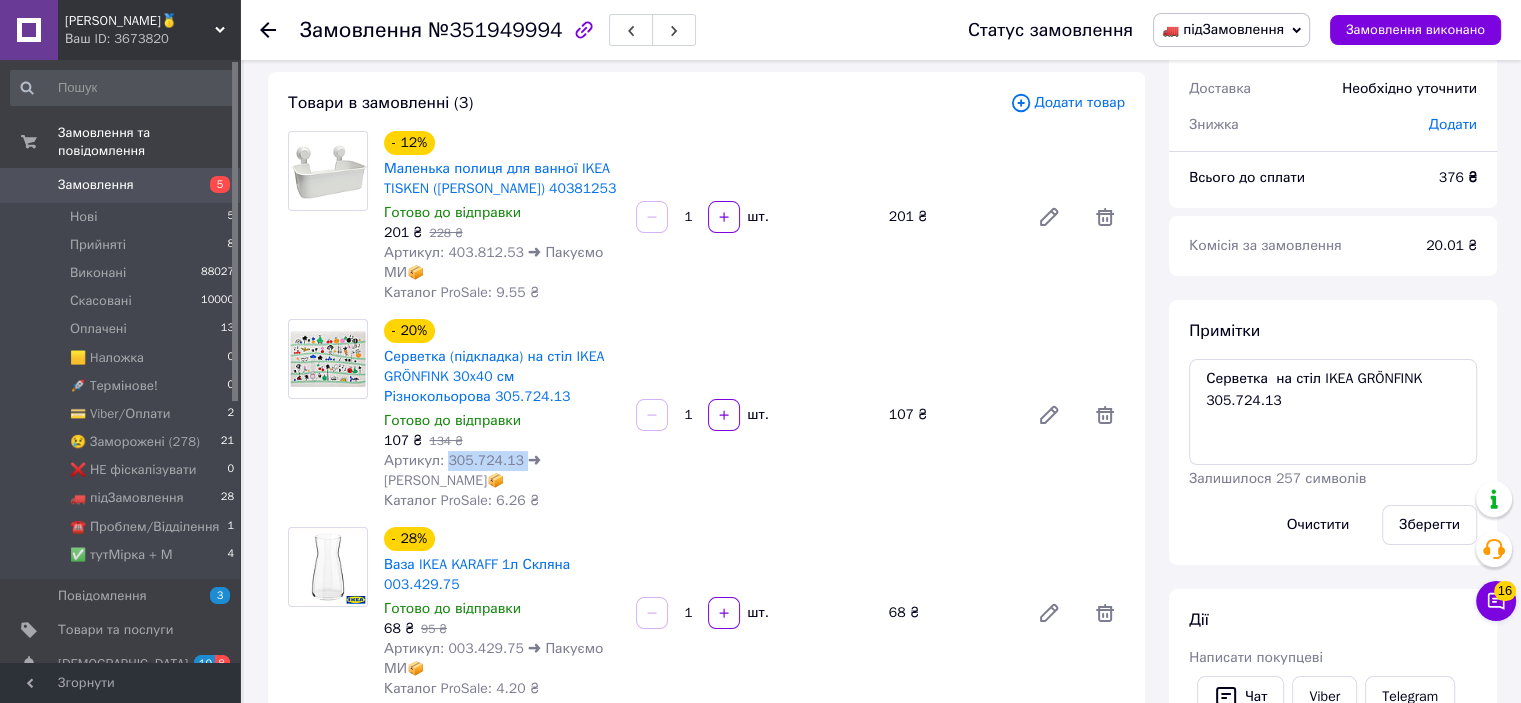 click on "Артикул: 305.724.13 ➜ Пакуємо МИ📦" at bounding box center (462, 470) 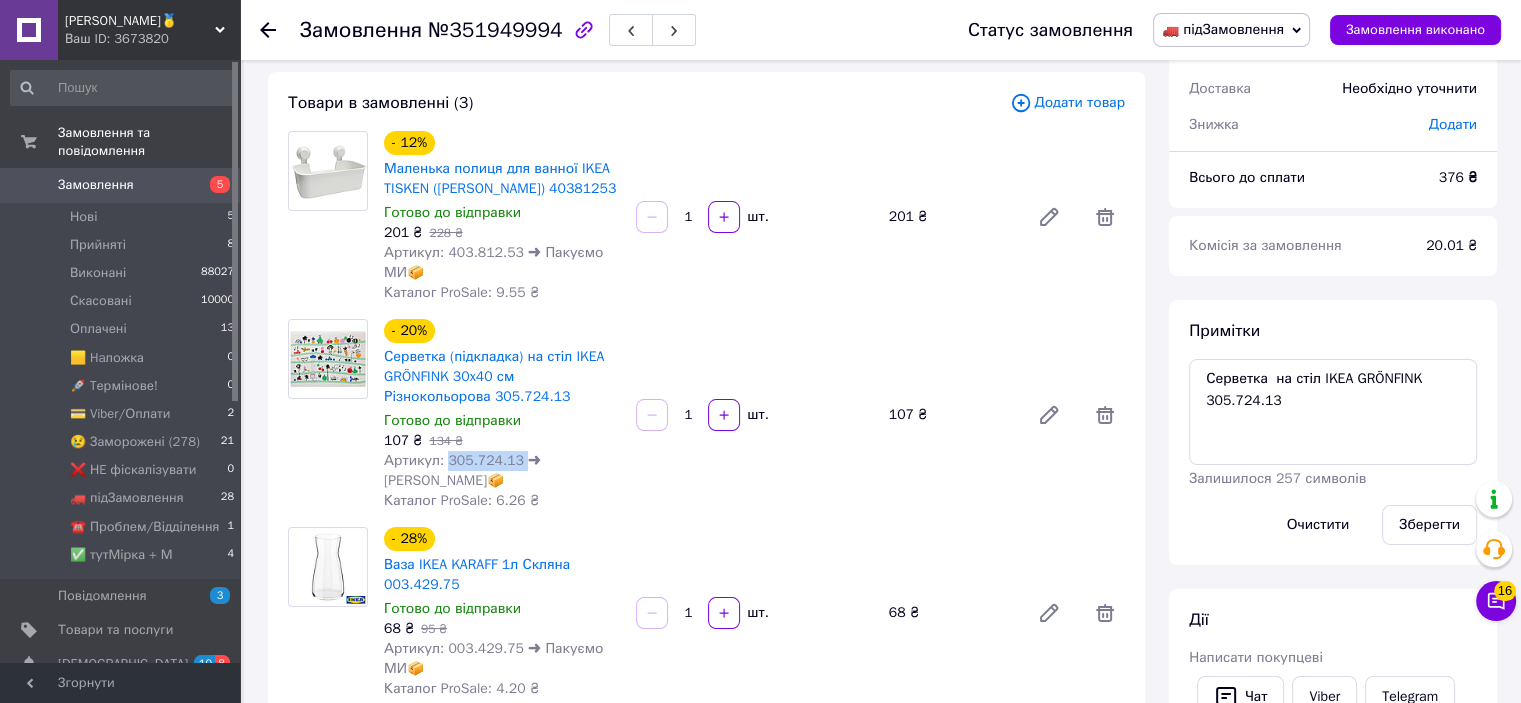 copy on "305.724.13" 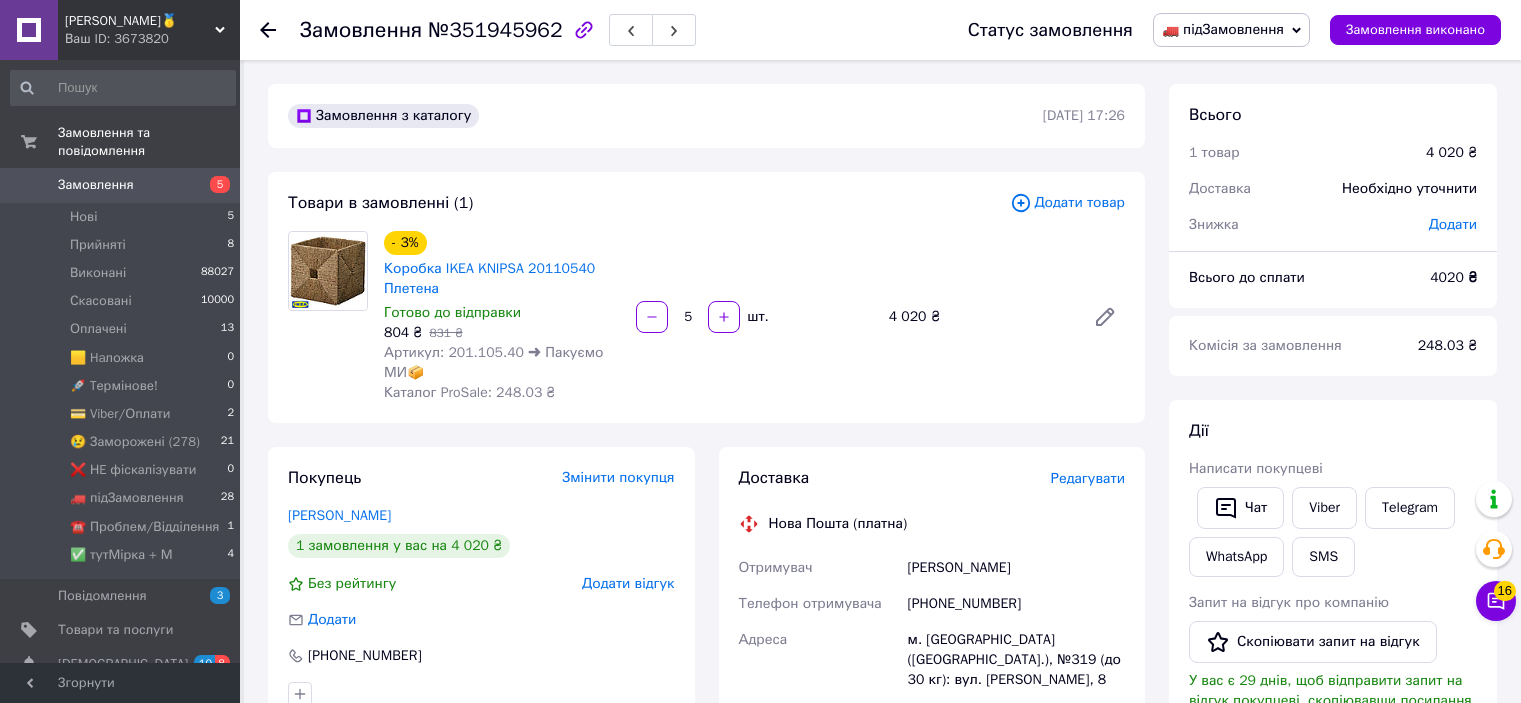 scroll, scrollTop: 0, scrollLeft: 0, axis: both 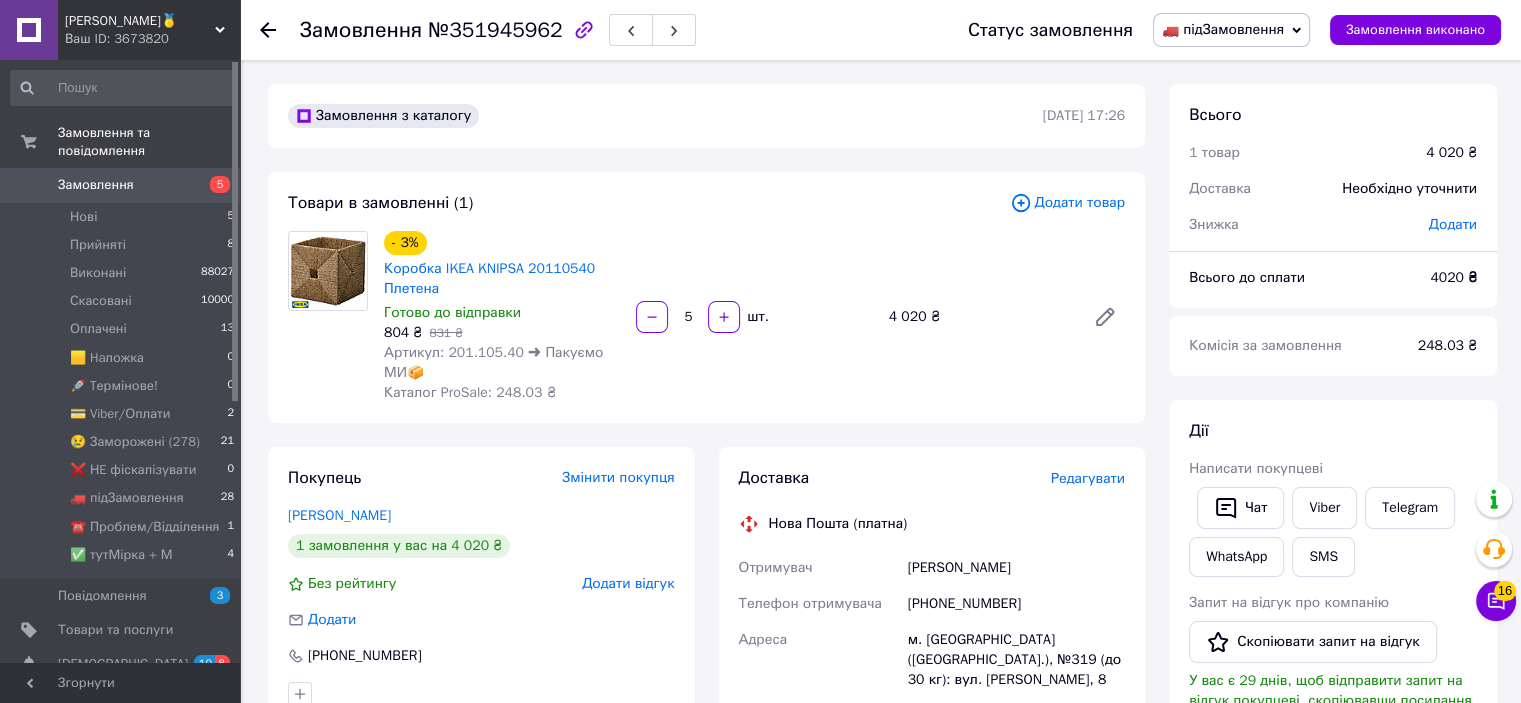 click on "Артикул: 201.105.40 ➜ Пакуємо МИ📦" at bounding box center (493, 362) 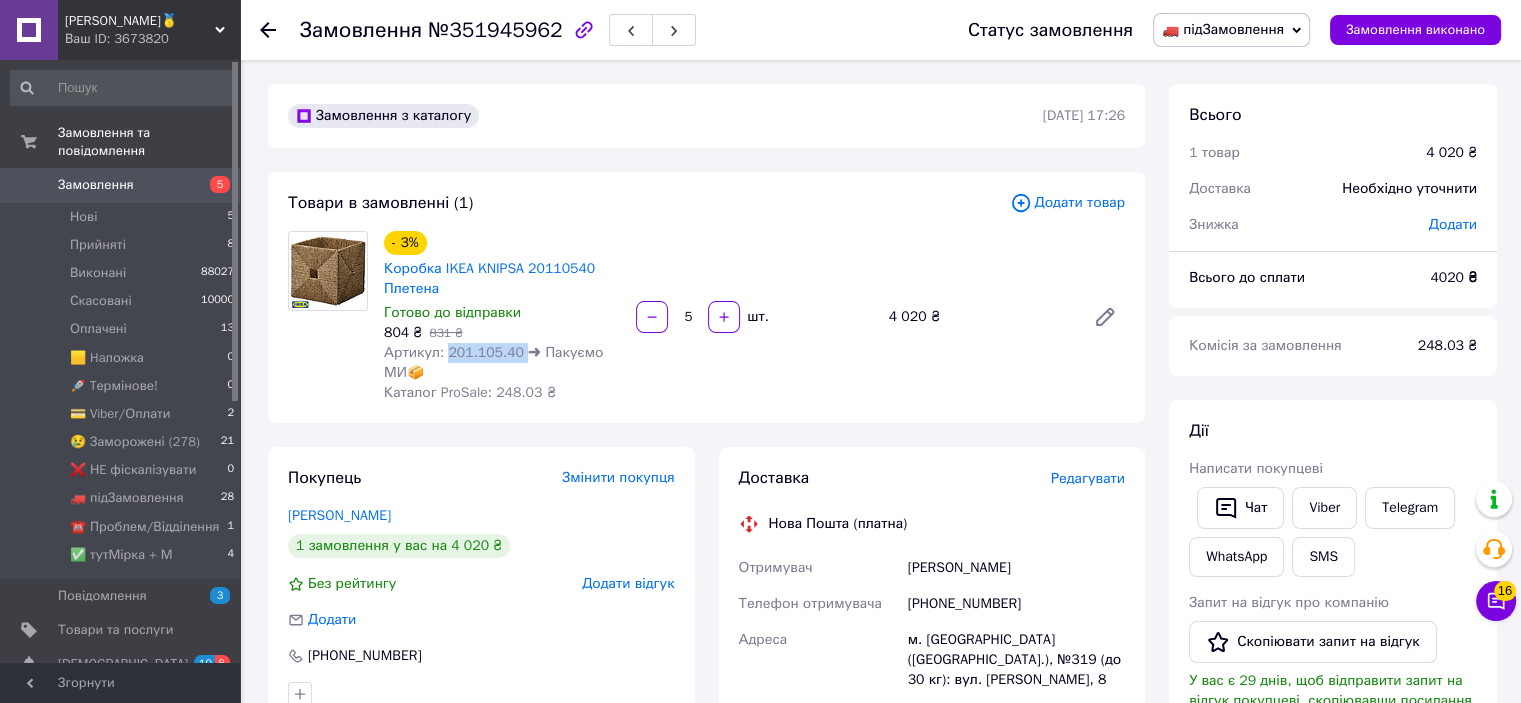 click on "Артикул: 201.105.40 ➜ Пакуємо МИ📦" at bounding box center (493, 362) 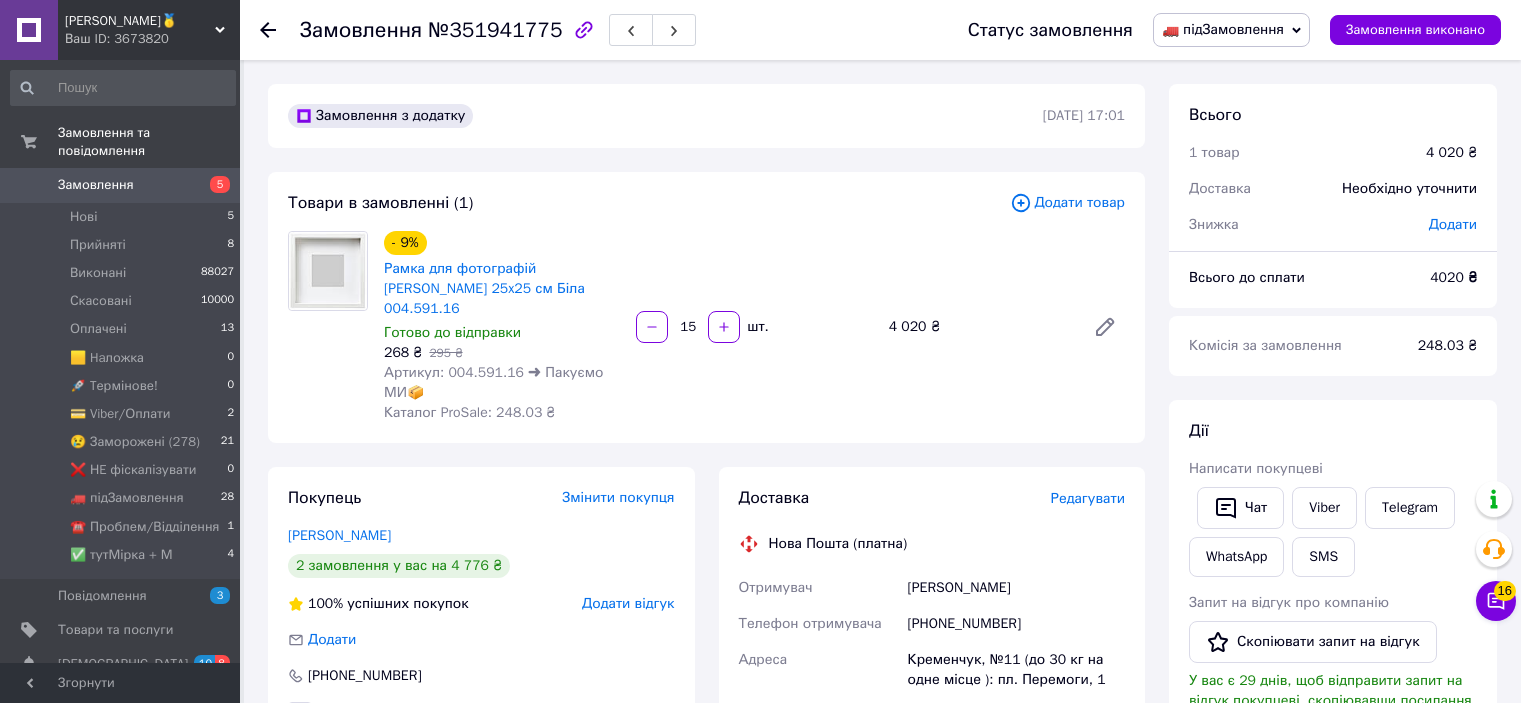 scroll, scrollTop: 0, scrollLeft: 0, axis: both 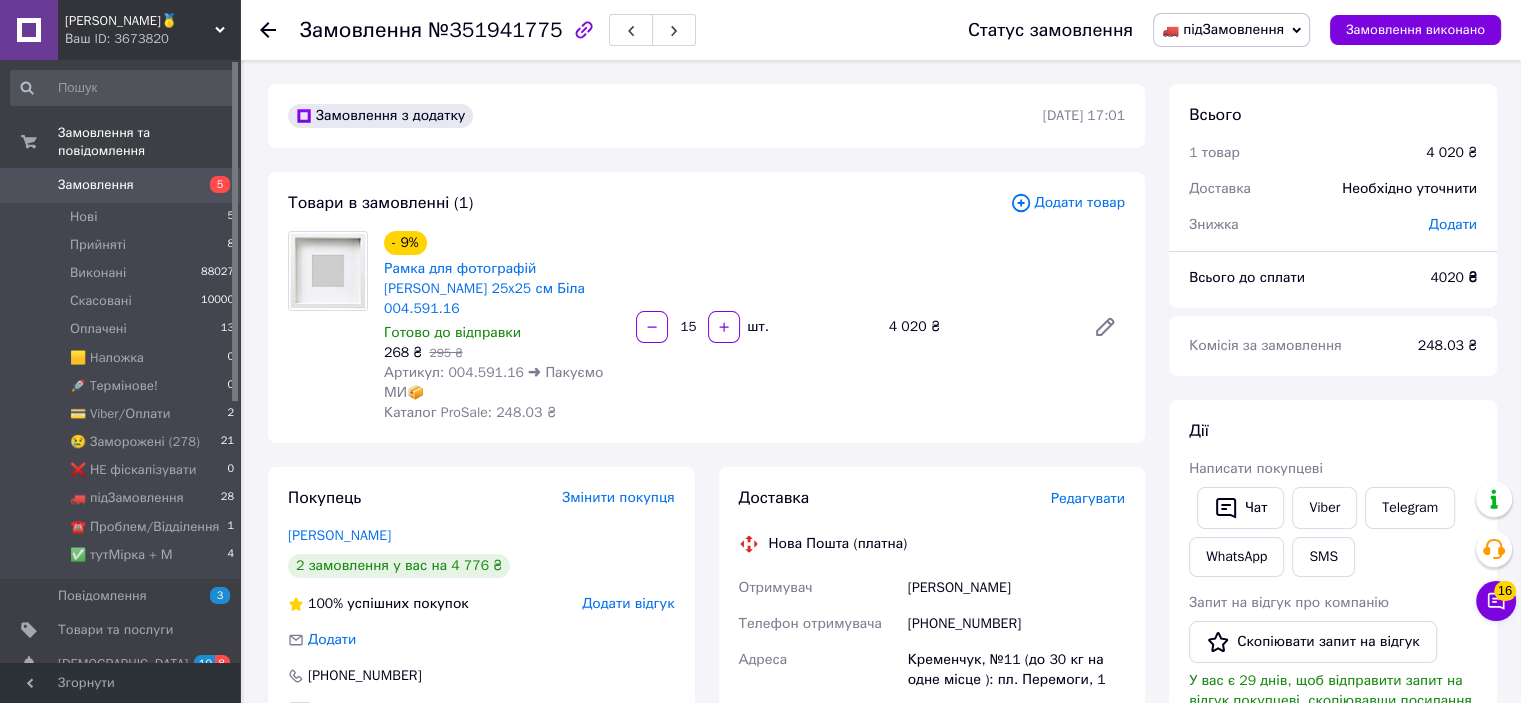 click on "Артикул: 004.591.16 ➜ Пакуємо МИ📦" at bounding box center [493, 382] 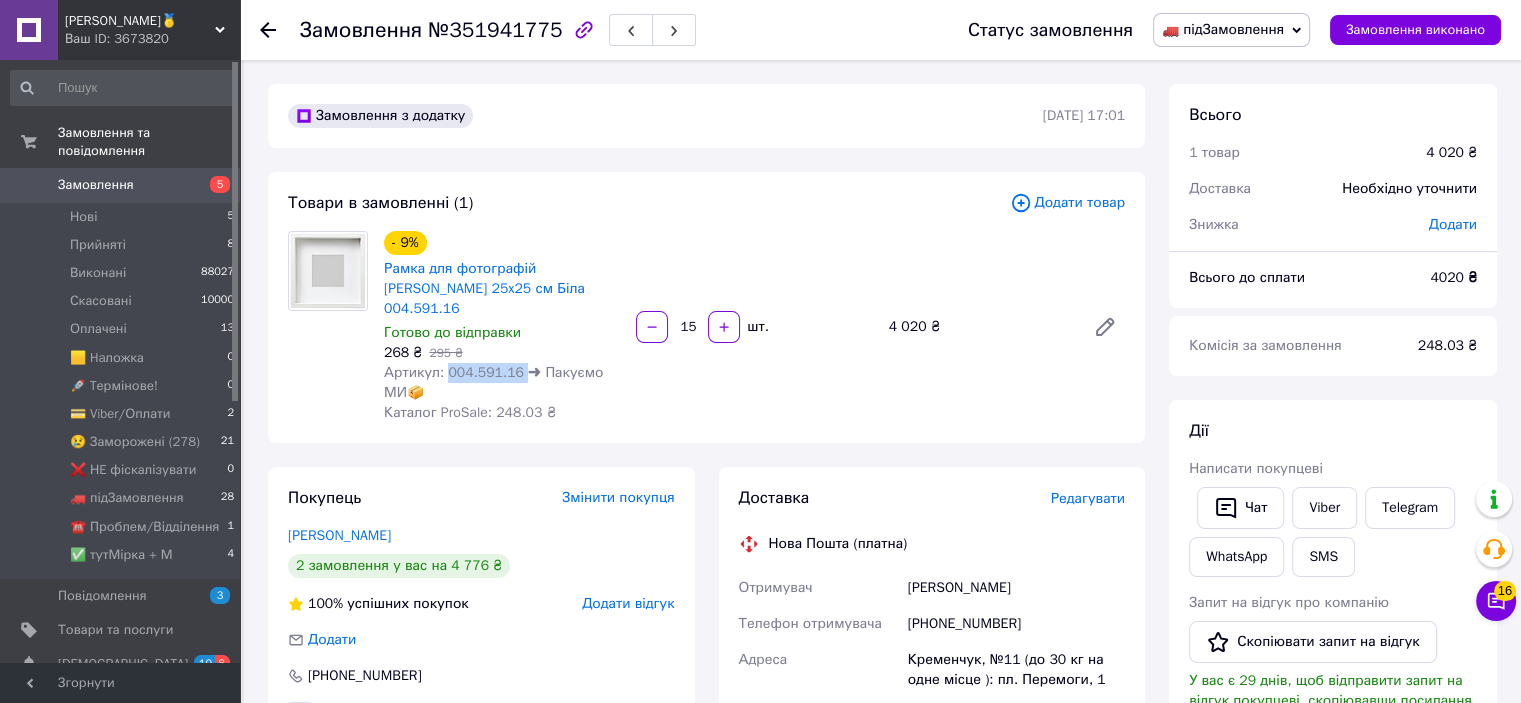 click on "Артикул: 004.591.16 ➜ Пакуємо МИ📦" at bounding box center (493, 382) 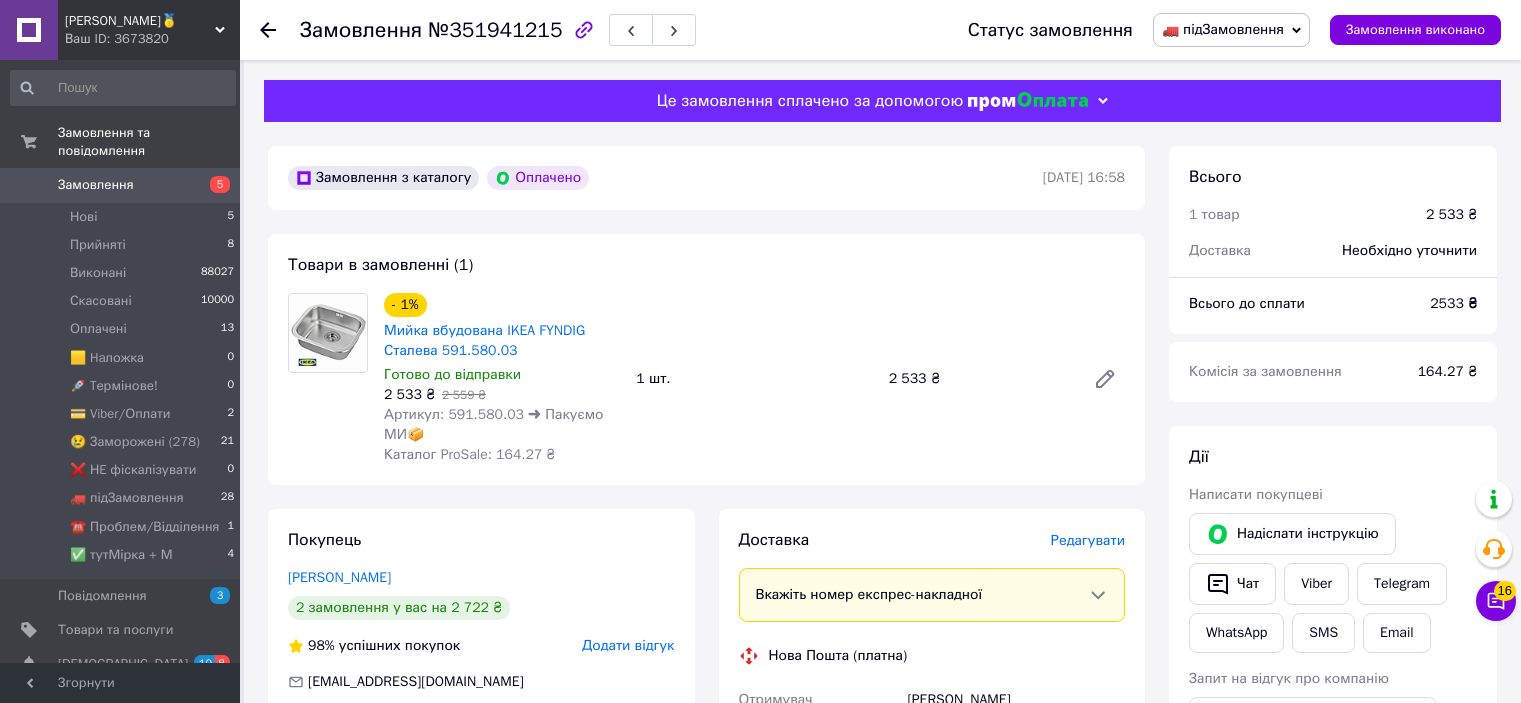 scroll, scrollTop: 0, scrollLeft: 0, axis: both 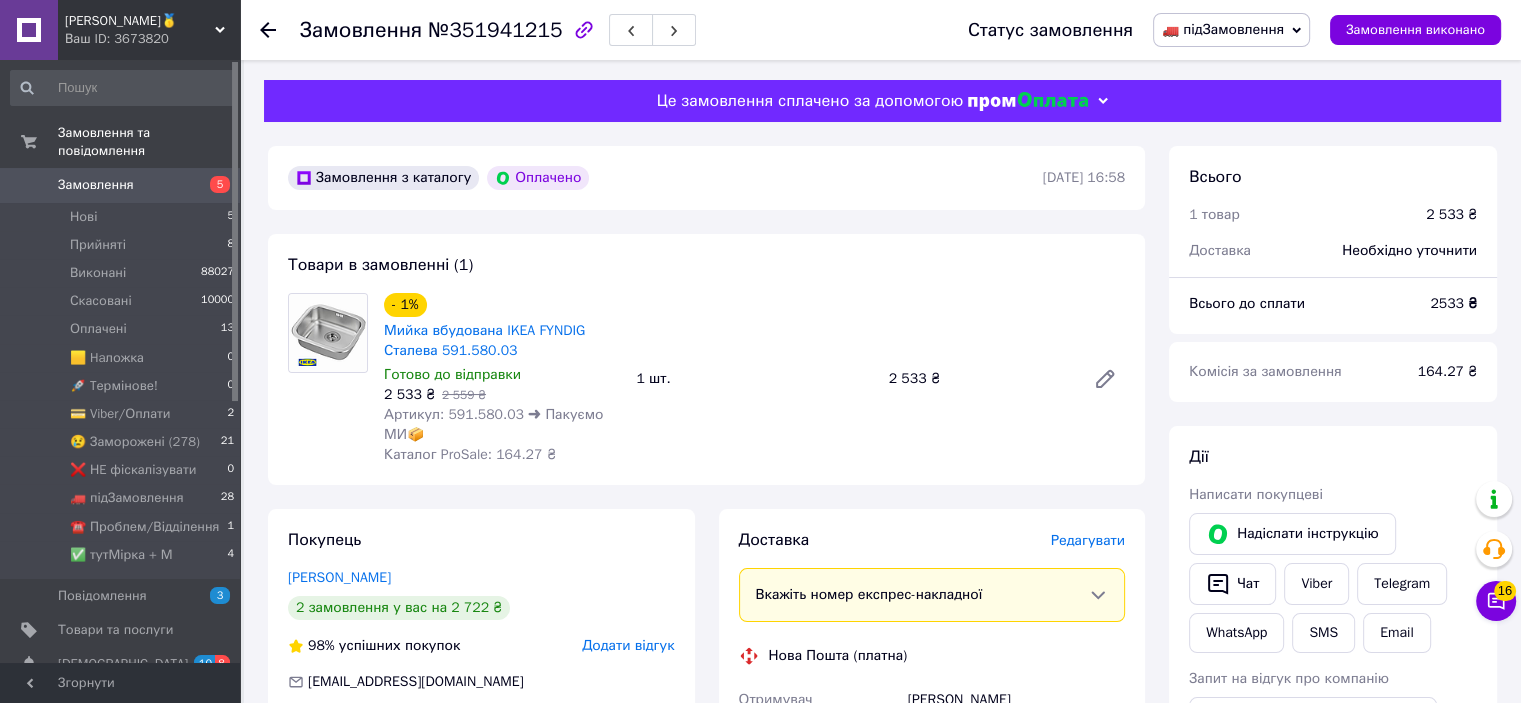 click on "Артикул: 591.580.03 ➜ Пакуємо МИ📦" at bounding box center (493, 424) 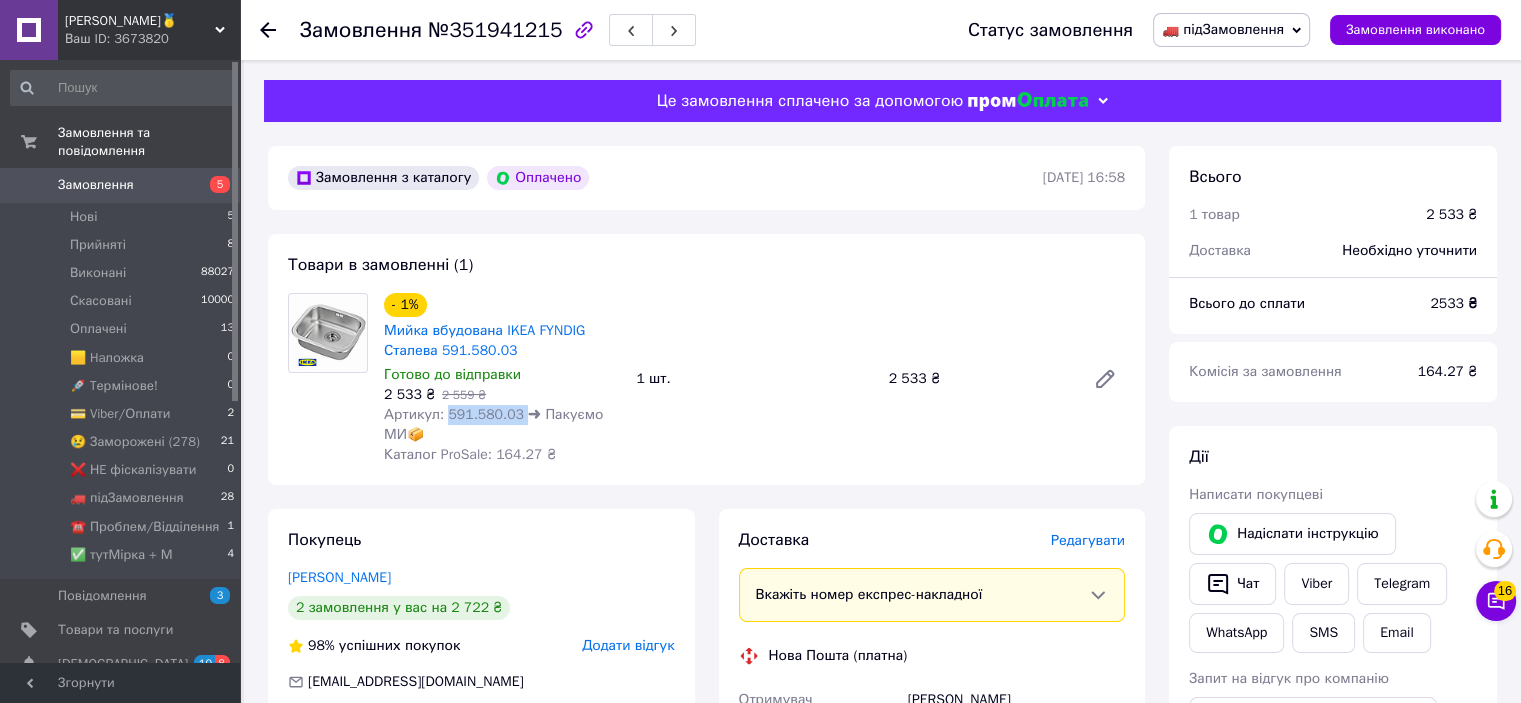 click on "Артикул: 591.580.03 ➜ Пакуємо МИ📦" at bounding box center (493, 424) 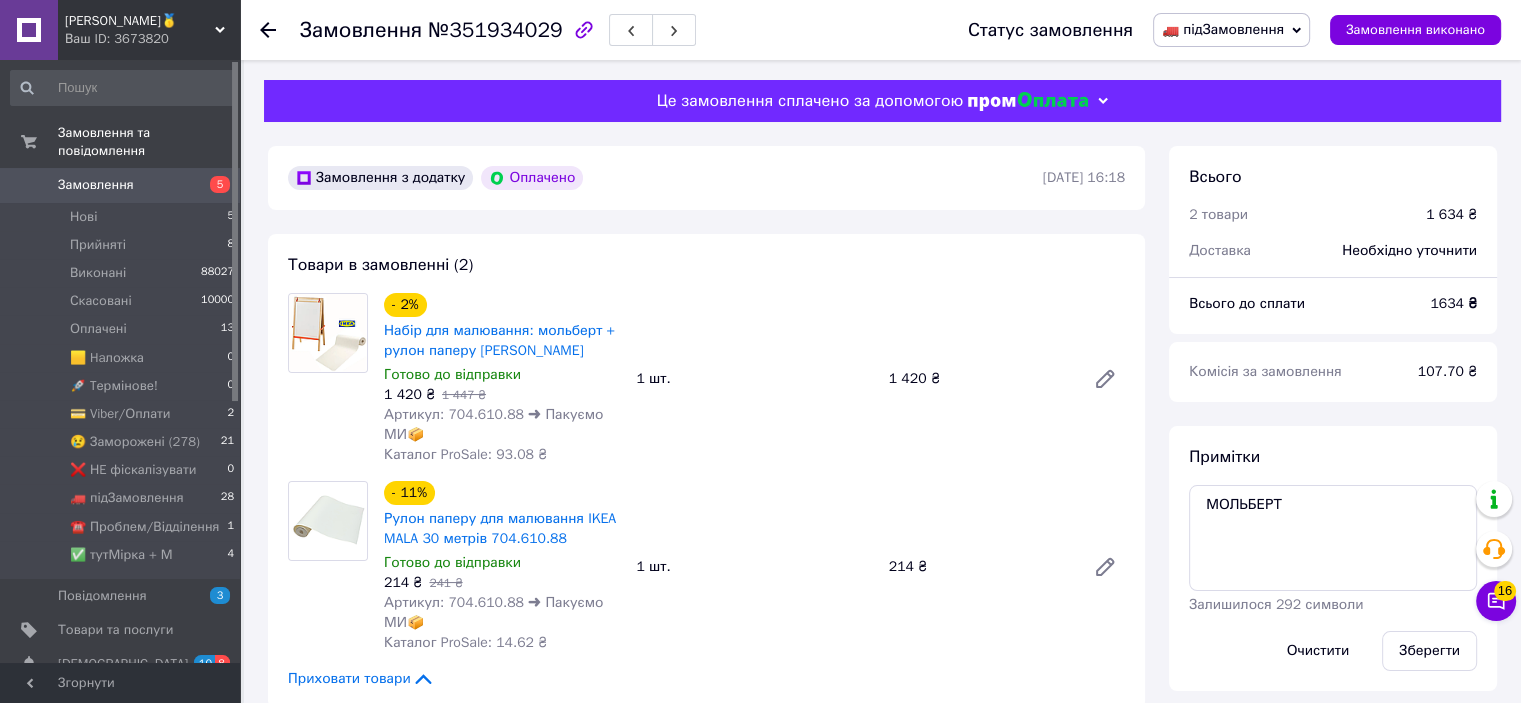 scroll, scrollTop: 100, scrollLeft: 0, axis: vertical 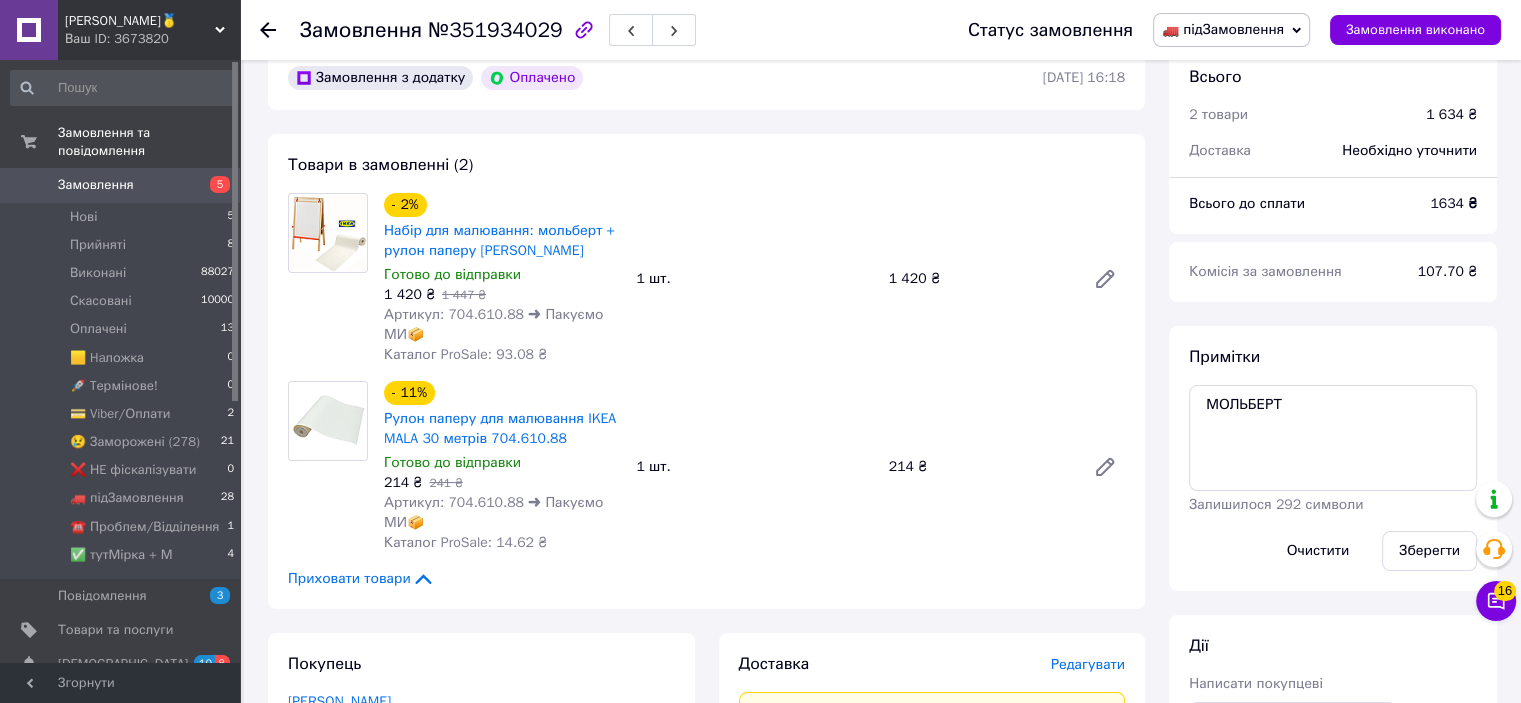 click on "Артикул: 704.610.88 ➜ Пакуємо МИ📦" at bounding box center [493, 324] 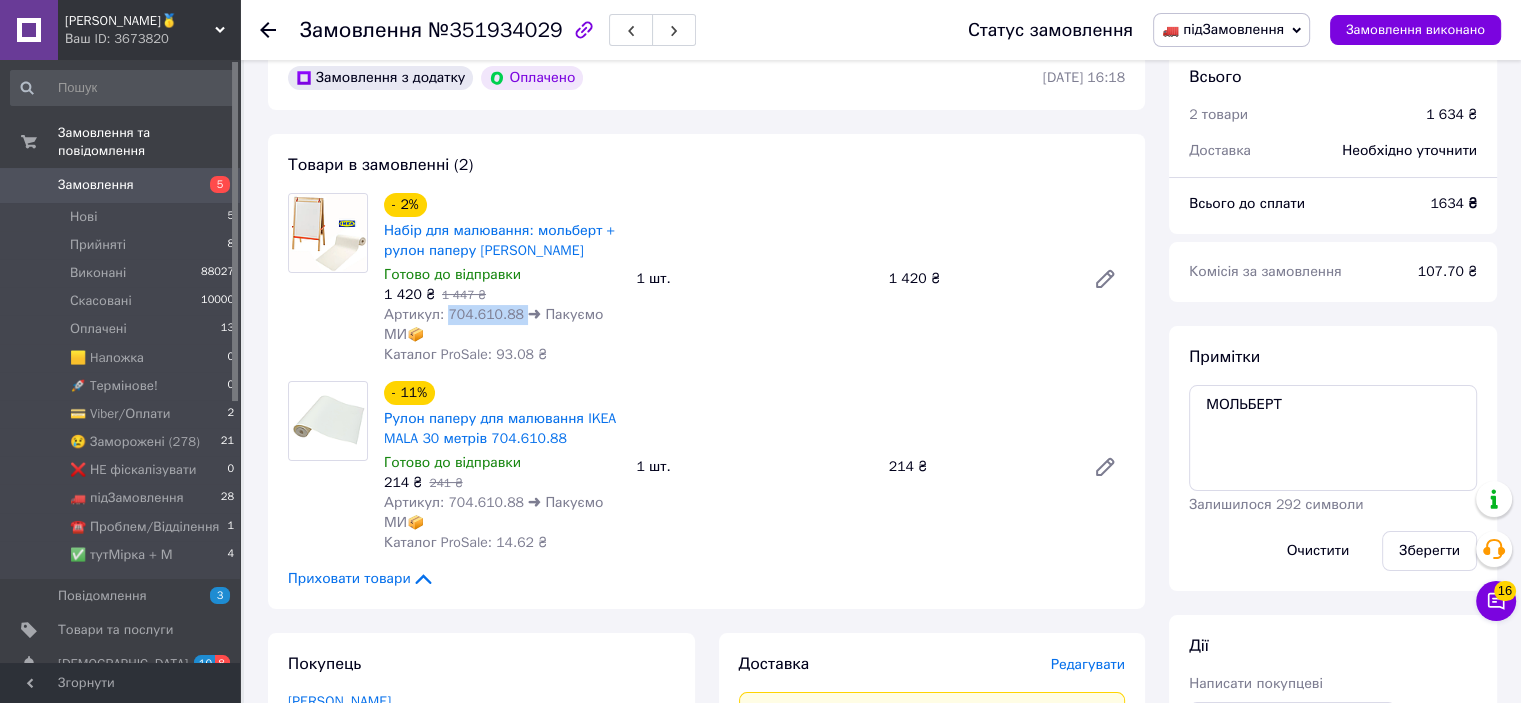 click on "Артикул: 704.610.88 ➜ Пакуємо МИ📦" at bounding box center (493, 324) 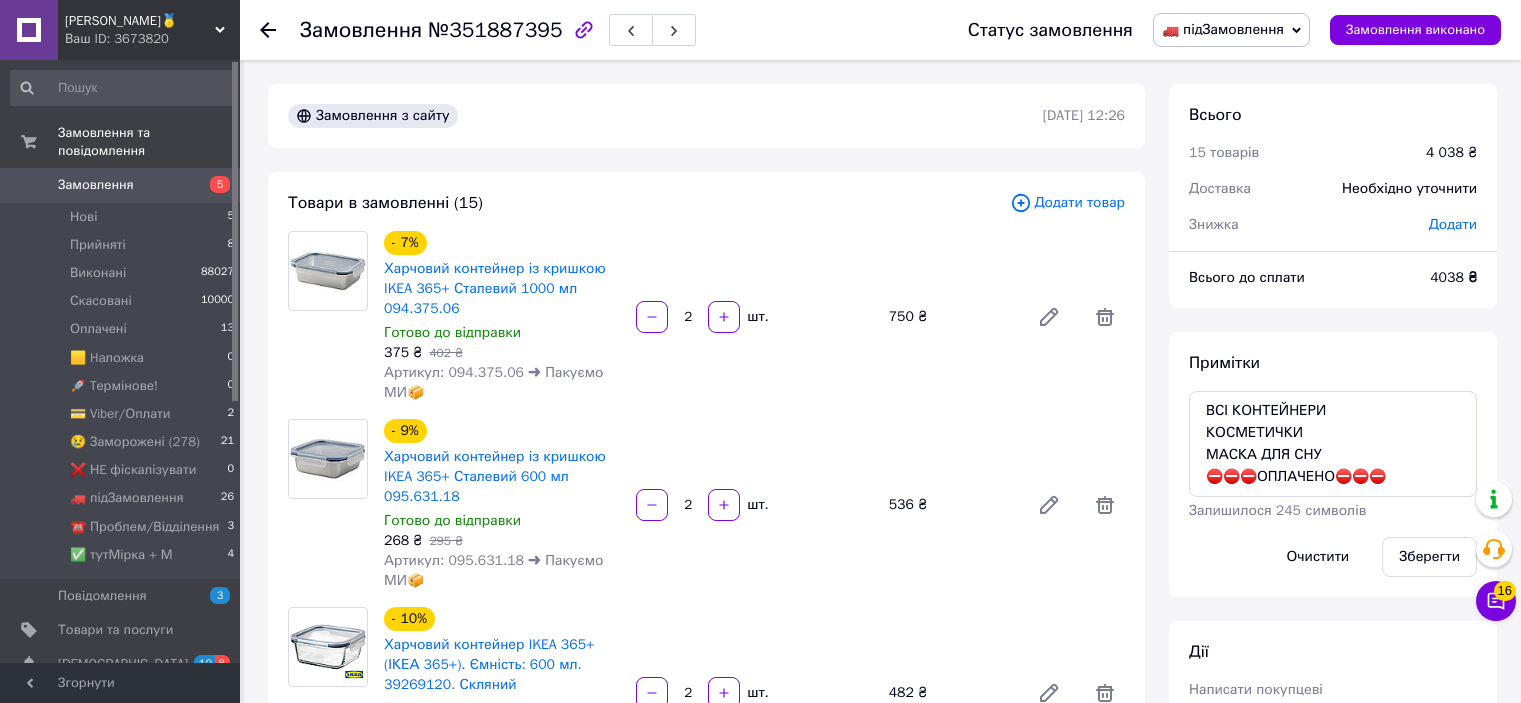 scroll, scrollTop: 0, scrollLeft: 0, axis: both 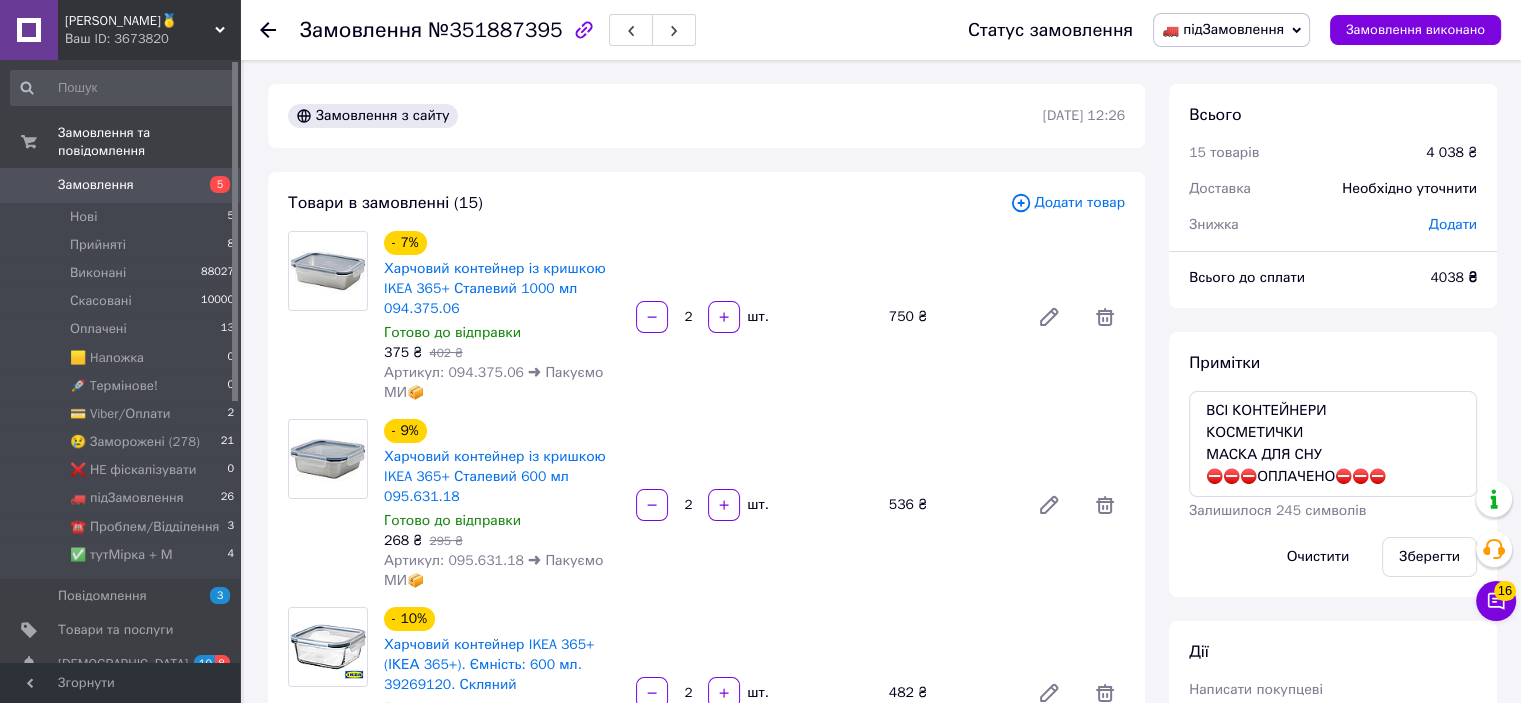 click on "Артикул: 094.375.06 ➜ Пакуємо МИ📦" at bounding box center (493, 382) 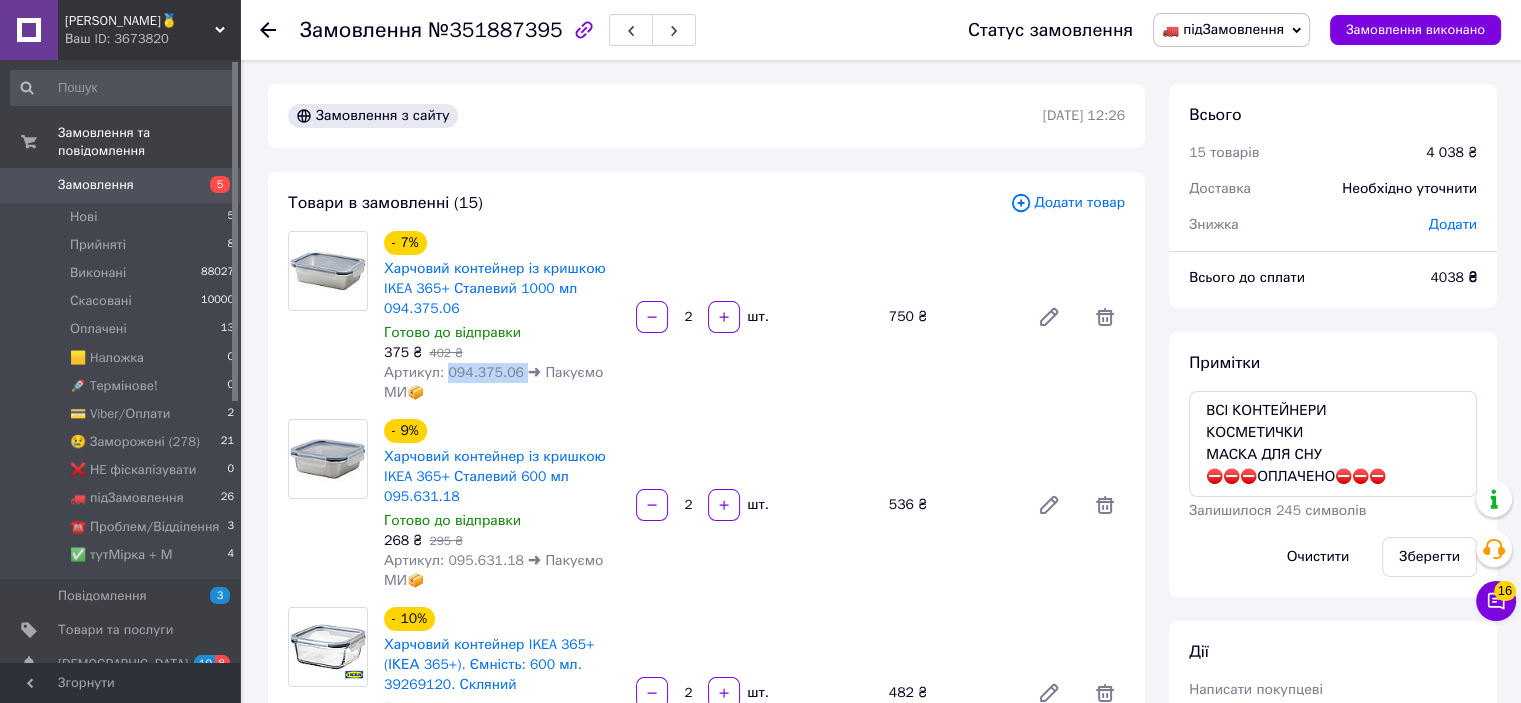 click on "Артикул: 094.375.06 ➜ Пакуємо МИ📦" at bounding box center (493, 382) 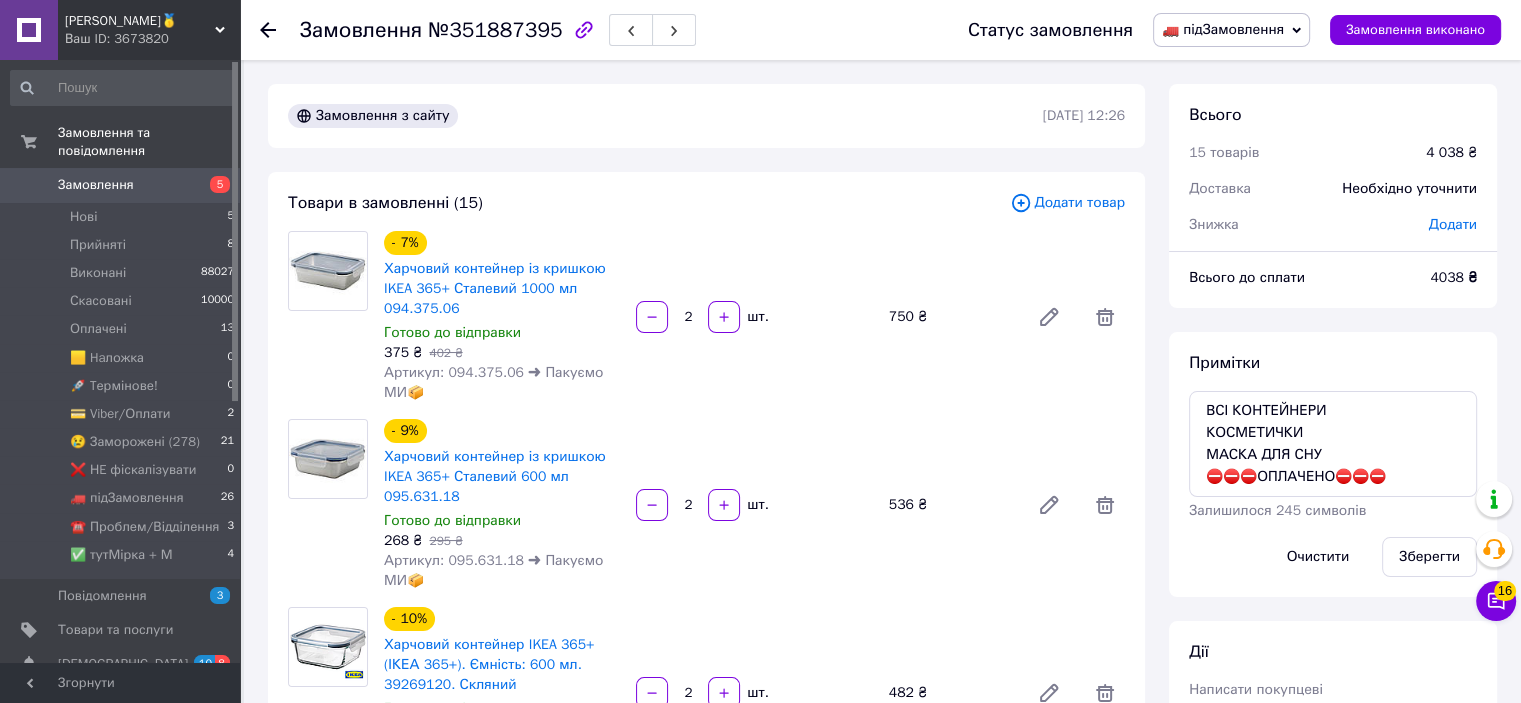 click on "Артикул: 095.631.18 ➜ Пакуємо МИ📦" at bounding box center [493, 570] 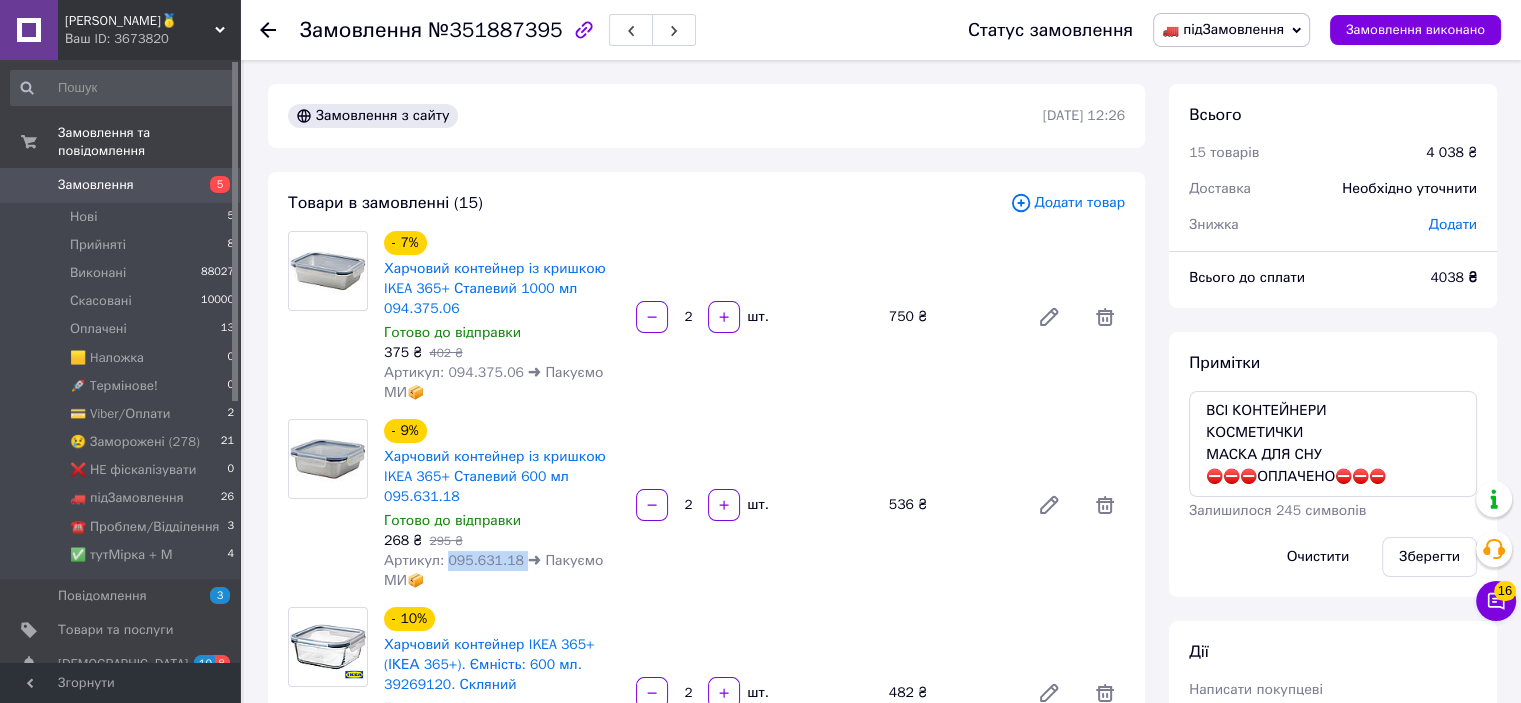click on "Артикул: 095.631.18 ➜ Пакуємо МИ📦" at bounding box center [493, 570] 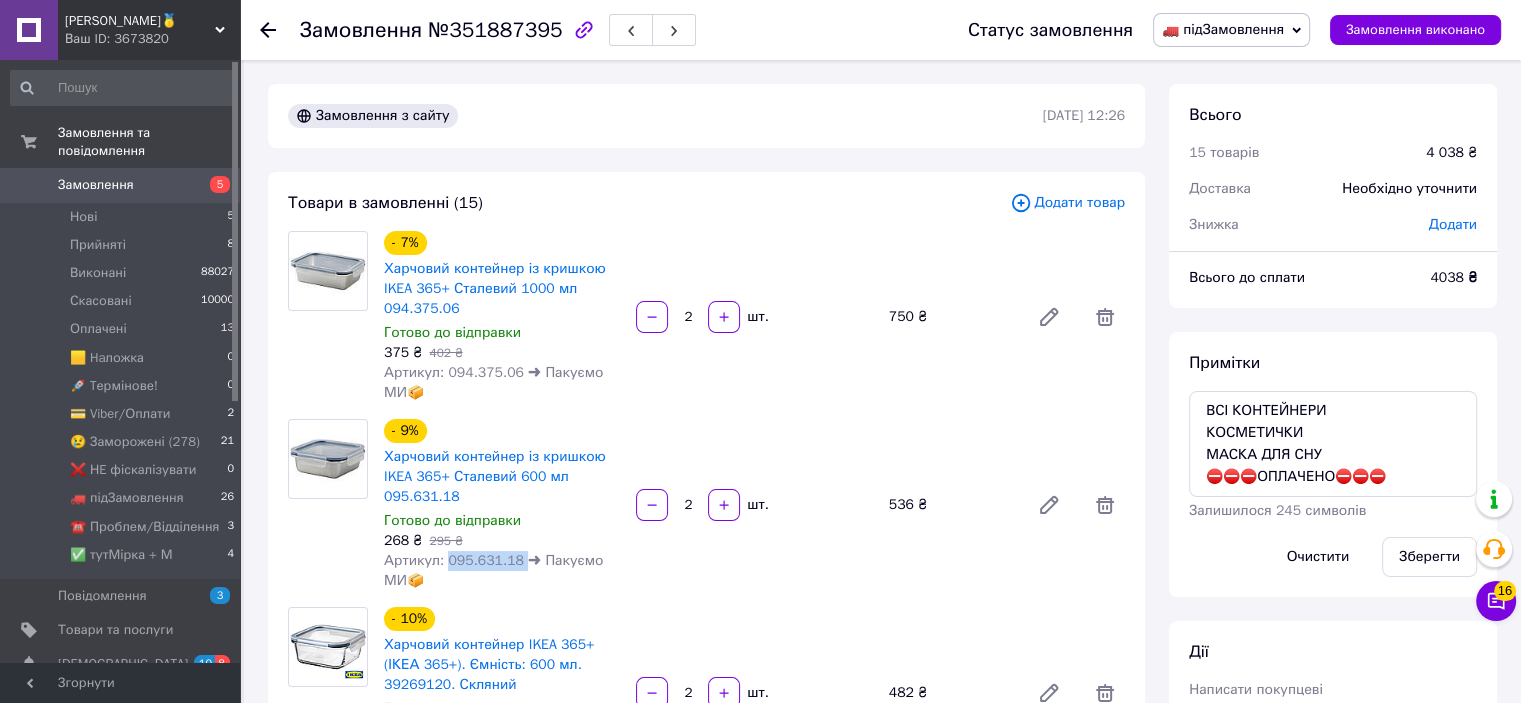 copy on "095.631.18" 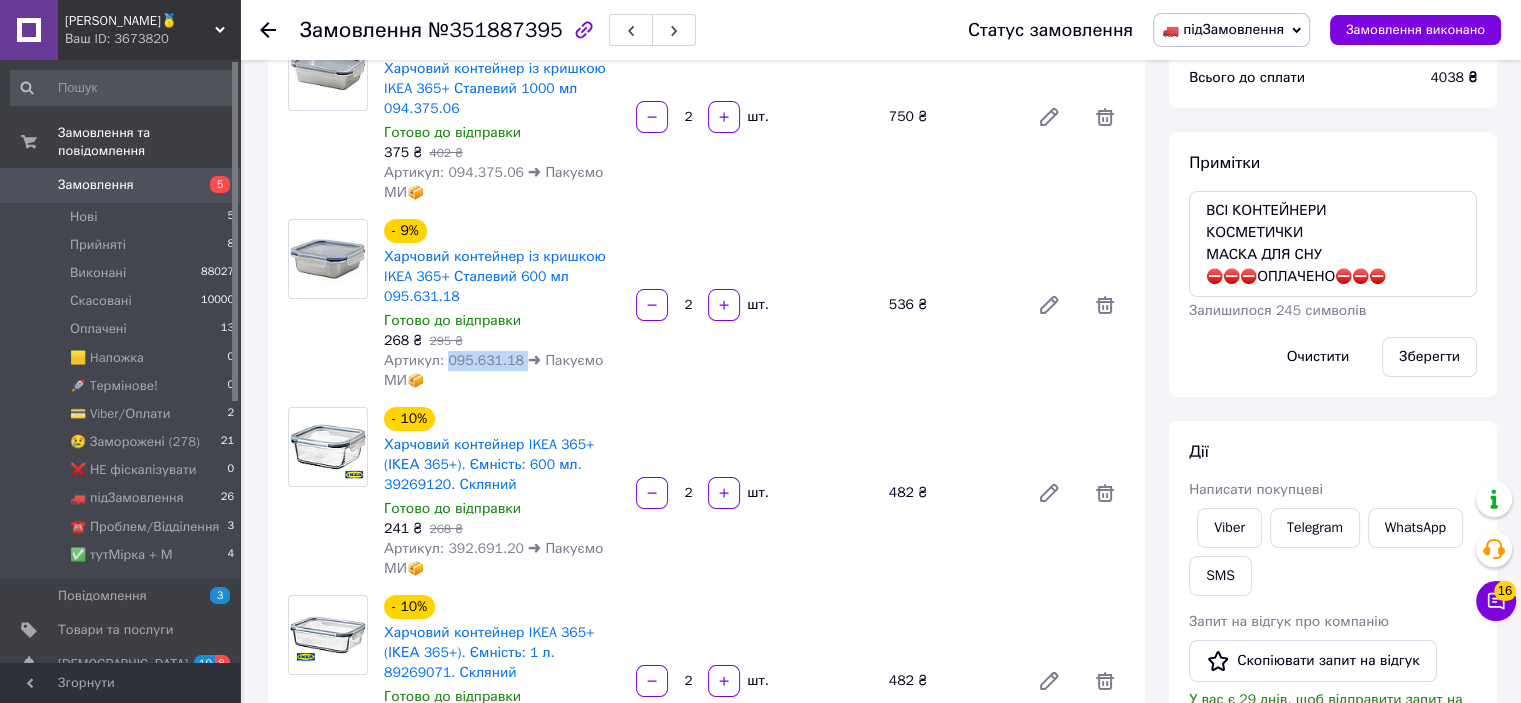 scroll, scrollTop: 300, scrollLeft: 0, axis: vertical 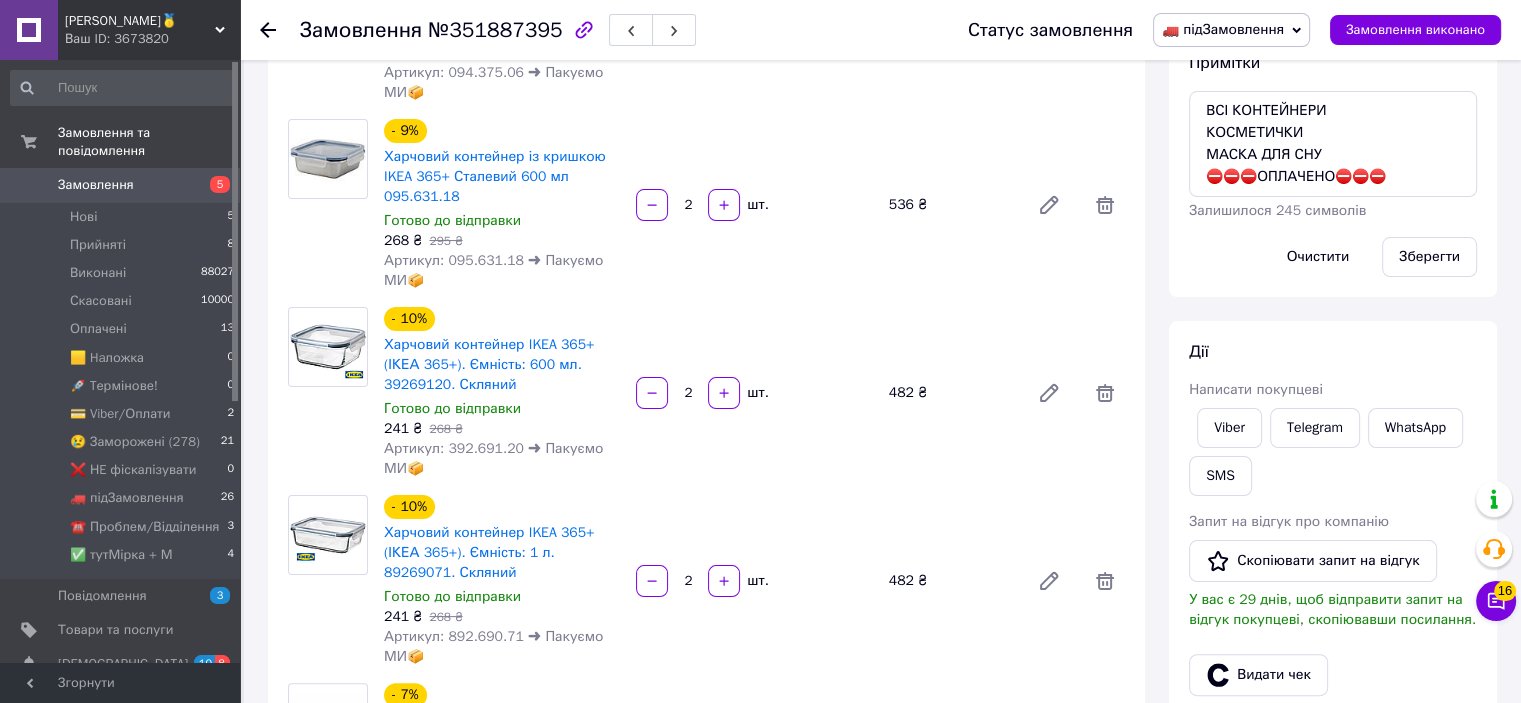 click on "Артикул: 392.691.20 ➜ Пакуємо МИ📦" at bounding box center (493, 458) 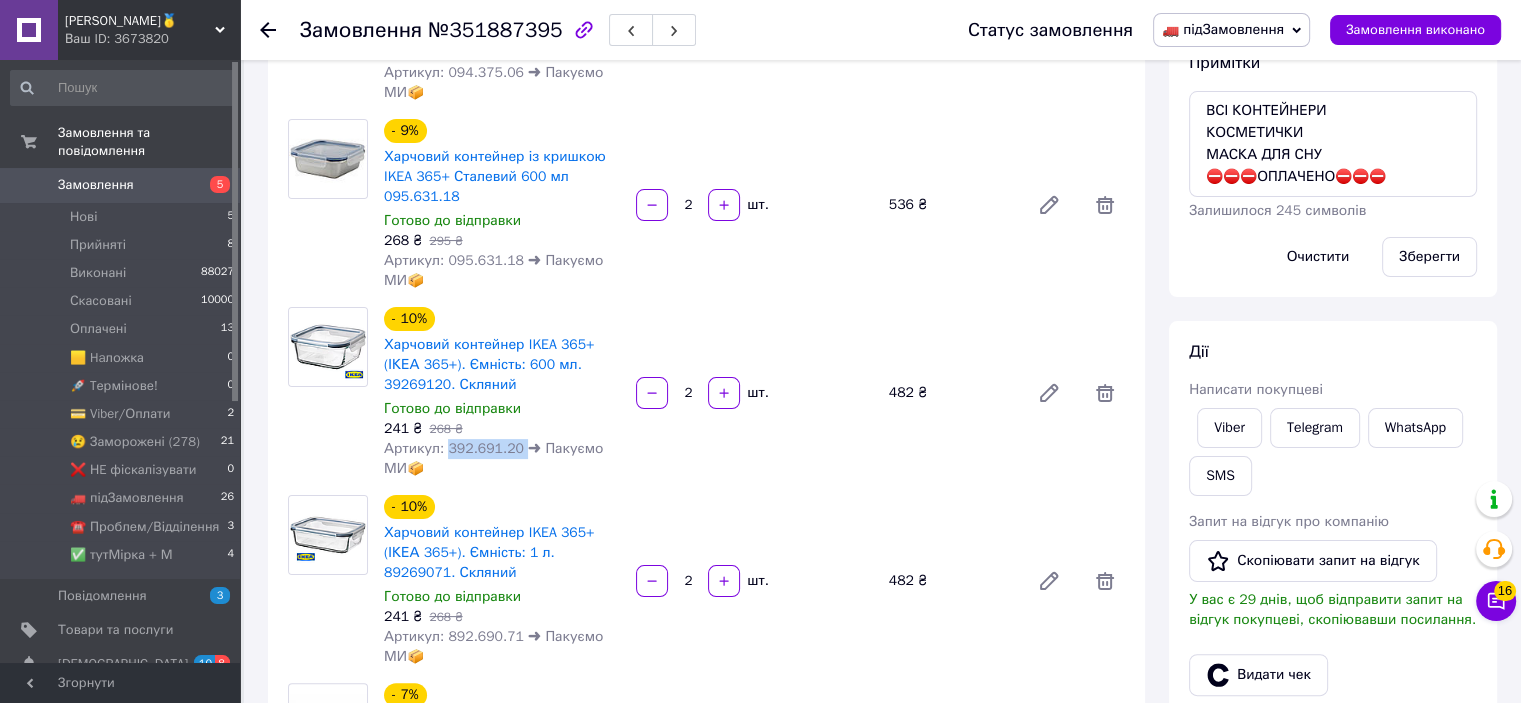 click on "Артикул: 392.691.20 ➜ Пакуємо МИ📦" at bounding box center [493, 458] 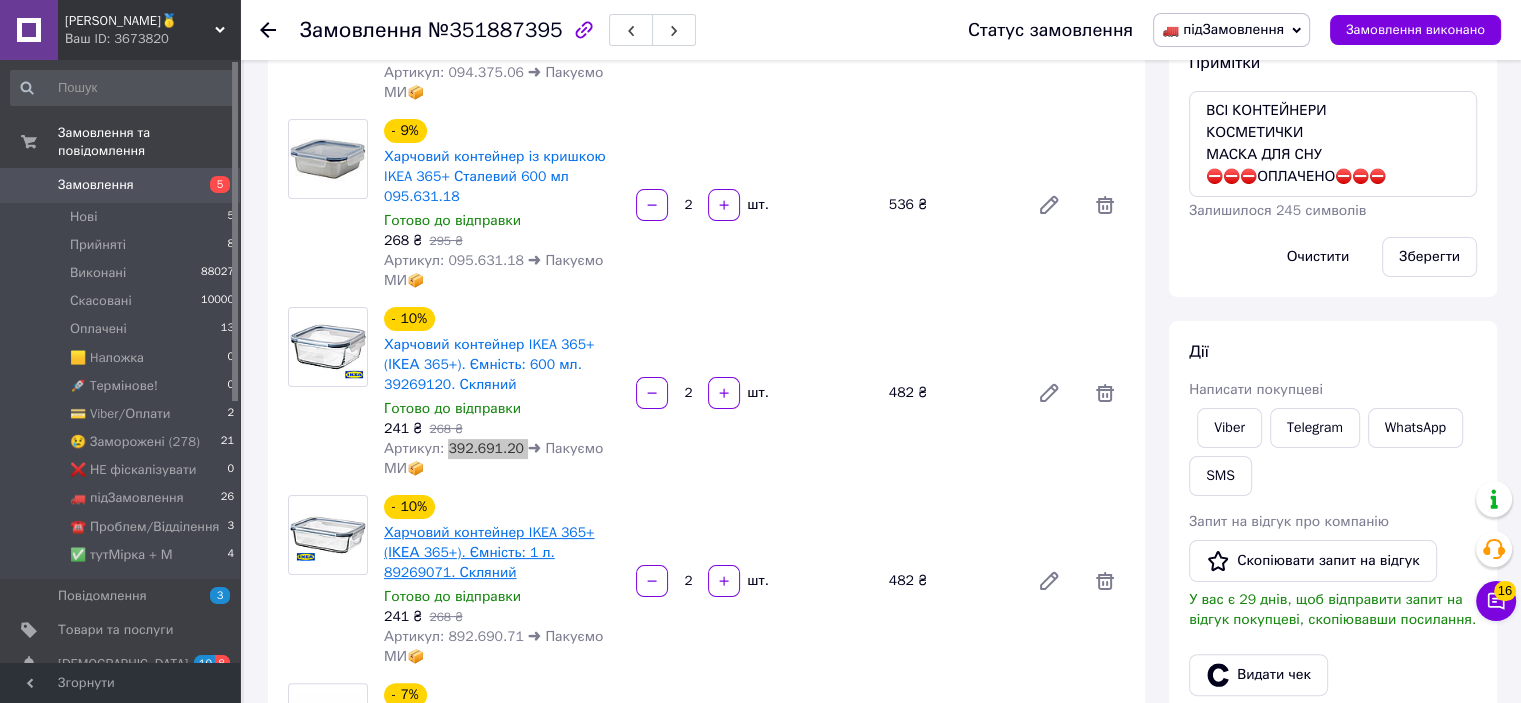 scroll, scrollTop: 500, scrollLeft: 0, axis: vertical 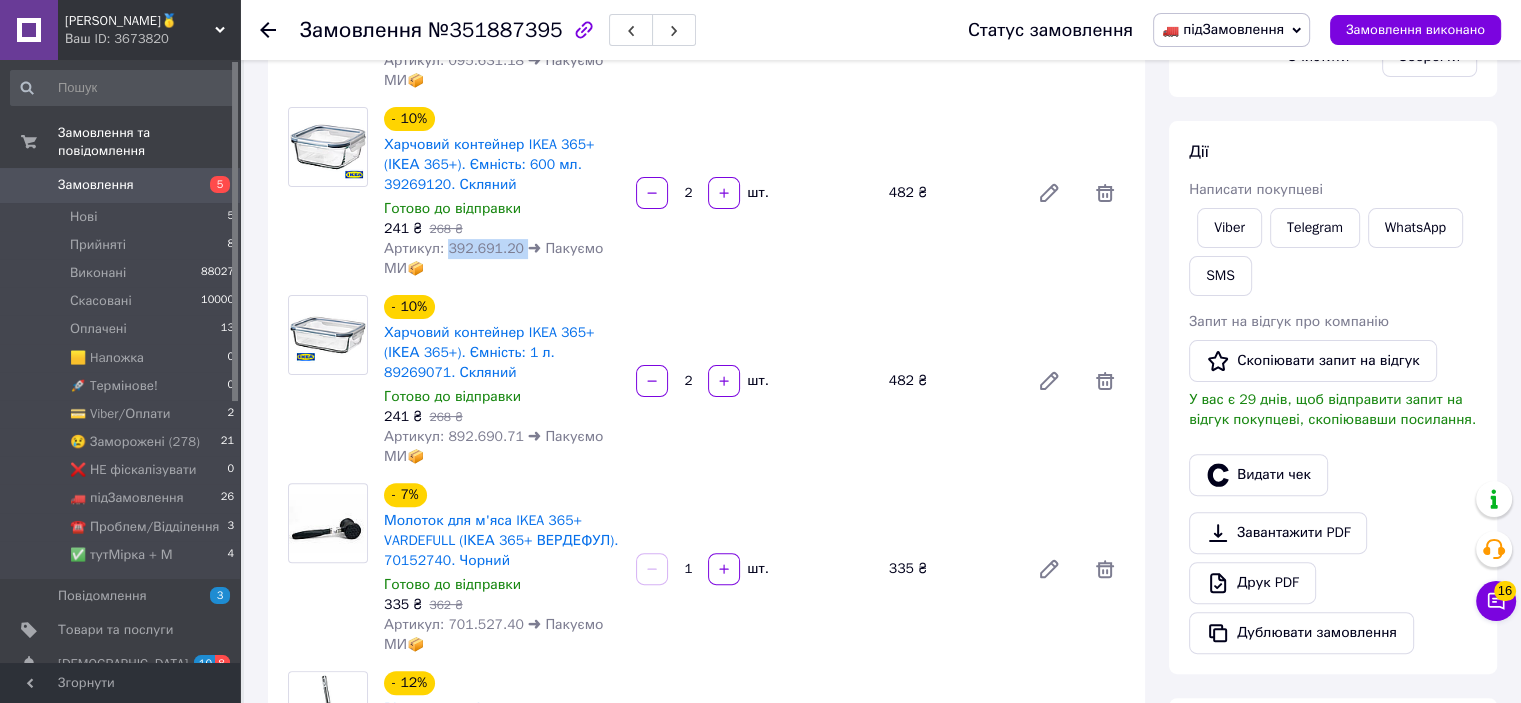 click on "Артикул: 892.690.71 ➜ Пакуємо МИ📦" at bounding box center [493, 446] 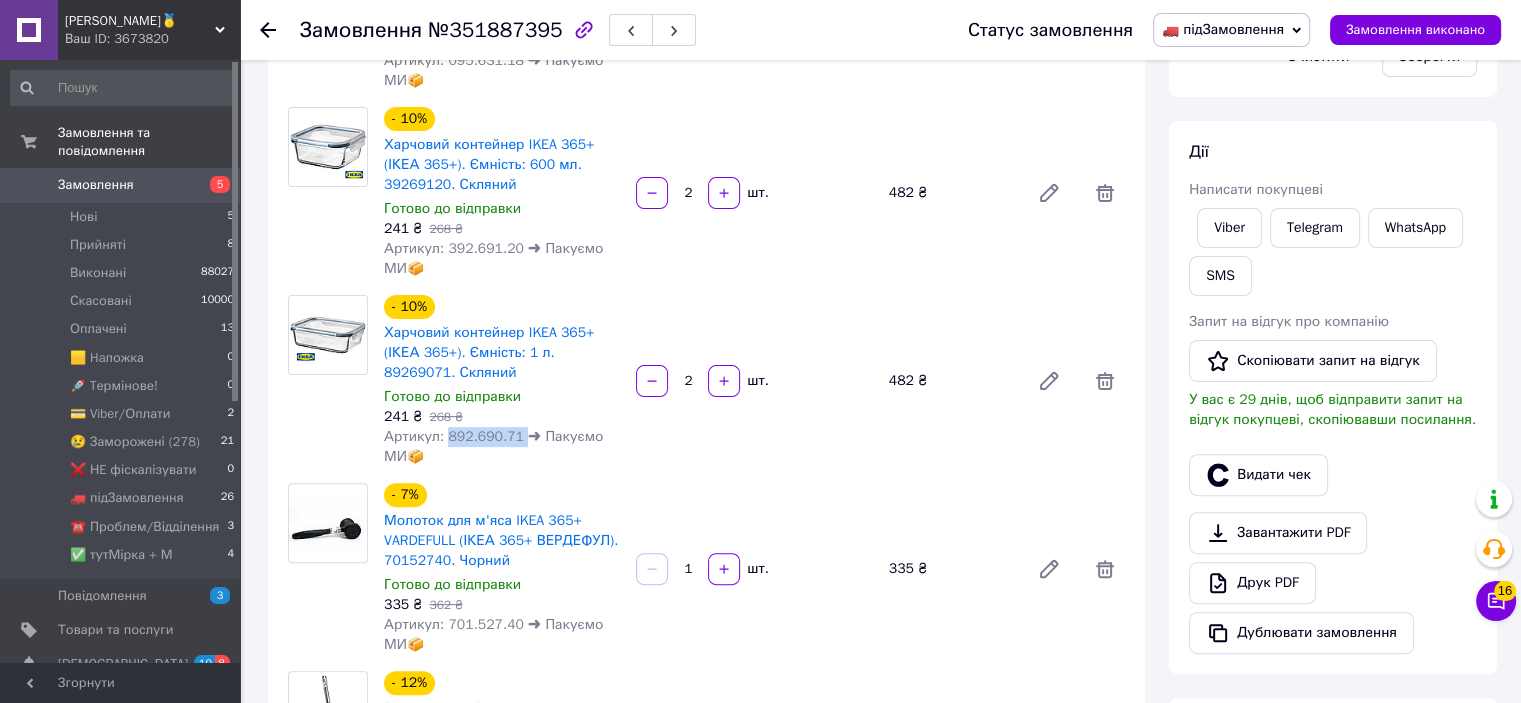 click on "Артикул: 892.690.71 ➜ Пакуємо МИ📦" at bounding box center (493, 446) 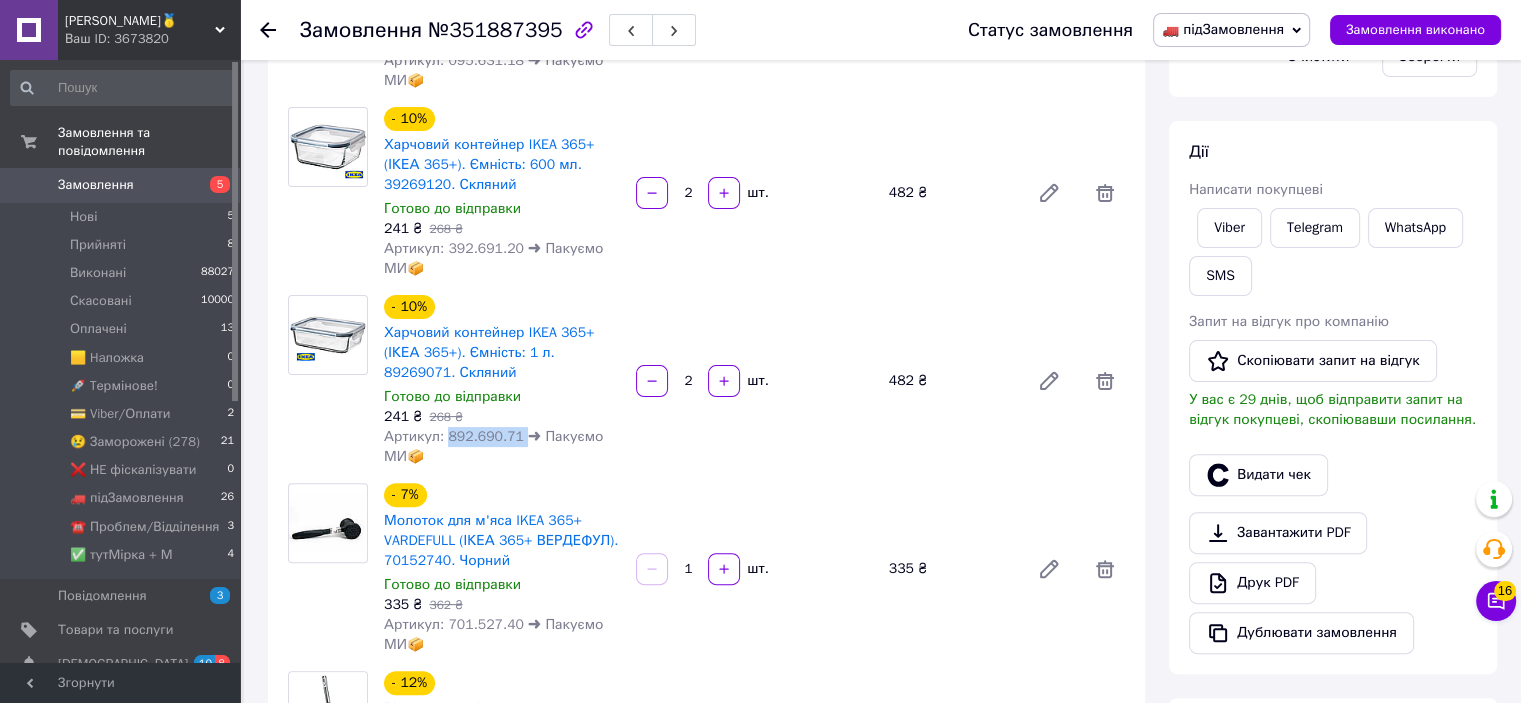 copy on "892.690.71" 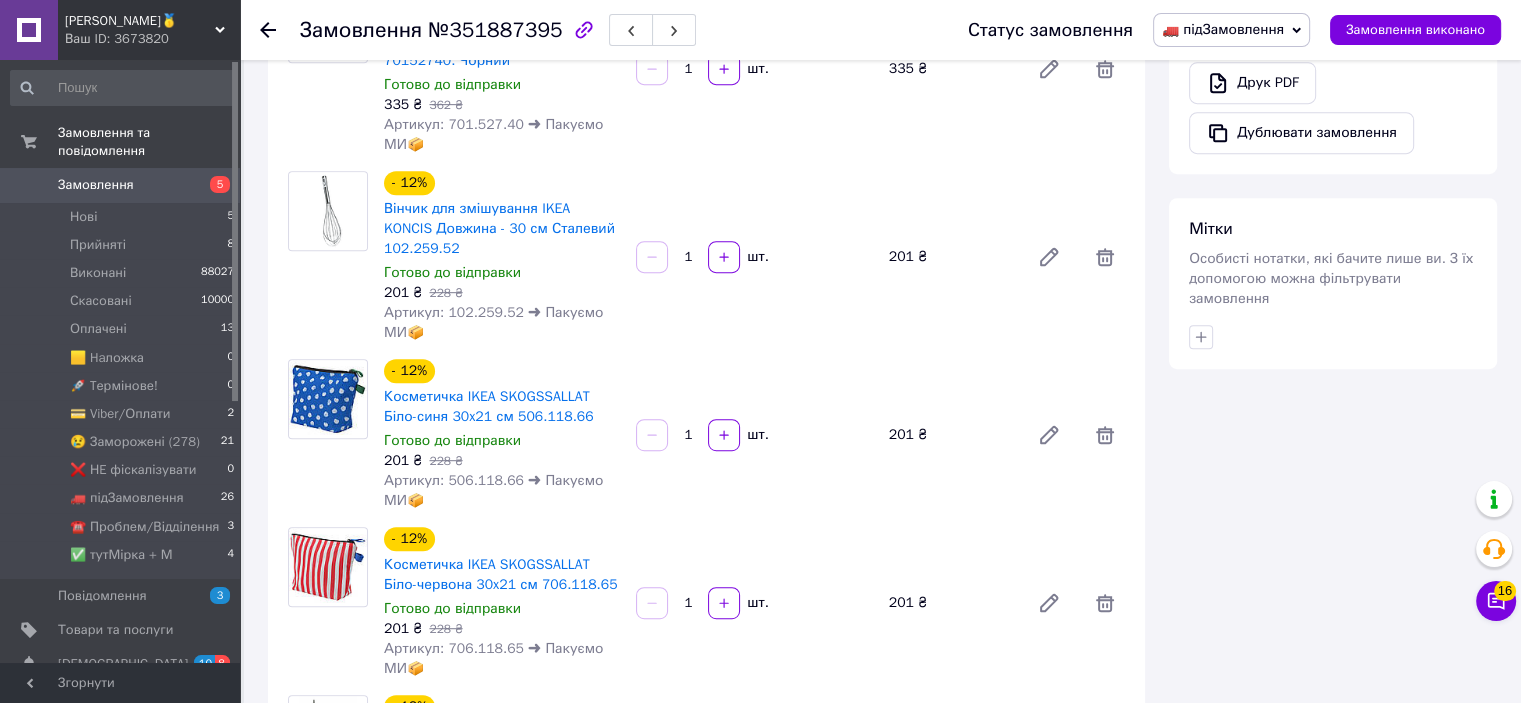 scroll, scrollTop: 1100, scrollLeft: 0, axis: vertical 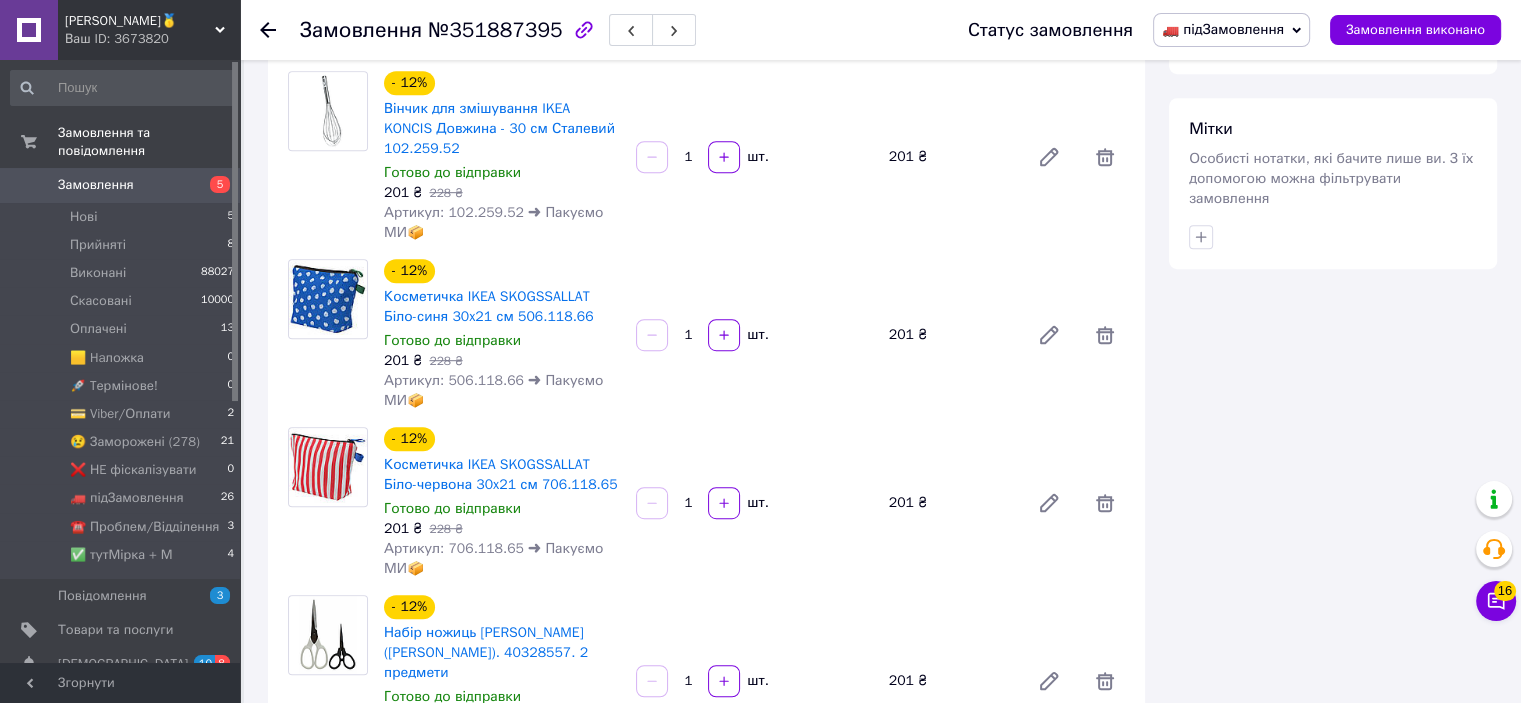 click on "Артикул: 506.118.66 ➜ Пакуємо МИ📦" at bounding box center [493, 390] 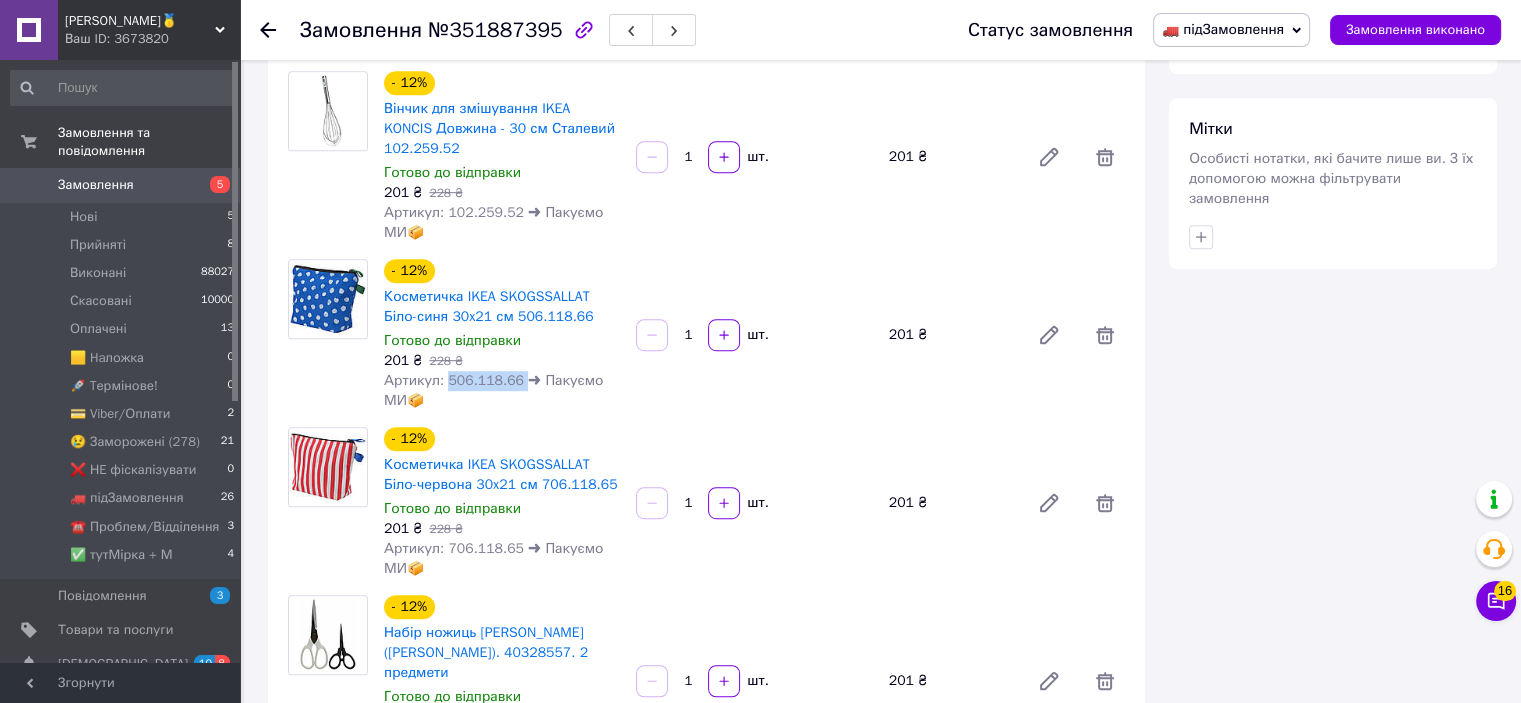 click on "Артикул: 506.118.66 ➜ Пакуємо МИ📦" at bounding box center [493, 390] 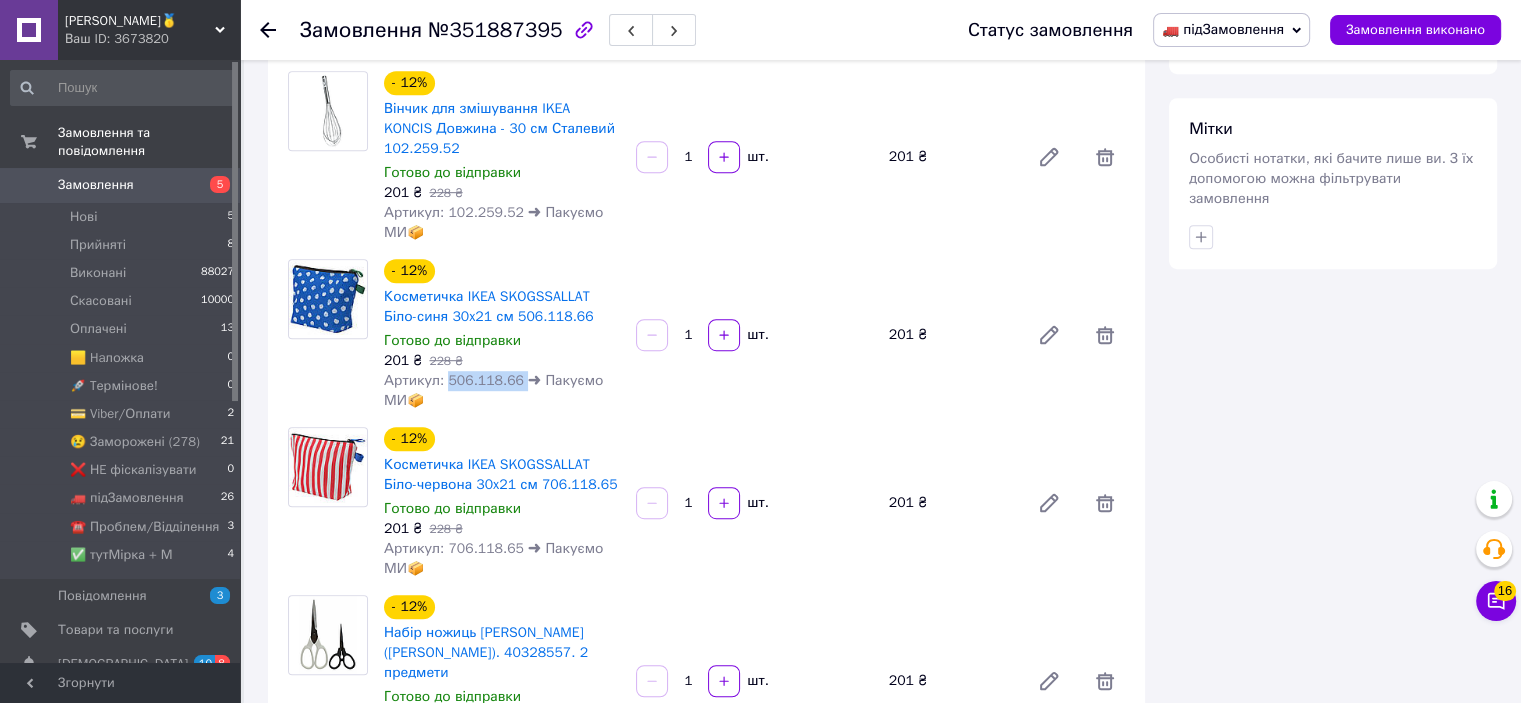 click on "Артикул: 706.118.65 ➜ Пакуємо МИ📦" at bounding box center [493, 558] 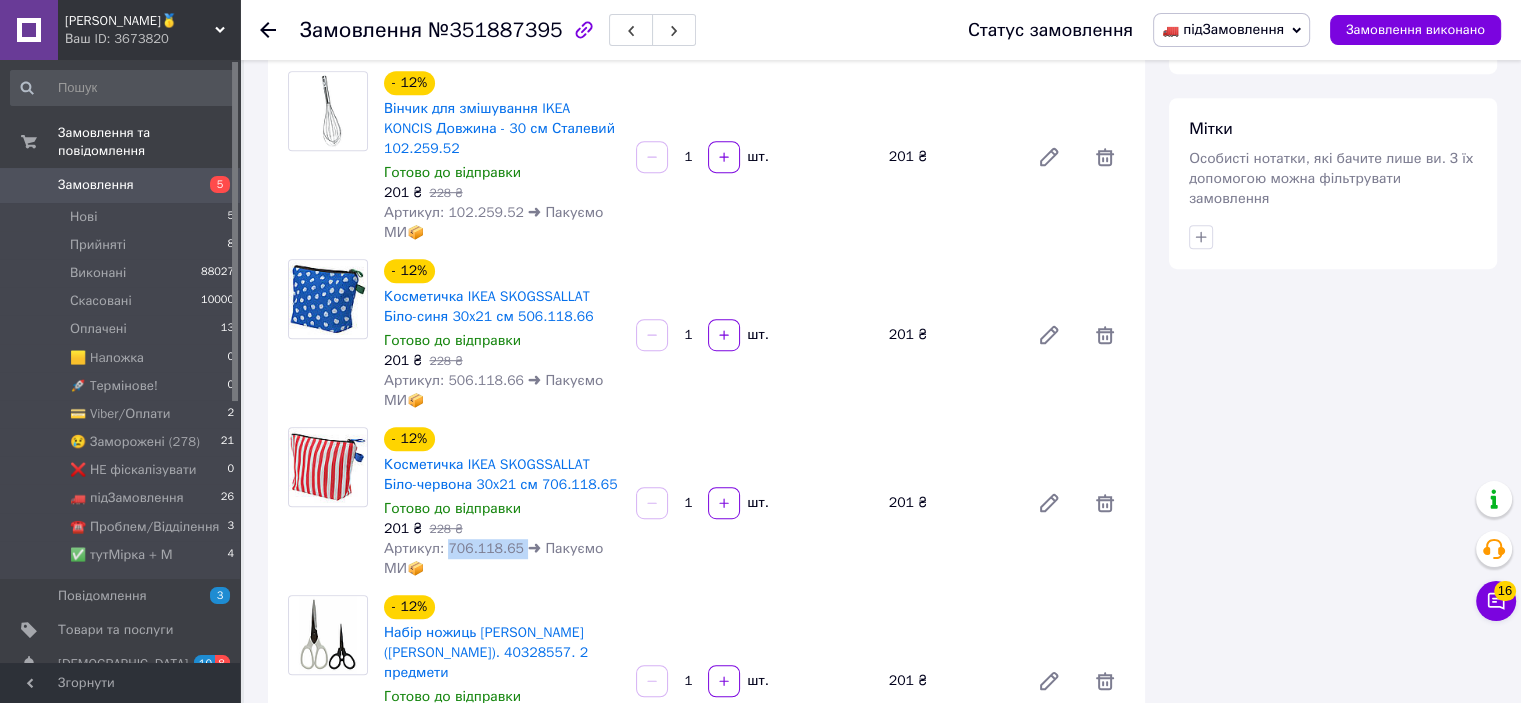 click on "Артикул: 706.118.65 ➜ Пакуємо МИ📦" at bounding box center [493, 558] 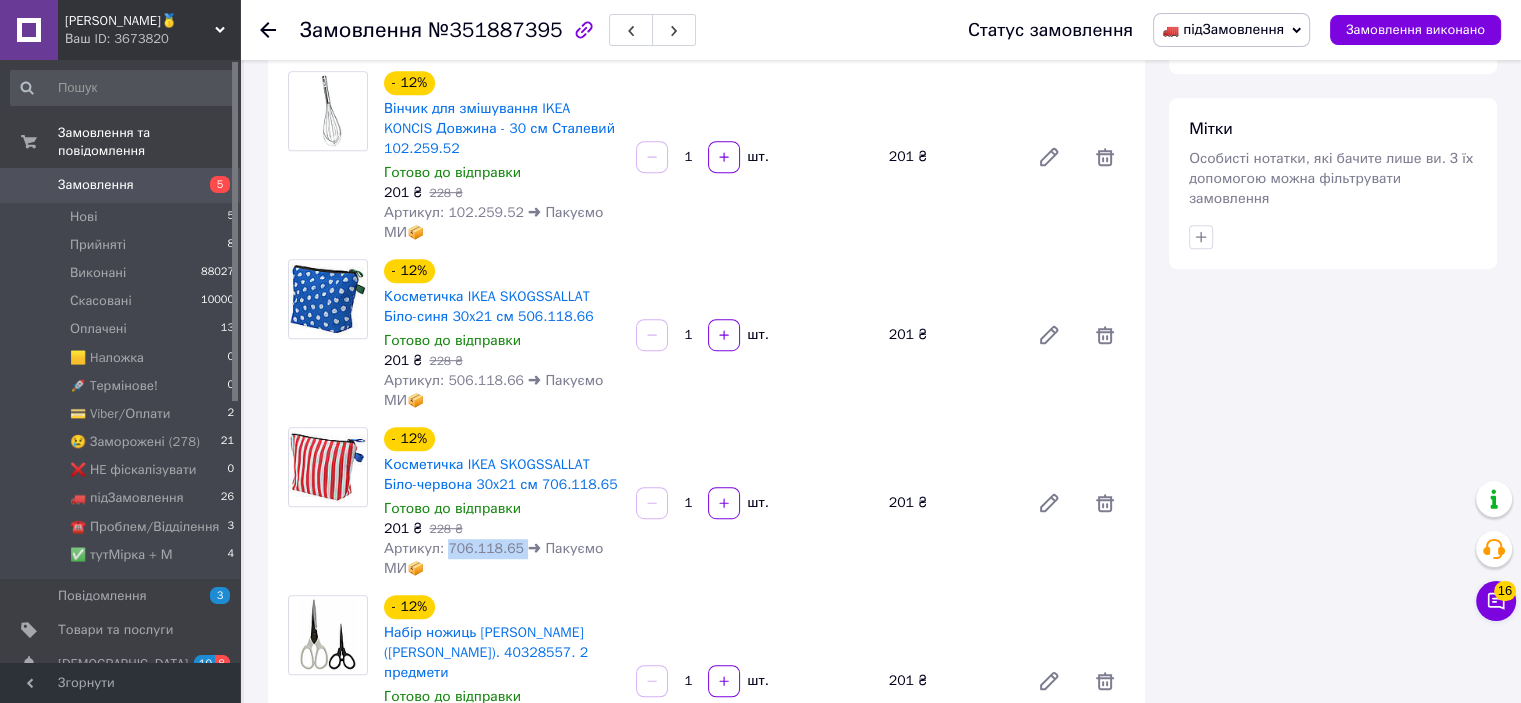 copy on "706.118.65" 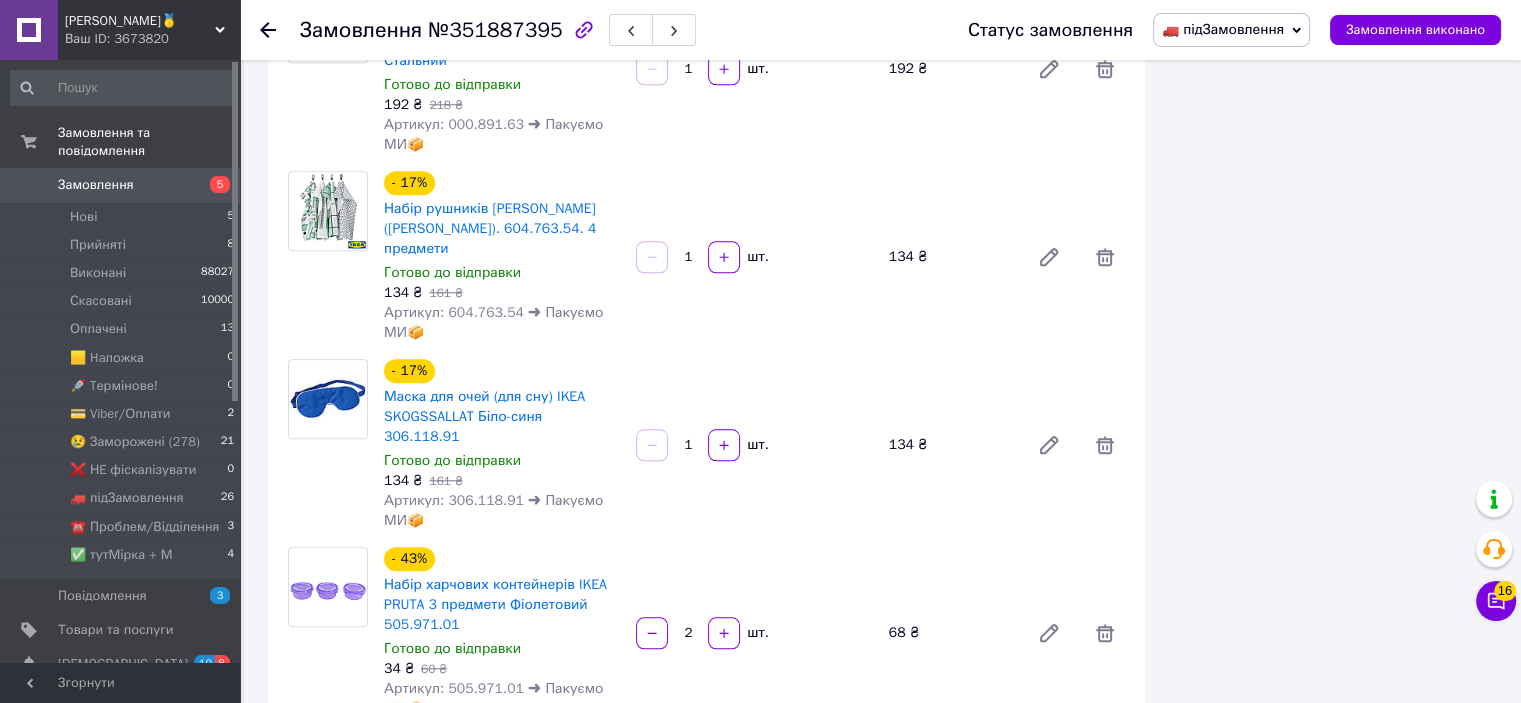 scroll, scrollTop: 2000, scrollLeft: 0, axis: vertical 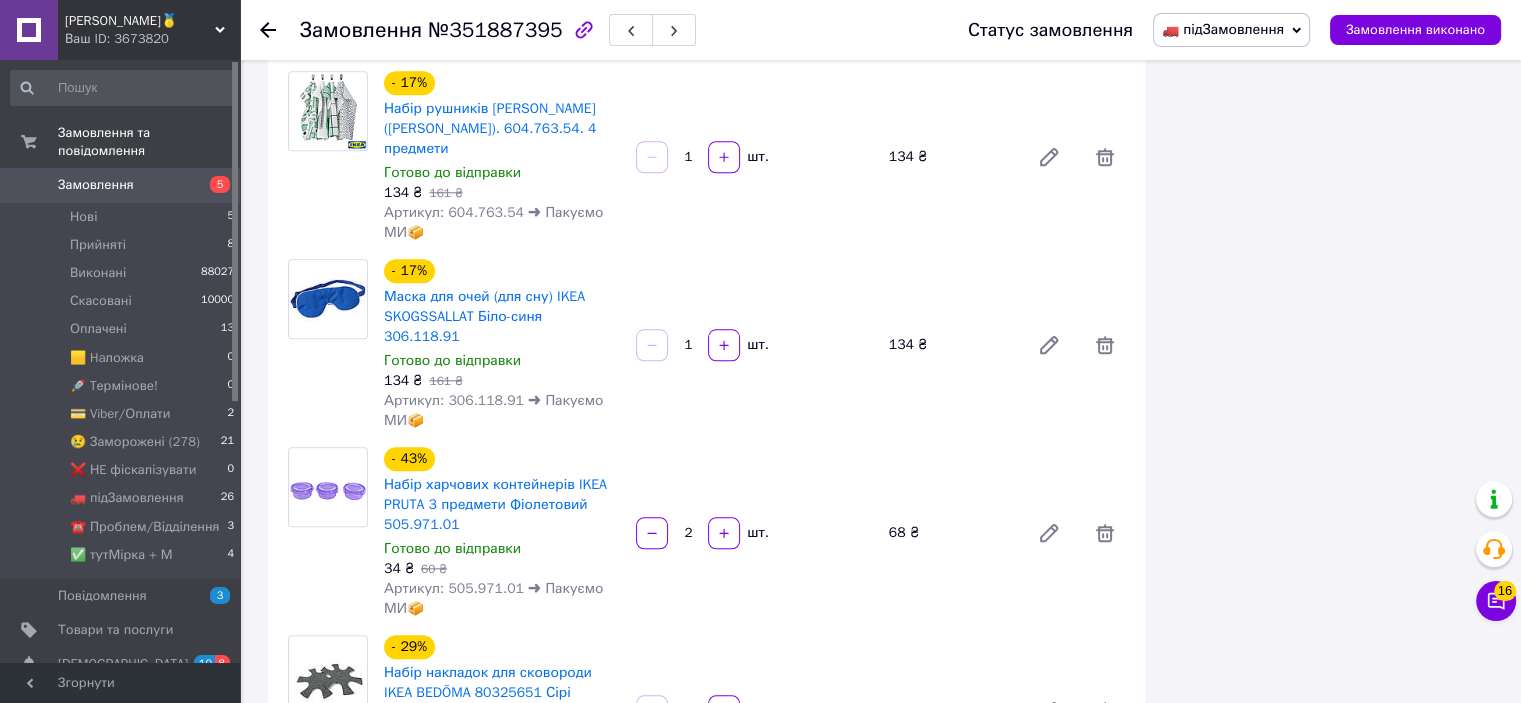click on "Артикул: 306.118.91 ➜ Пакуємо МИ📦" at bounding box center [493, 410] 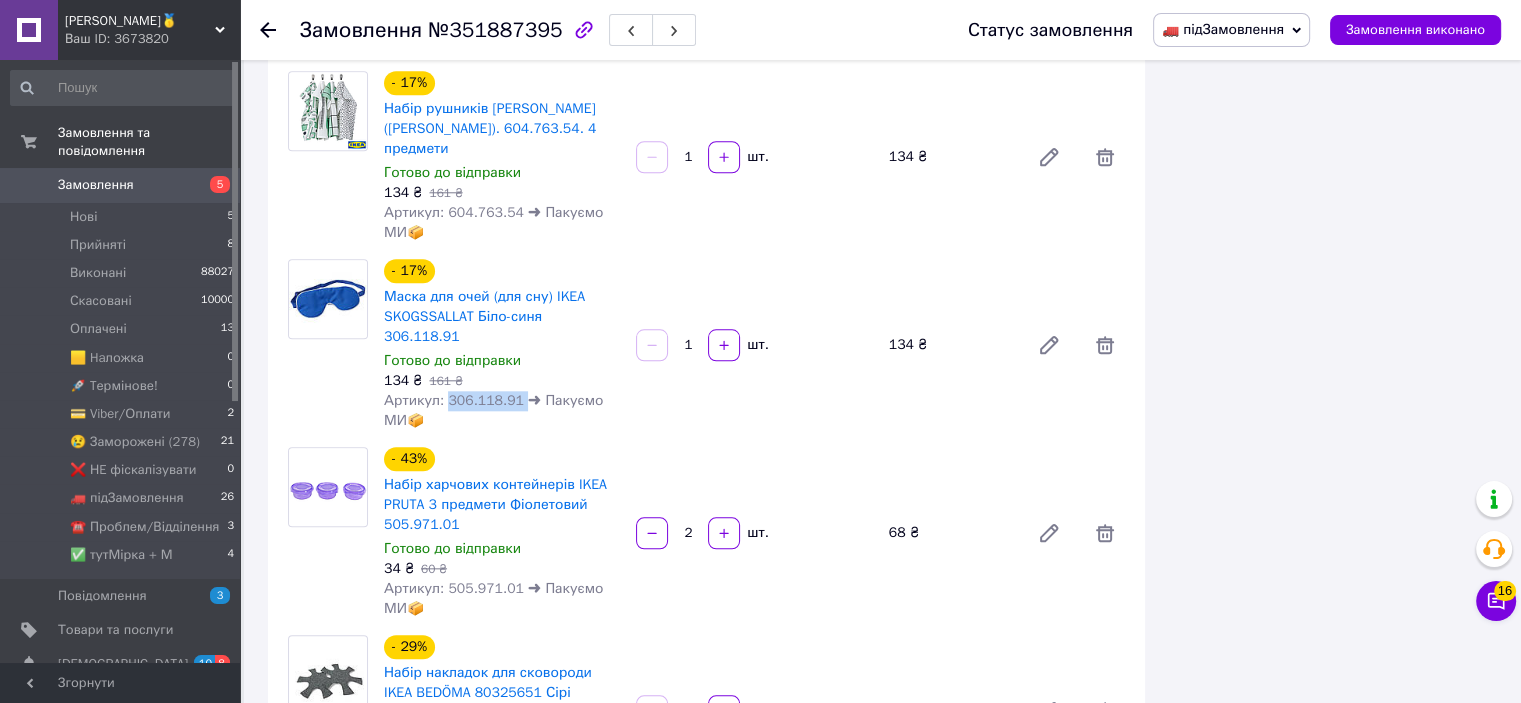 click on "Артикул: 306.118.91 ➜ Пакуємо МИ📦" at bounding box center (493, 410) 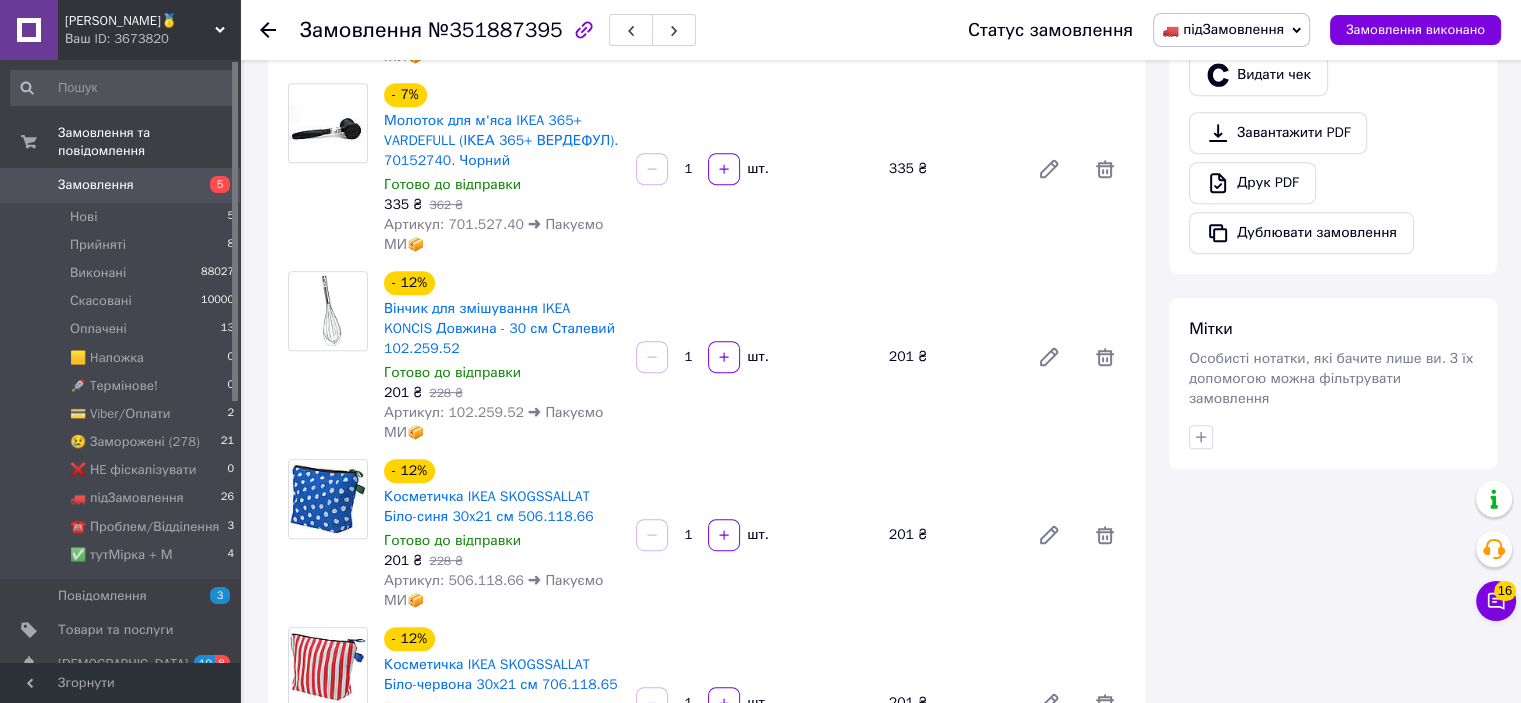 scroll, scrollTop: 400, scrollLeft: 0, axis: vertical 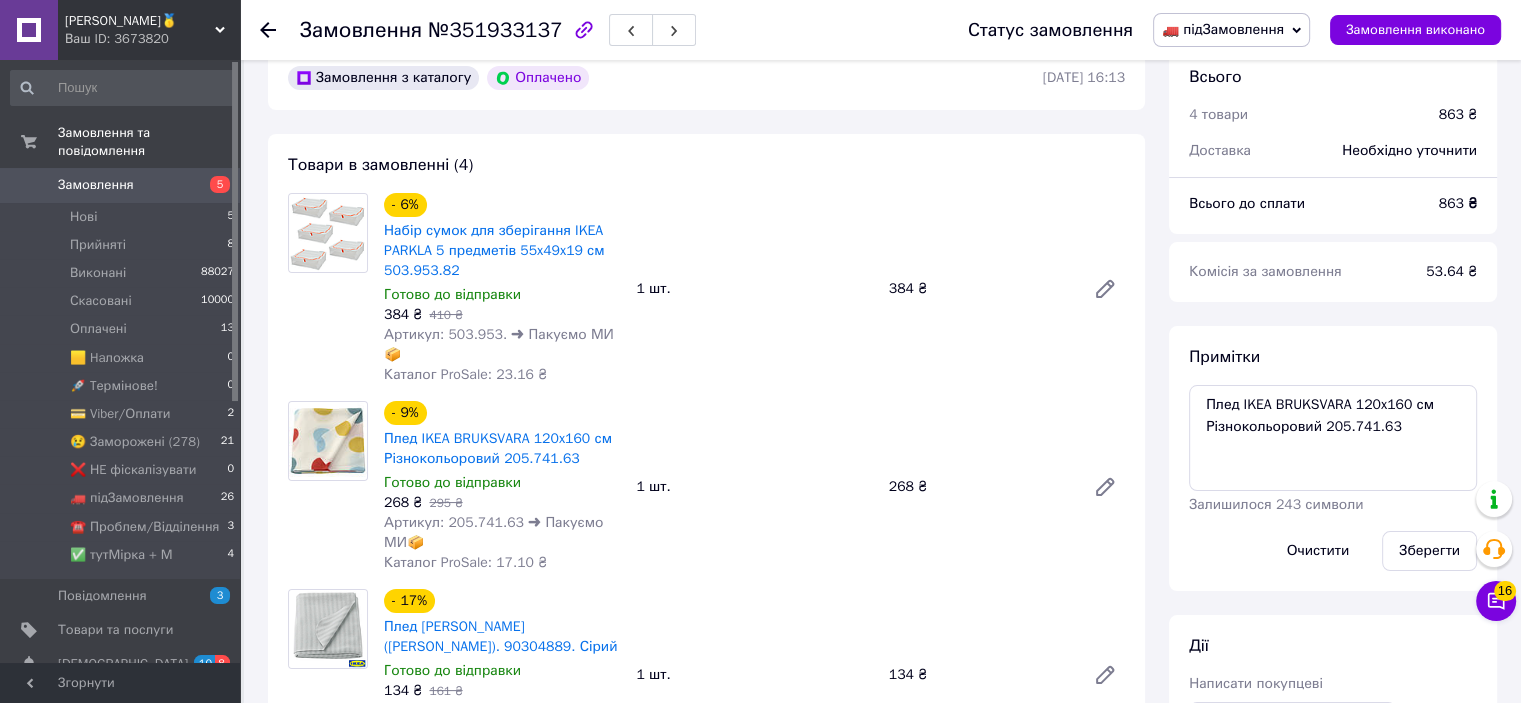 click on "Артикул: 205.741.63 ➜ Пакуємо МИ📦" at bounding box center (493, 532) 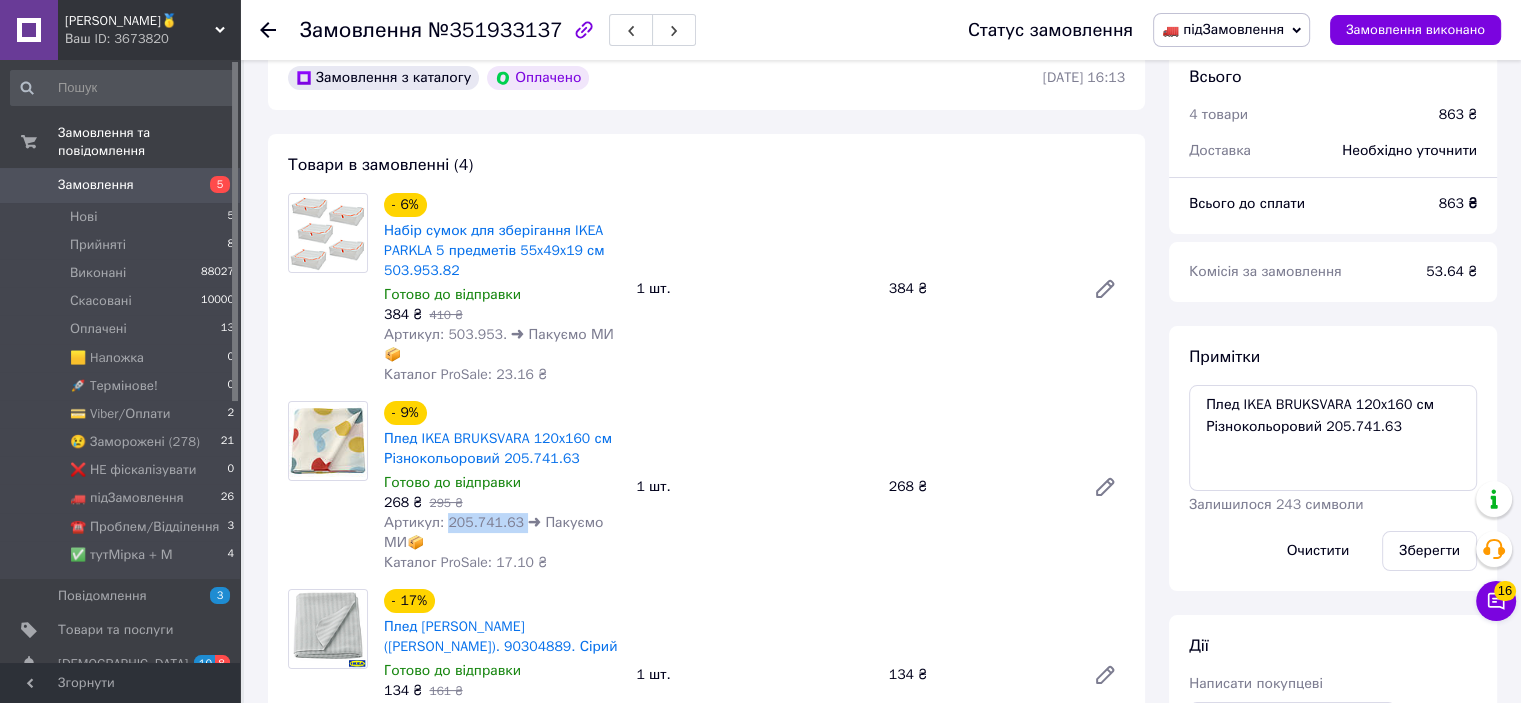 click on "Артикул: 205.741.63 ➜ Пакуємо МИ📦" at bounding box center (493, 532) 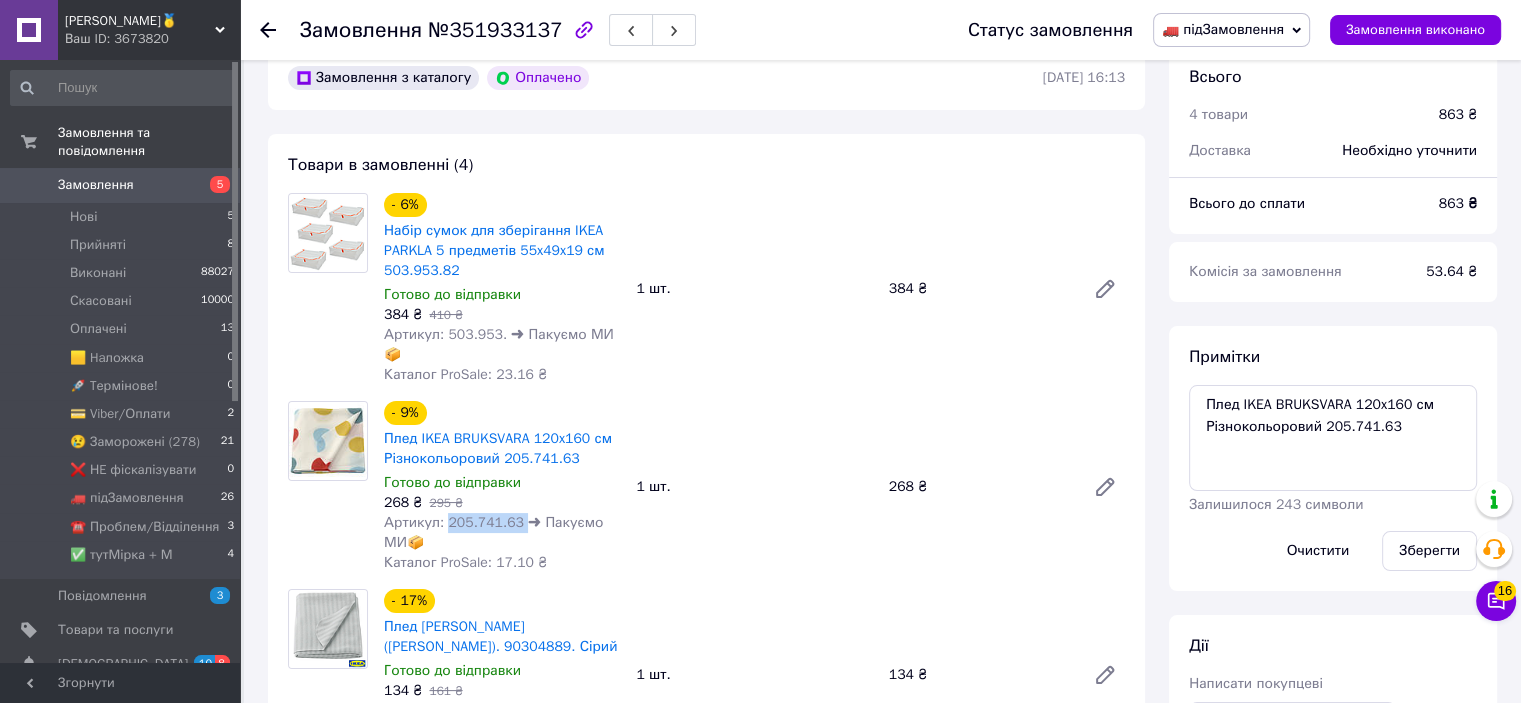 copy on "205.741.63" 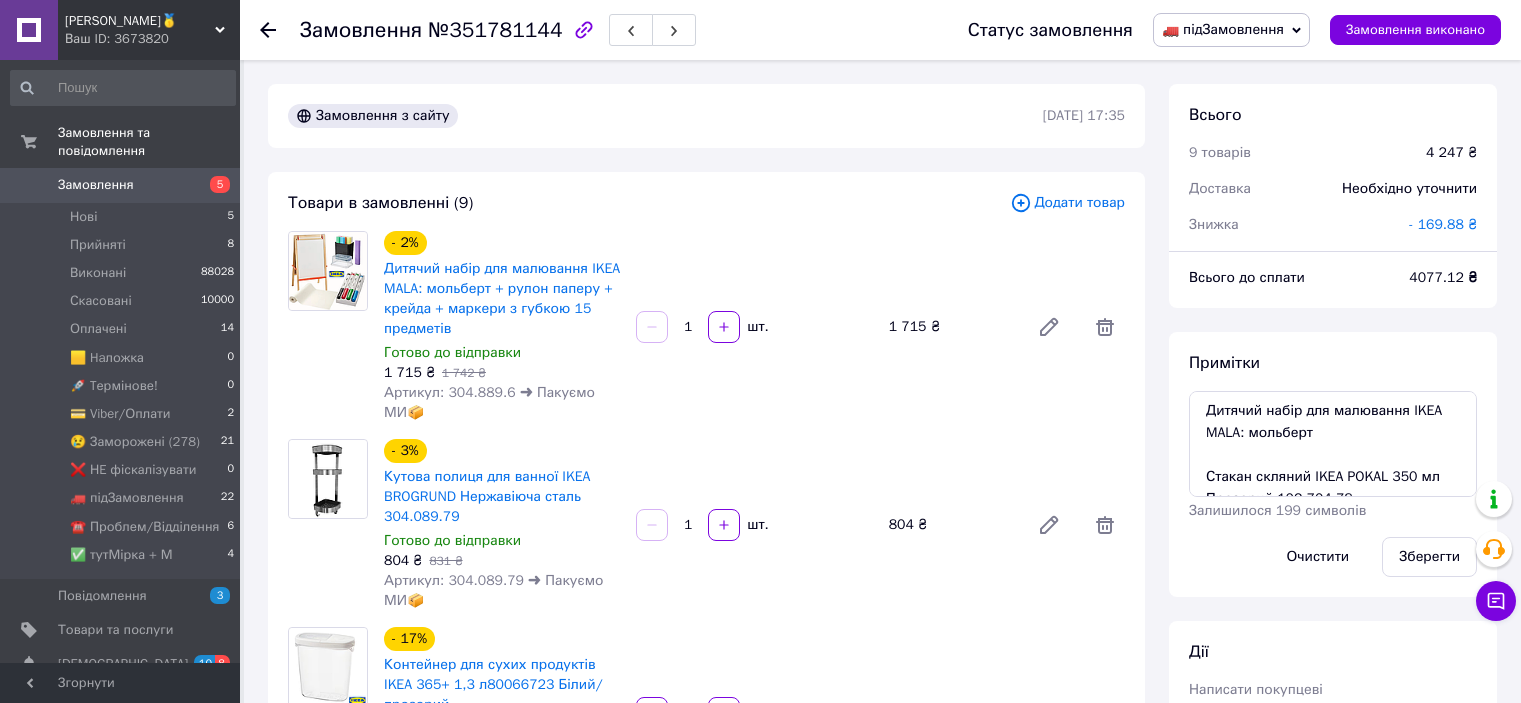 scroll, scrollTop: 0, scrollLeft: 0, axis: both 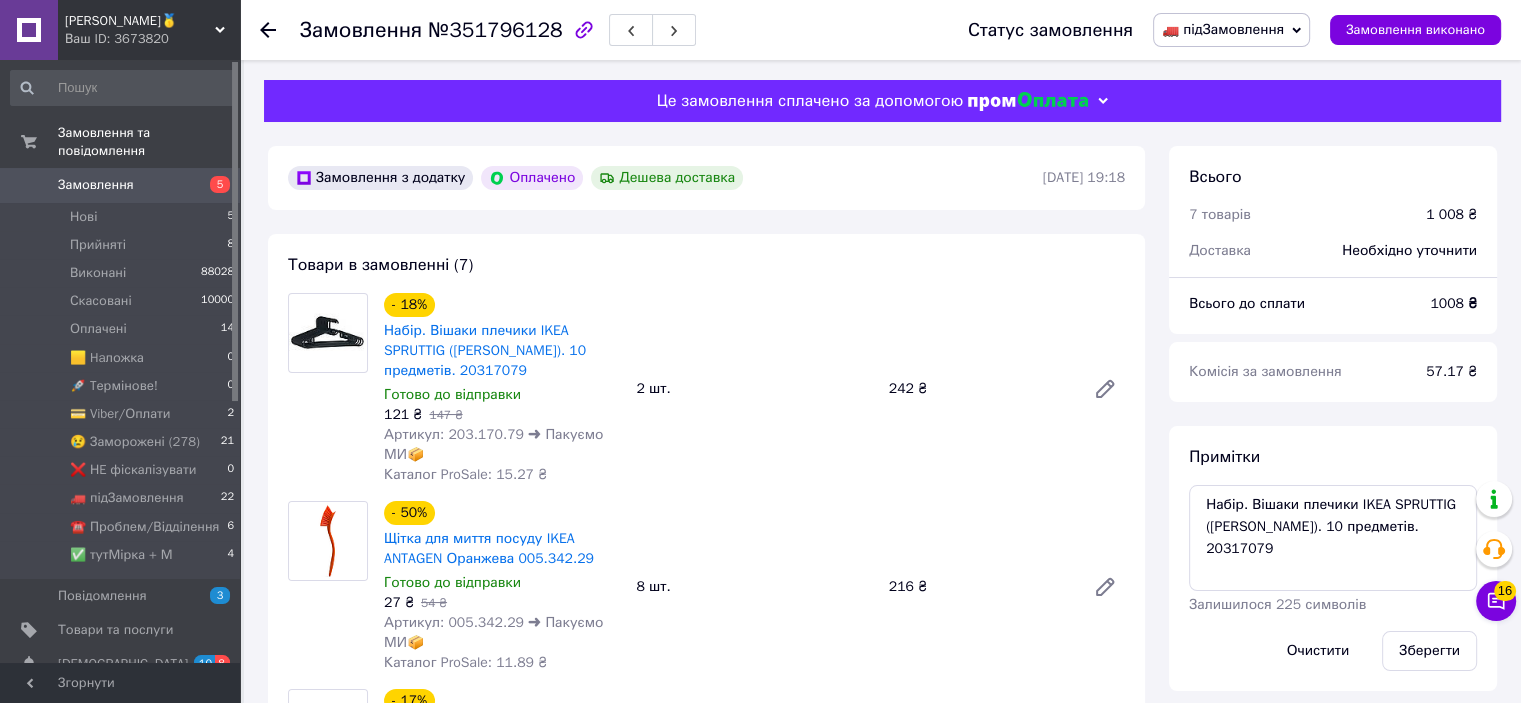 click on "Артикул: 203.170.79 ➜ Пакуємо МИ📦" at bounding box center (493, 444) 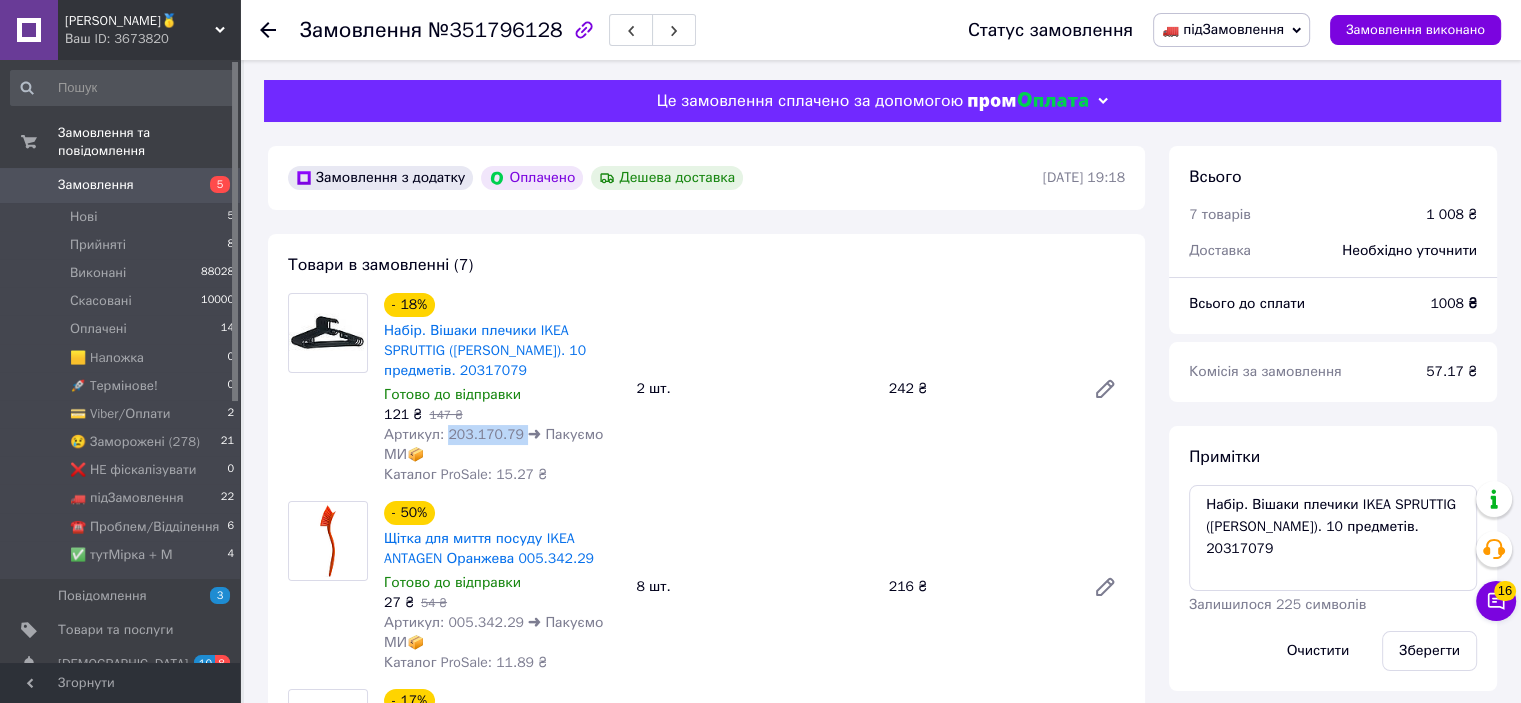 click on "Артикул: 203.170.79 ➜ Пакуємо МИ📦" at bounding box center [493, 444] 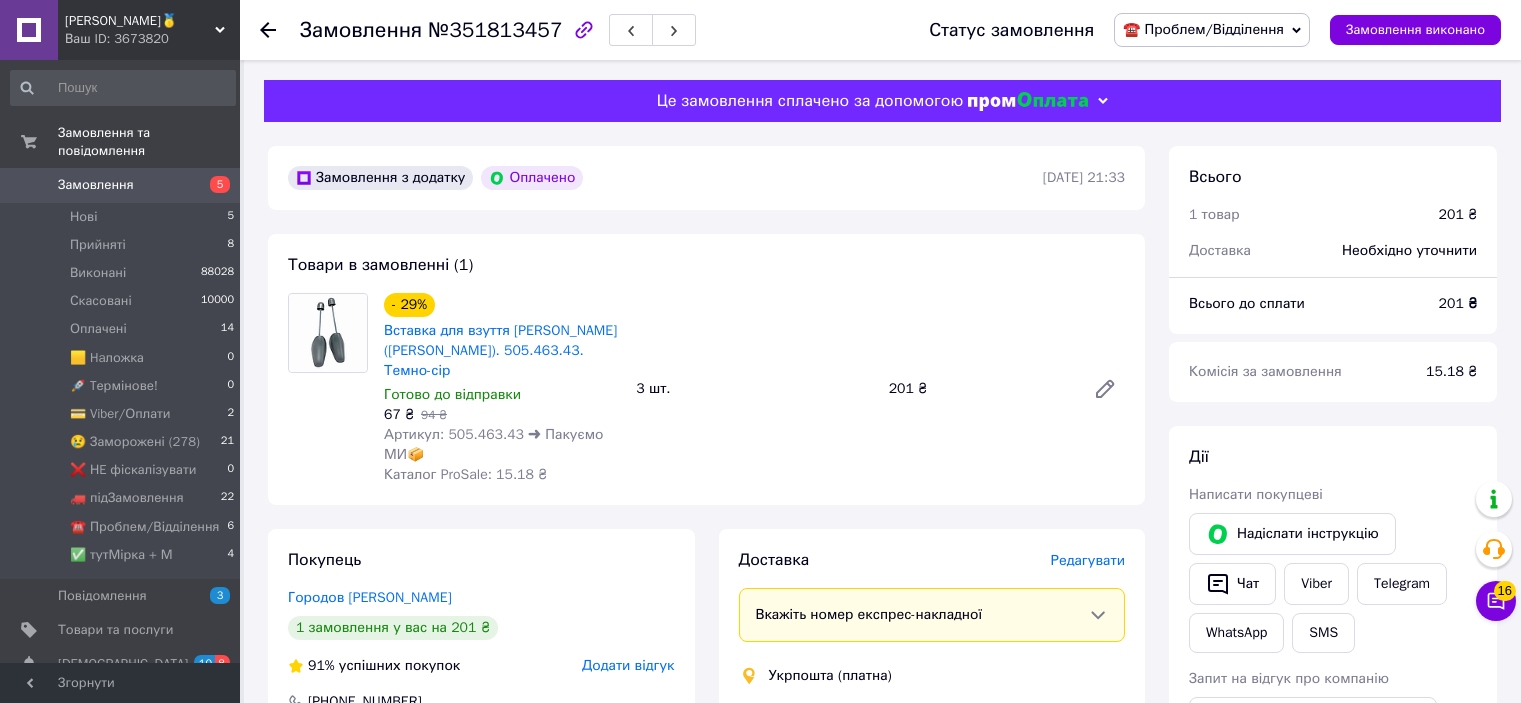 scroll, scrollTop: 0, scrollLeft: 0, axis: both 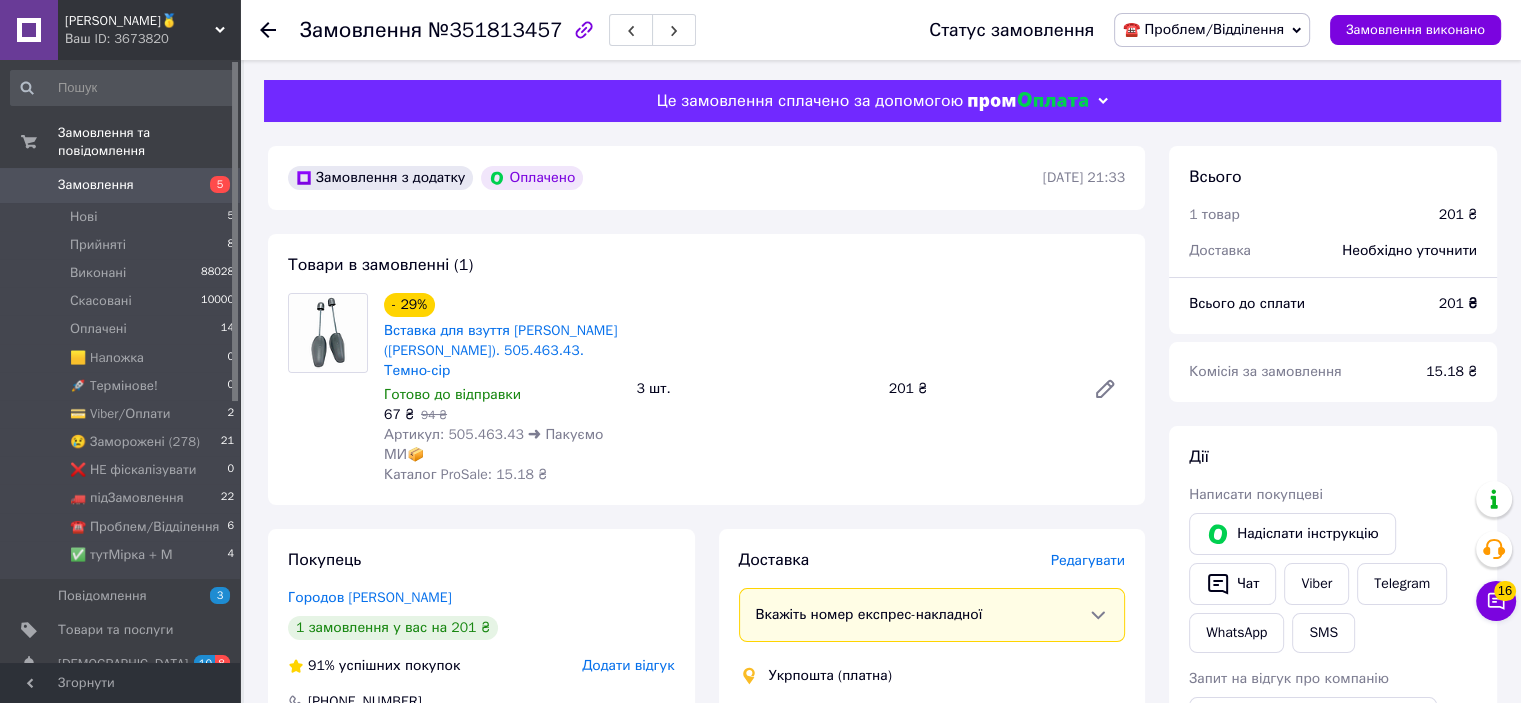 click on "Артикул: 505.463.43 ➜ Пакуємо МИ📦" at bounding box center [493, 444] 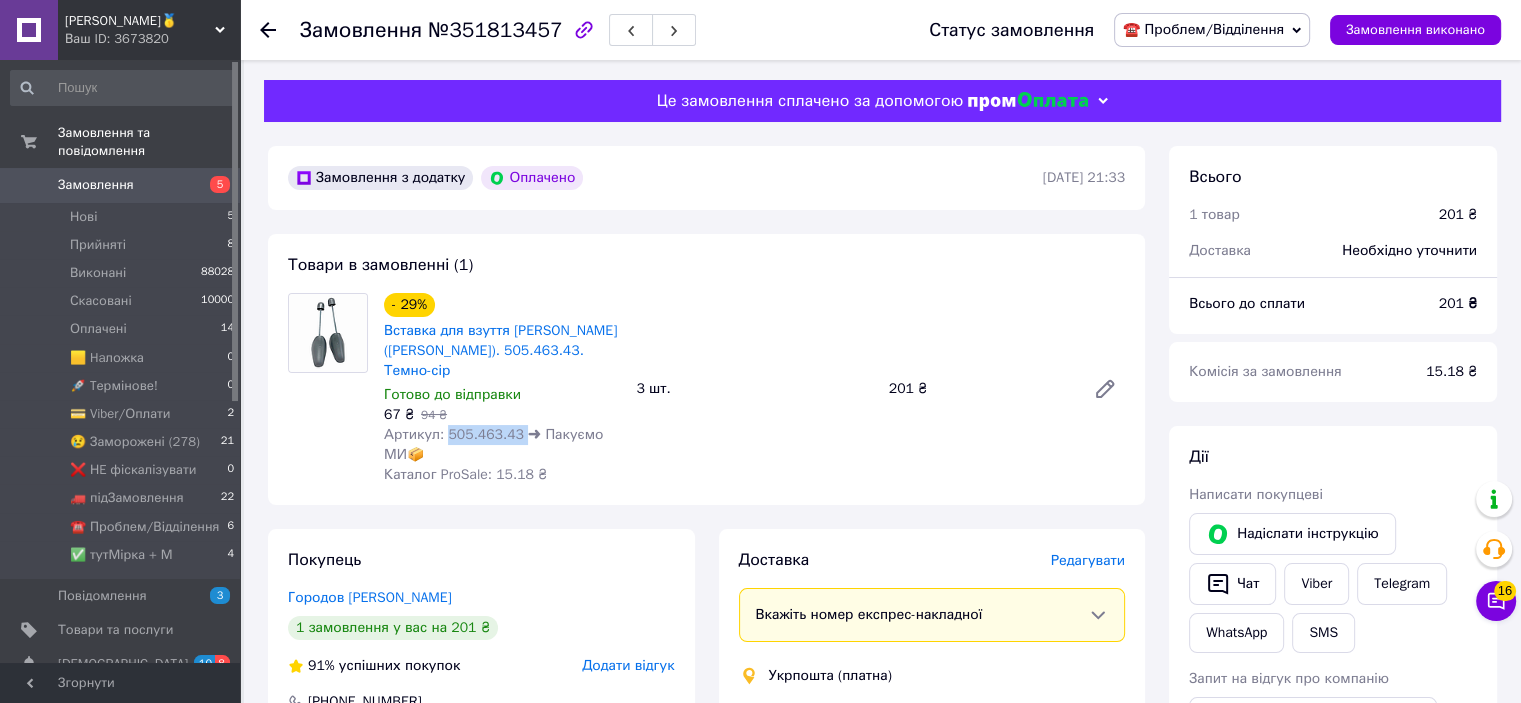 click on "Артикул: 505.463.43 ➜ Пакуємо МИ📦" at bounding box center [493, 444] 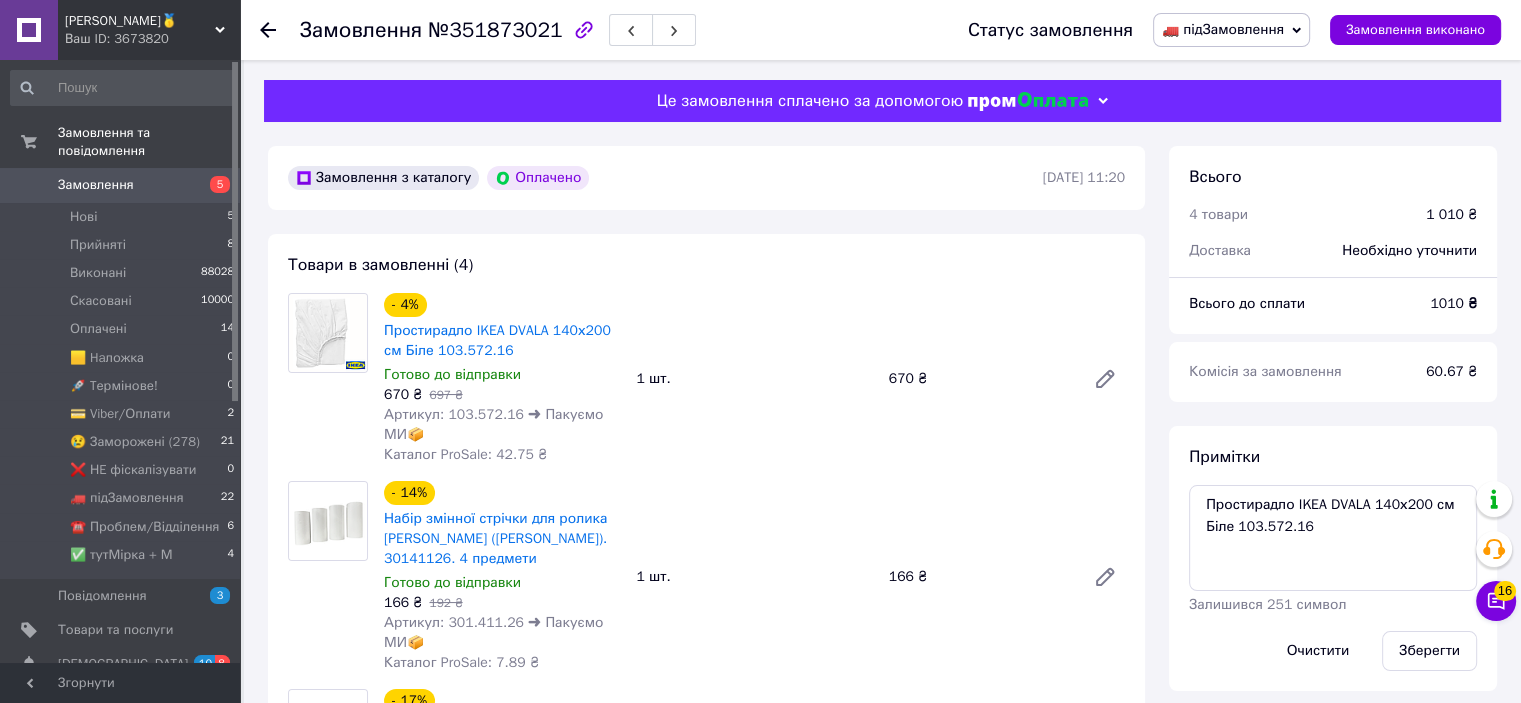 scroll, scrollTop: 100, scrollLeft: 0, axis: vertical 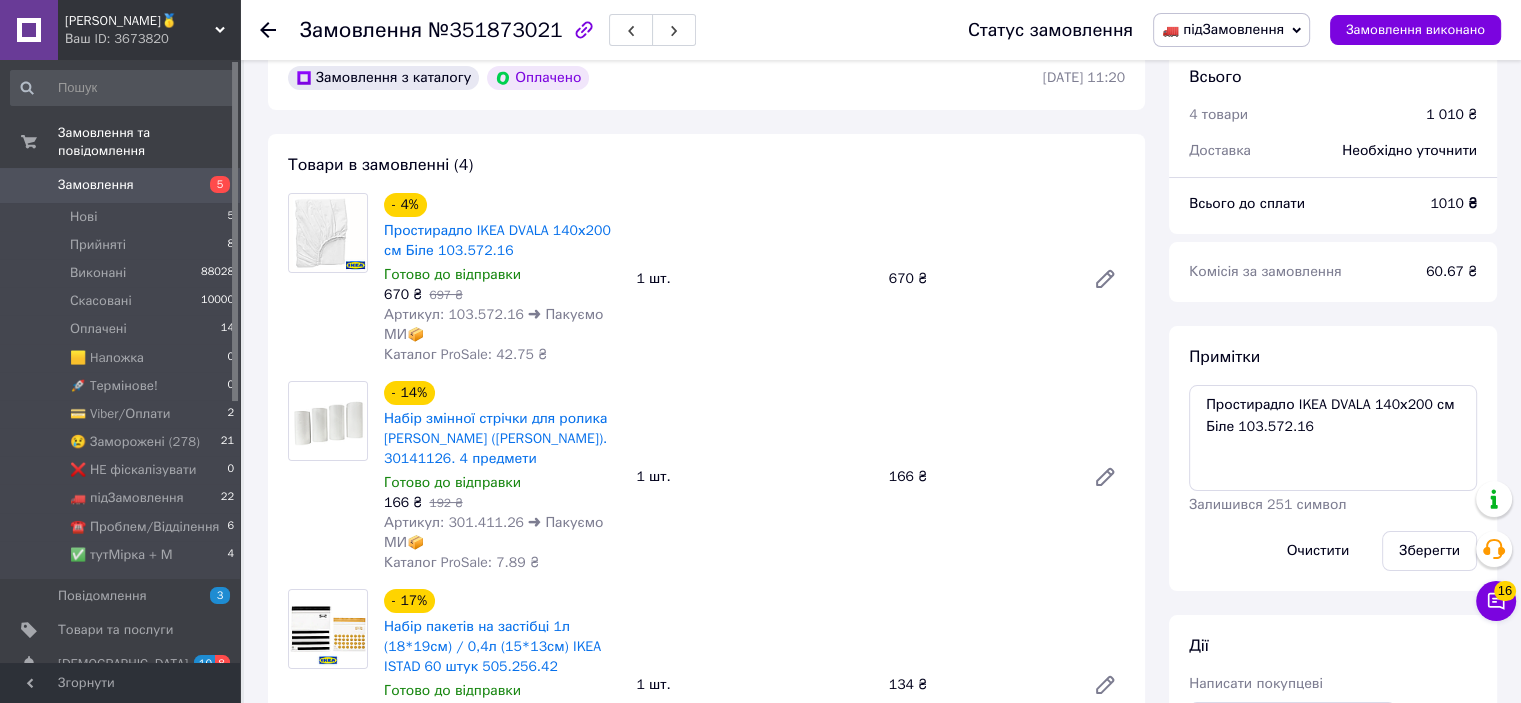 click on "Артикул: 103.572.16 ➜ Пакуємо МИ📦" at bounding box center [493, 324] 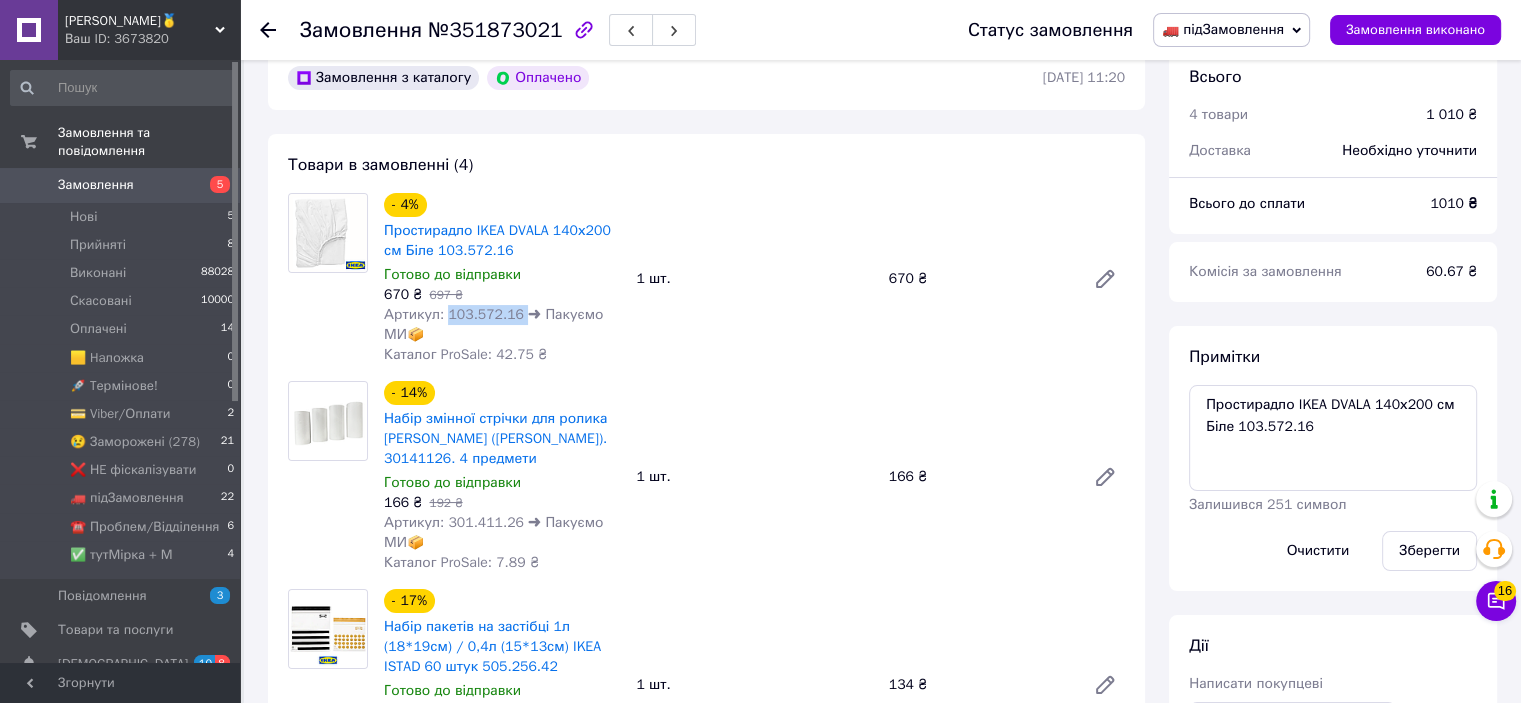 click on "Артикул: 103.572.16 ➜ Пакуємо МИ📦" at bounding box center (493, 324) 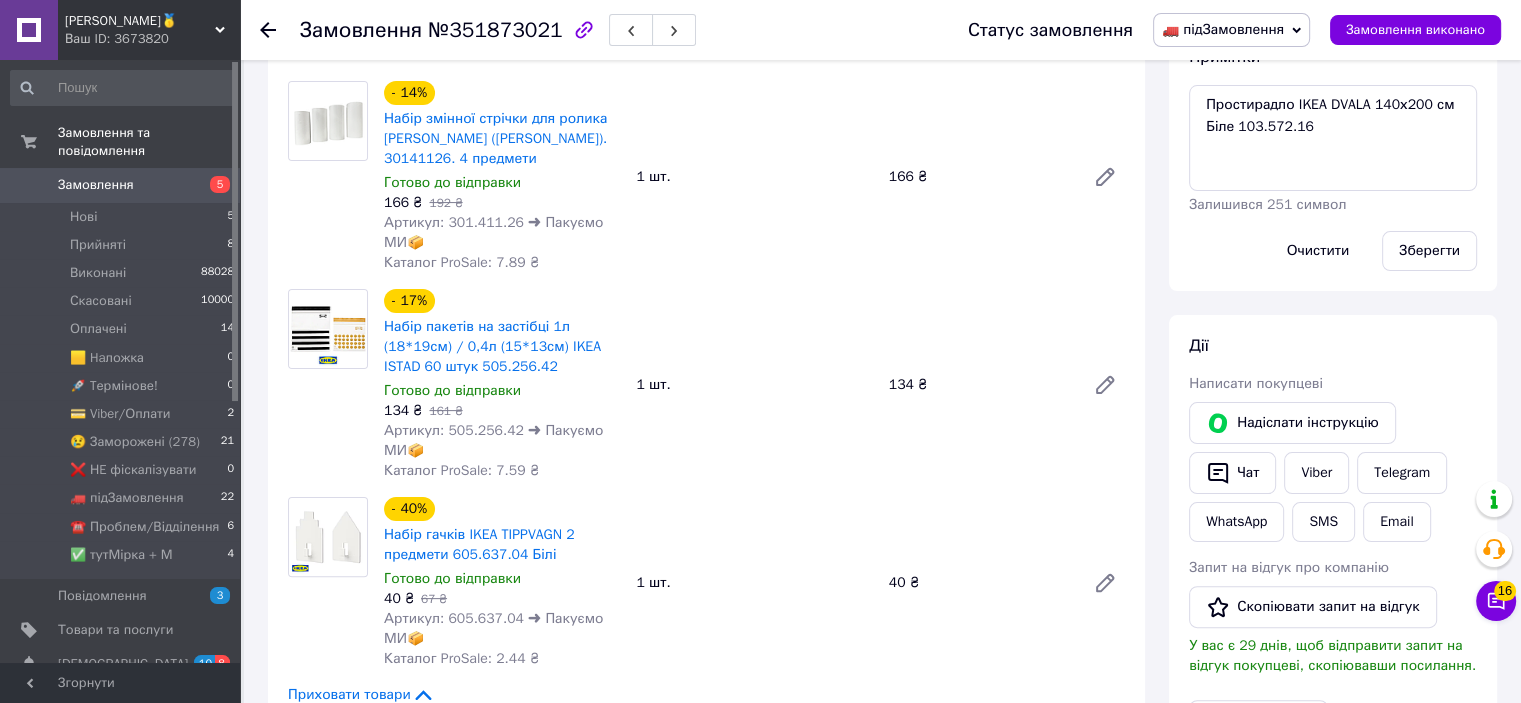 scroll, scrollTop: 0, scrollLeft: 0, axis: both 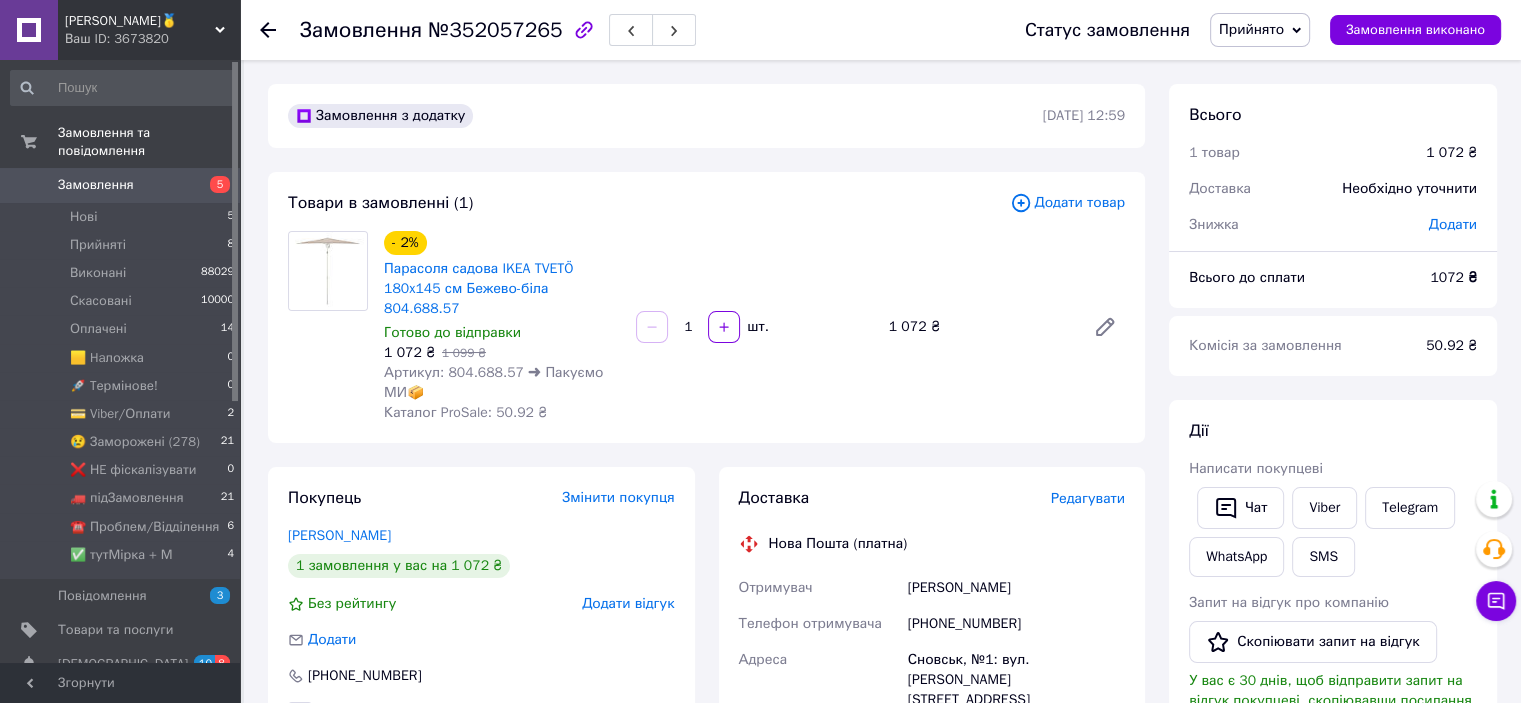 click on "Артикул: 804.688.57 ➜ Пакуємо МИ📦" at bounding box center [493, 382] 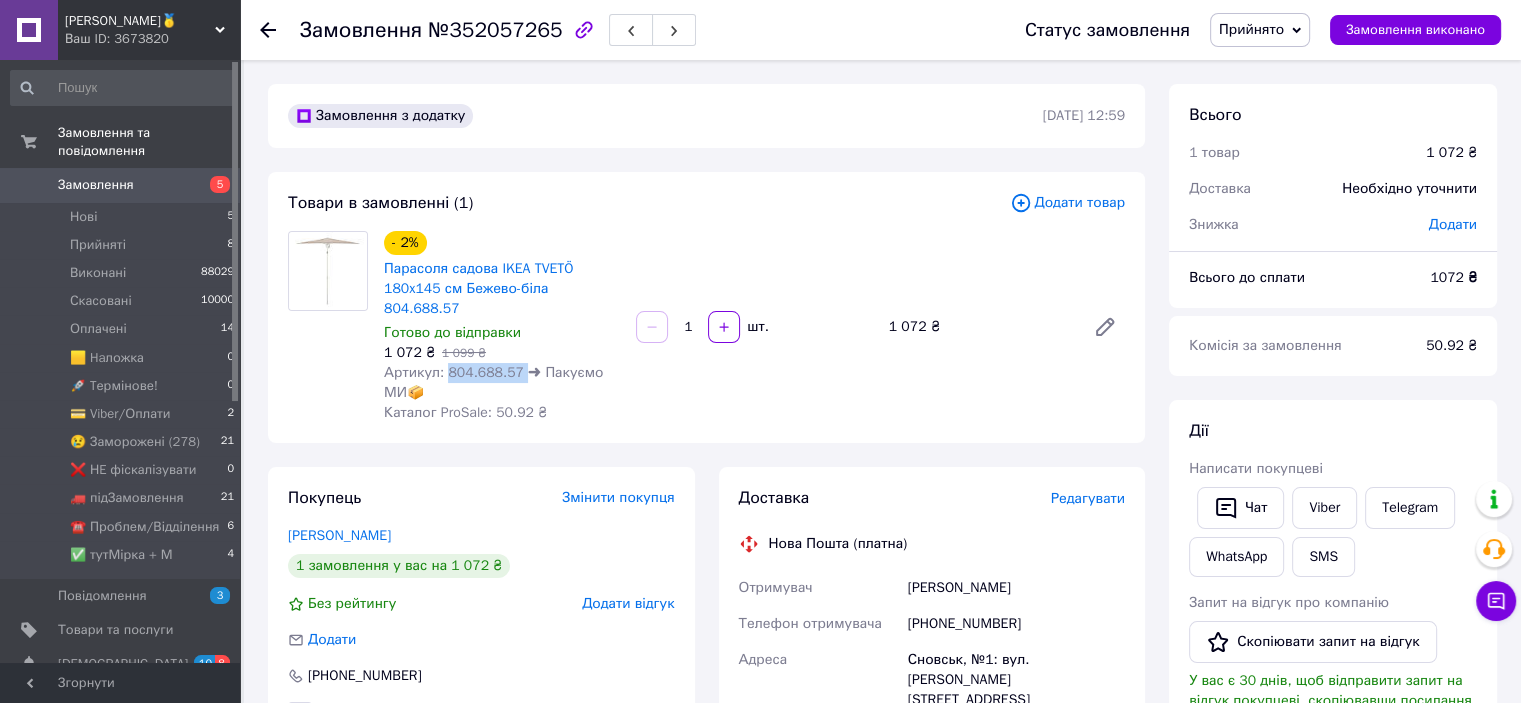 click on "Артикул: 804.688.57 ➜ Пакуємо МИ📦" at bounding box center (493, 382) 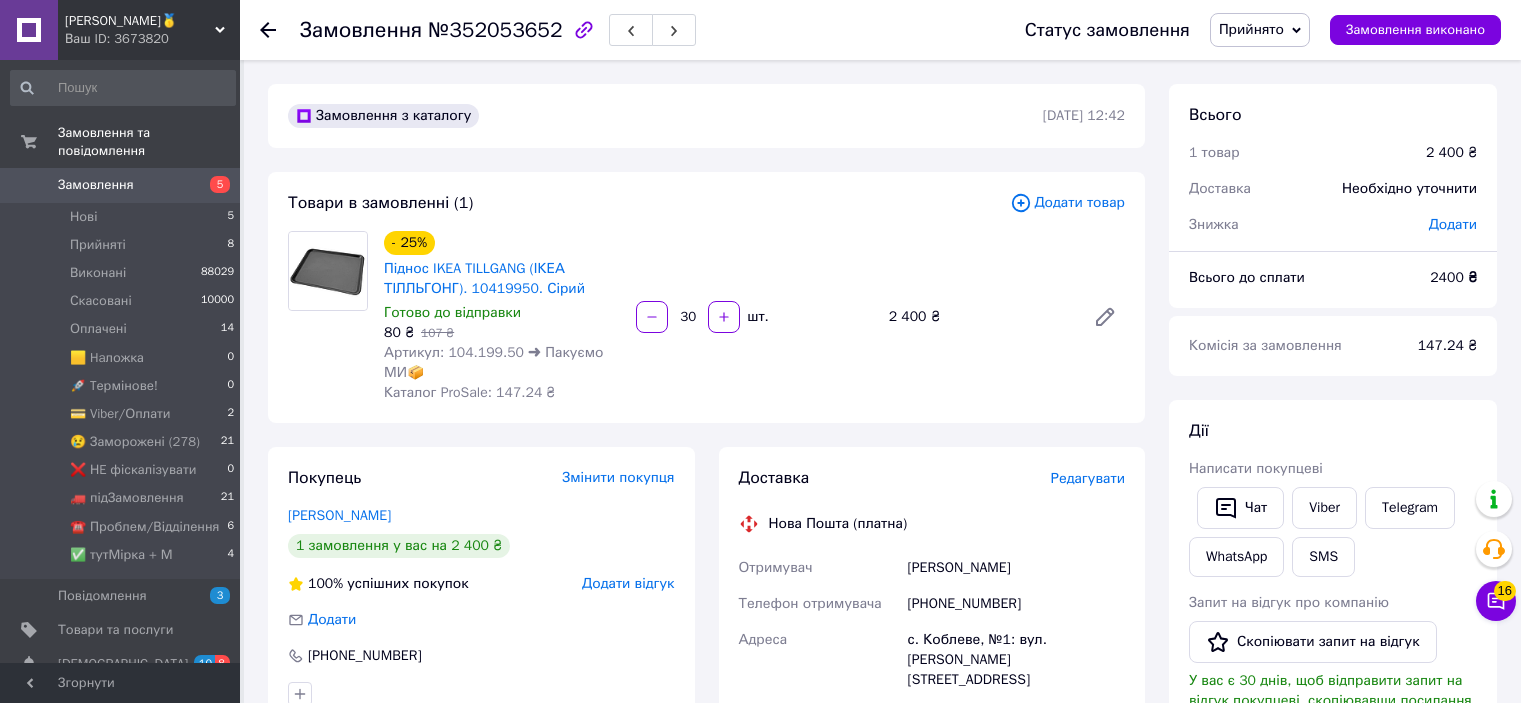 scroll, scrollTop: 0, scrollLeft: 0, axis: both 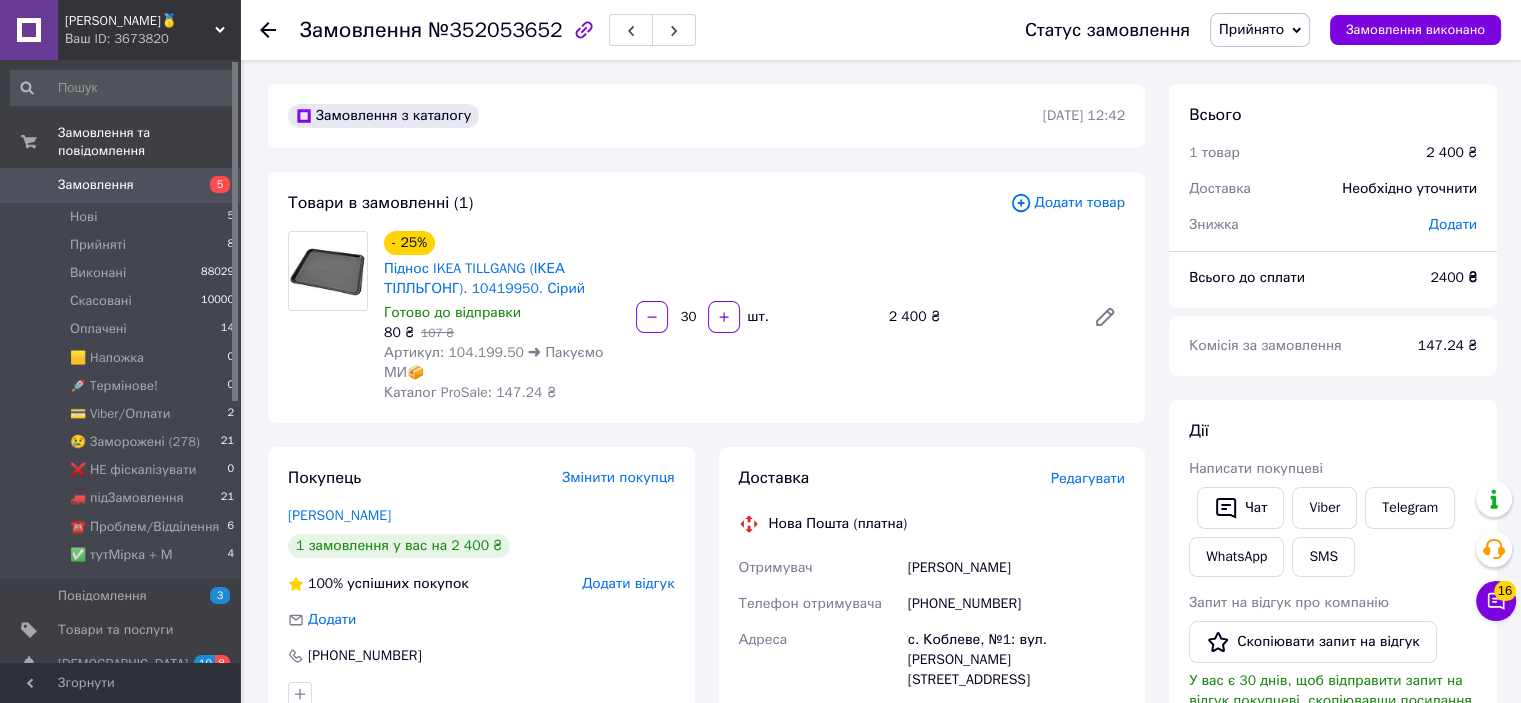 click on "Артикул: 104.199.50 ➜ Пакуємо МИ📦" at bounding box center (493, 362) 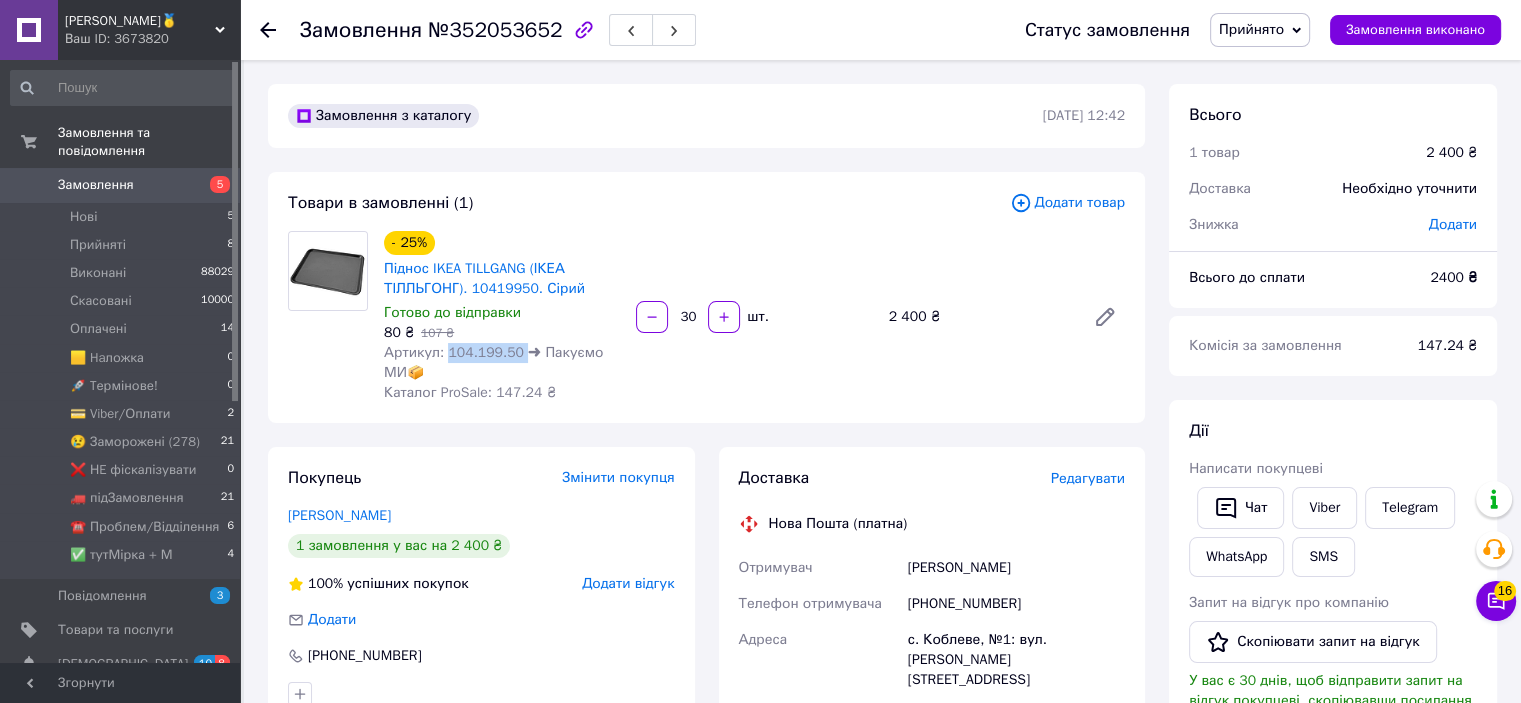 click on "Артикул: 104.199.50 ➜ Пакуємо МИ📦" at bounding box center [493, 362] 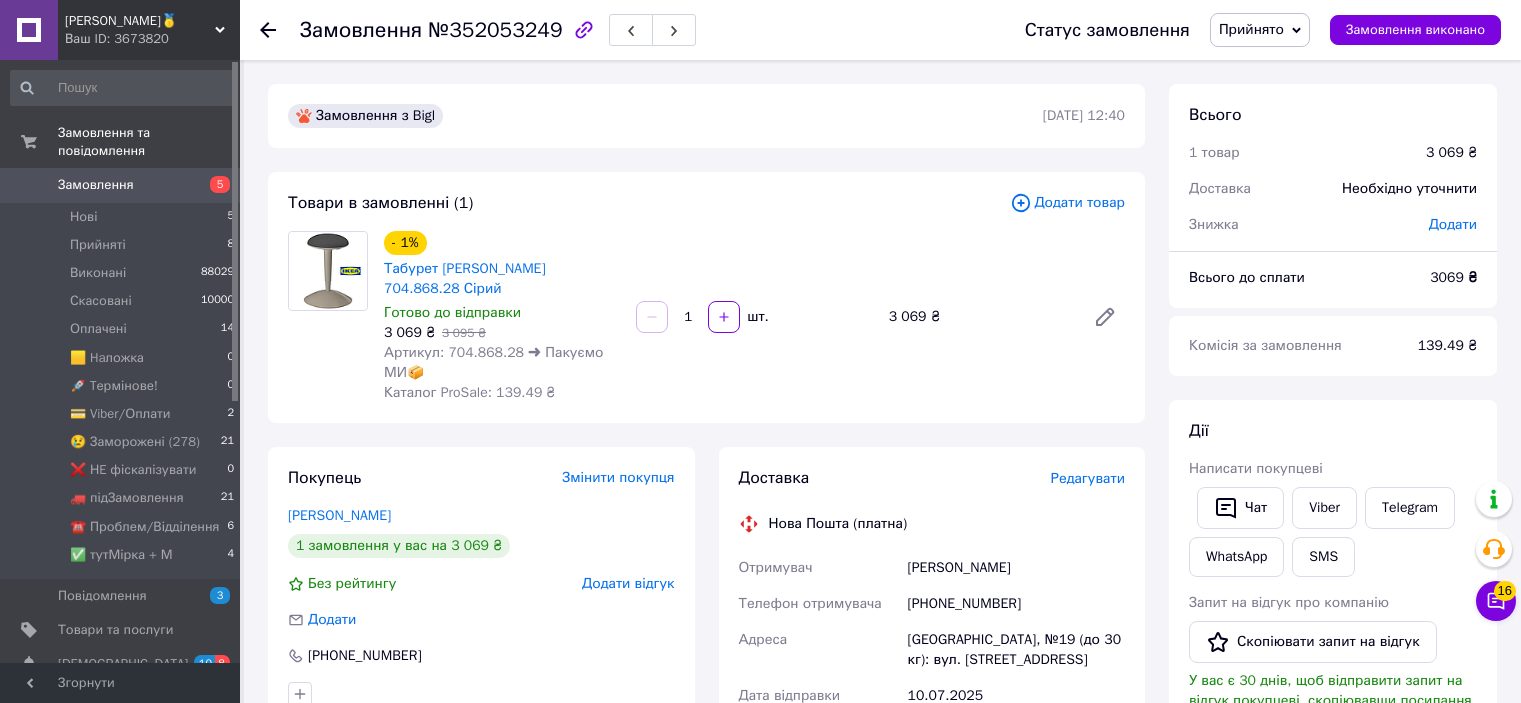 scroll, scrollTop: 0, scrollLeft: 0, axis: both 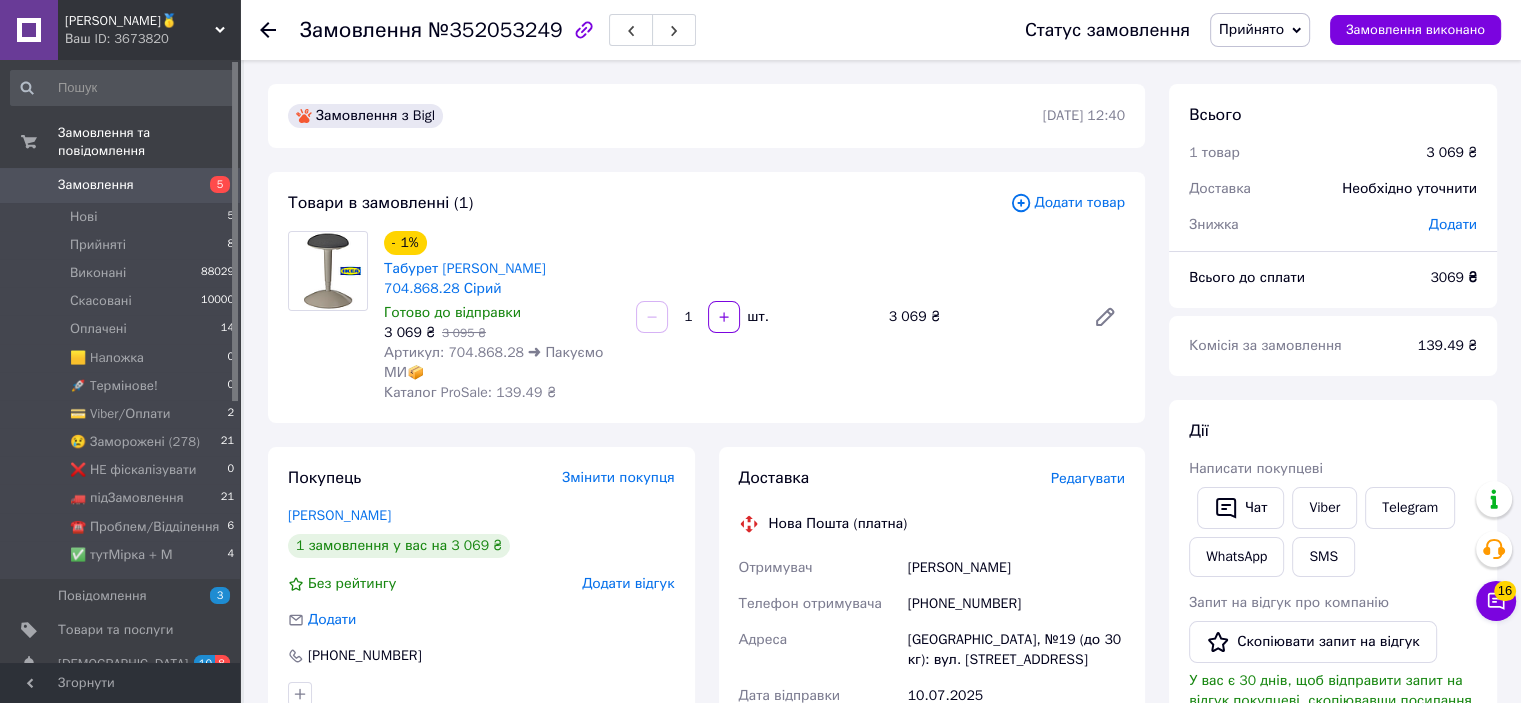click on "Артикул: 704.868.28 ➜ Пакуємо МИ📦" at bounding box center (493, 362) 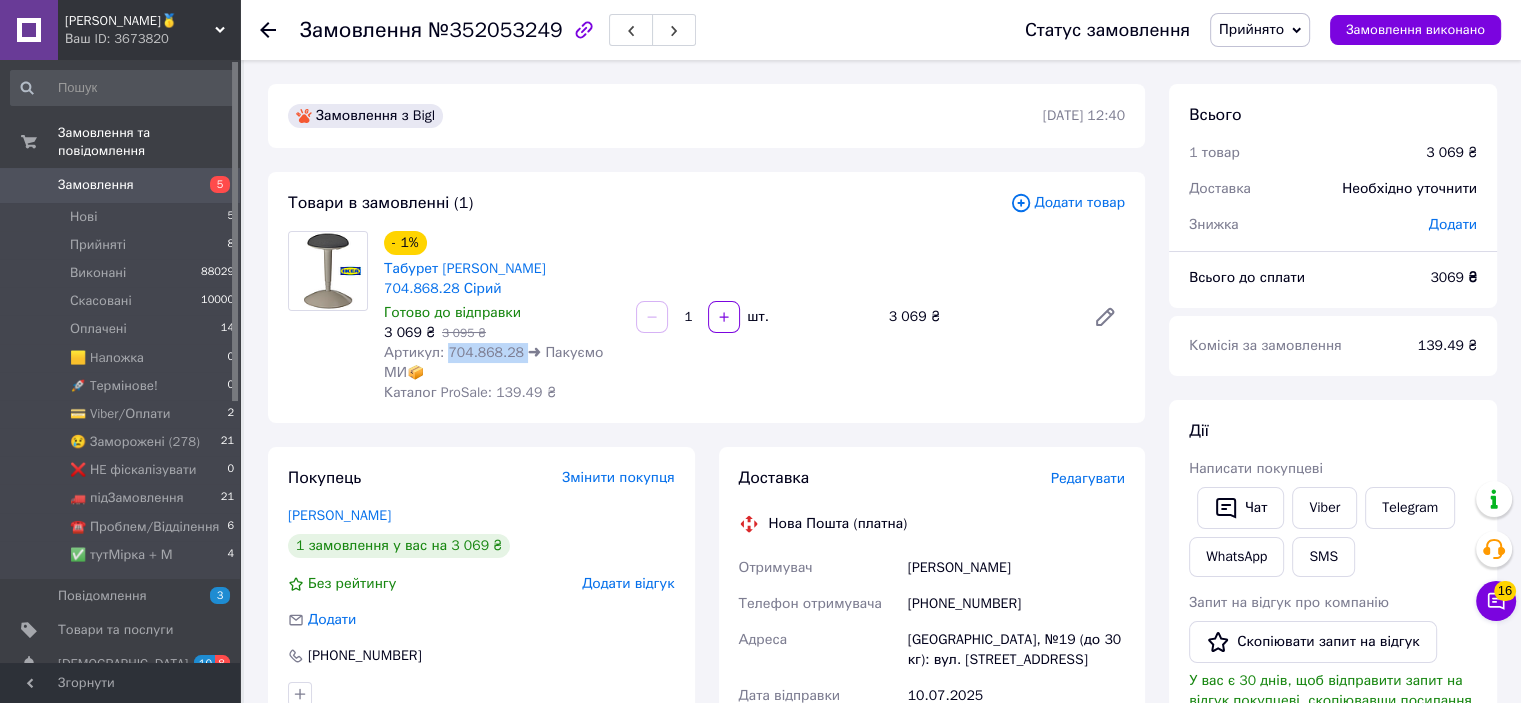 click on "Артикул: 704.868.28 ➜ Пакуємо МИ📦" at bounding box center [493, 362] 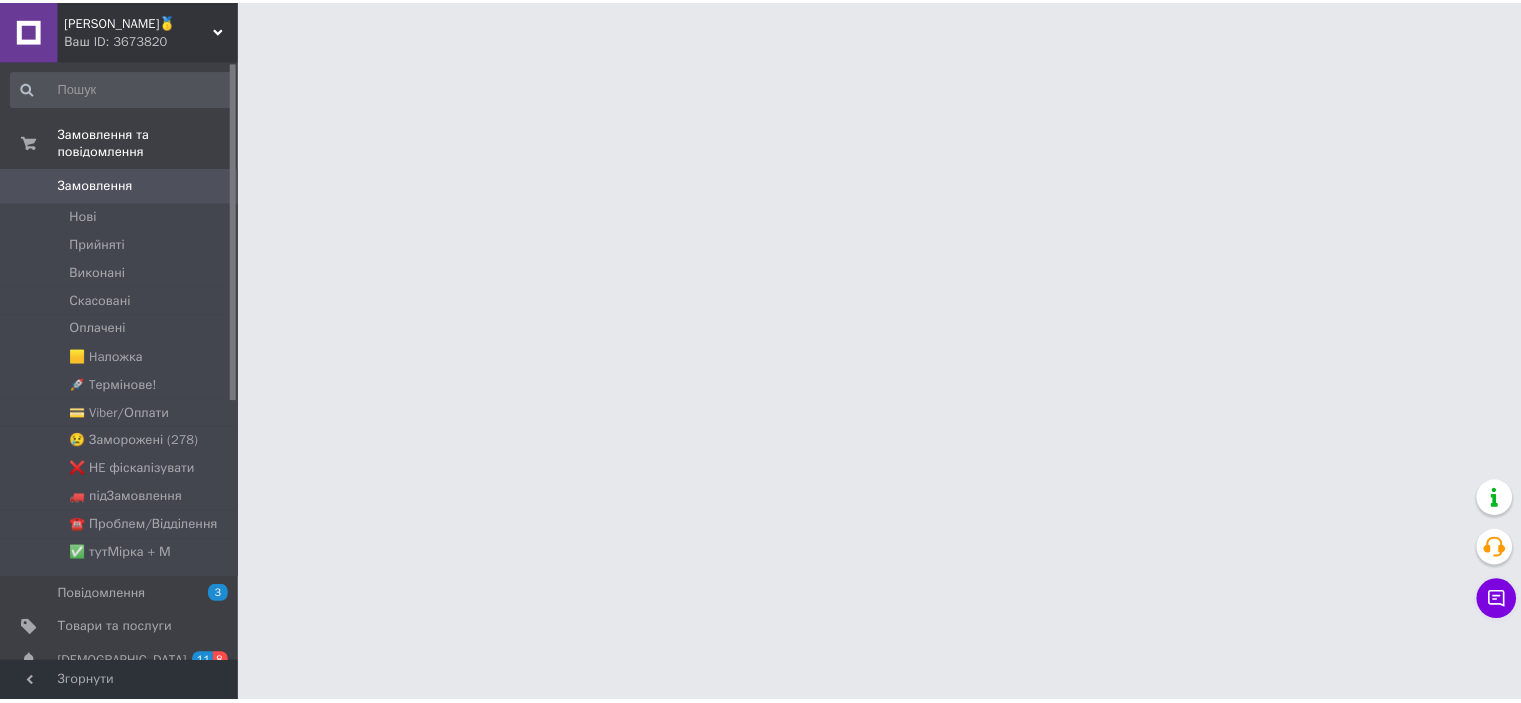 scroll, scrollTop: 0, scrollLeft: 0, axis: both 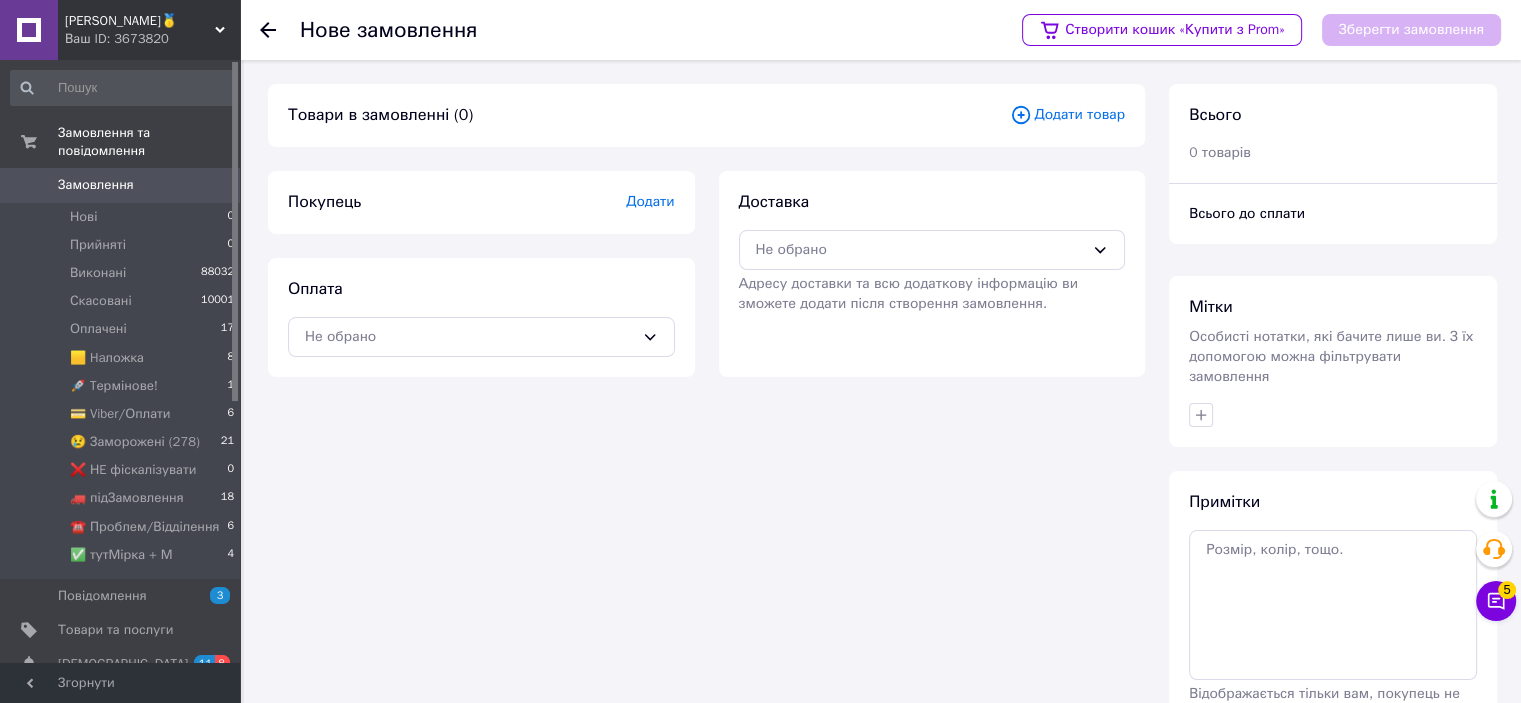 click on "Додати товар" at bounding box center (1067, 115) 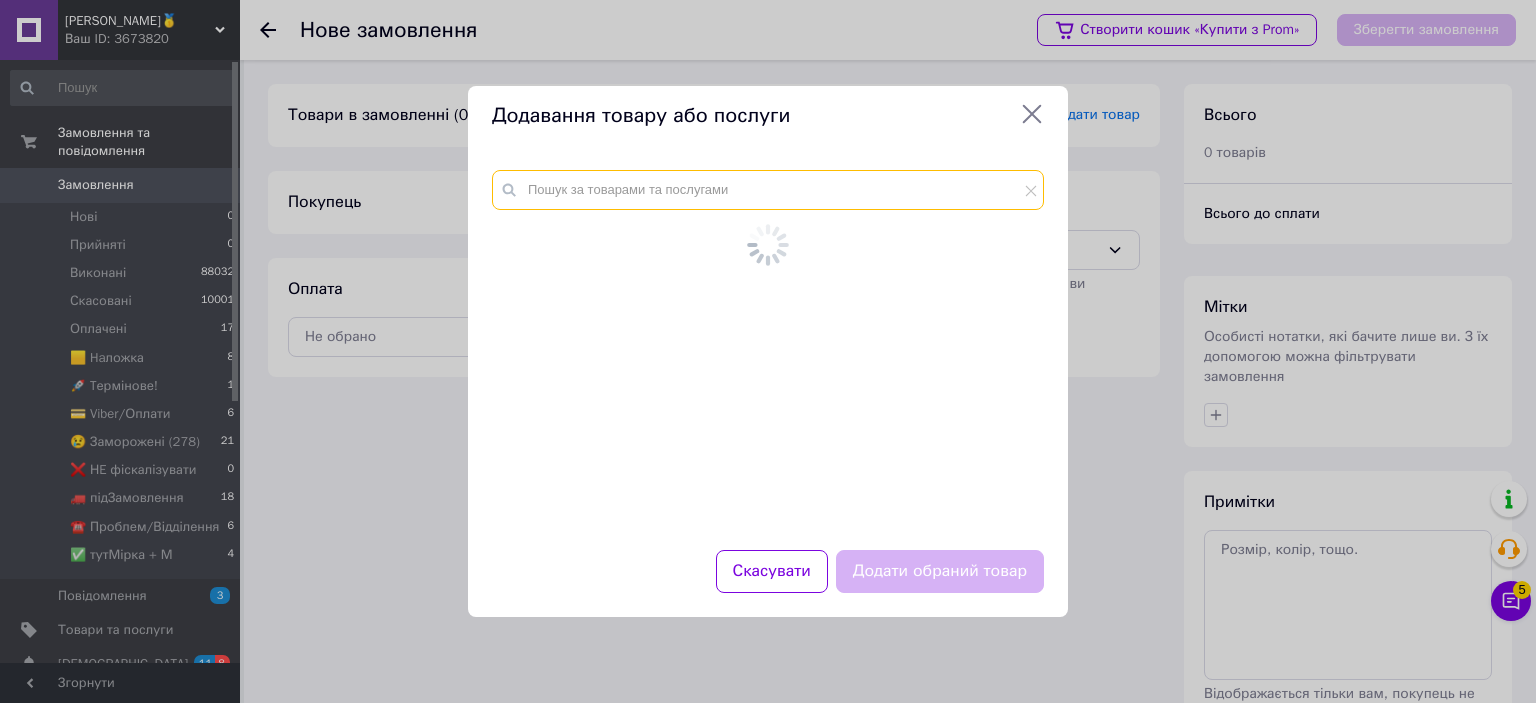 click at bounding box center (768, 190) 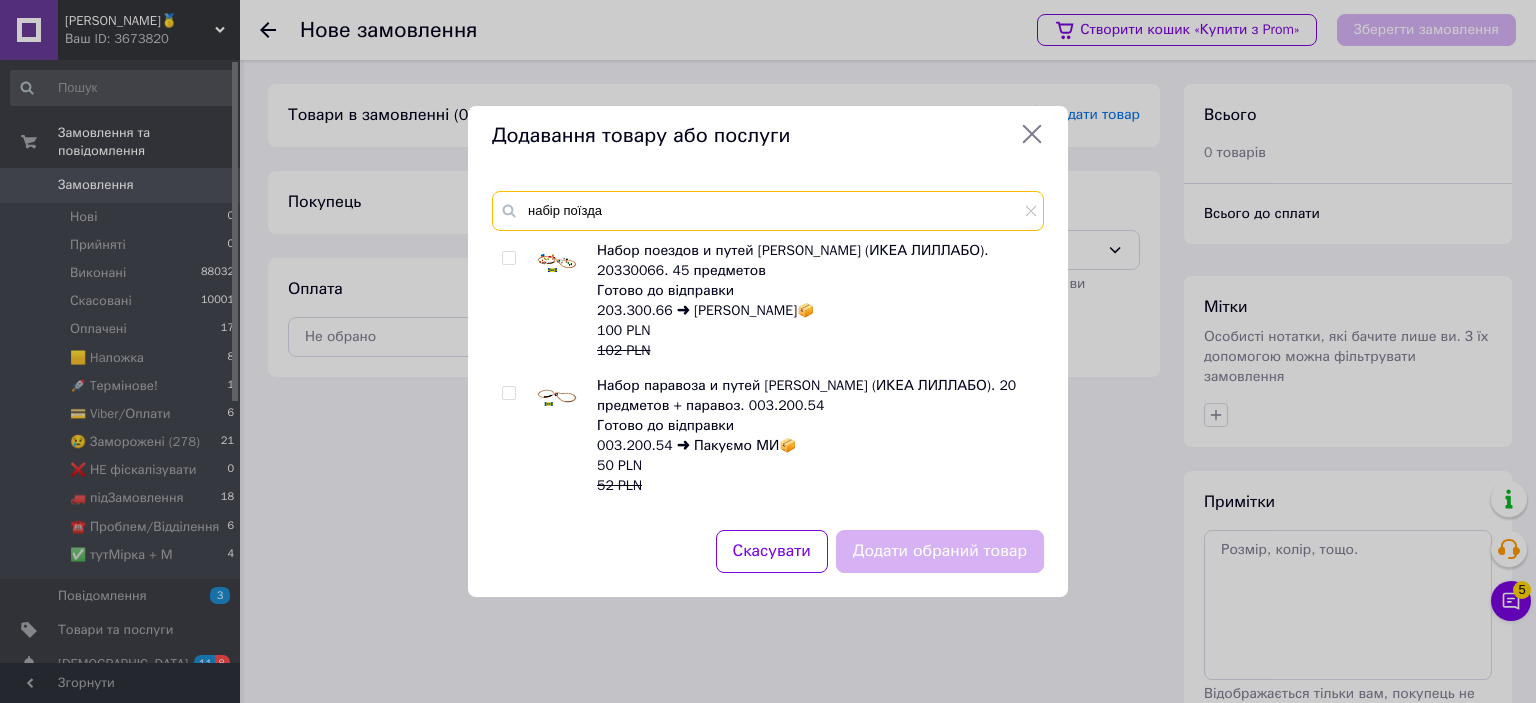 type on "набір поїзда" 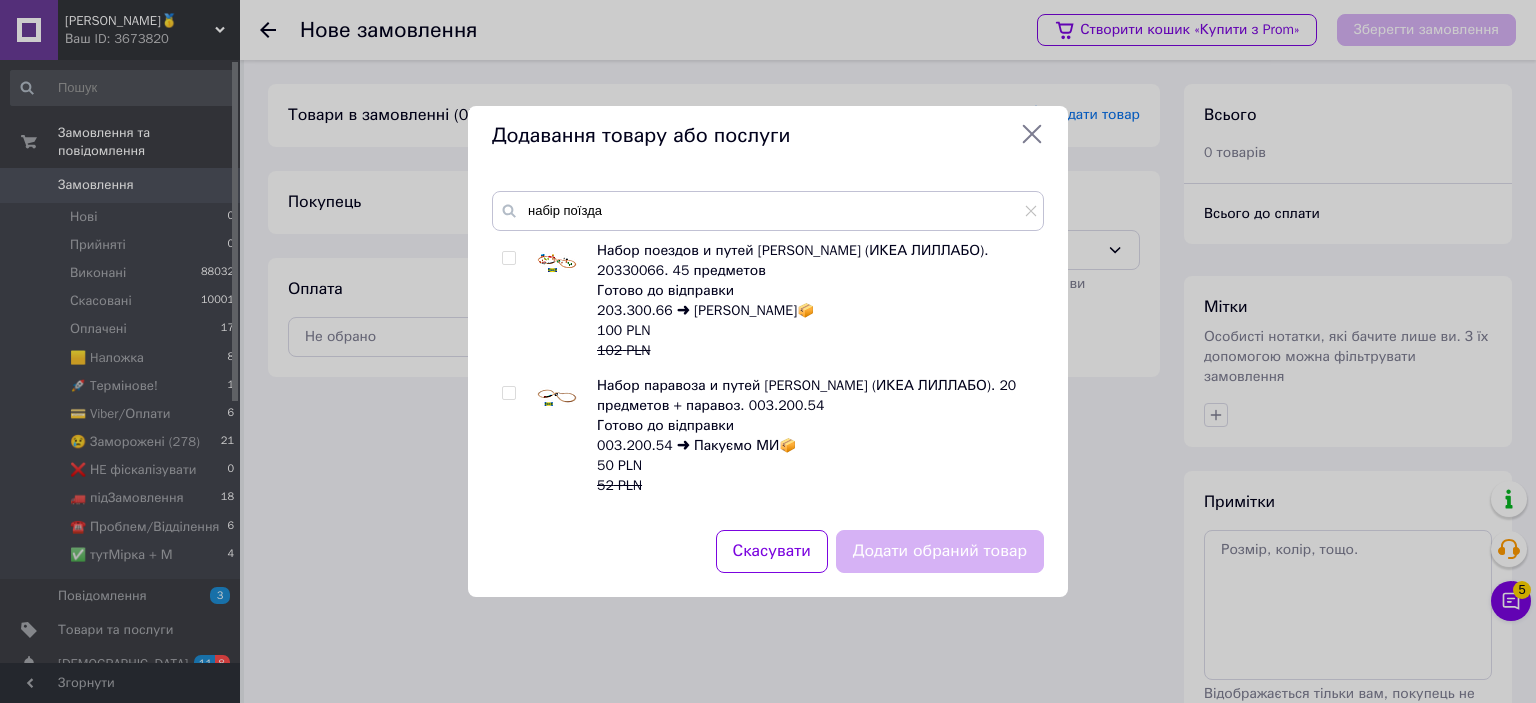 click at bounding box center [508, 393] 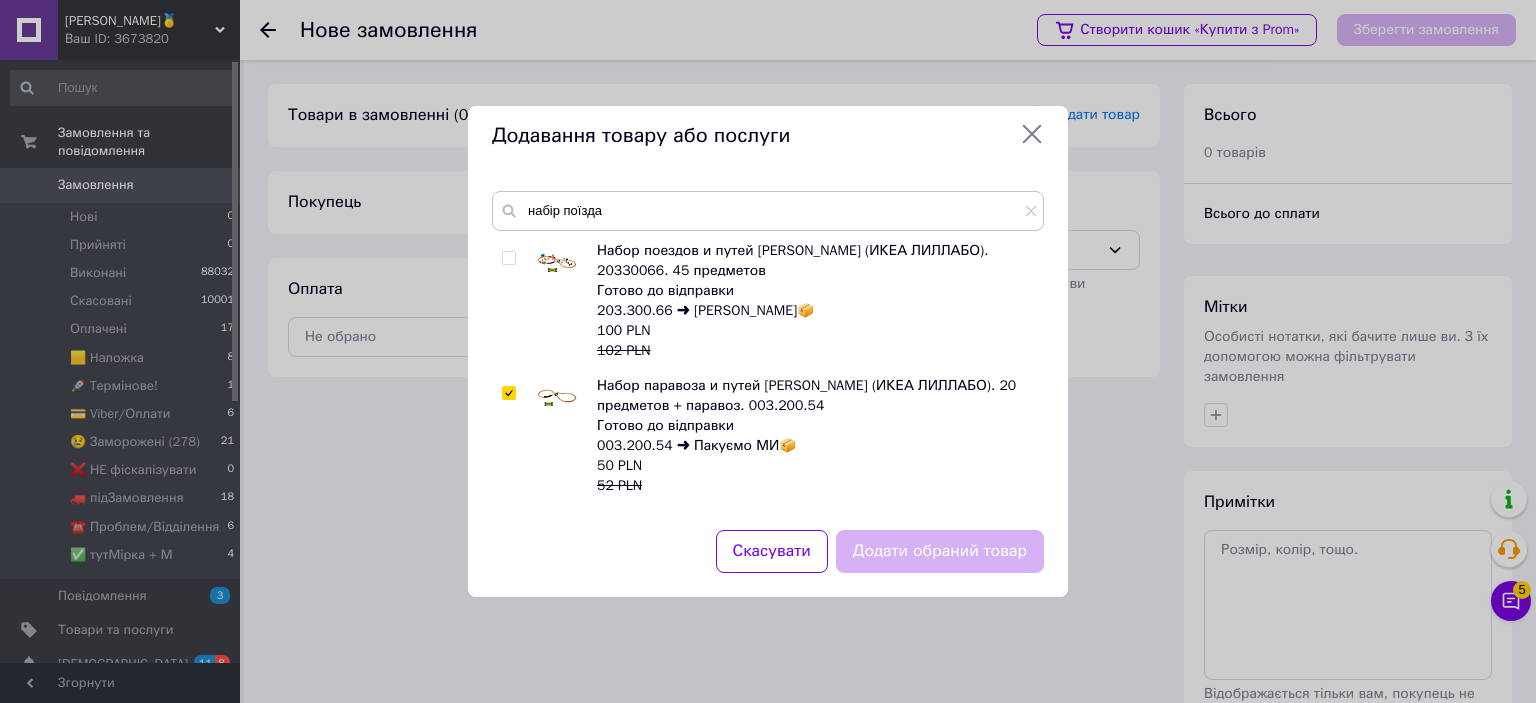 checkbox on "true" 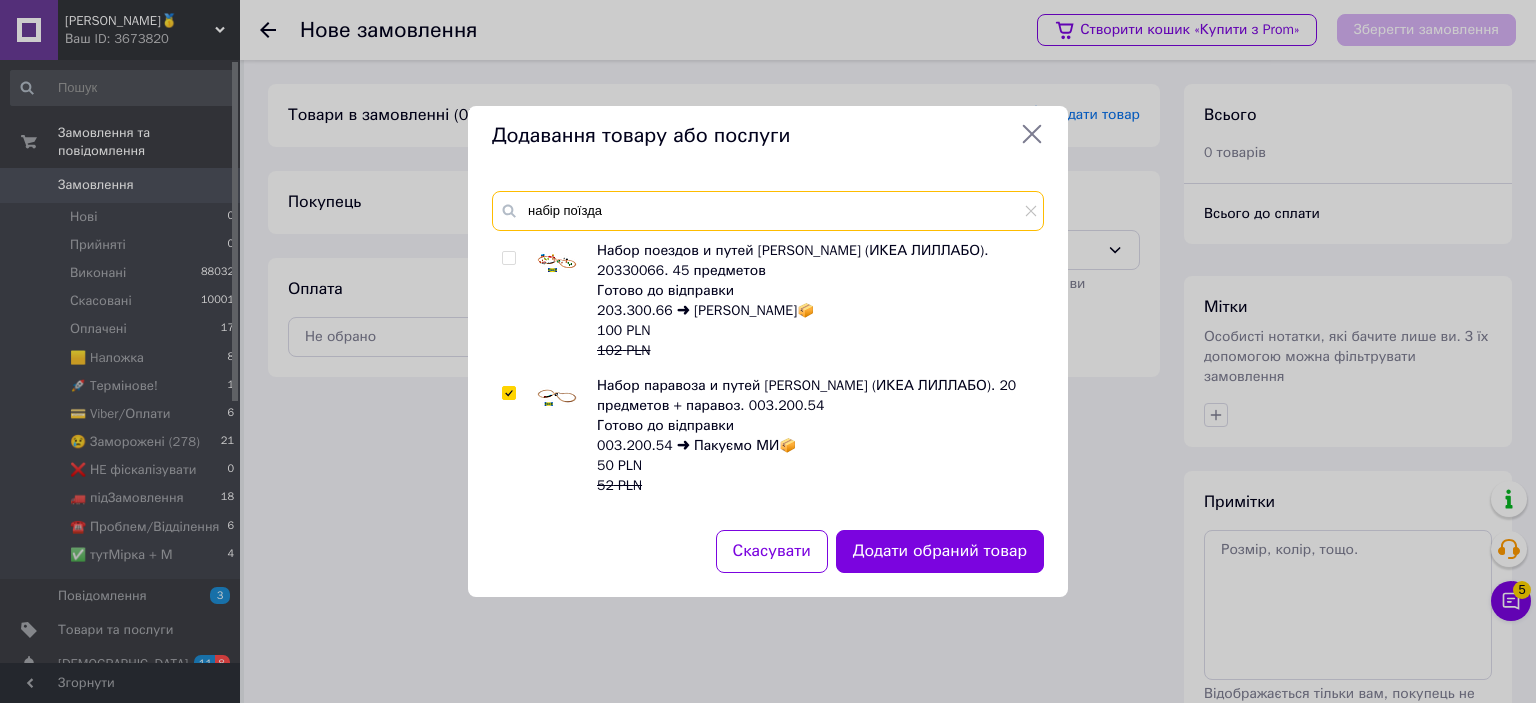 click on "набір поїзда" at bounding box center (768, 211) 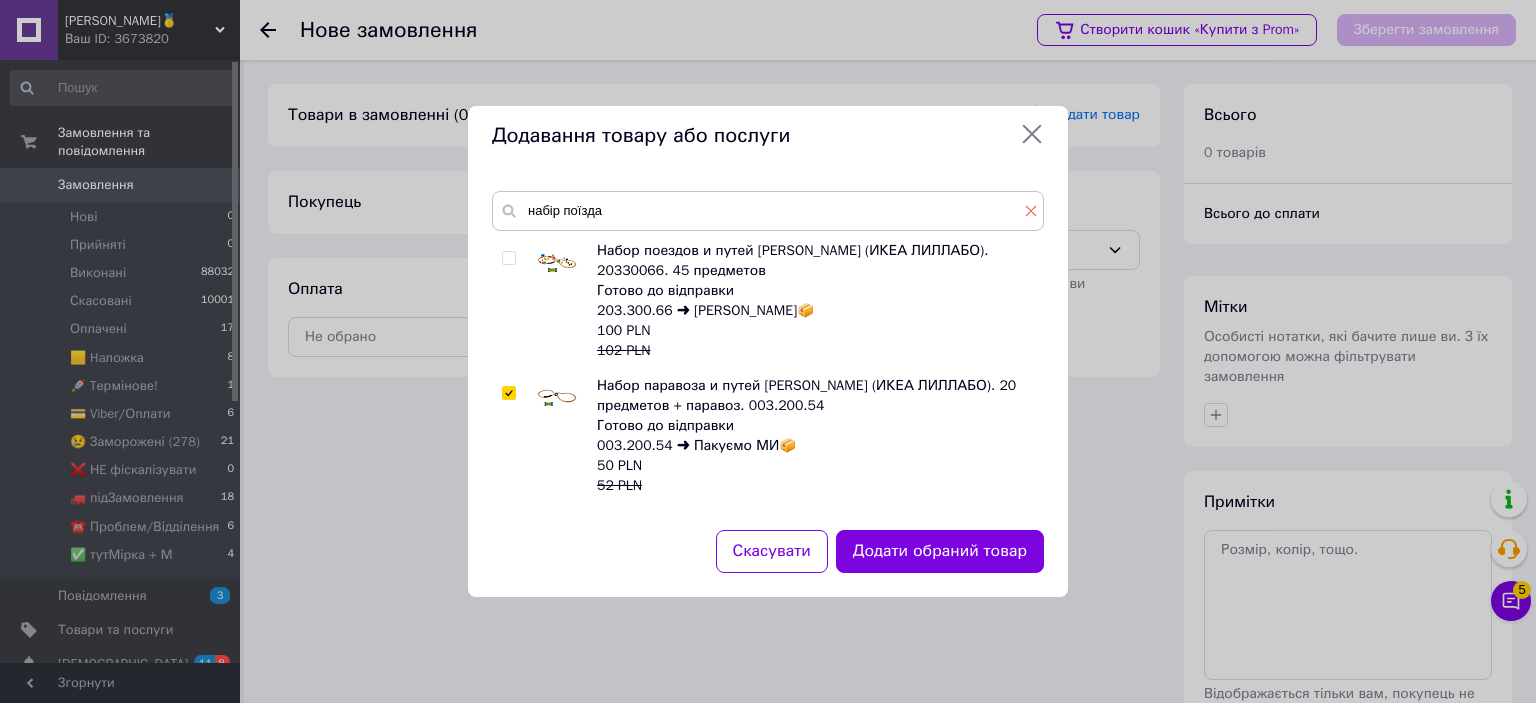 click 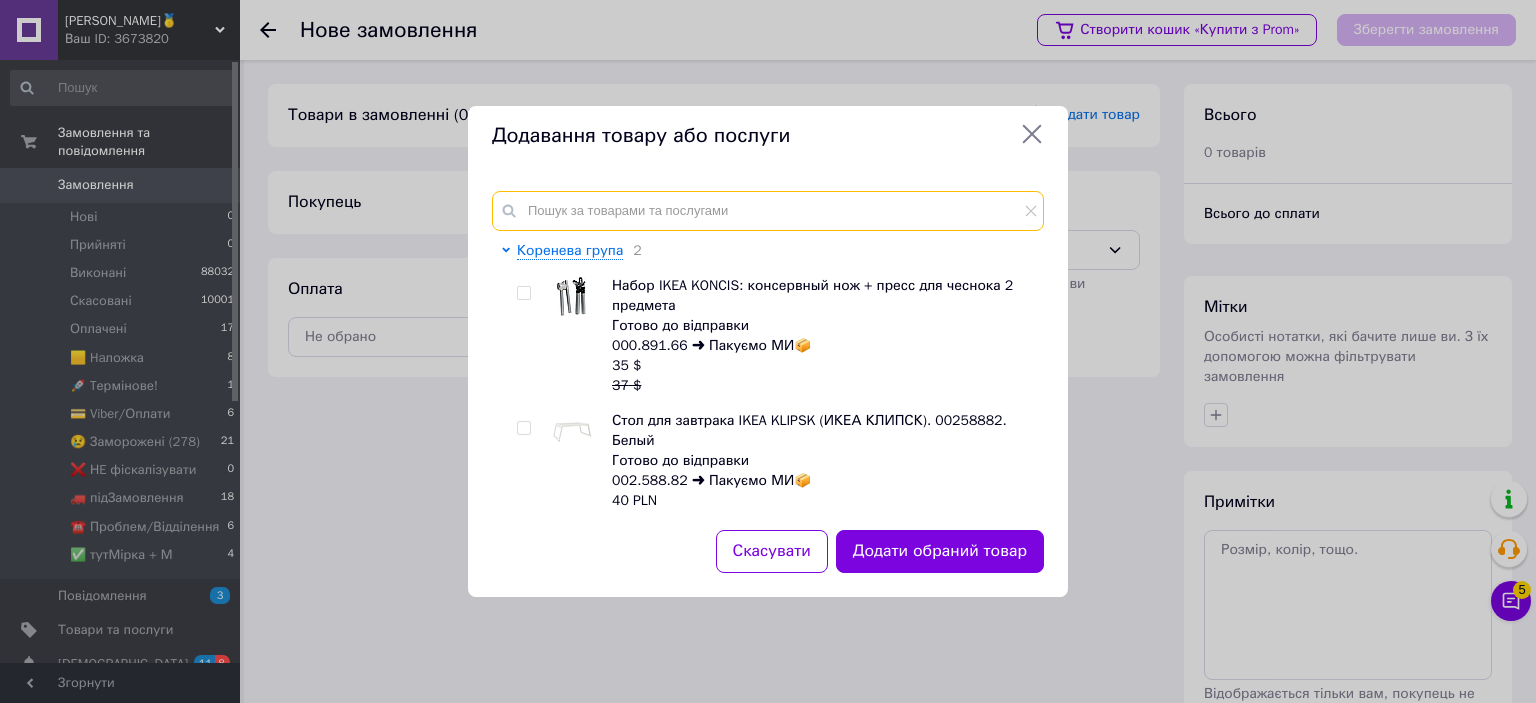 click at bounding box center (768, 211) 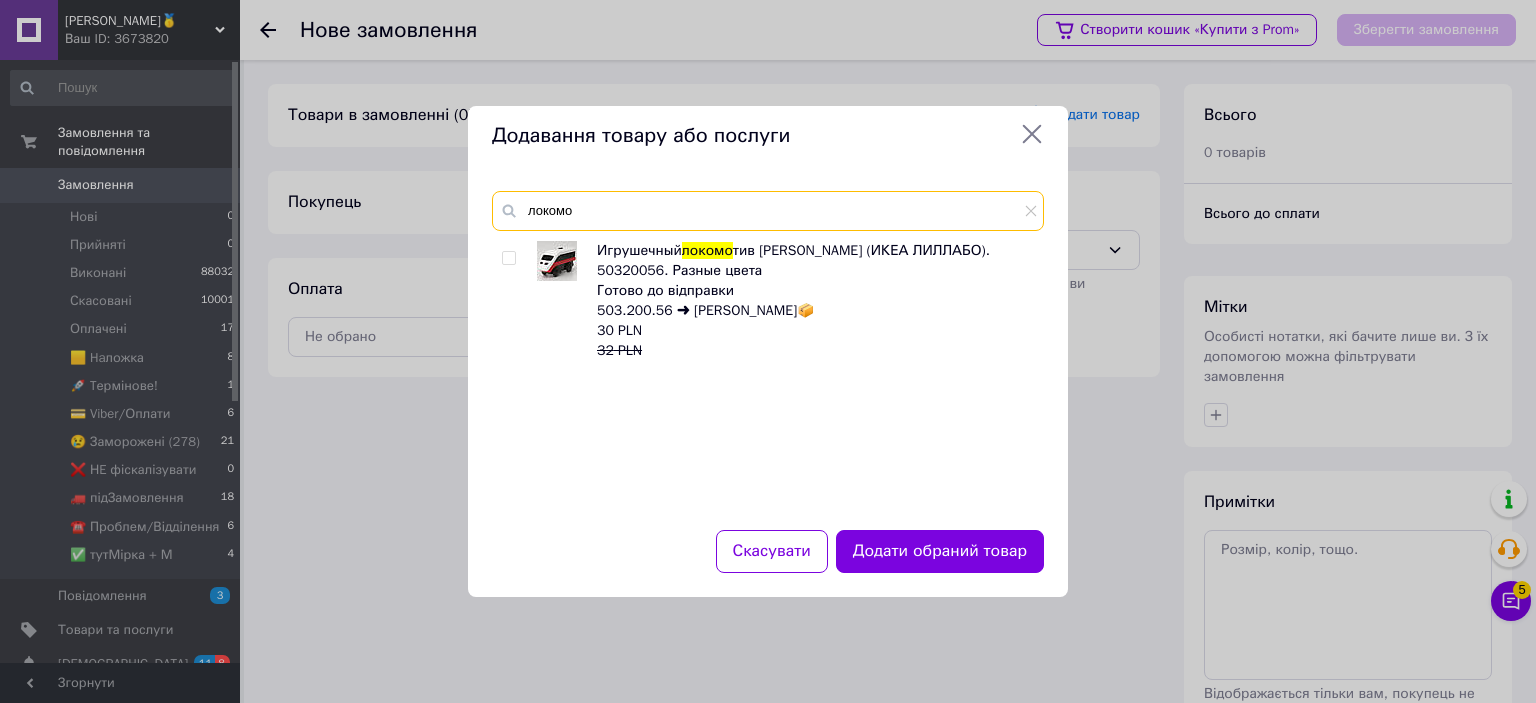 type on "локомо" 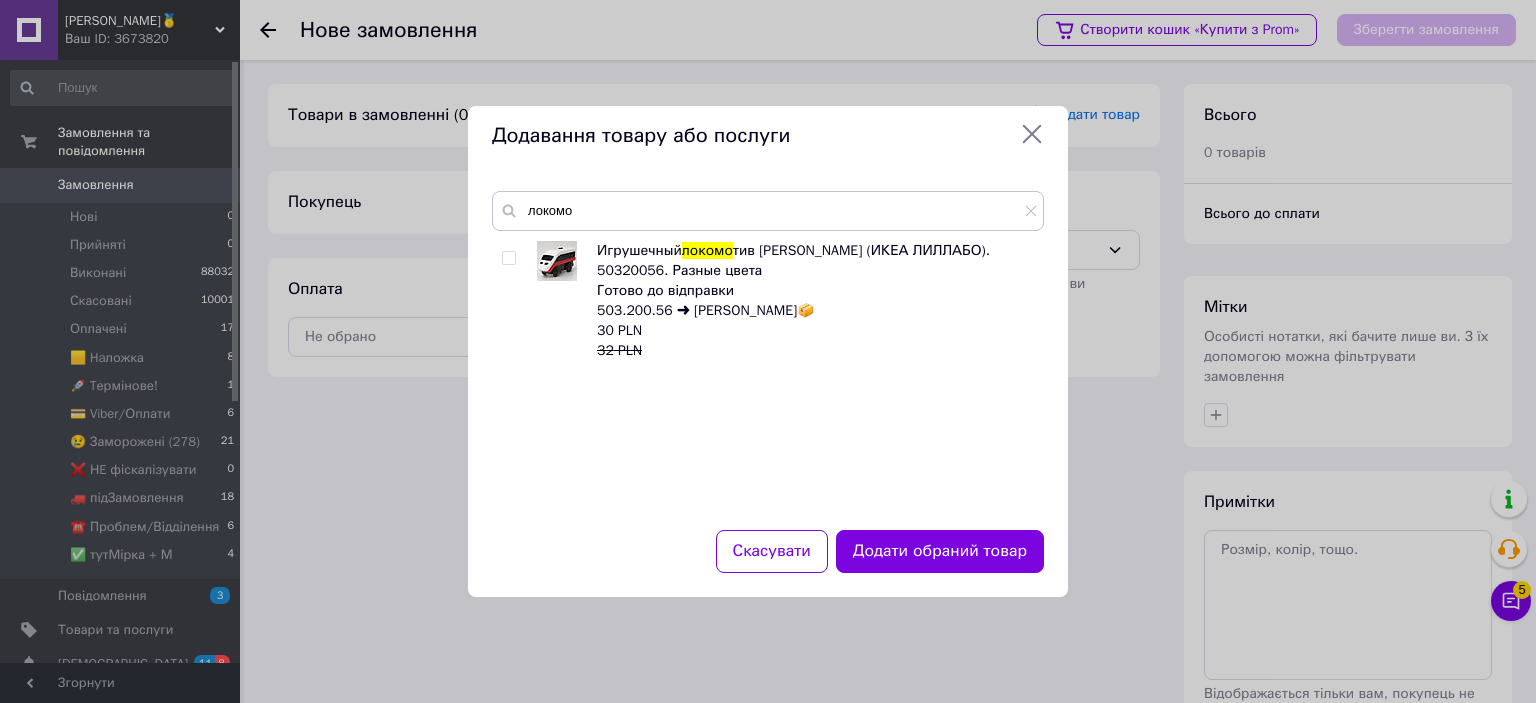 click at bounding box center [508, 258] 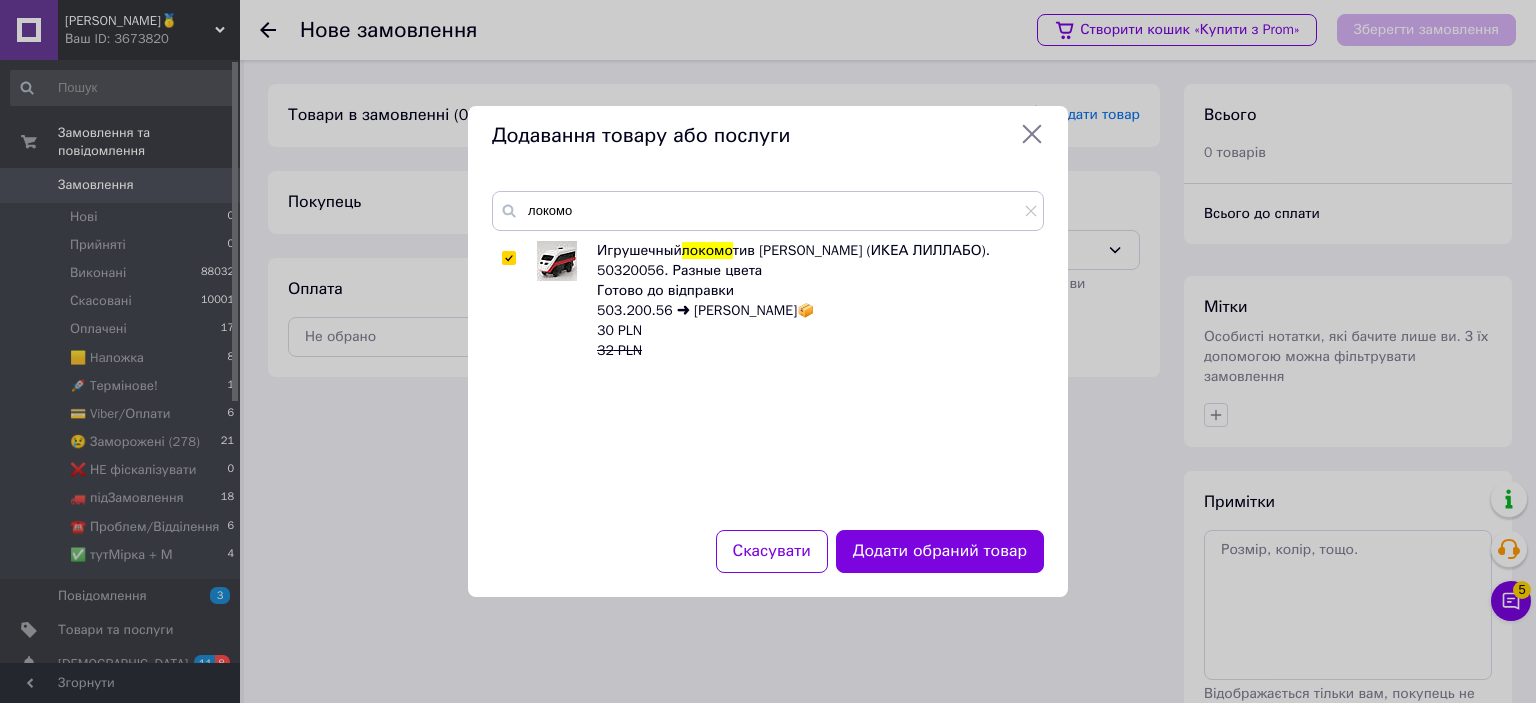 checkbox on "true" 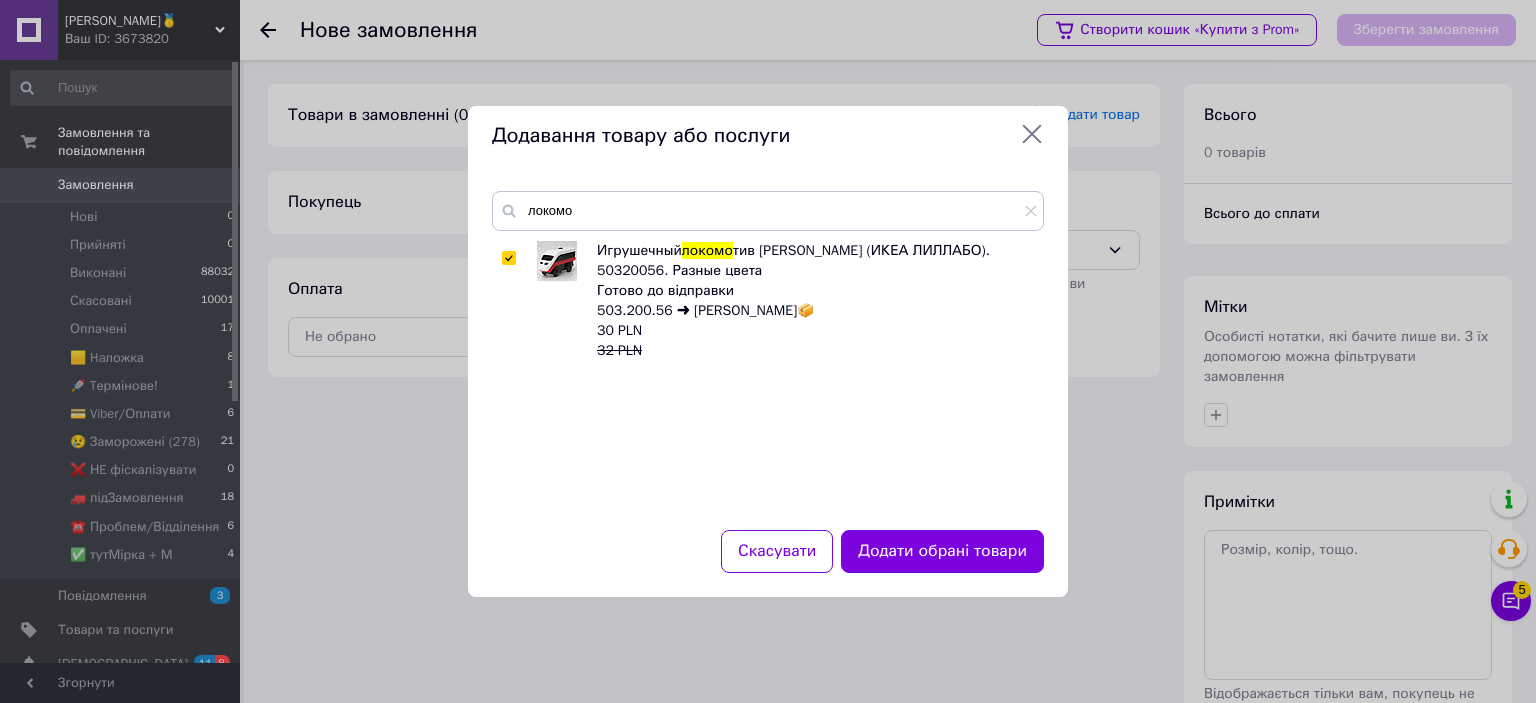 click on "Додати обрані товари" at bounding box center [942, 551] 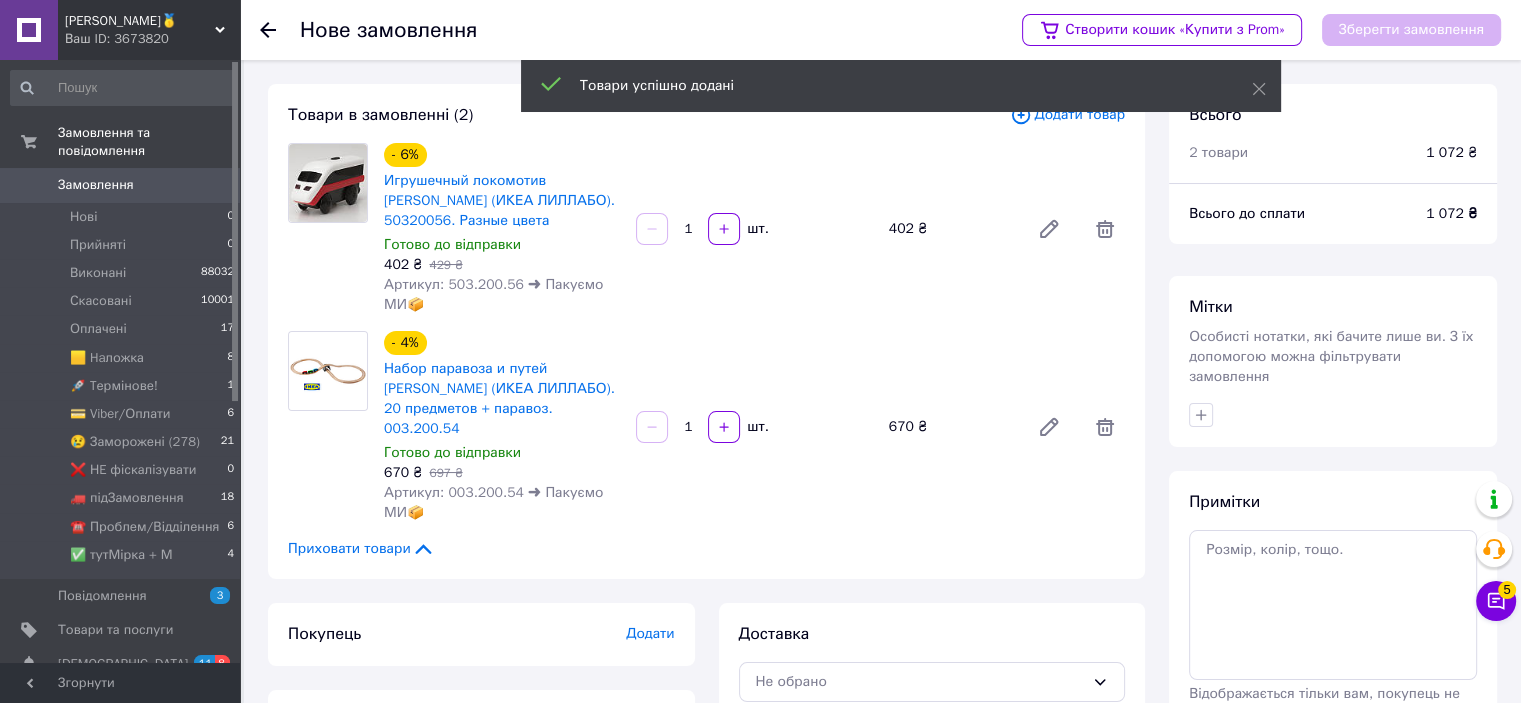 click on "Додати" at bounding box center (650, 633) 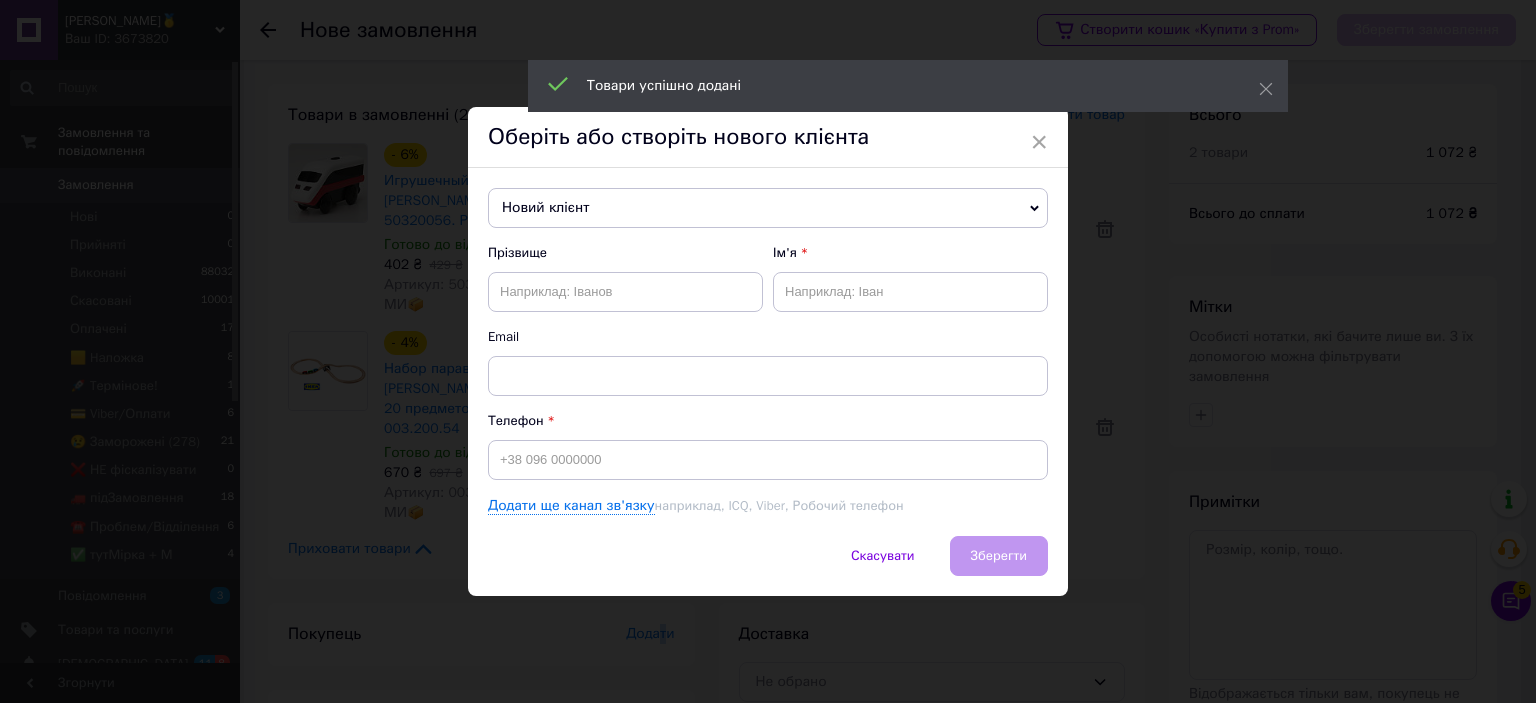 click on "Новий клієнт" at bounding box center [768, 208] 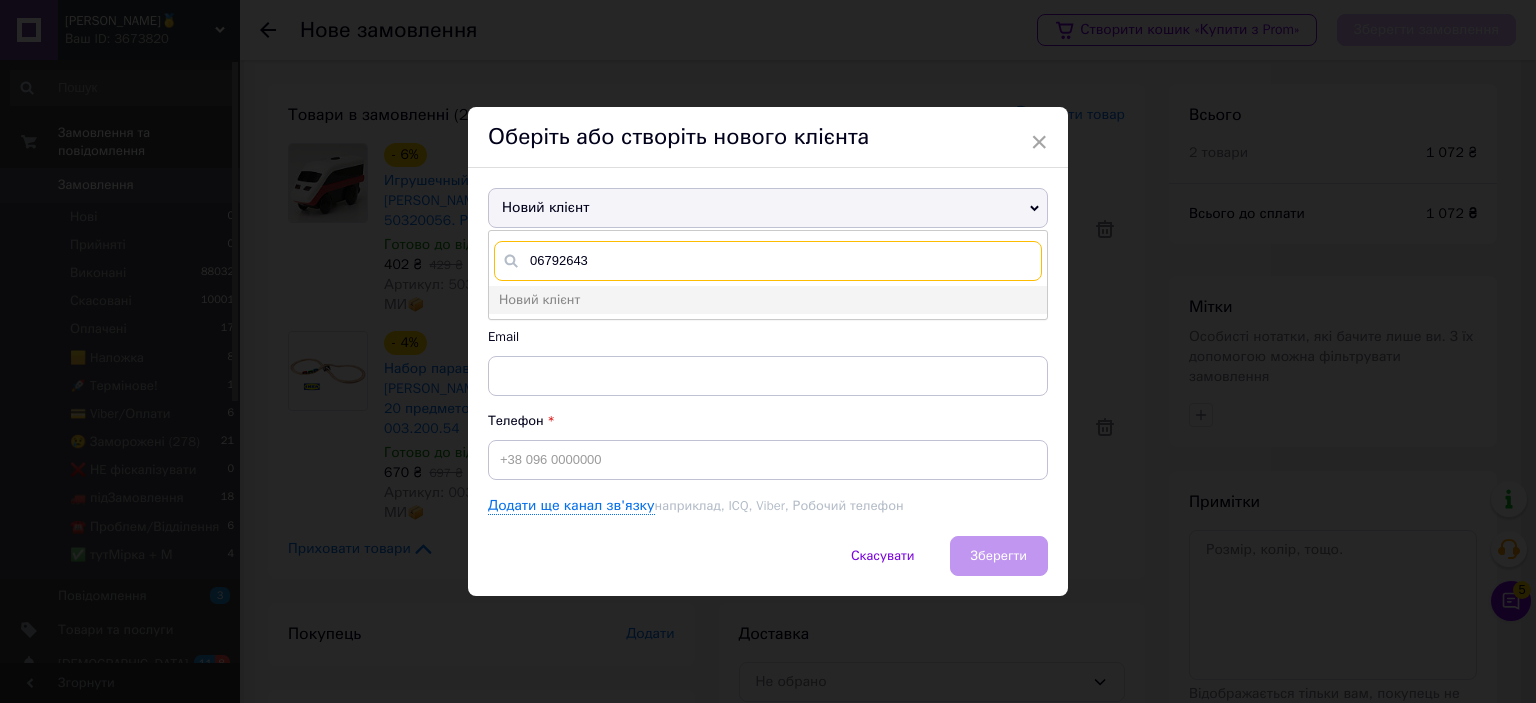 type on "06792643" 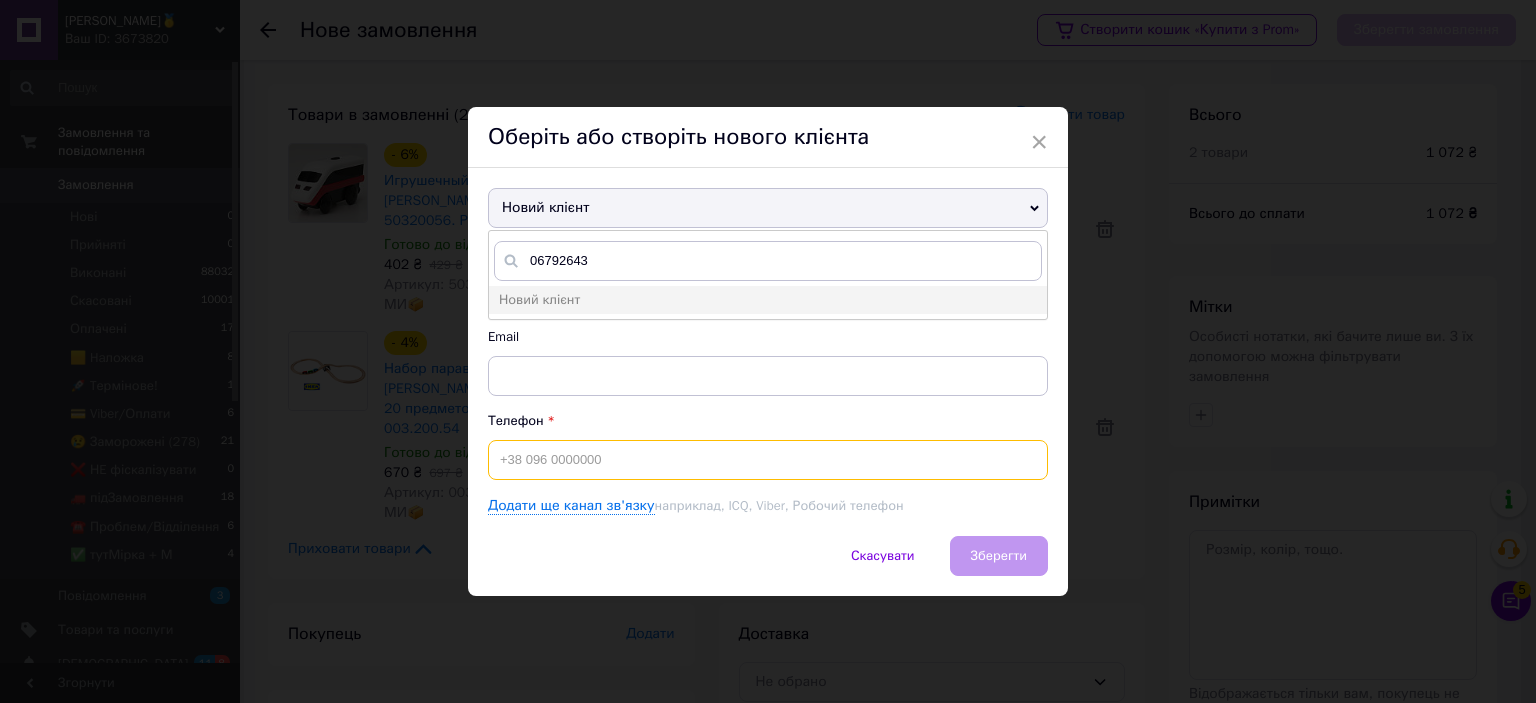 click at bounding box center (768, 460) 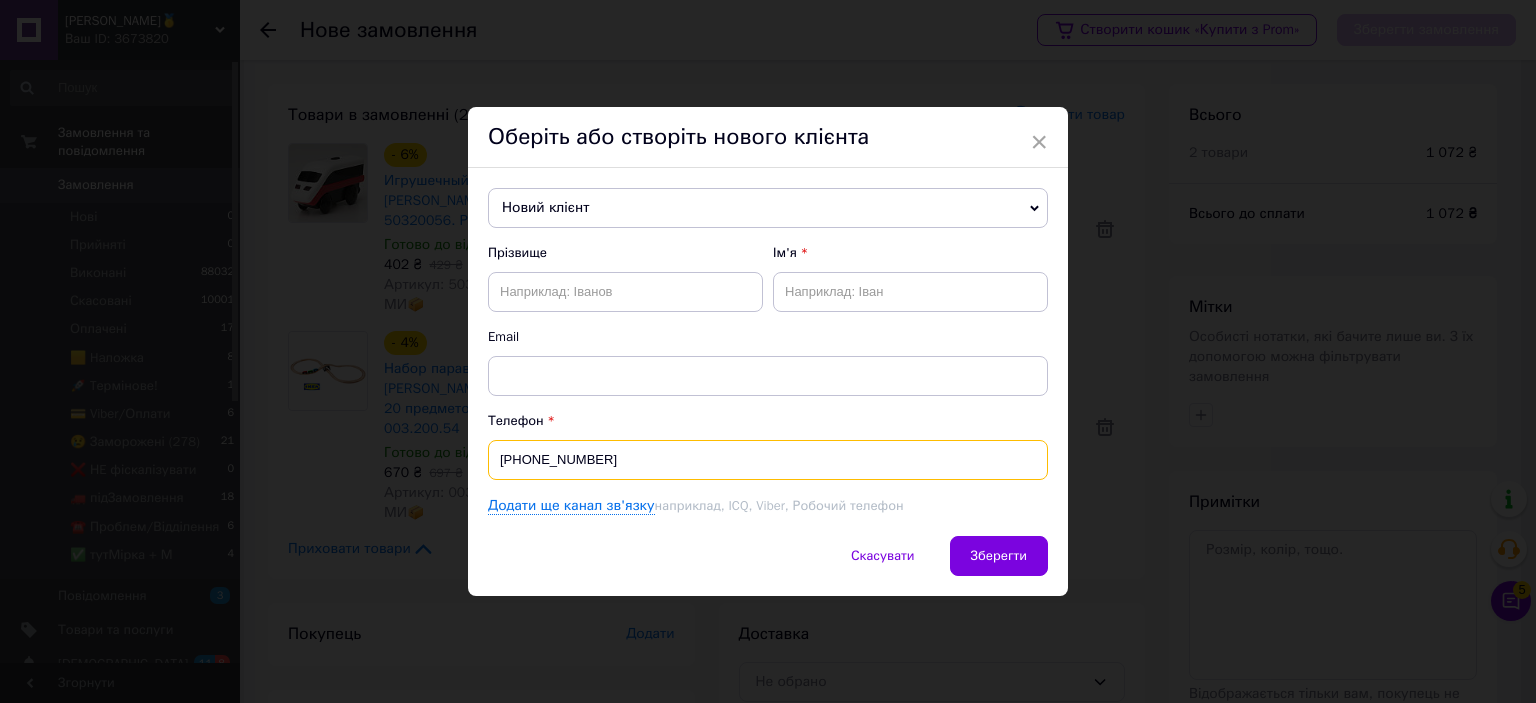 type on "+380679264309" 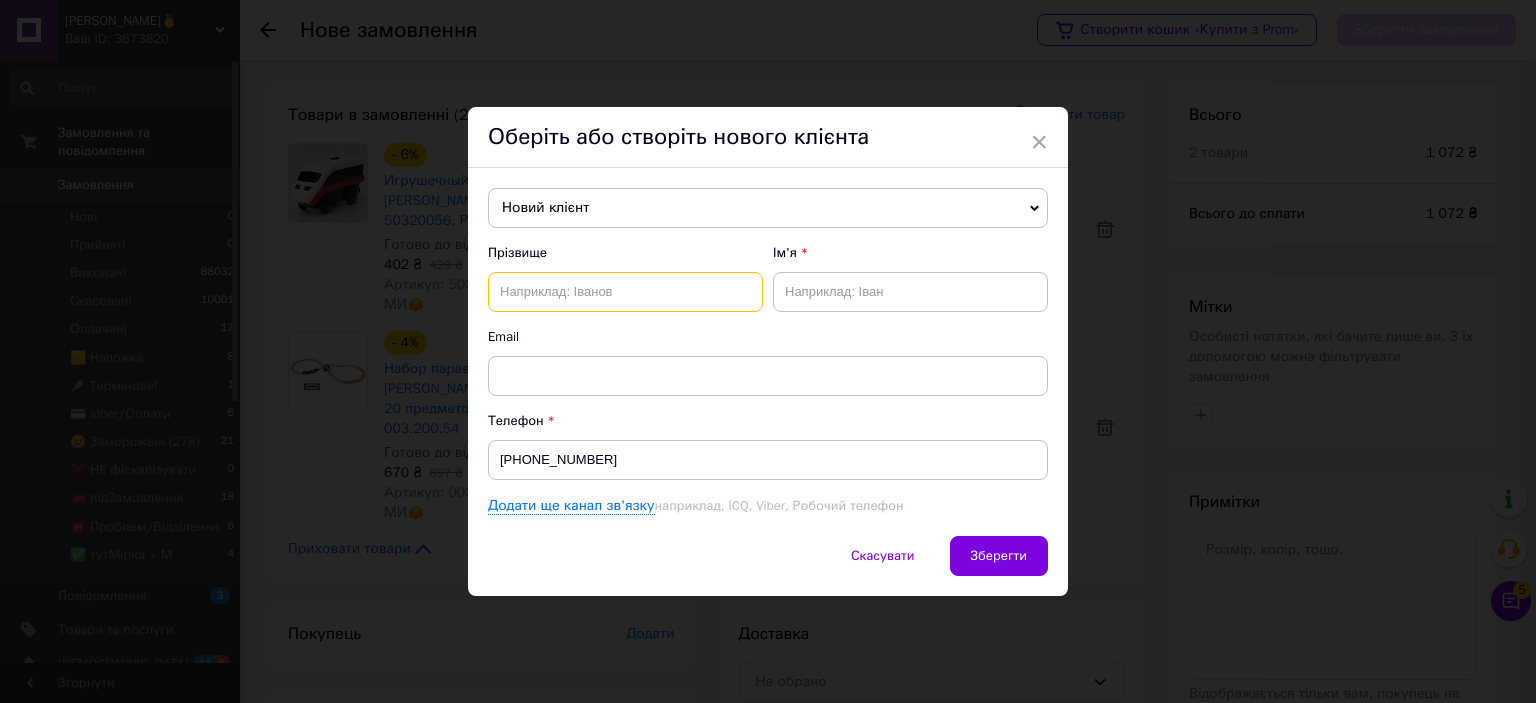 click at bounding box center (625, 292) 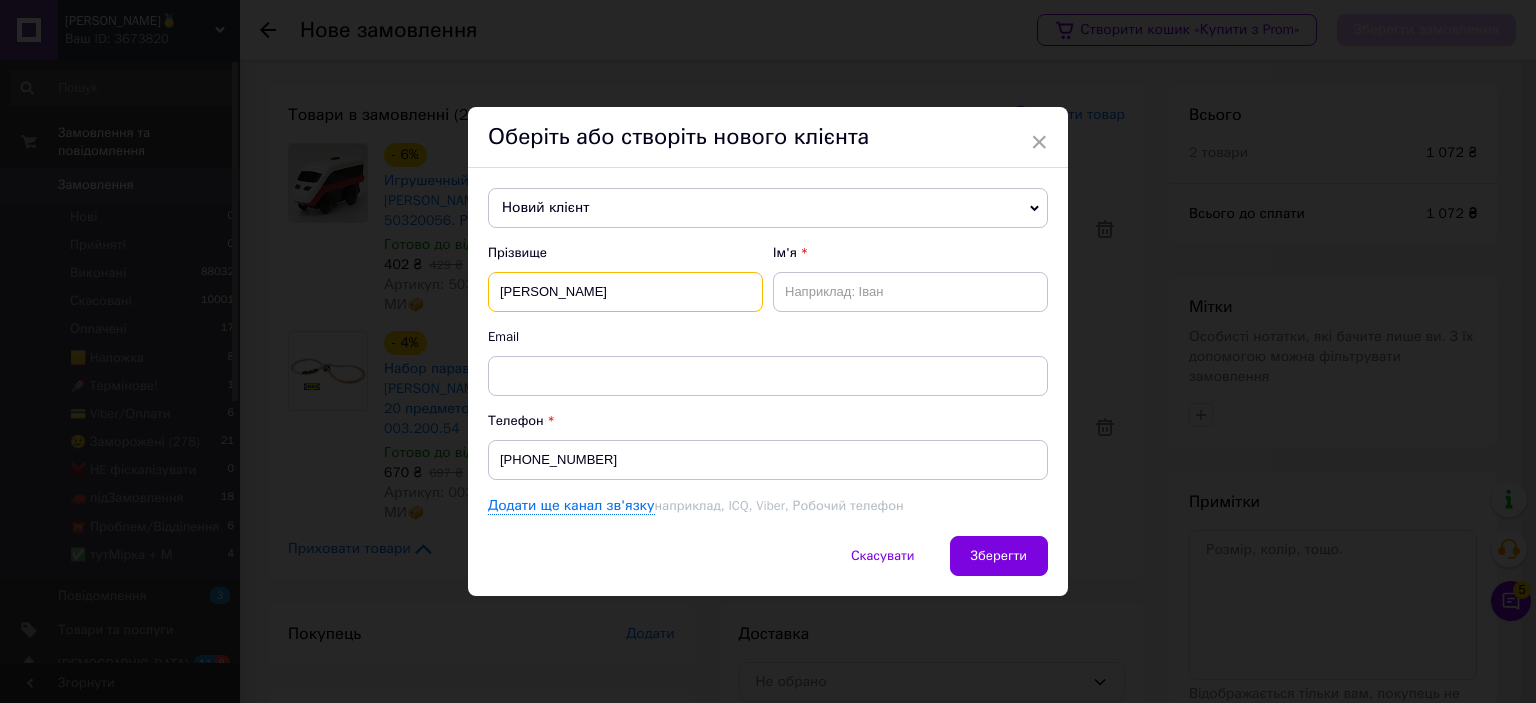 type on "Савченко" 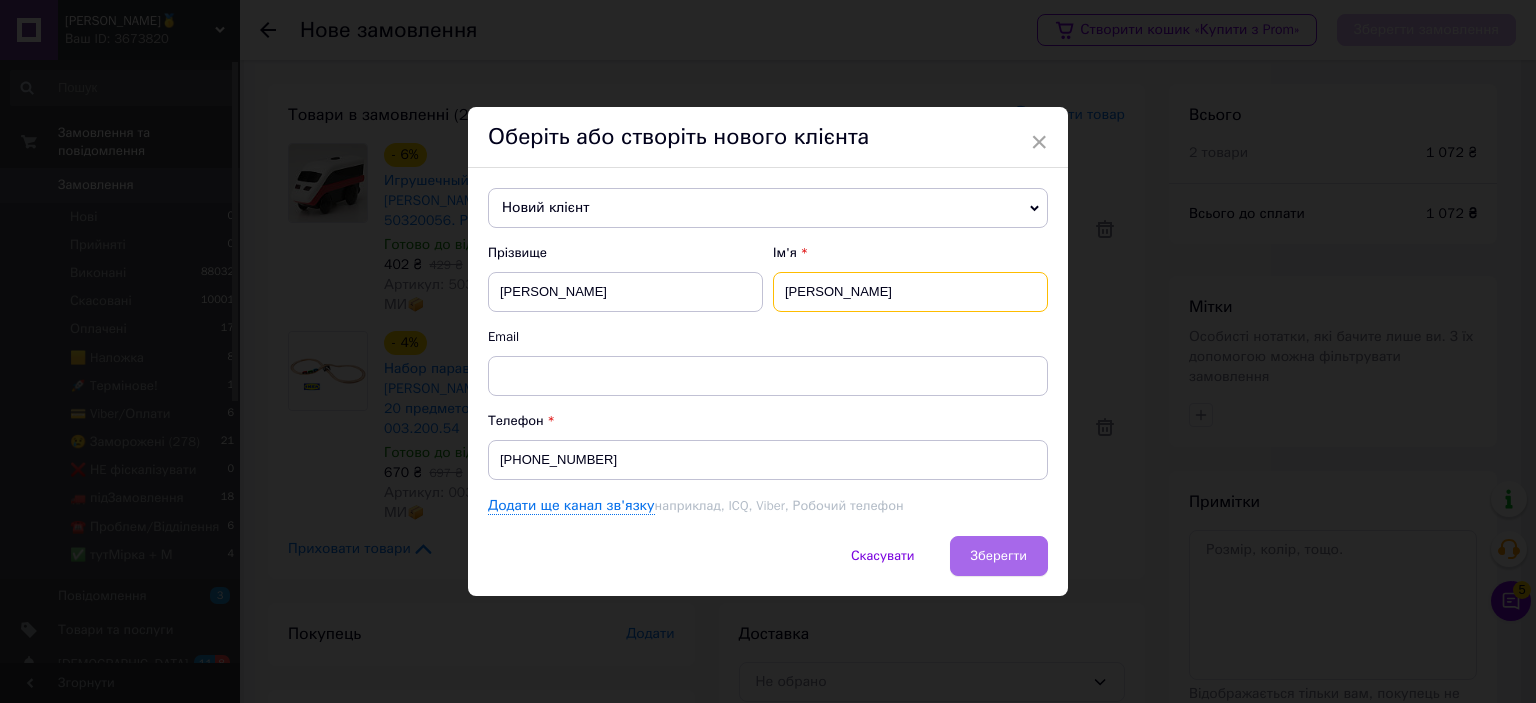 type on "Неля" 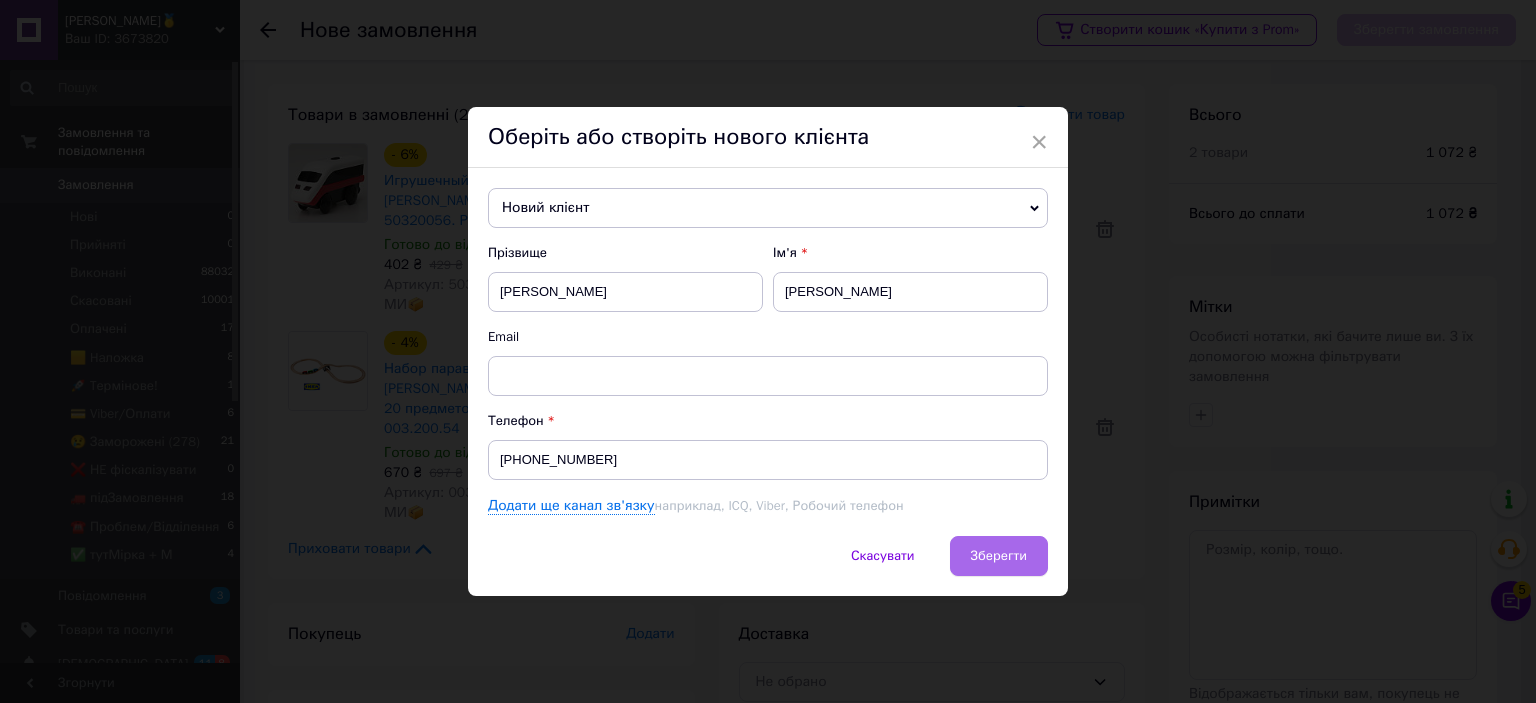 click on "Зберегти" at bounding box center (999, 556) 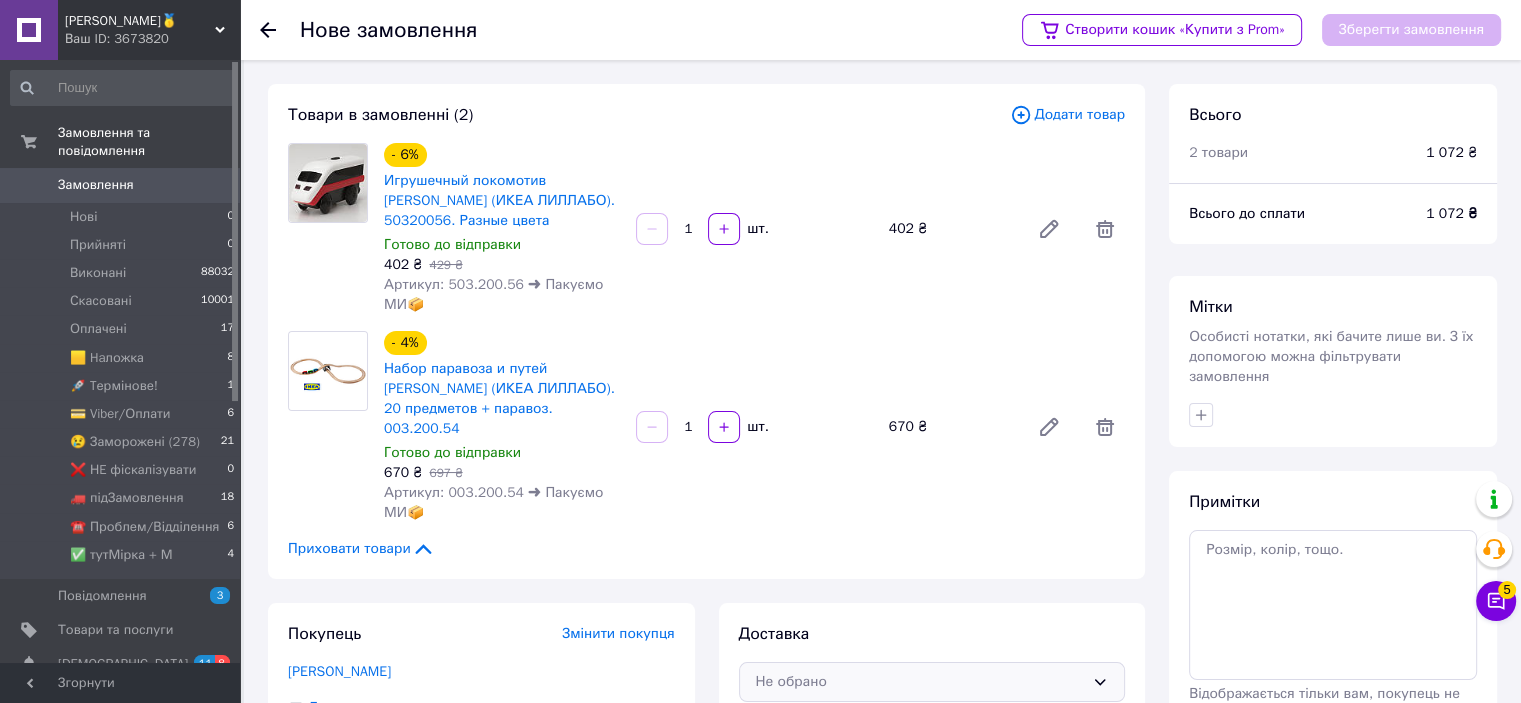 click on "Не обрано" at bounding box center [920, 682] 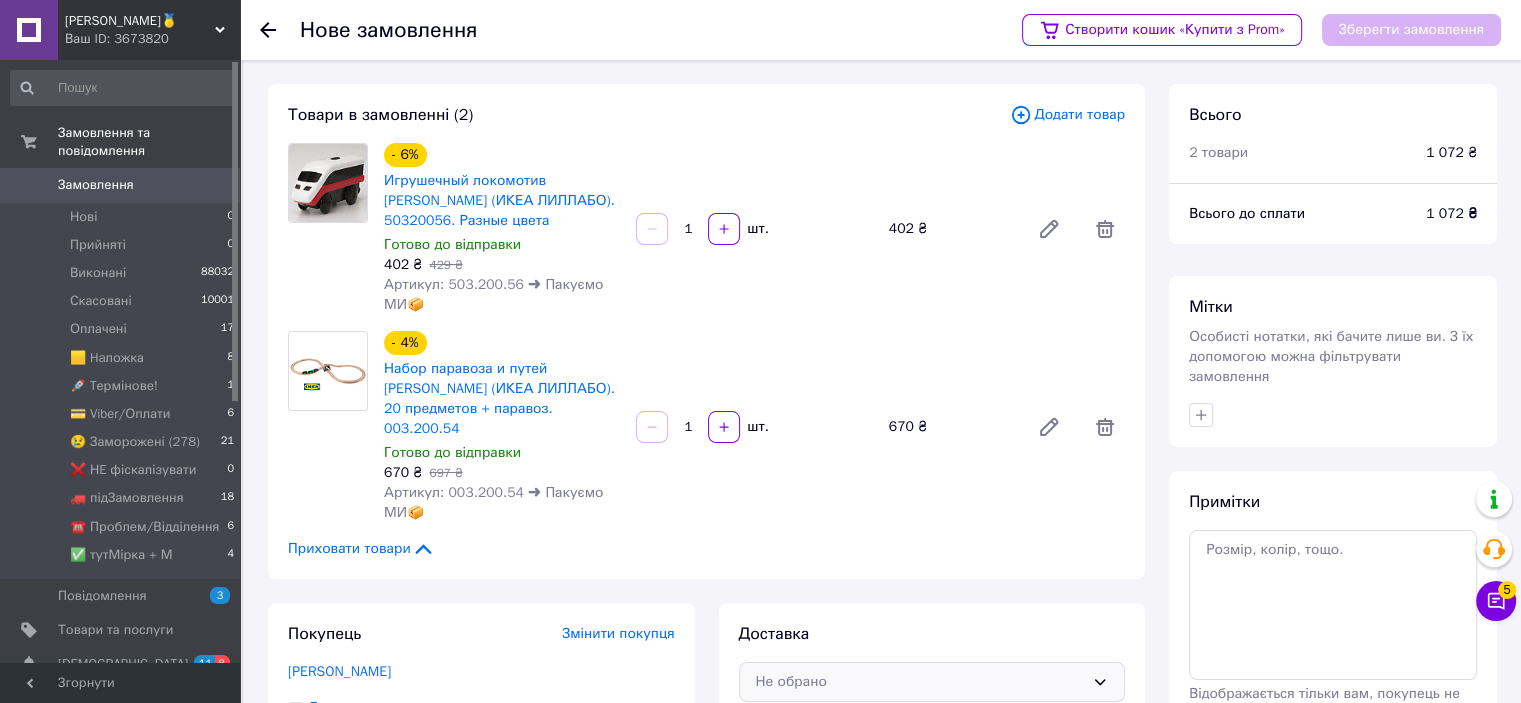 scroll, scrollTop: 259, scrollLeft: 0, axis: vertical 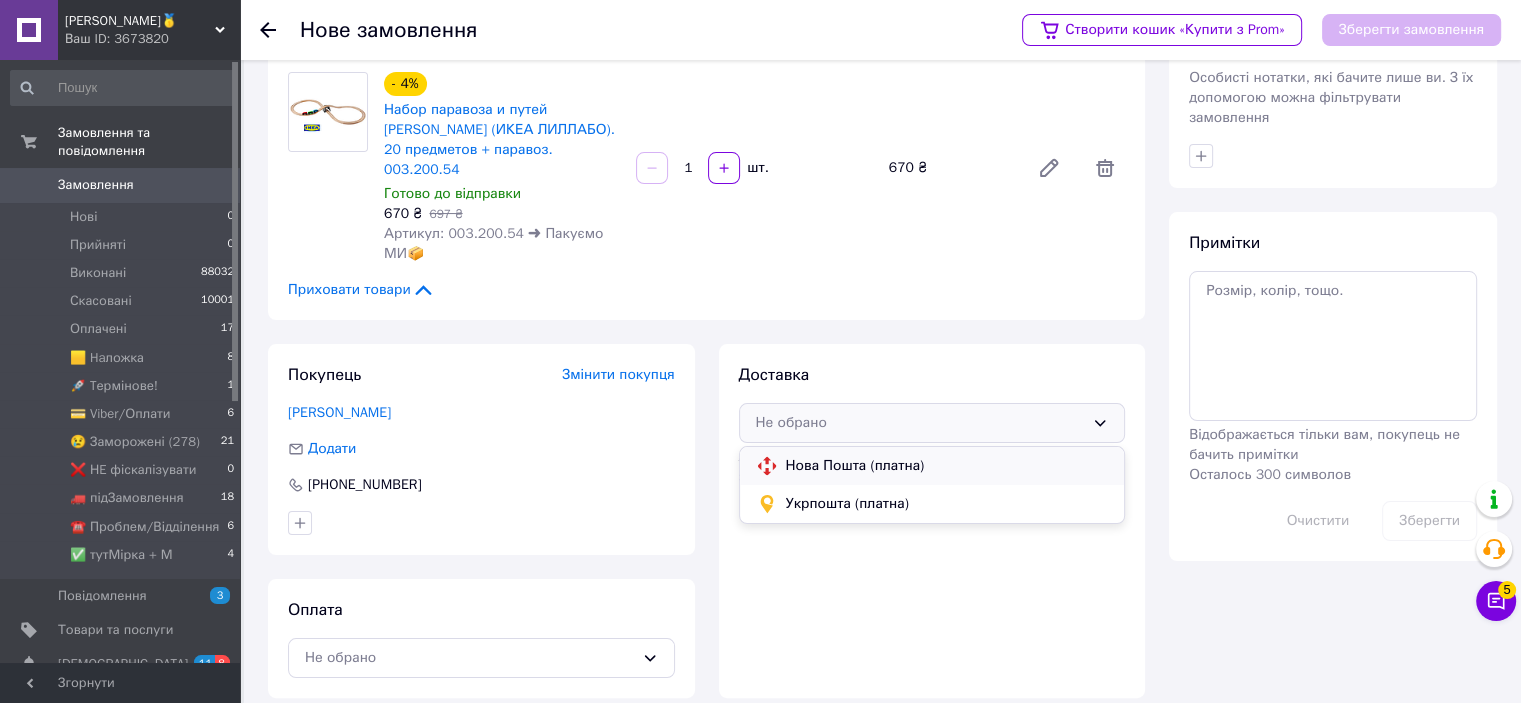 click on "Нова Пошта (платна)" at bounding box center (947, 466) 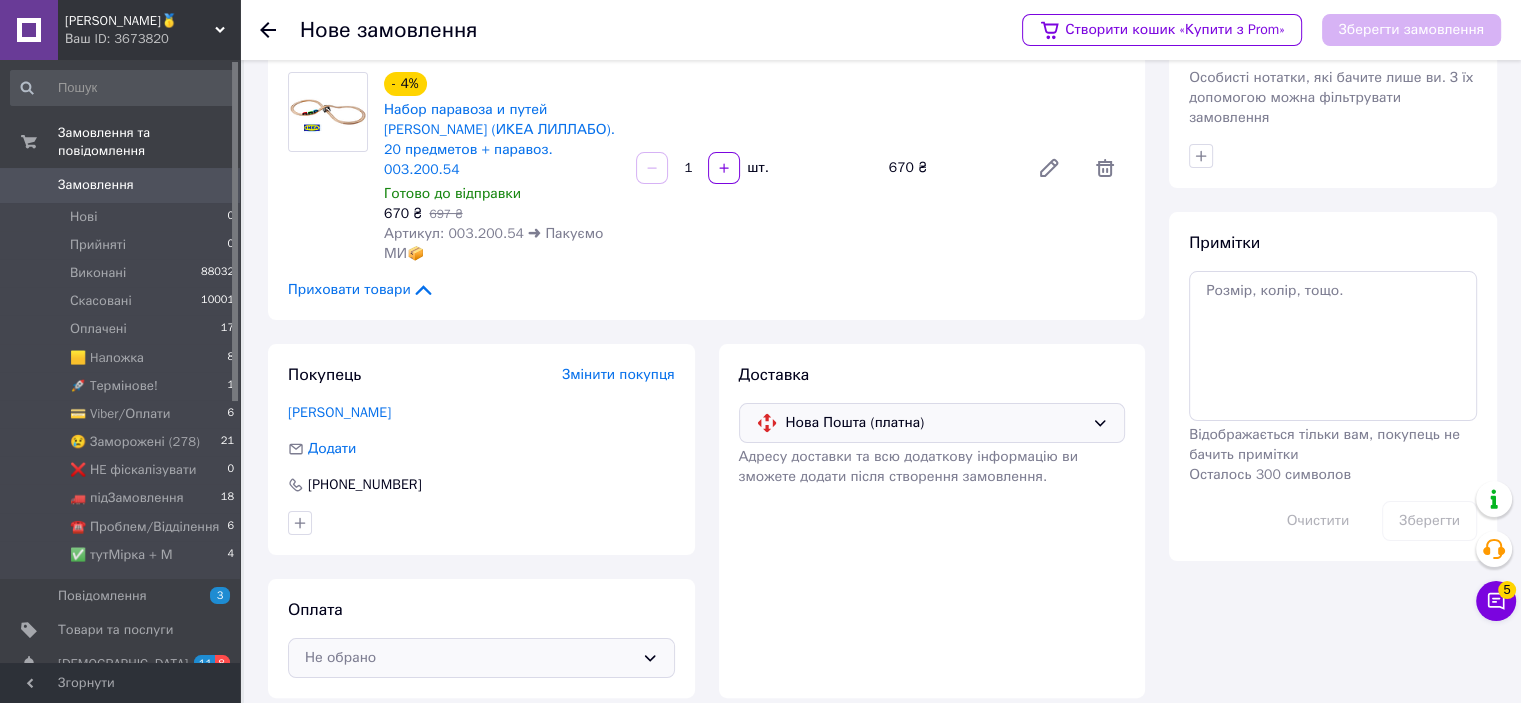 click on "Не обрано" at bounding box center [469, 658] 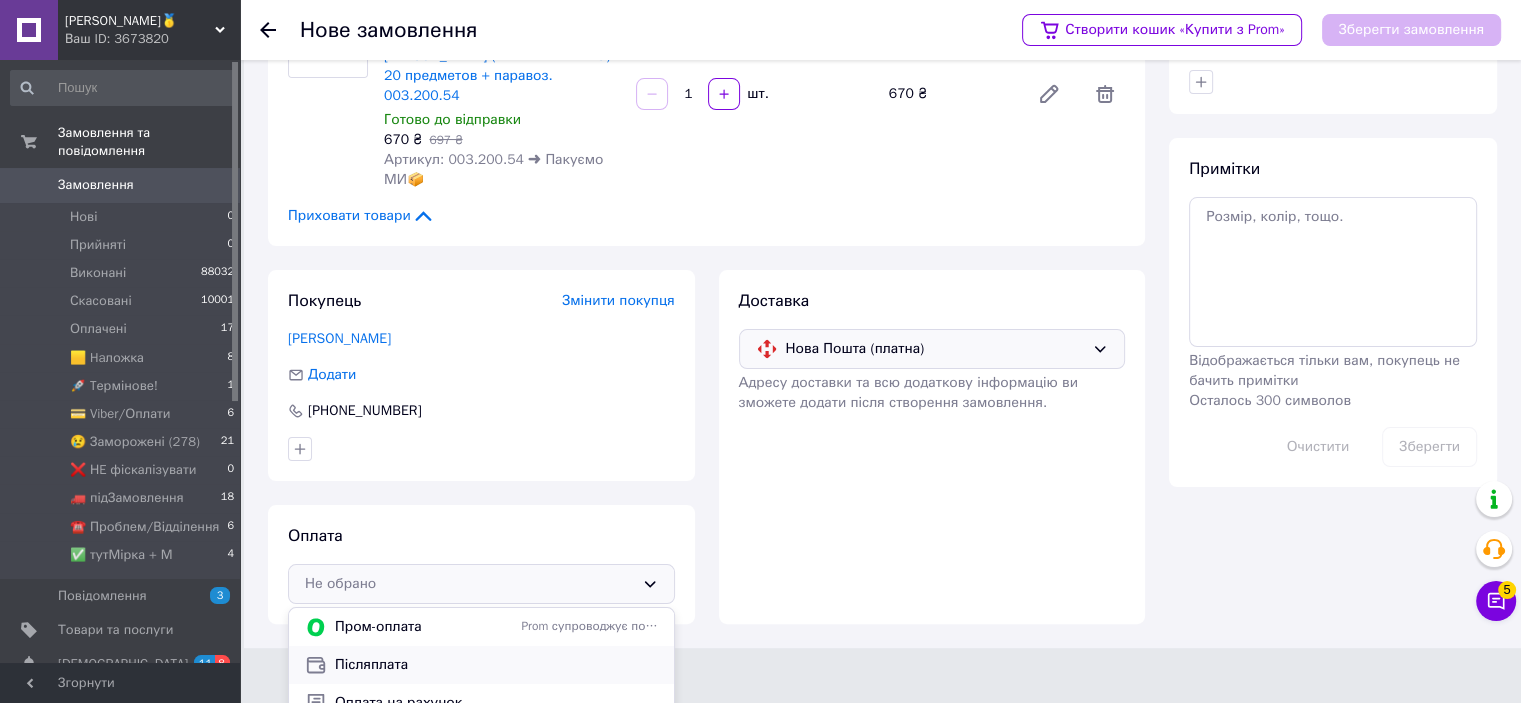 click on "Післяплата" at bounding box center [496, 665] 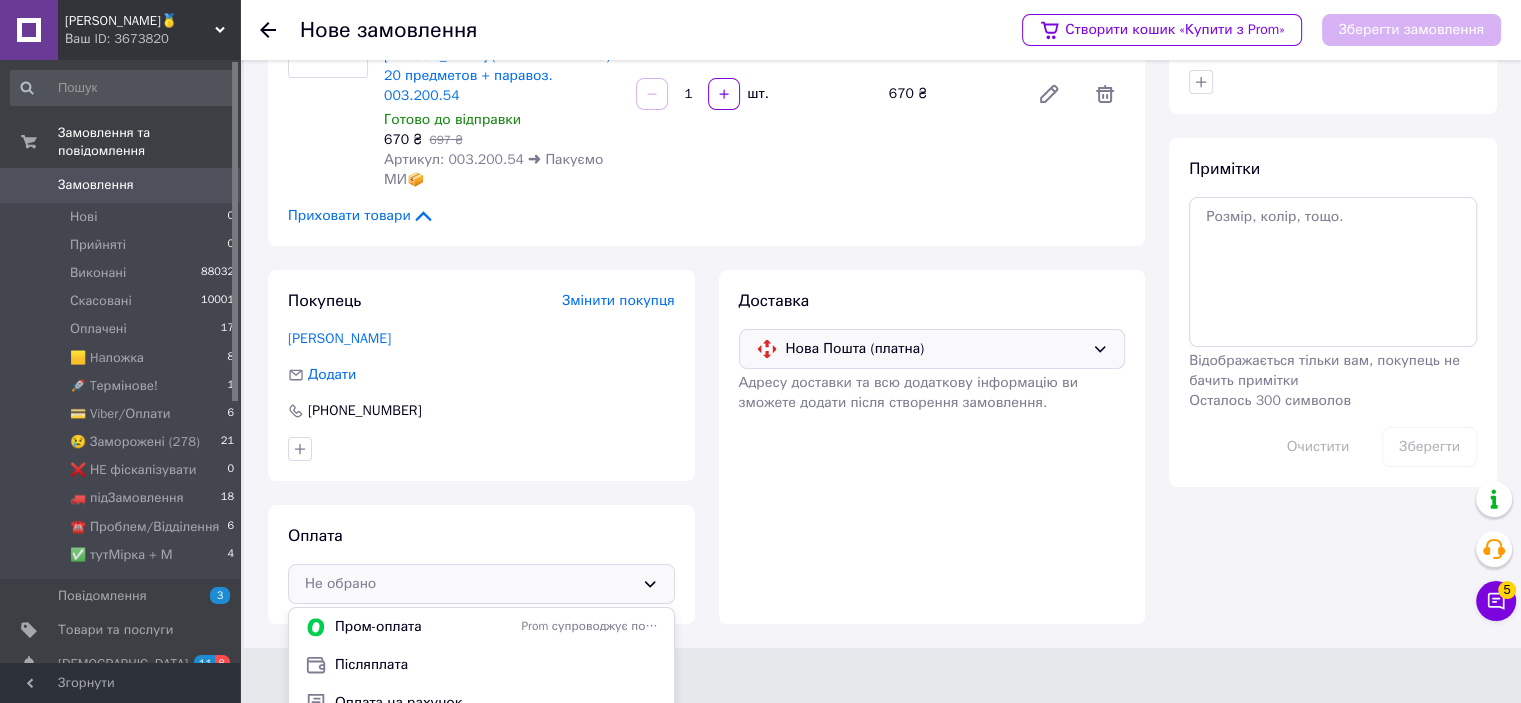 scroll, scrollTop: 259, scrollLeft: 0, axis: vertical 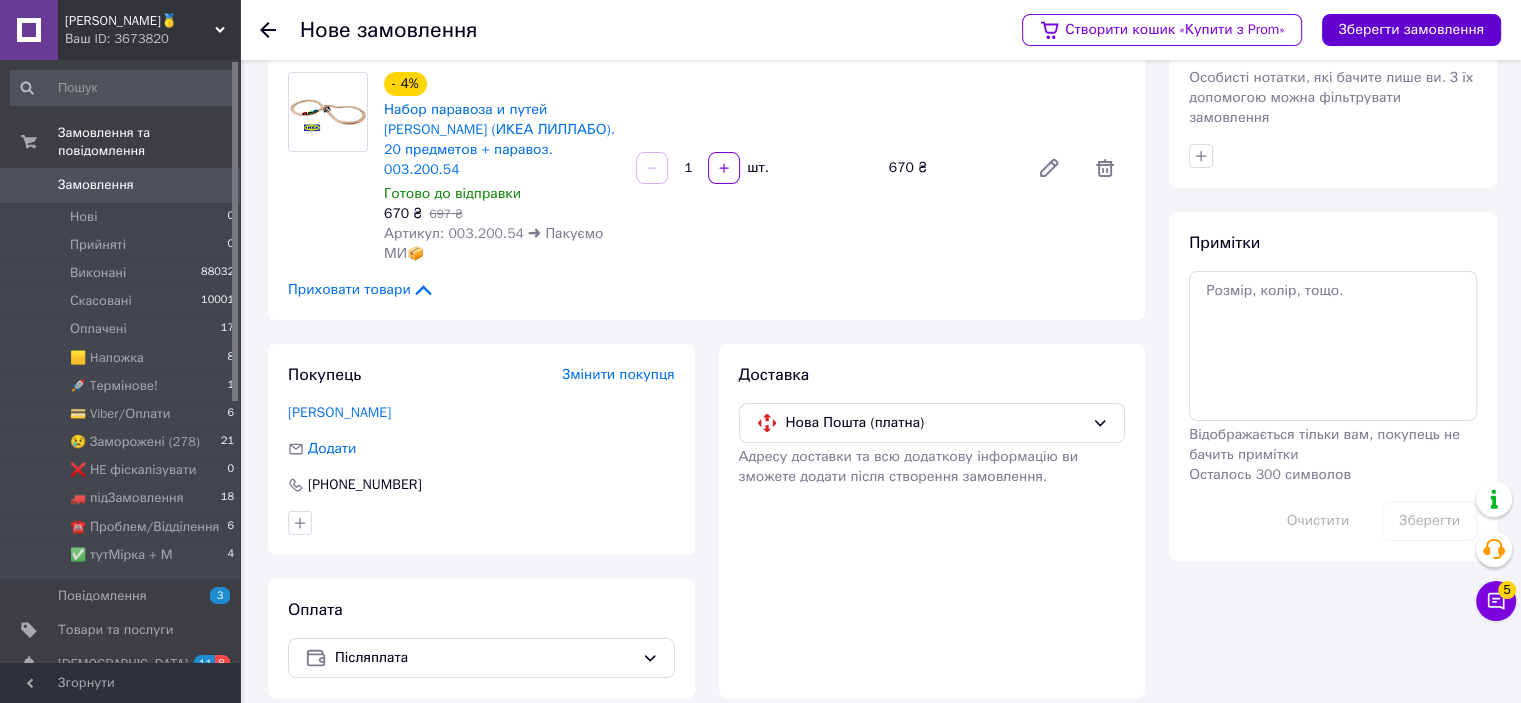 click on "Зберегти замовлення" at bounding box center [1411, 30] 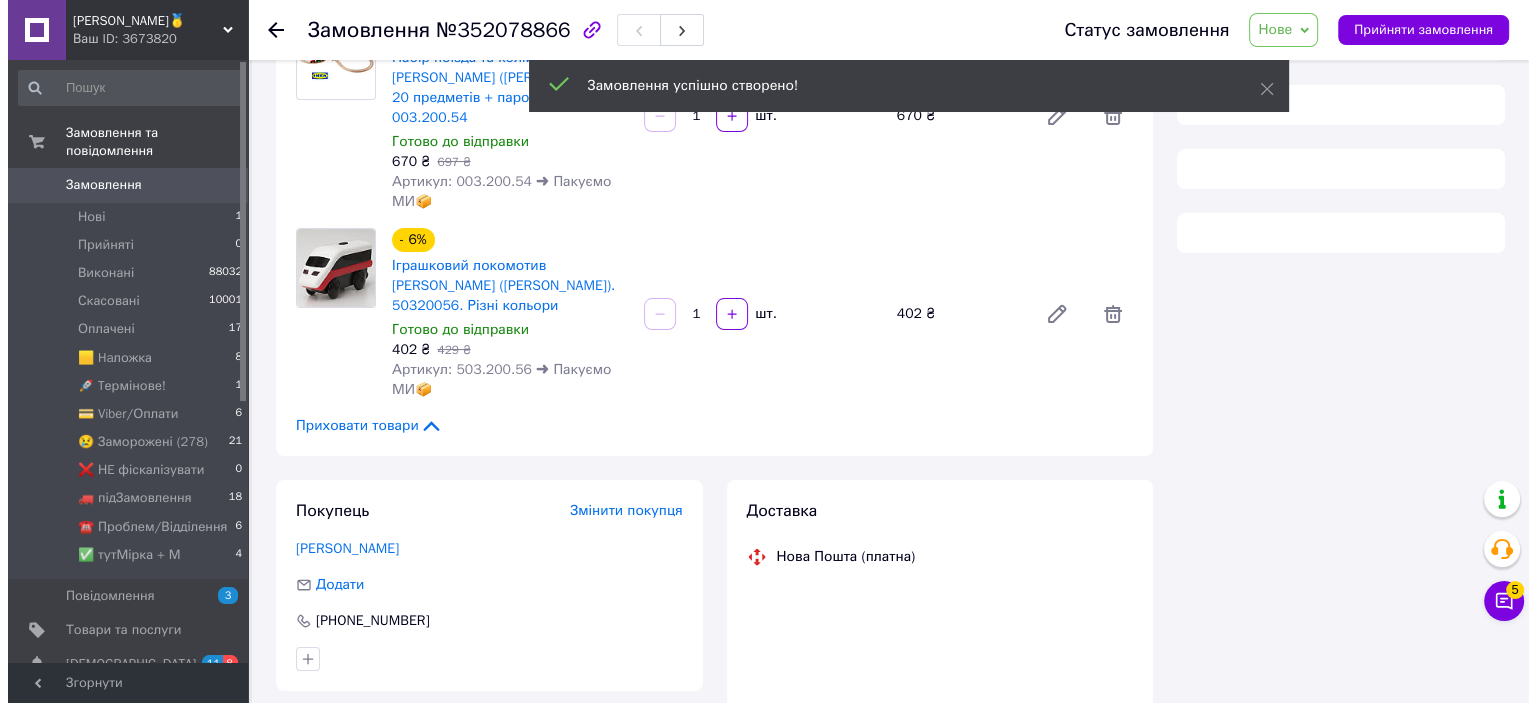 scroll, scrollTop: 259, scrollLeft: 0, axis: vertical 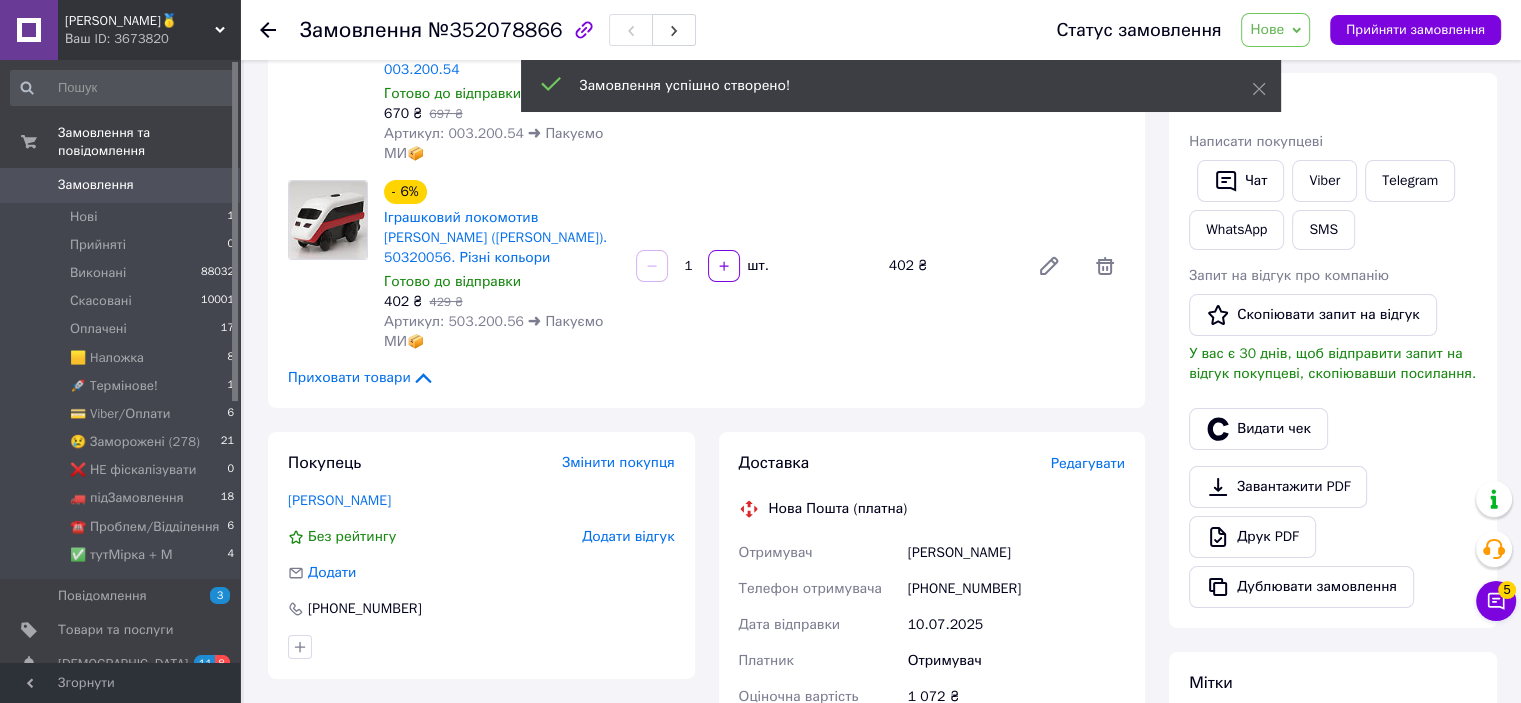 click on "Редагувати" at bounding box center [1088, 463] 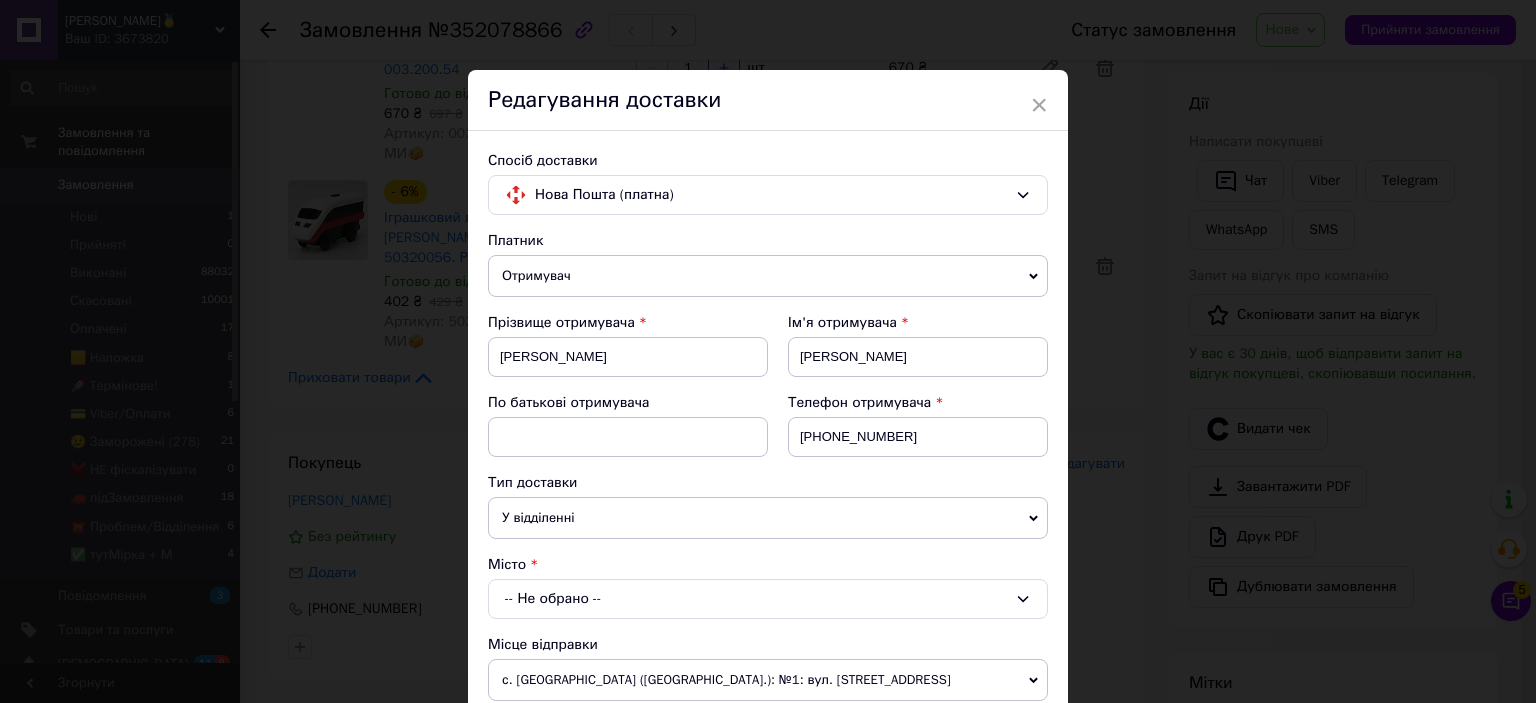 scroll, scrollTop: 400, scrollLeft: 0, axis: vertical 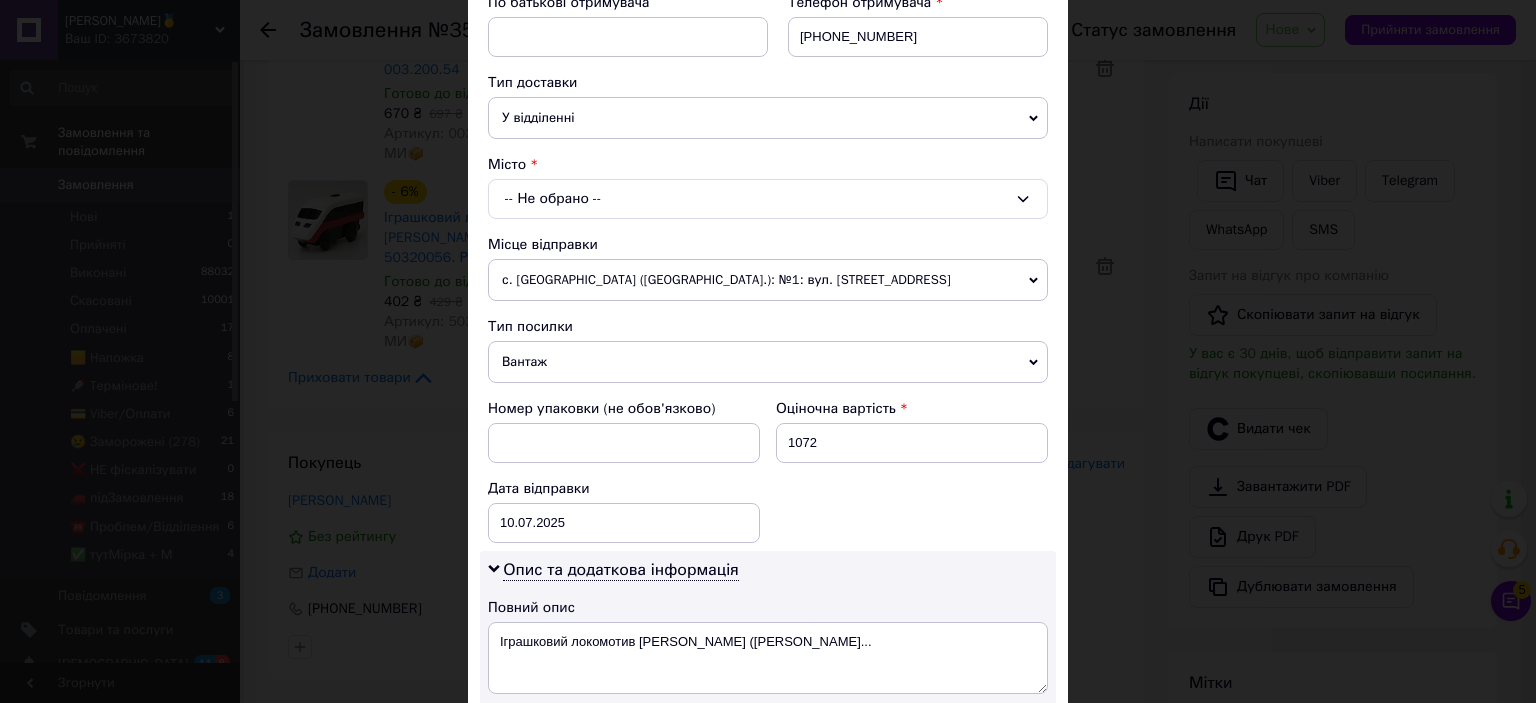 click on "-- Не обрано --" at bounding box center [768, 199] 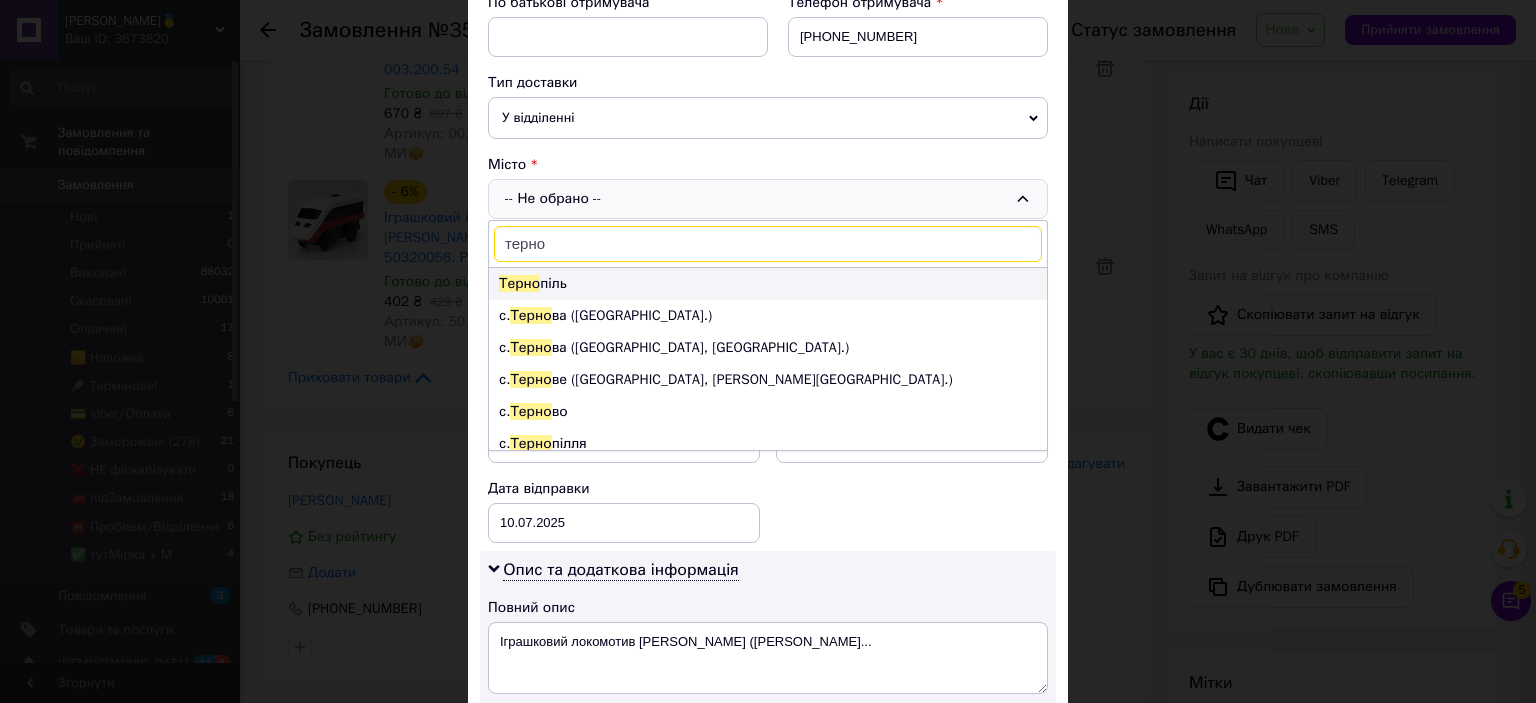 type on "терно" 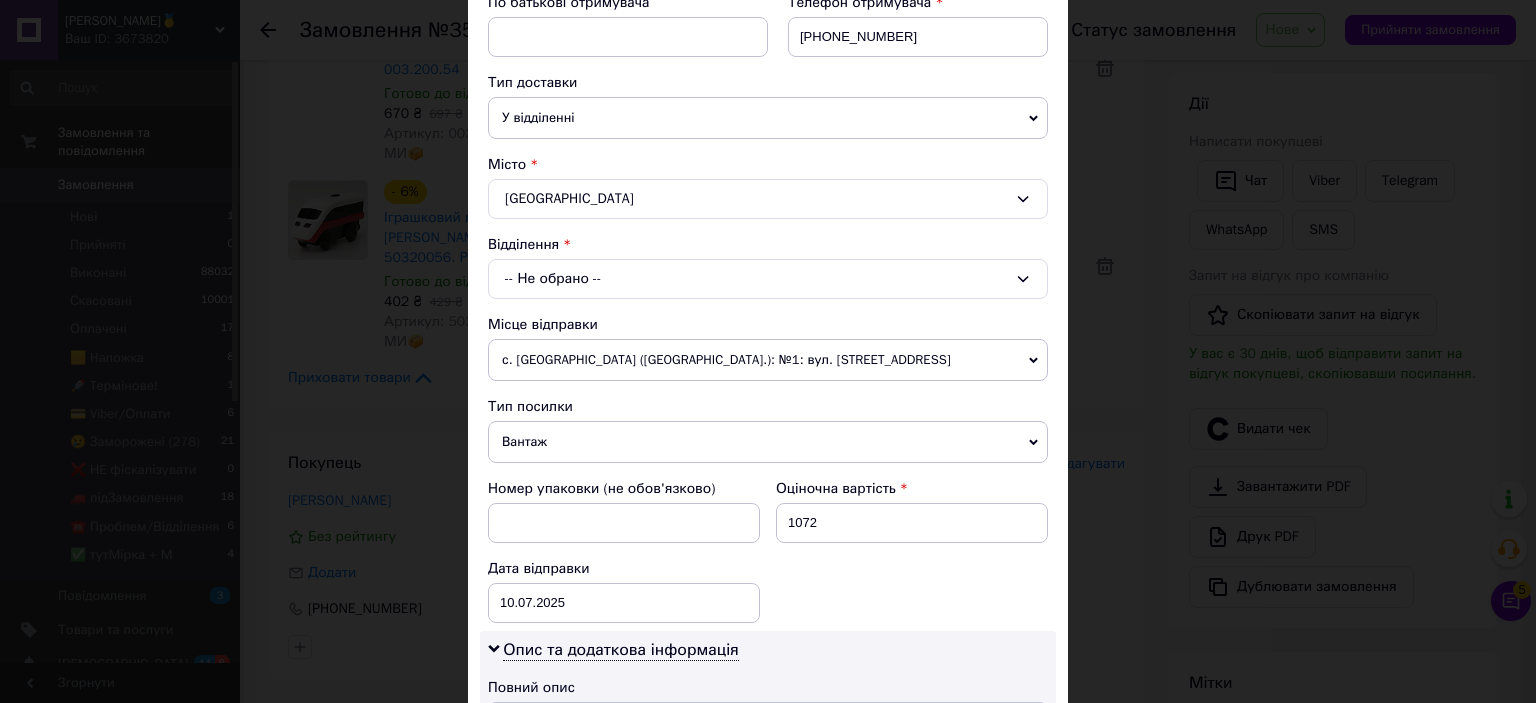 click on "-- Не обрано --" at bounding box center (768, 279) 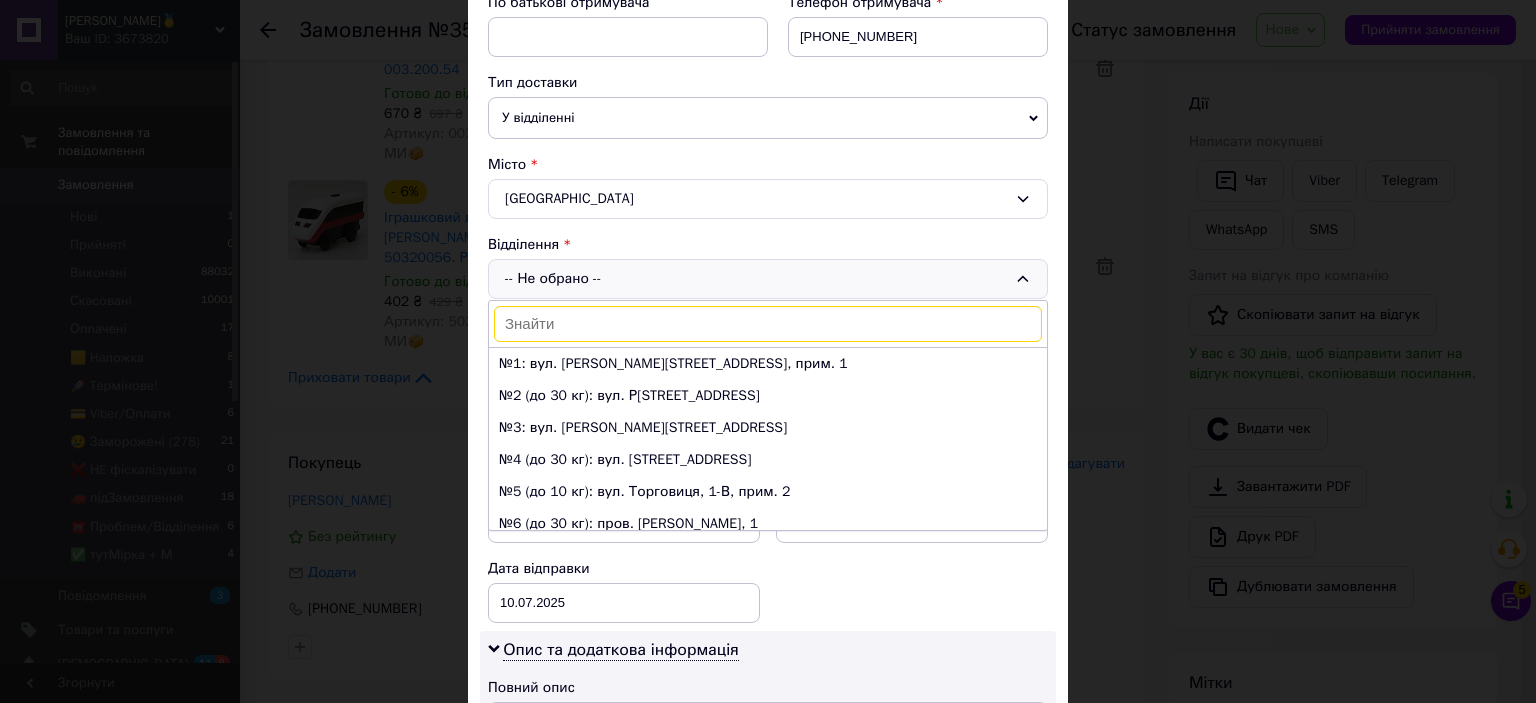 click on "У відділенні" at bounding box center (768, 118) 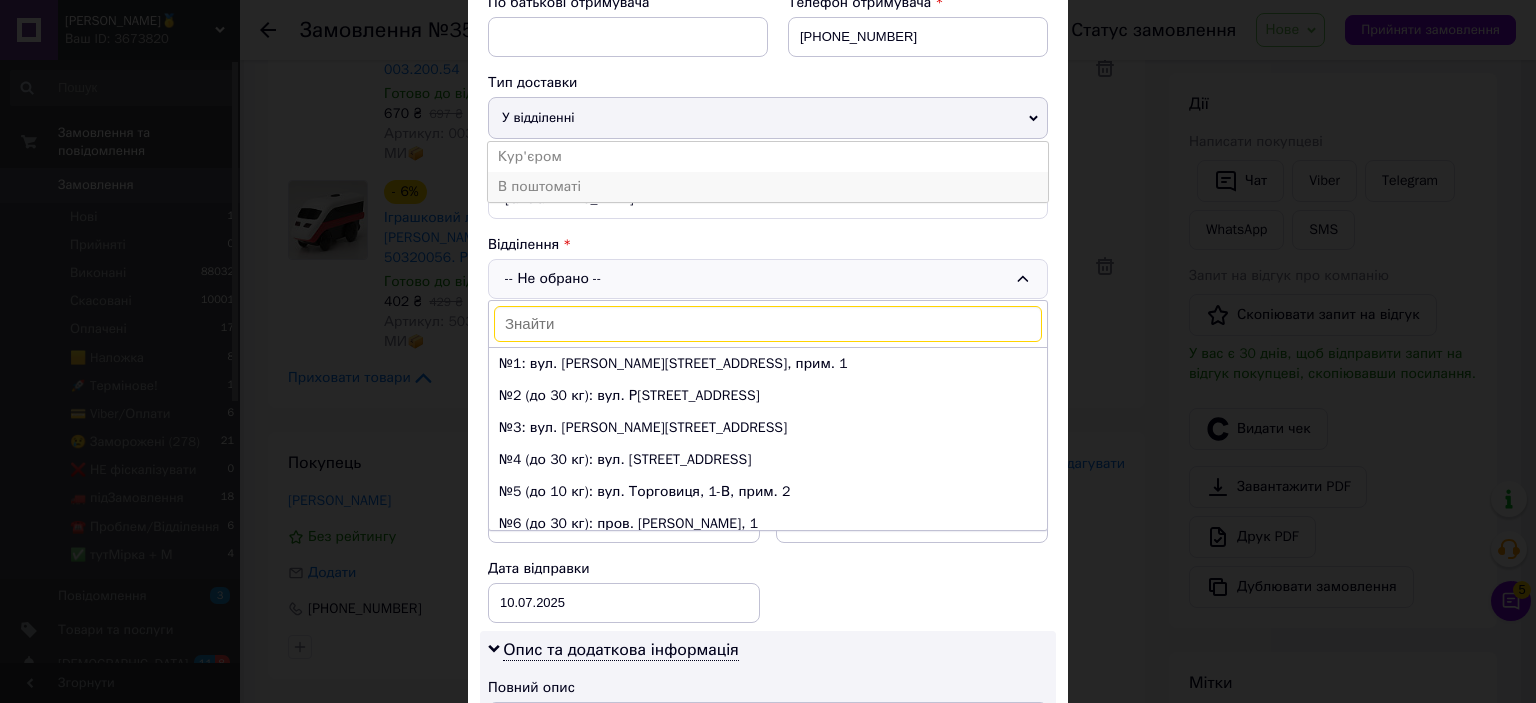 click on "В поштоматі" at bounding box center (768, 187) 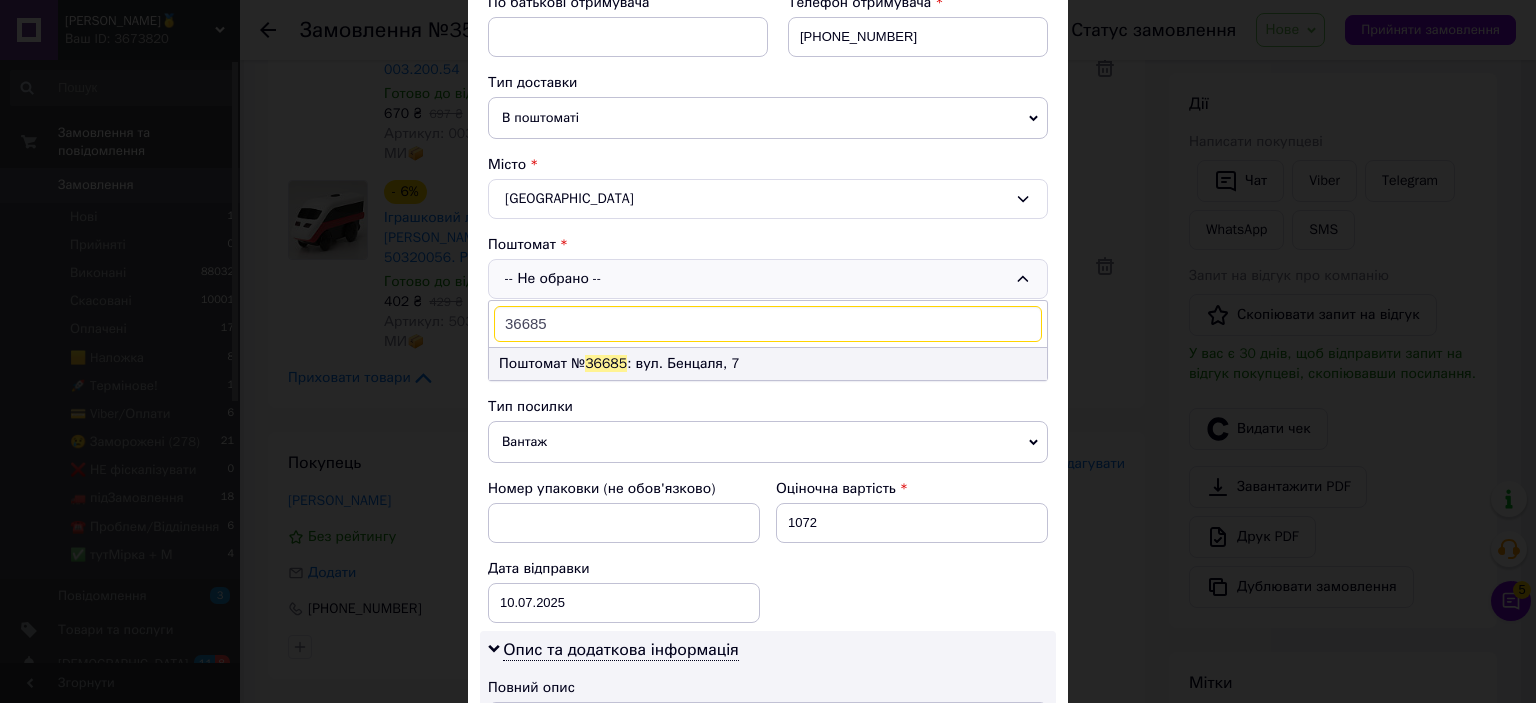 type on "36685" 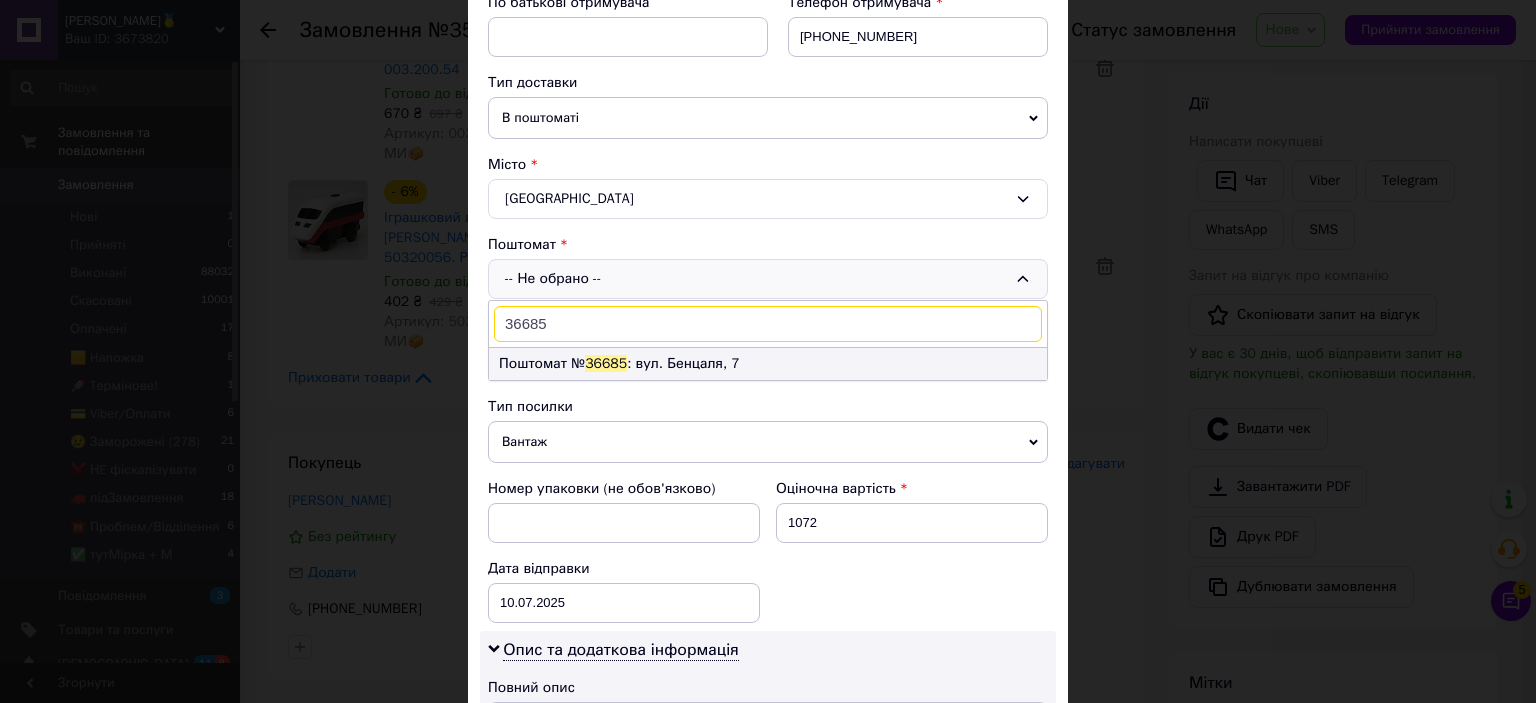 click on "Поштомат № 36685 : вул. Бенцаля, 7" at bounding box center (768, 364) 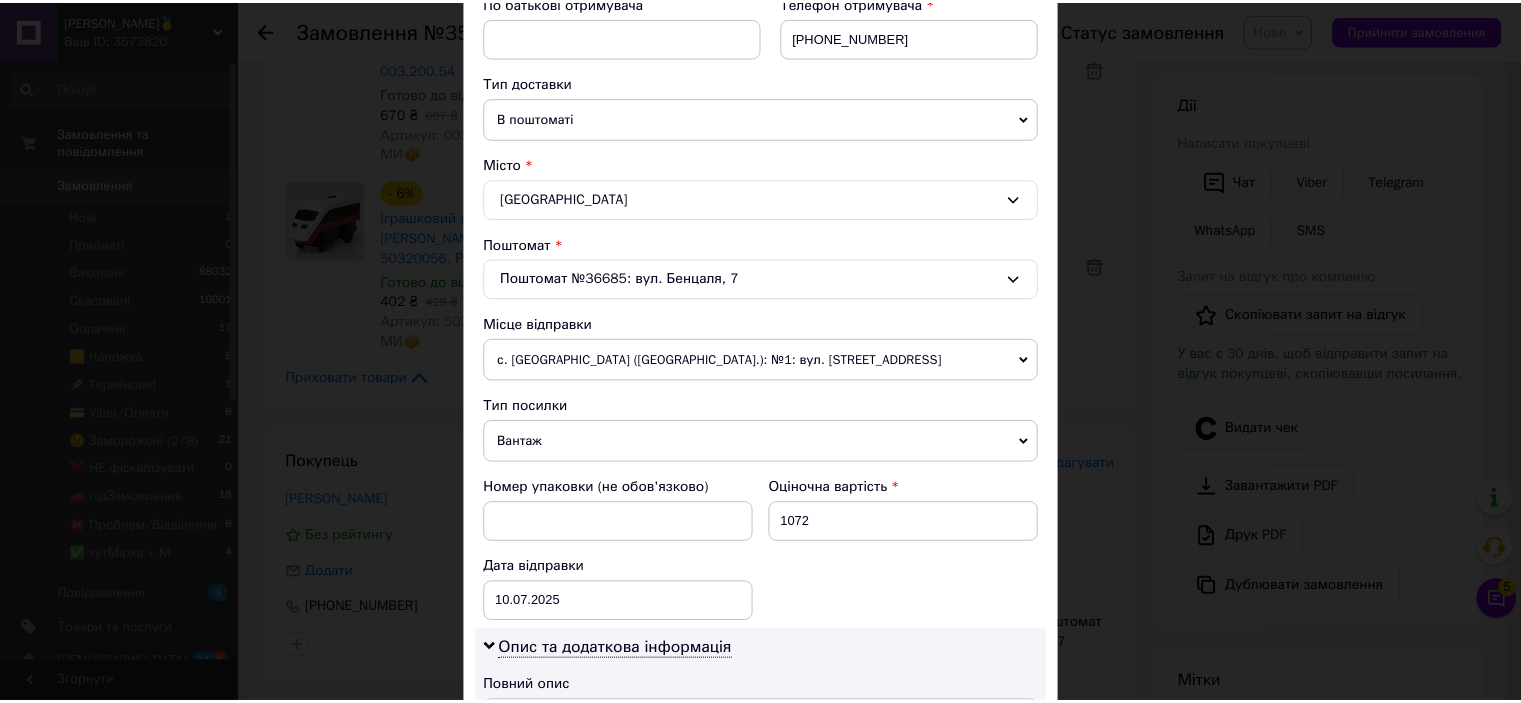 scroll, scrollTop: 1040, scrollLeft: 0, axis: vertical 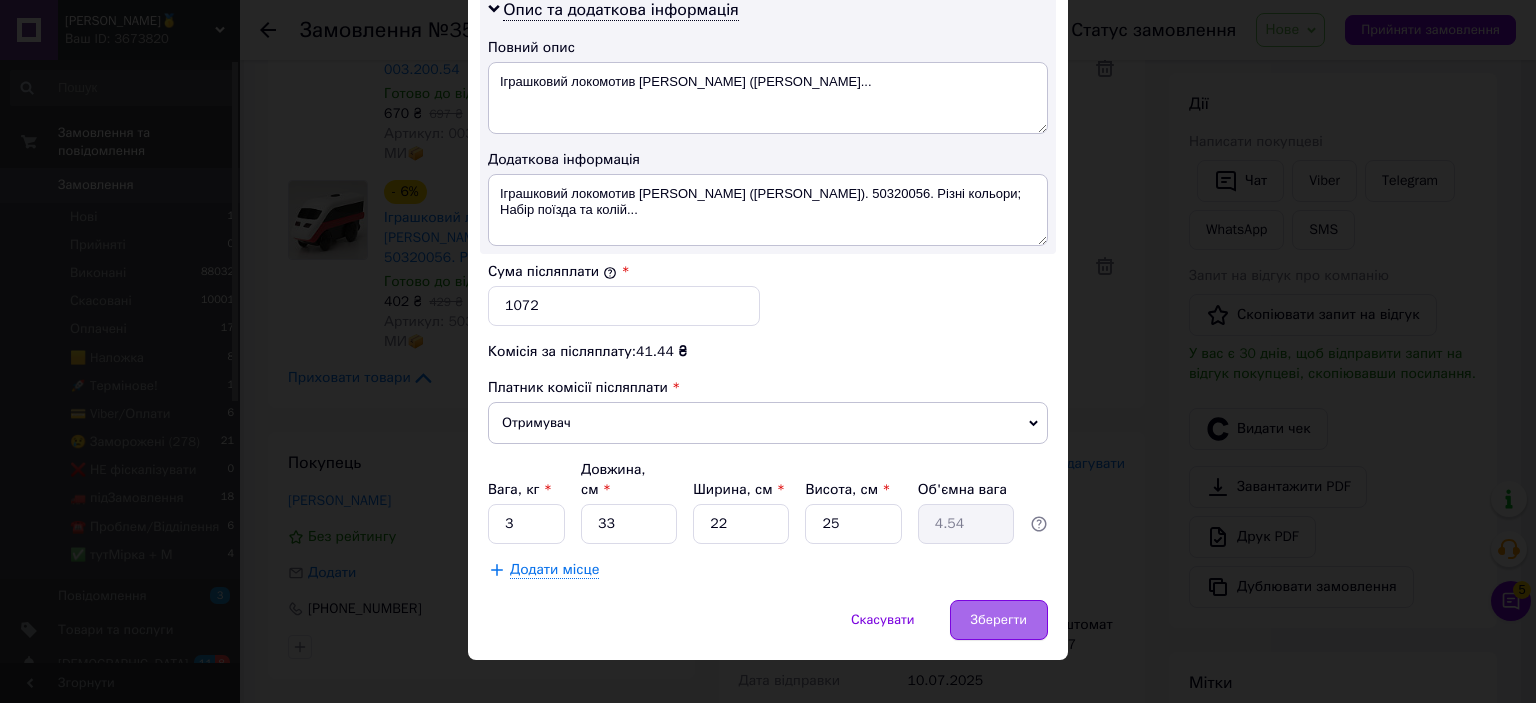 click on "Зберегти" at bounding box center [999, 620] 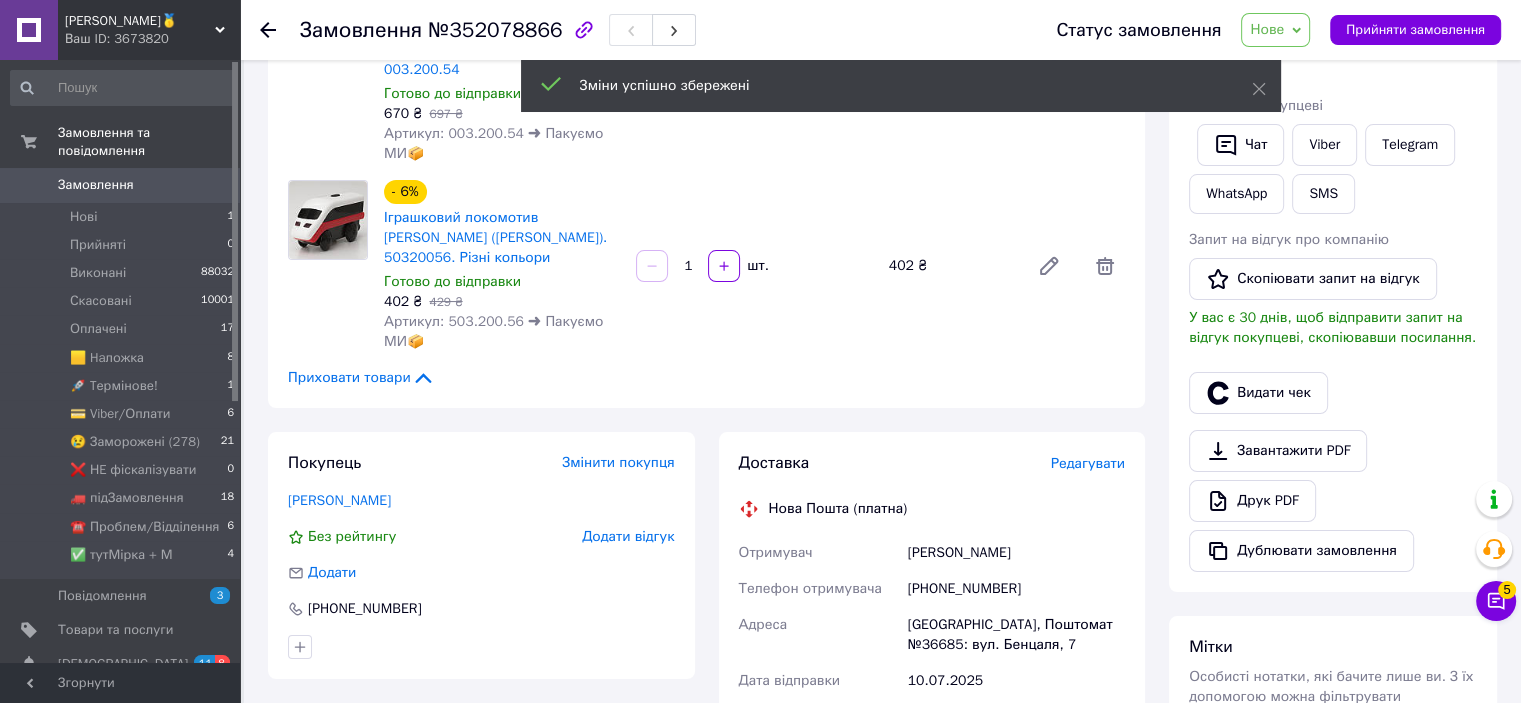 click on "Нове" at bounding box center [1275, 30] 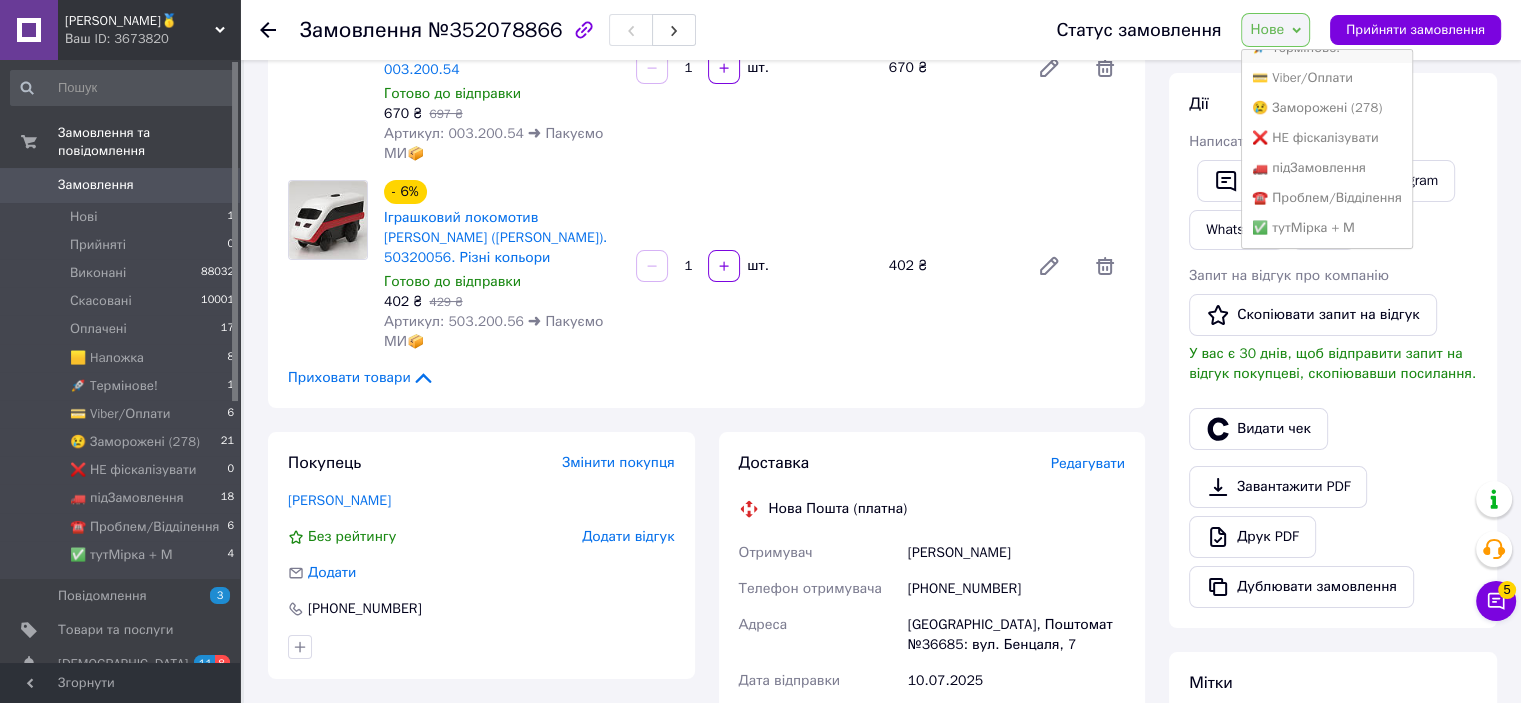 scroll, scrollTop: 72, scrollLeft: 0, axis: vertical 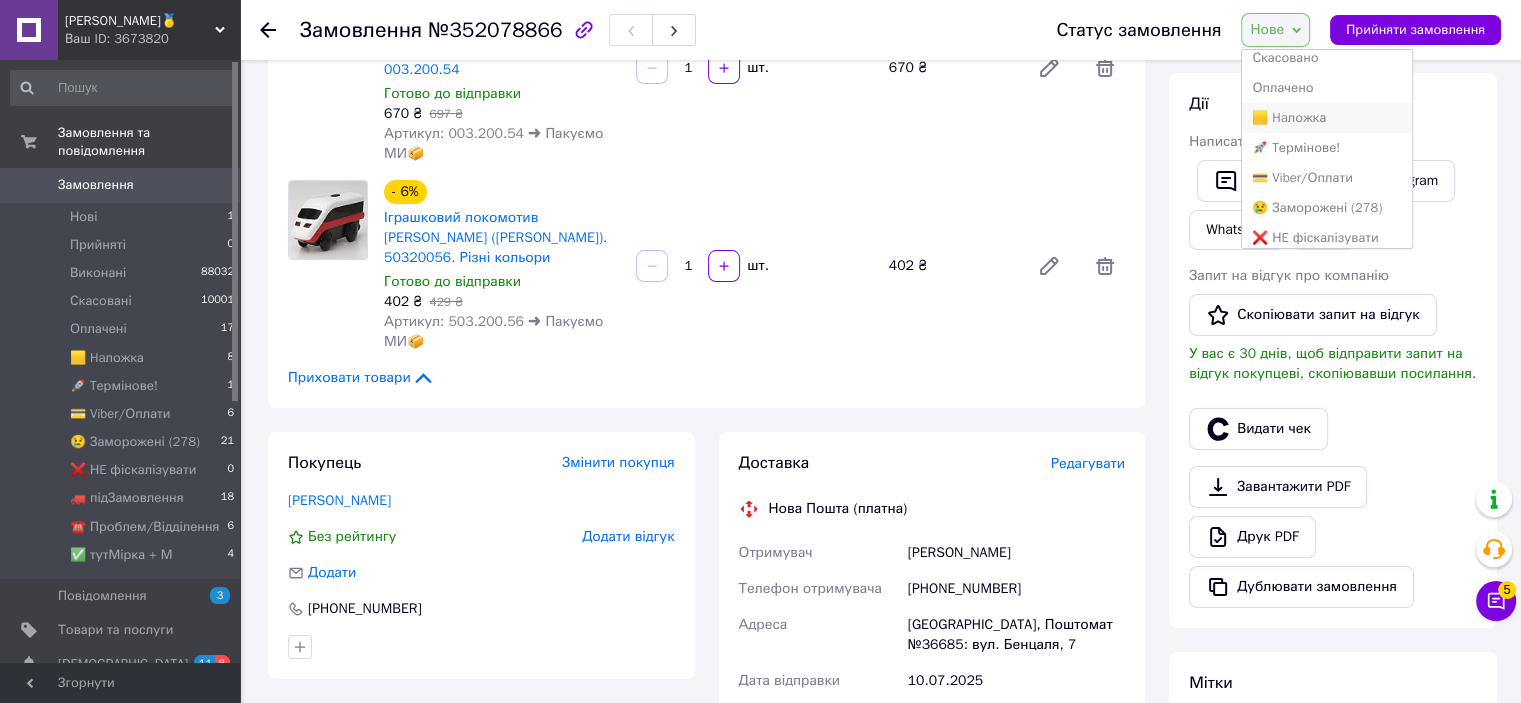 click on "🟨 Haложка" at bounding box center (1326, 118) 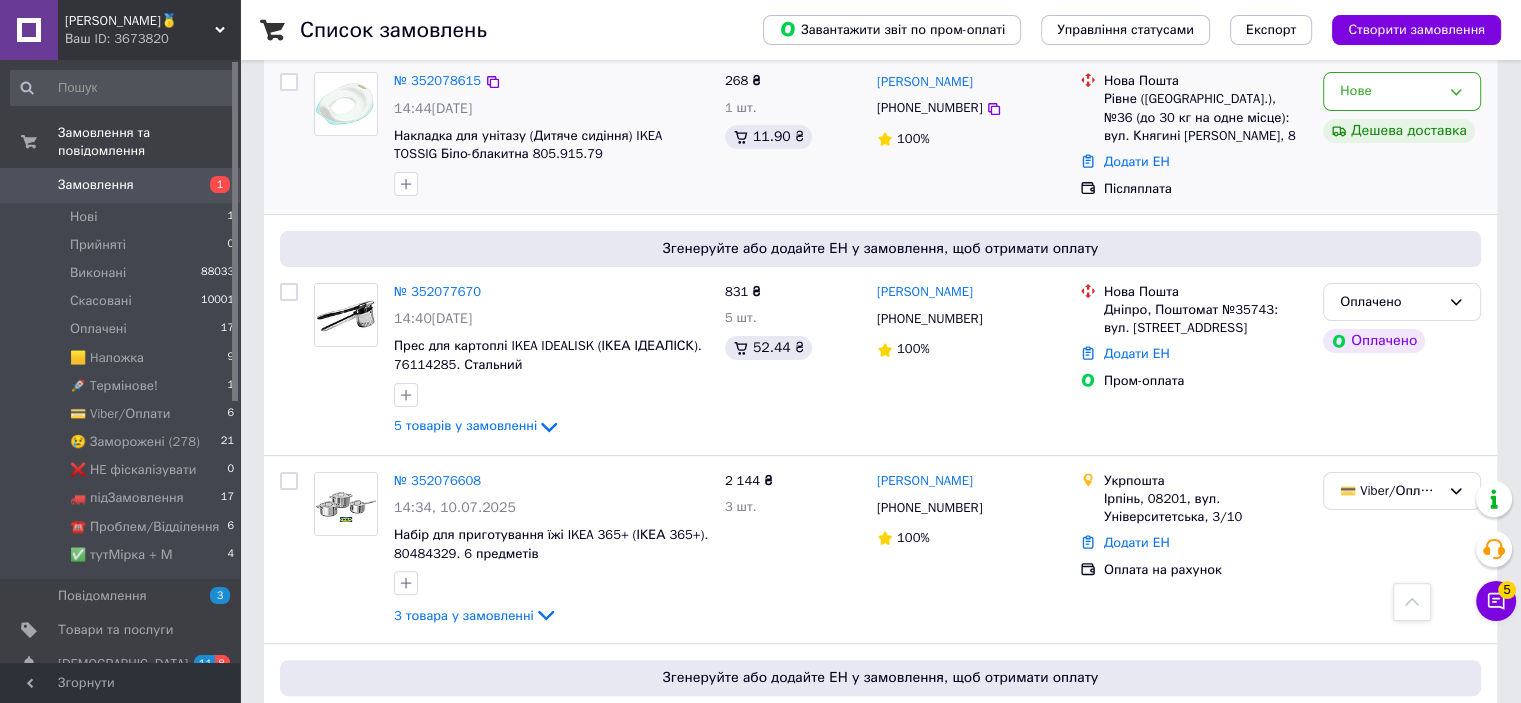 scroll, scrollTop: 500, scrollLeft: 0, axis: vertical 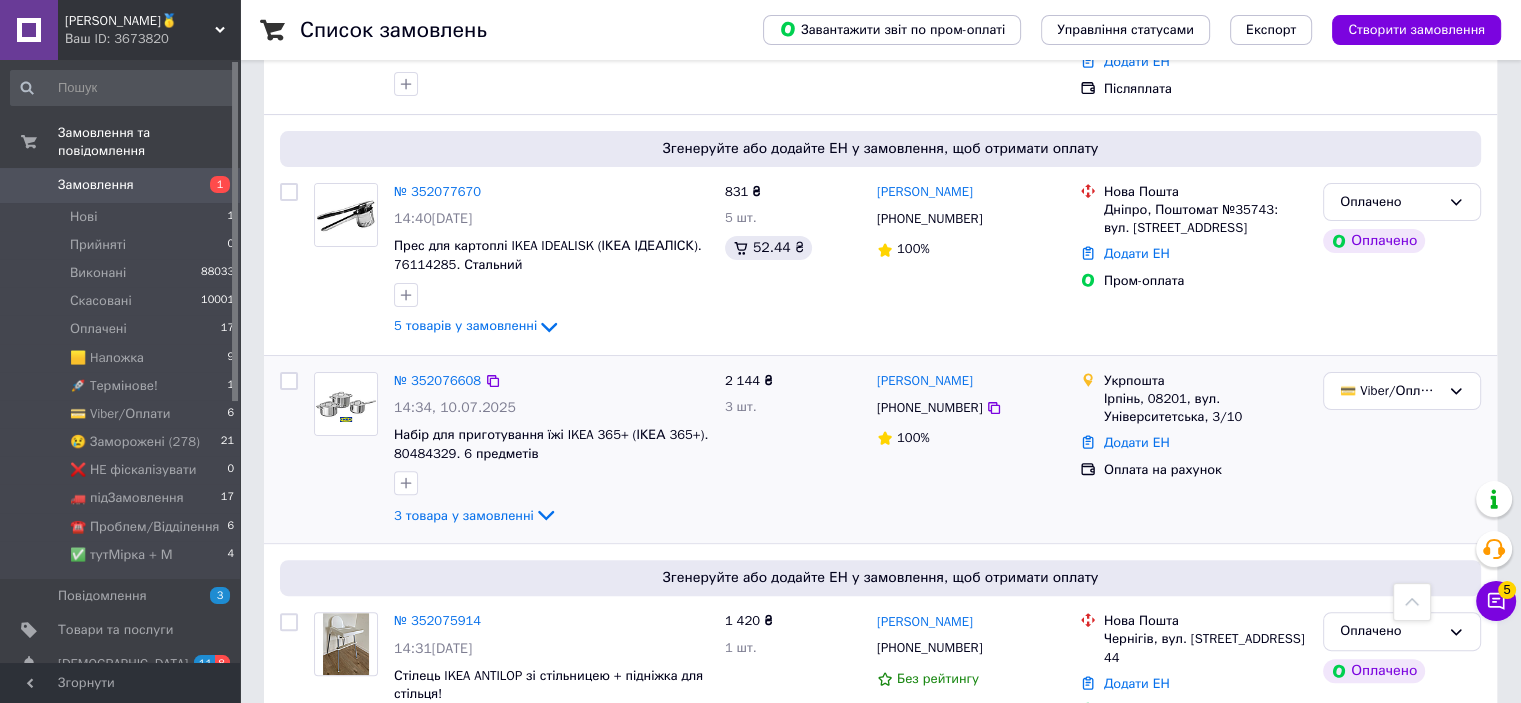 click on "3 товара у замовленні" 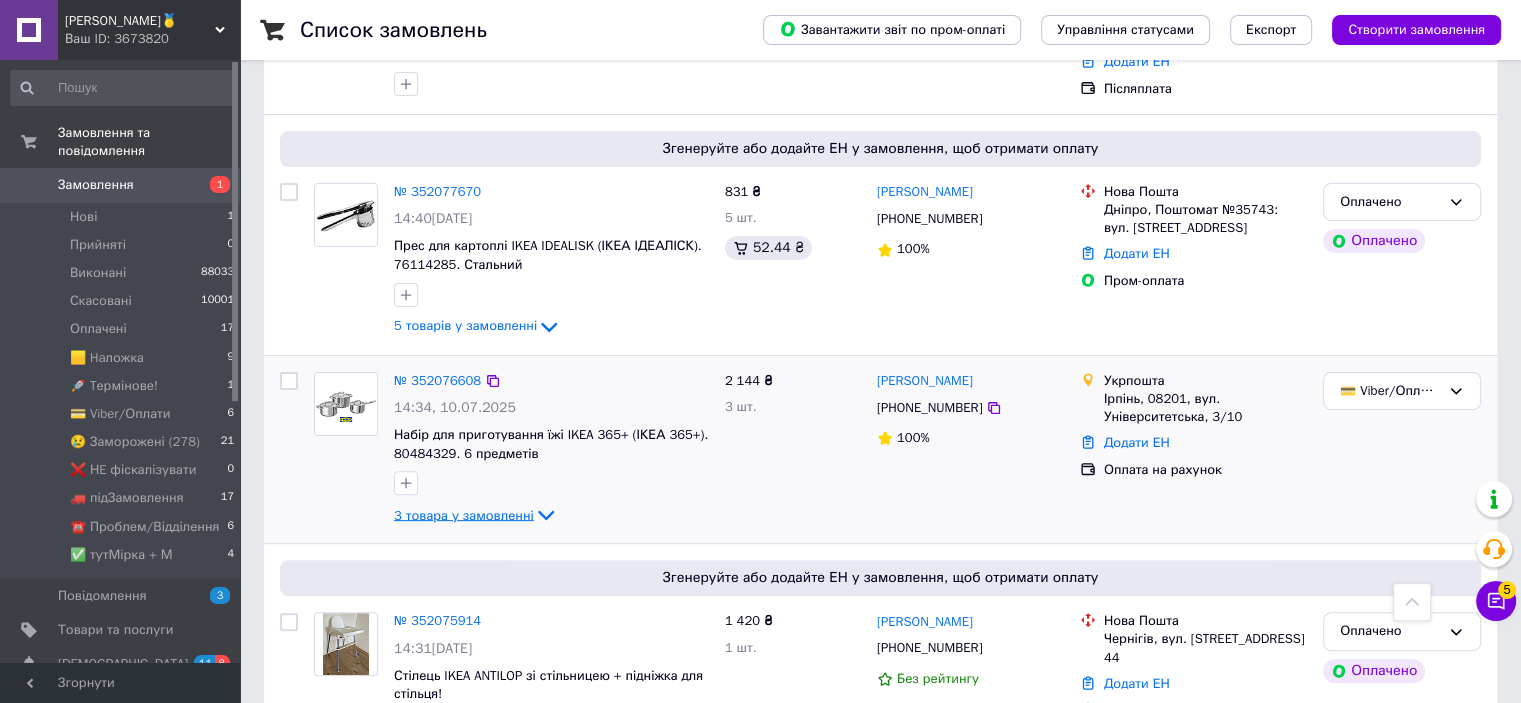 scroll, scrollTop: 600, scrollLeft: 0, axis: vertical 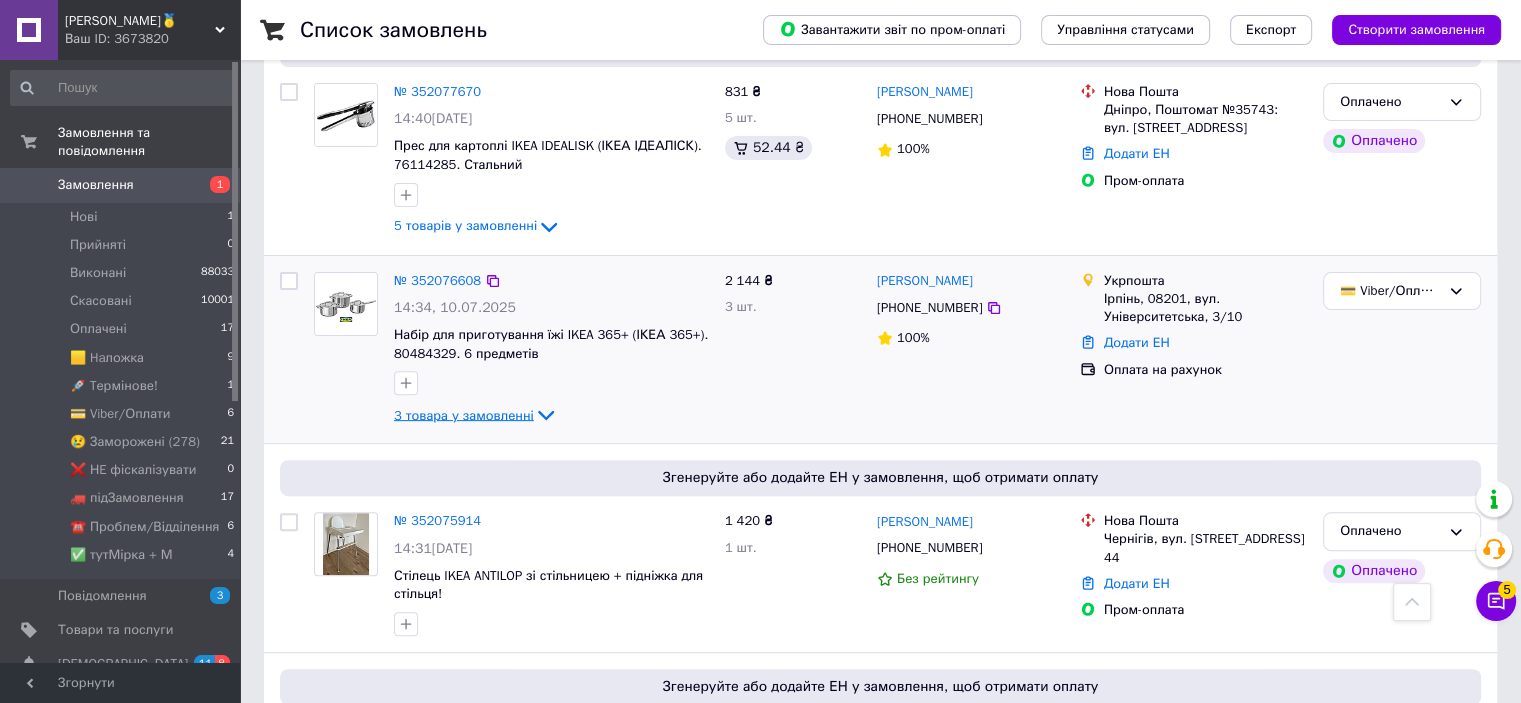 click on "3 товара у замовленні" at bounding box center (464, 414) 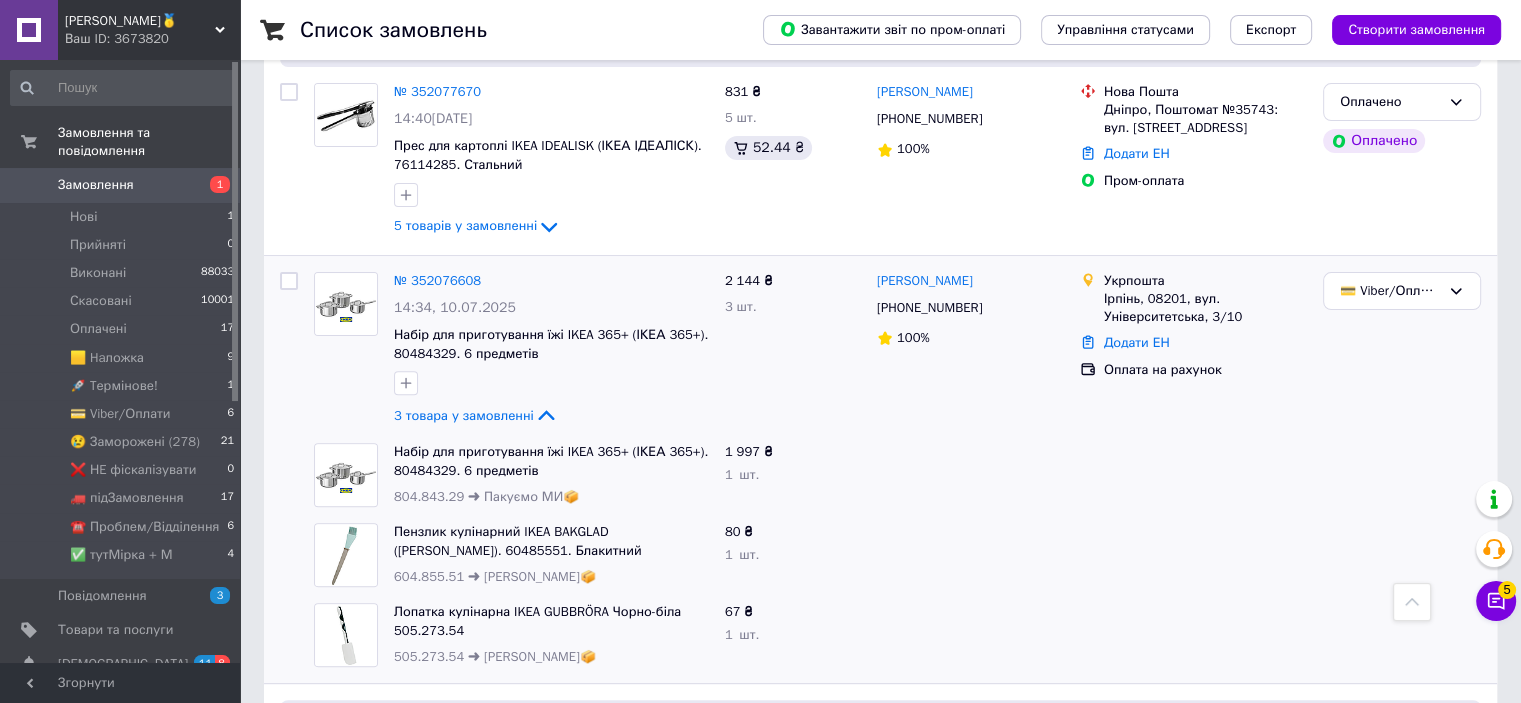 click on "804.843.29 ➜ Пакуємо МИ📦" at bounding box center [486, 496] 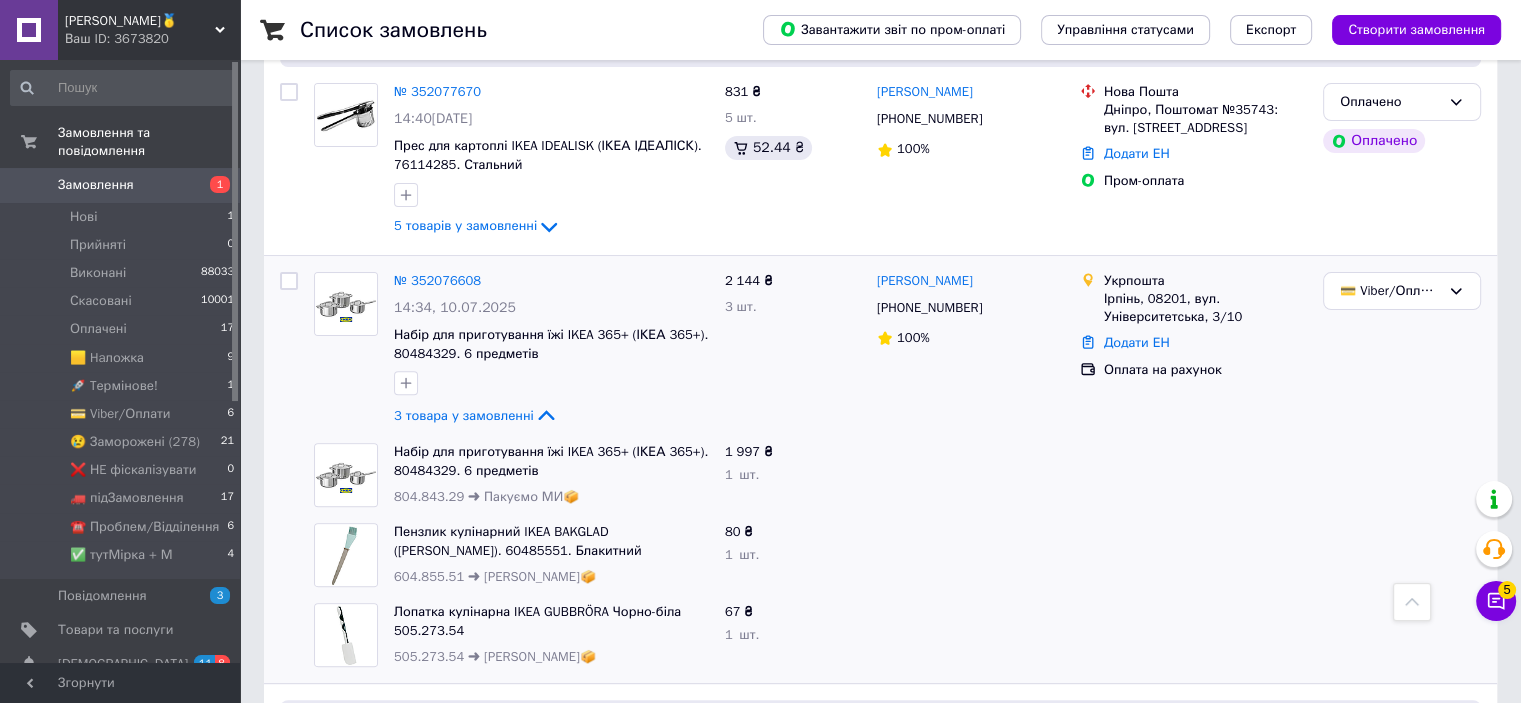 click on "804.843.29 ➜ Пакуємо МИ📦" at bounding box center (486, 496) 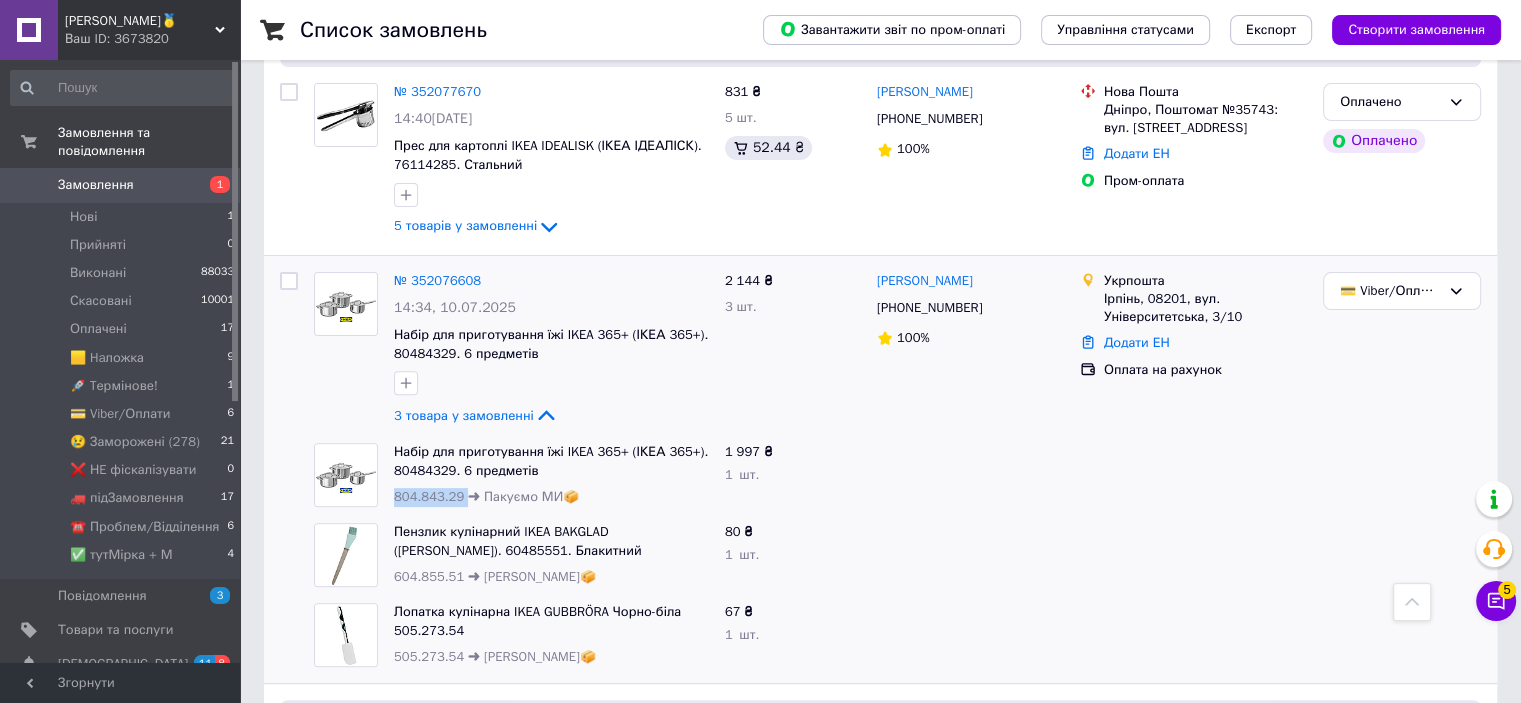 copy on "804.843.29" 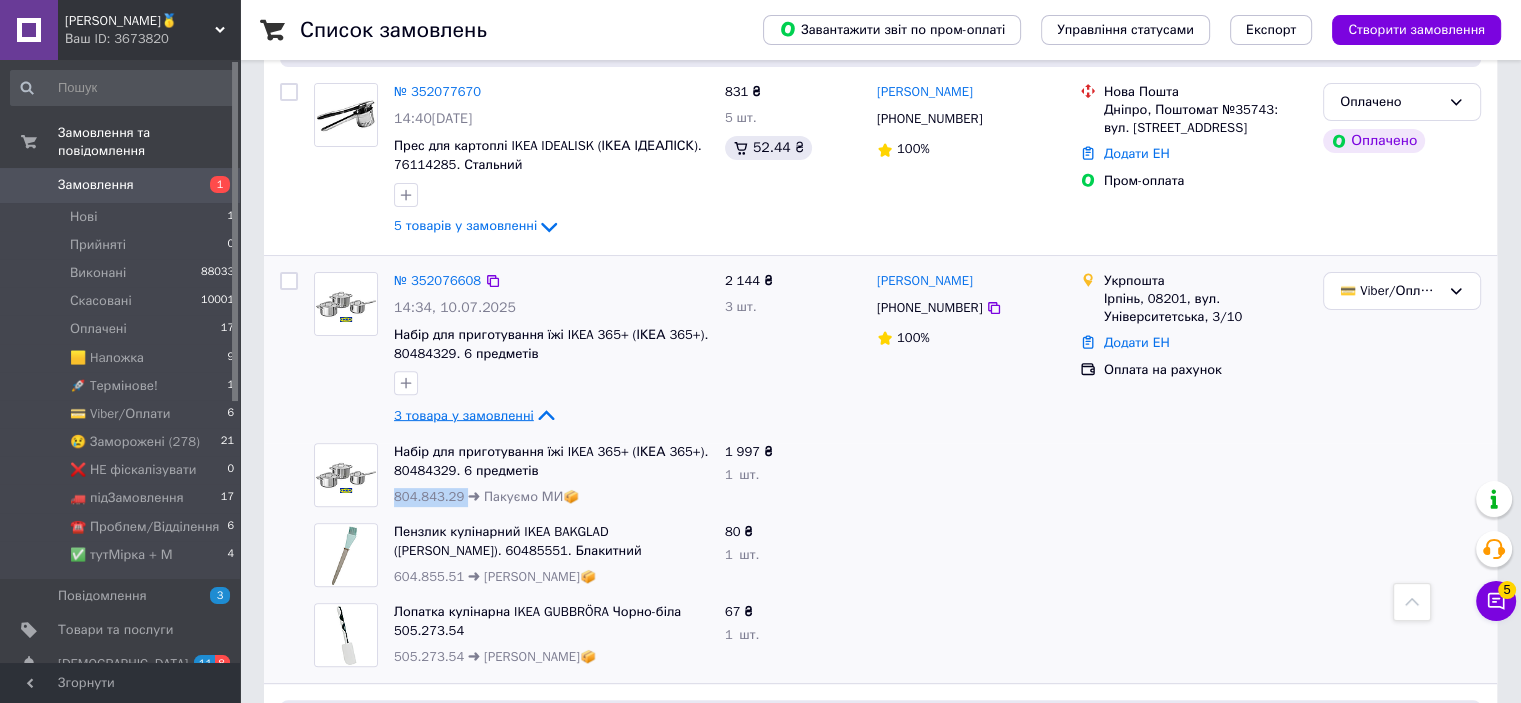 click on "3 товара у замовленні" at bounding box center (464, 414) 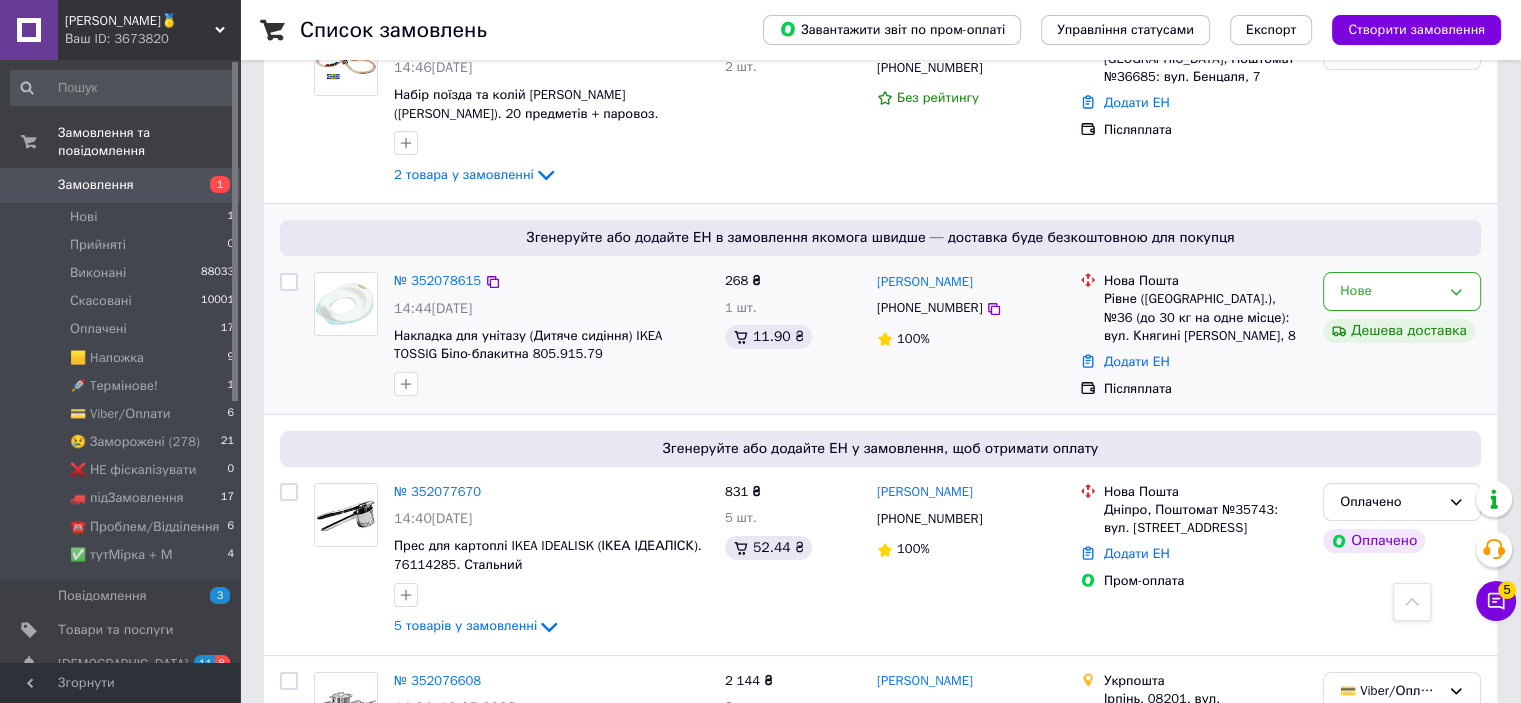 scroll, scrollTop: 100, scrollLeft: 0, axis: vertical 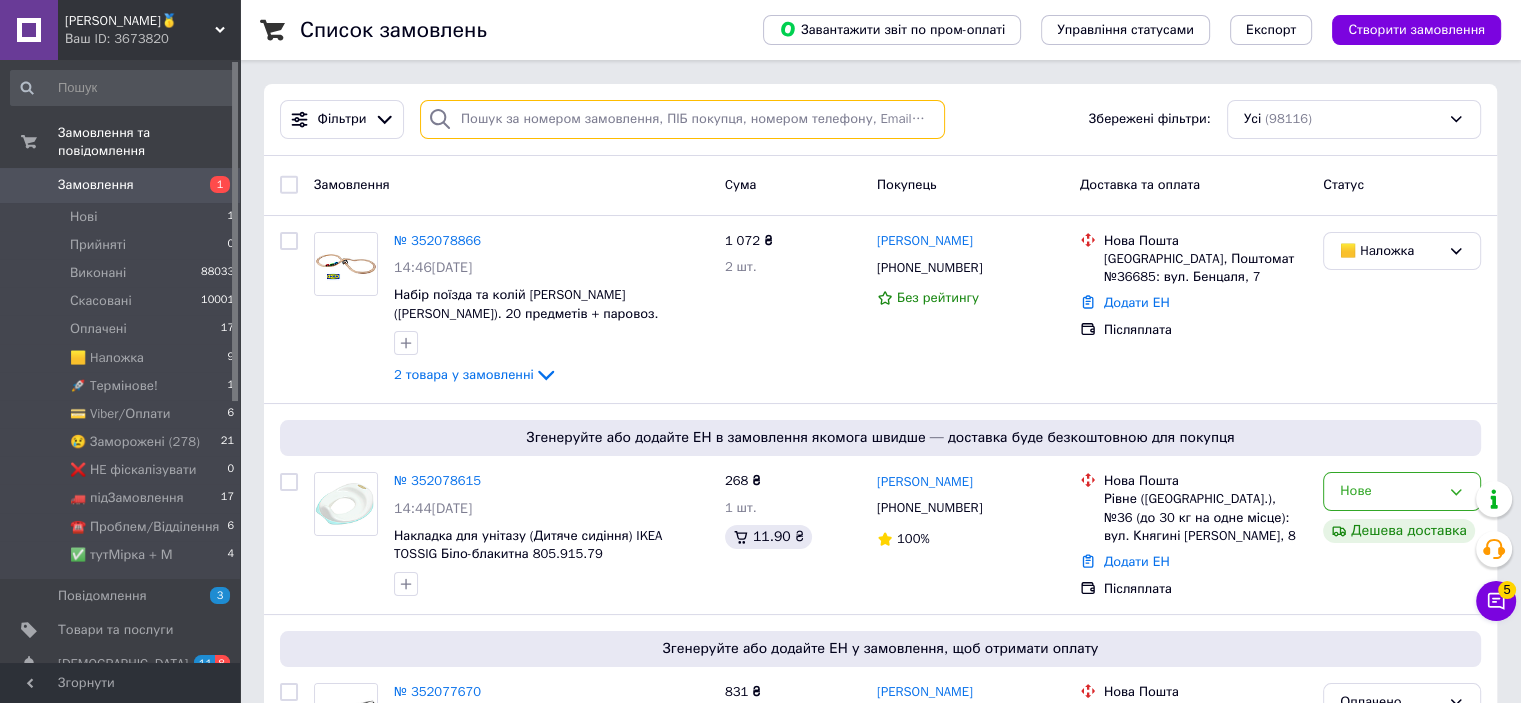click at bounding box center [682, 119] 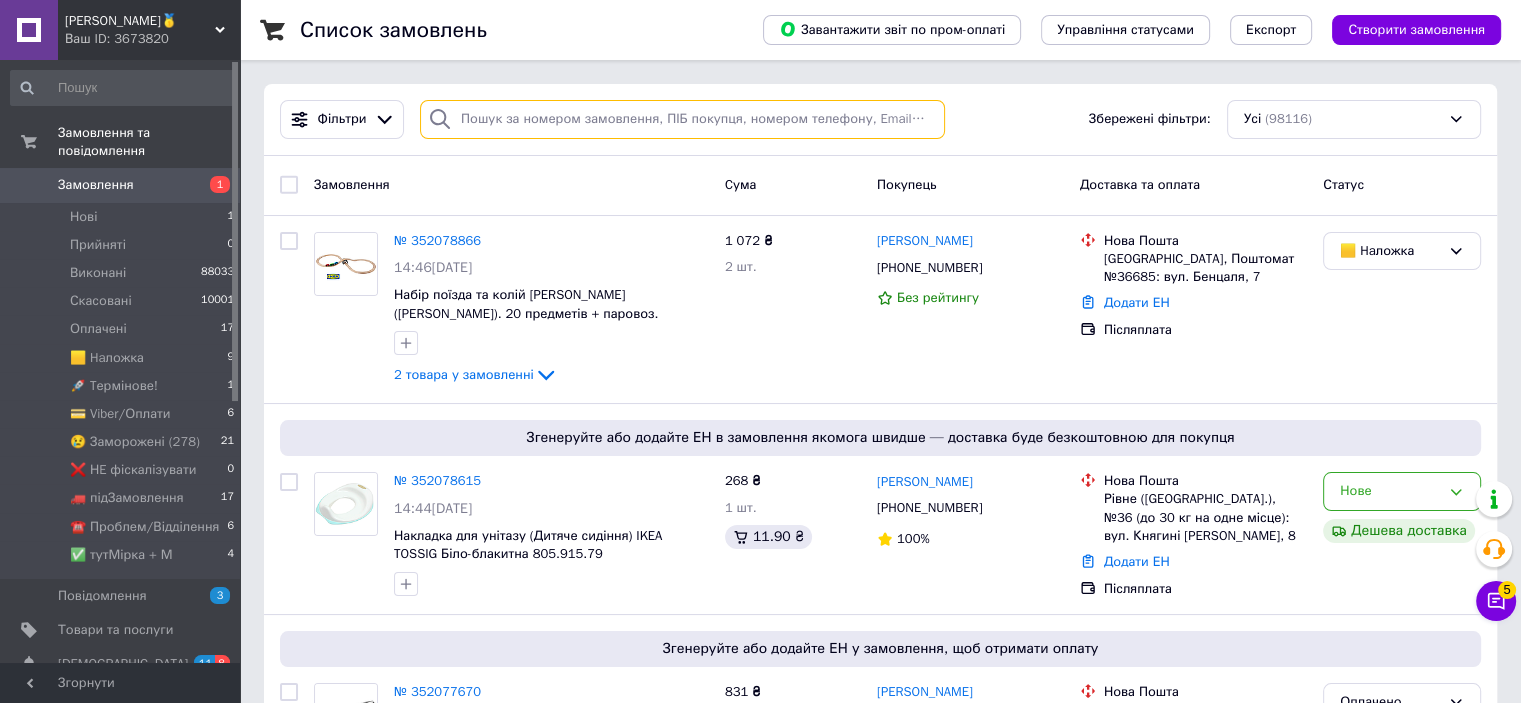type on "0" 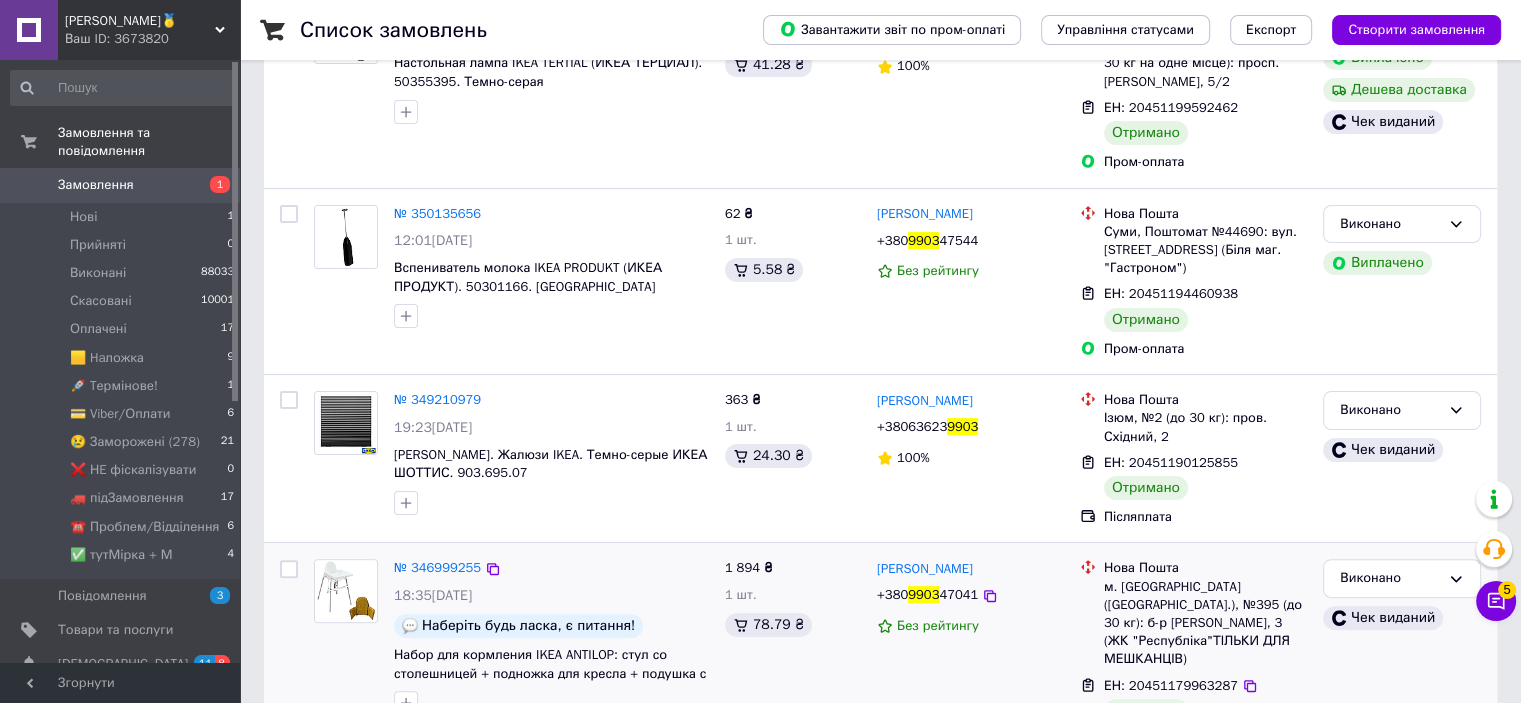 scroll, scrollTop: 500, scrollLeft: 0, axis: vertical 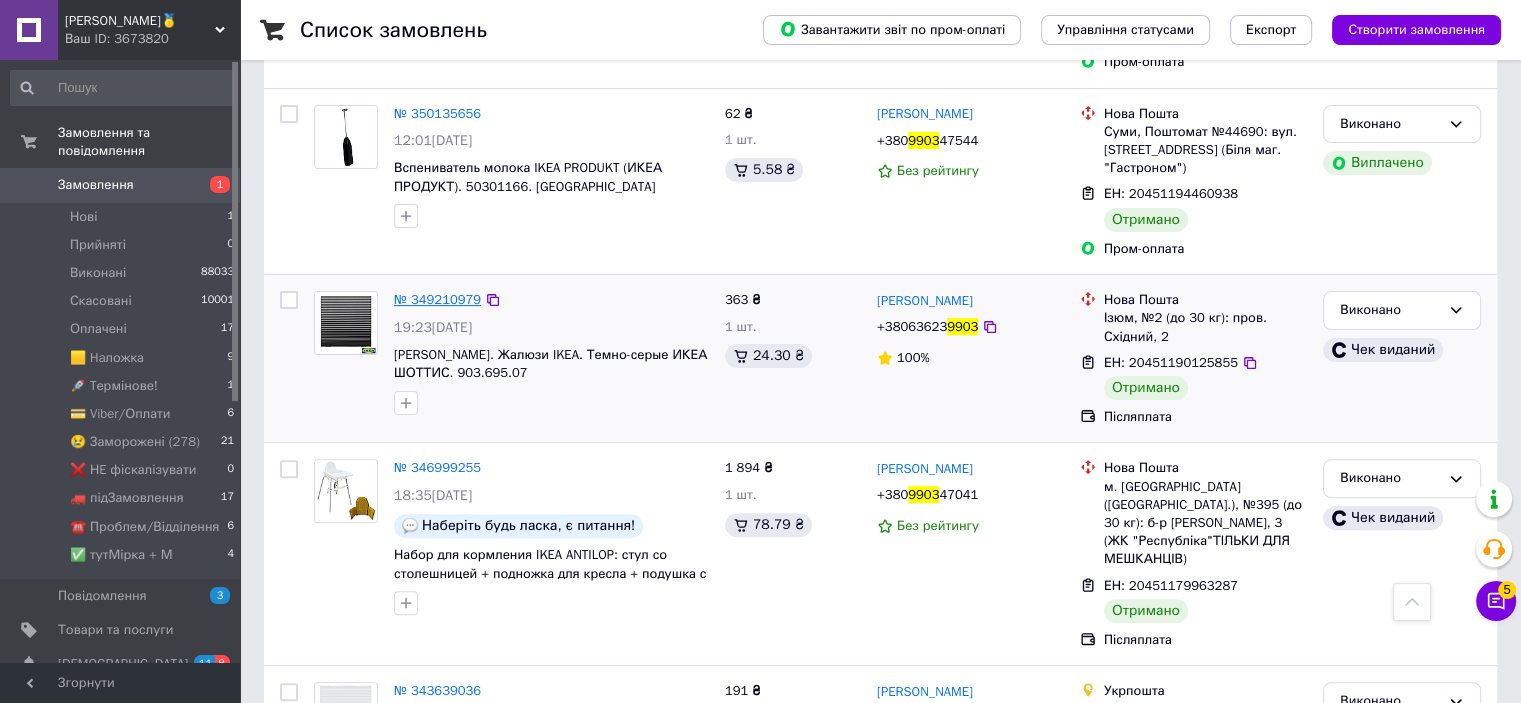 type on "9903" 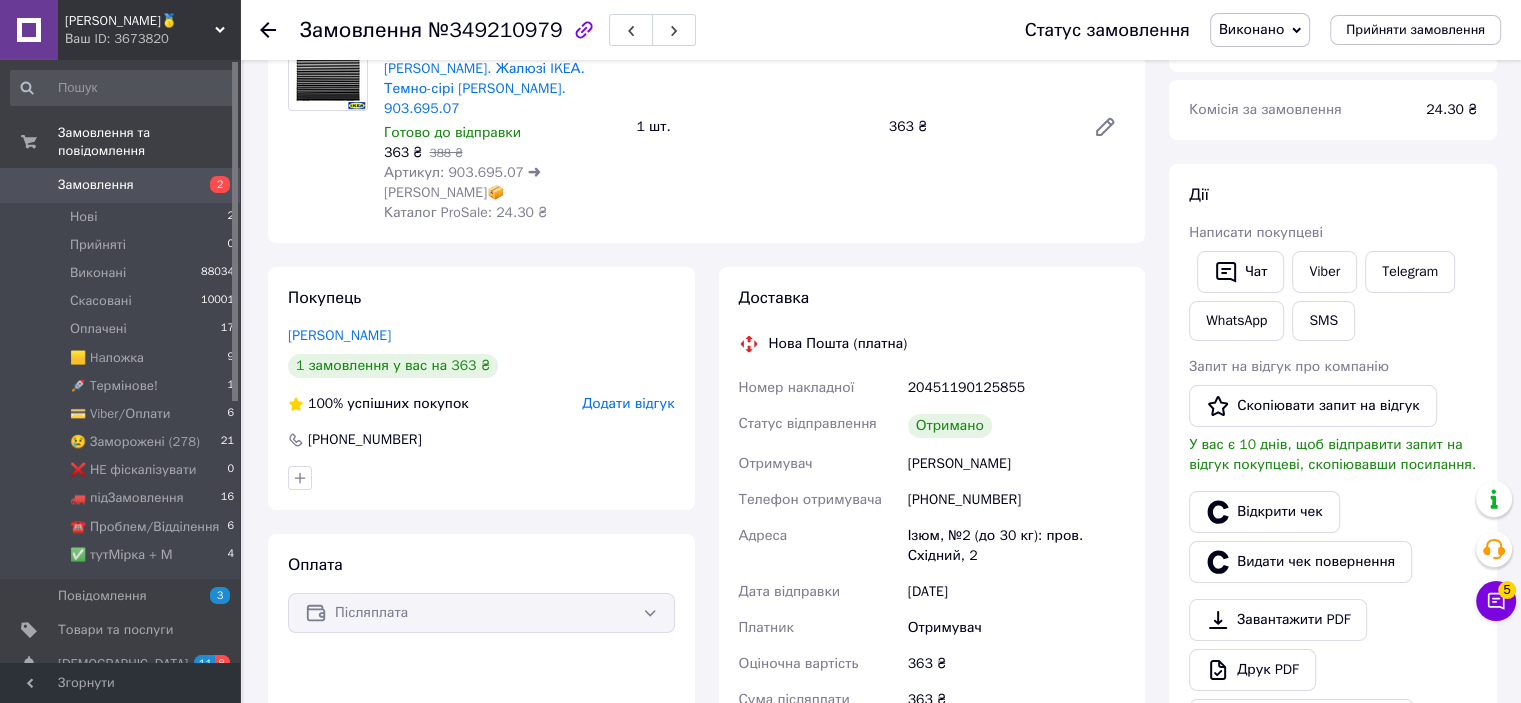 scroll, scrollTop: 400, scrollLeft: 0, axis: vertical 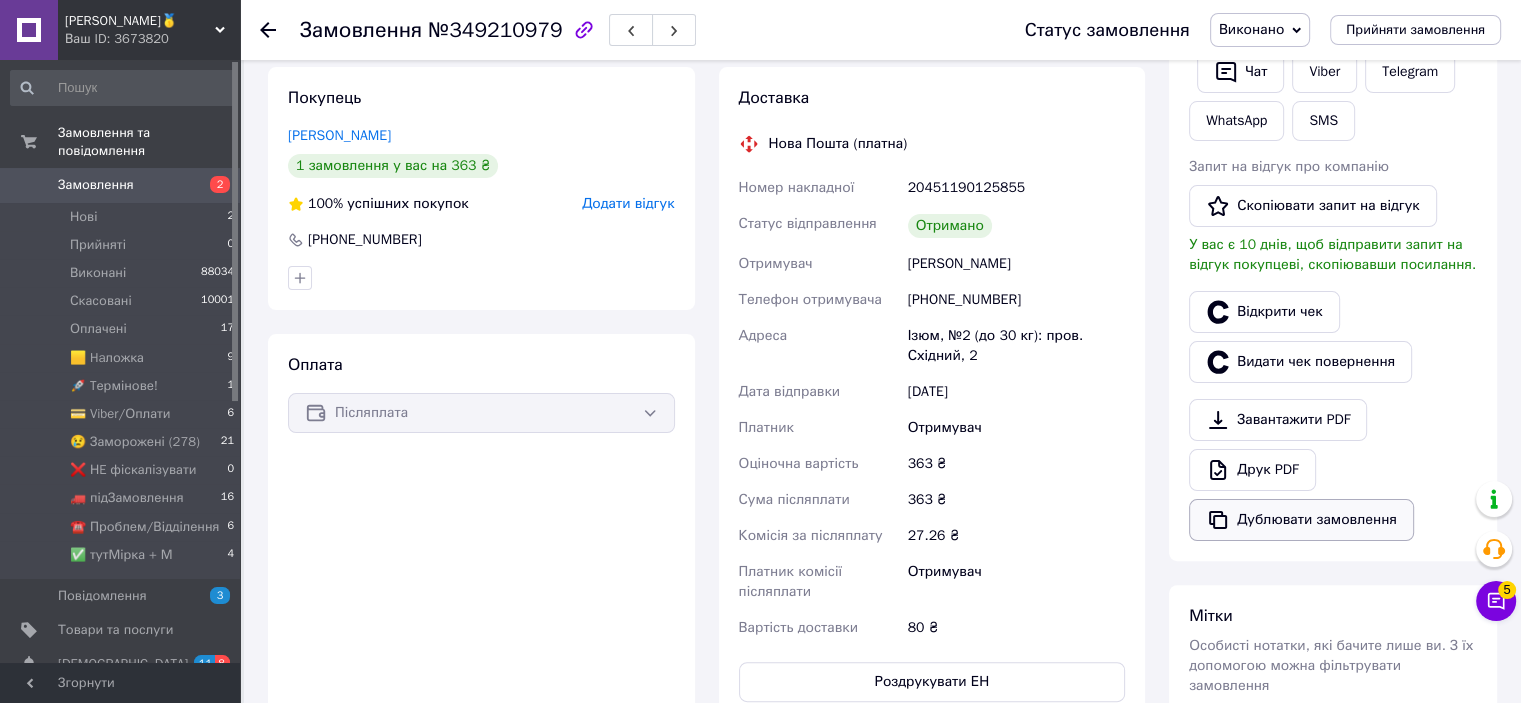 click on "Дублювати замовлення" at bounding box center [1301, 520] 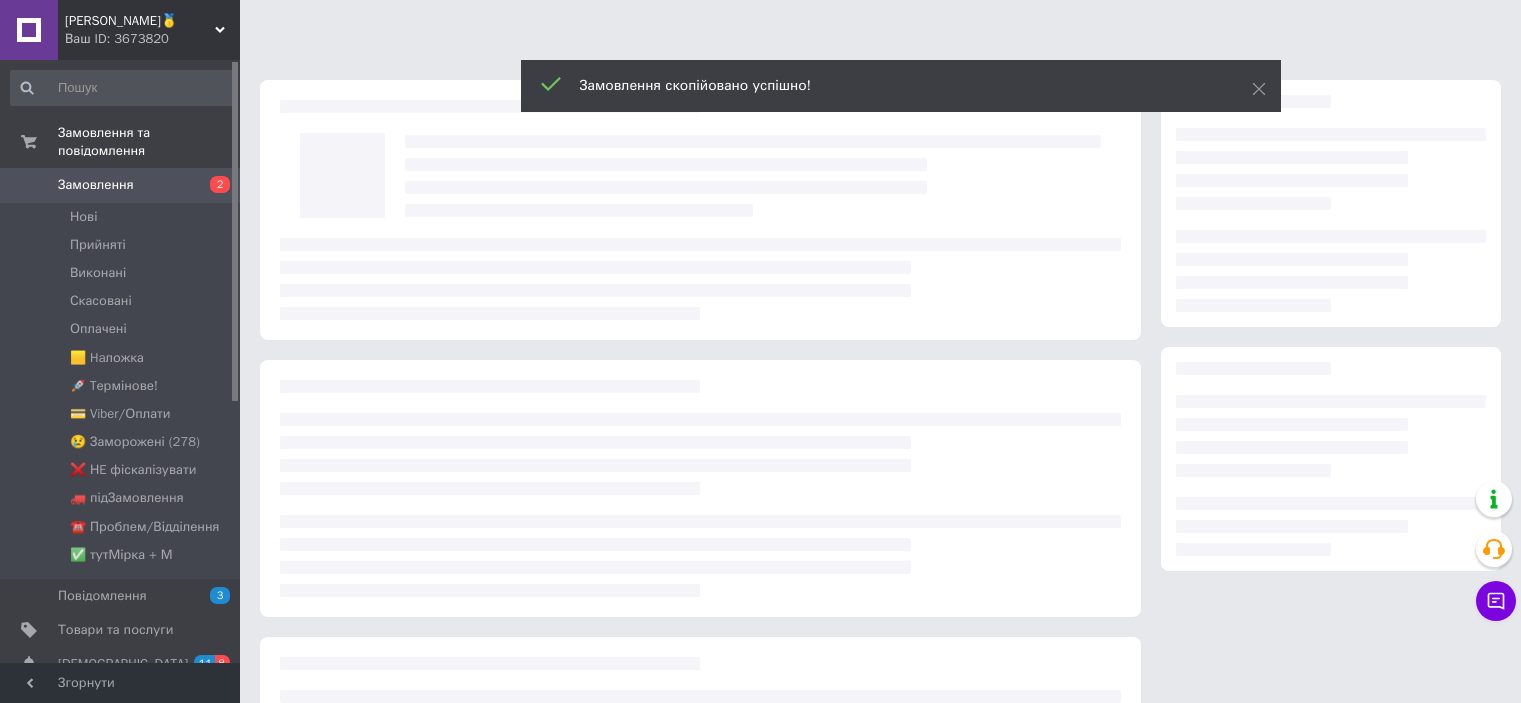scroll, scrollTop: 0, scrollLeft: 0, axis: both 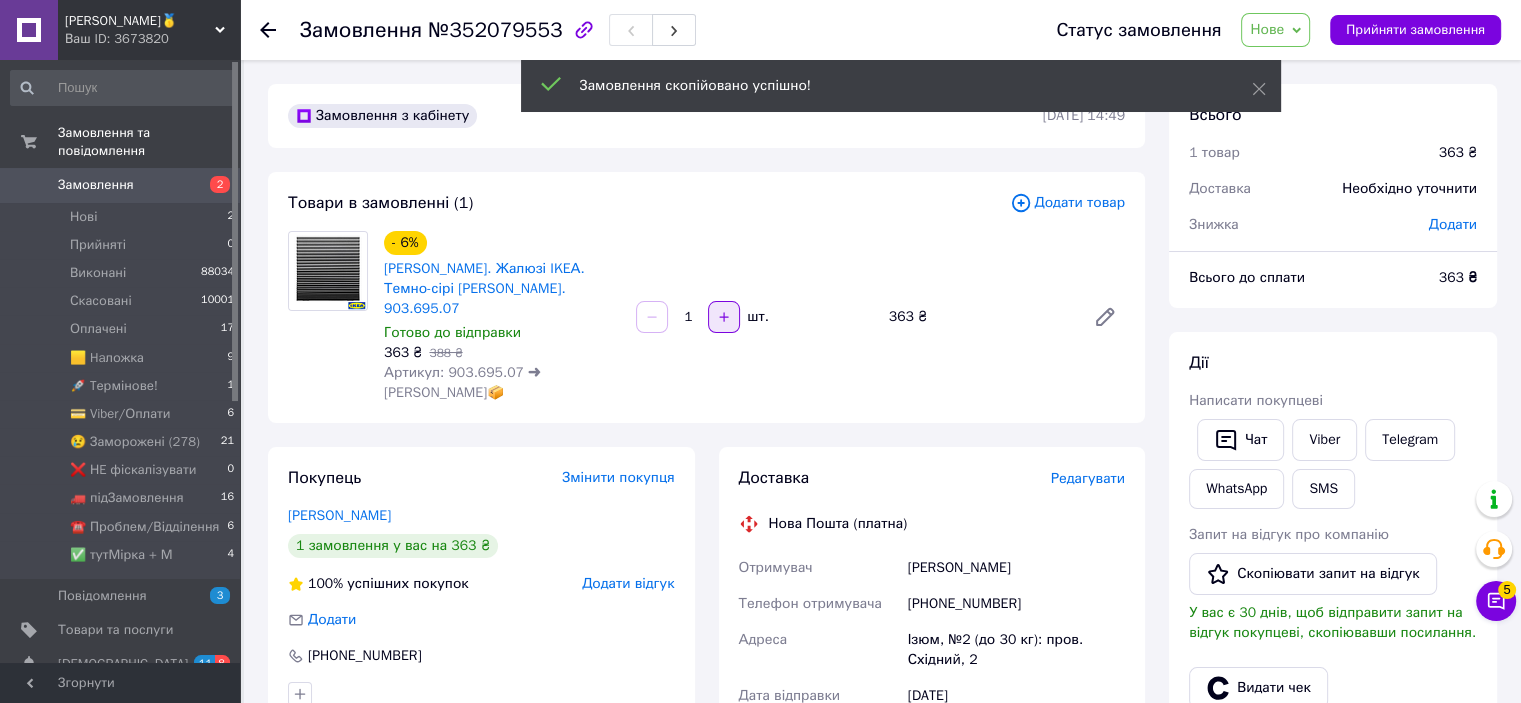 click at bounding box center (724, 317) 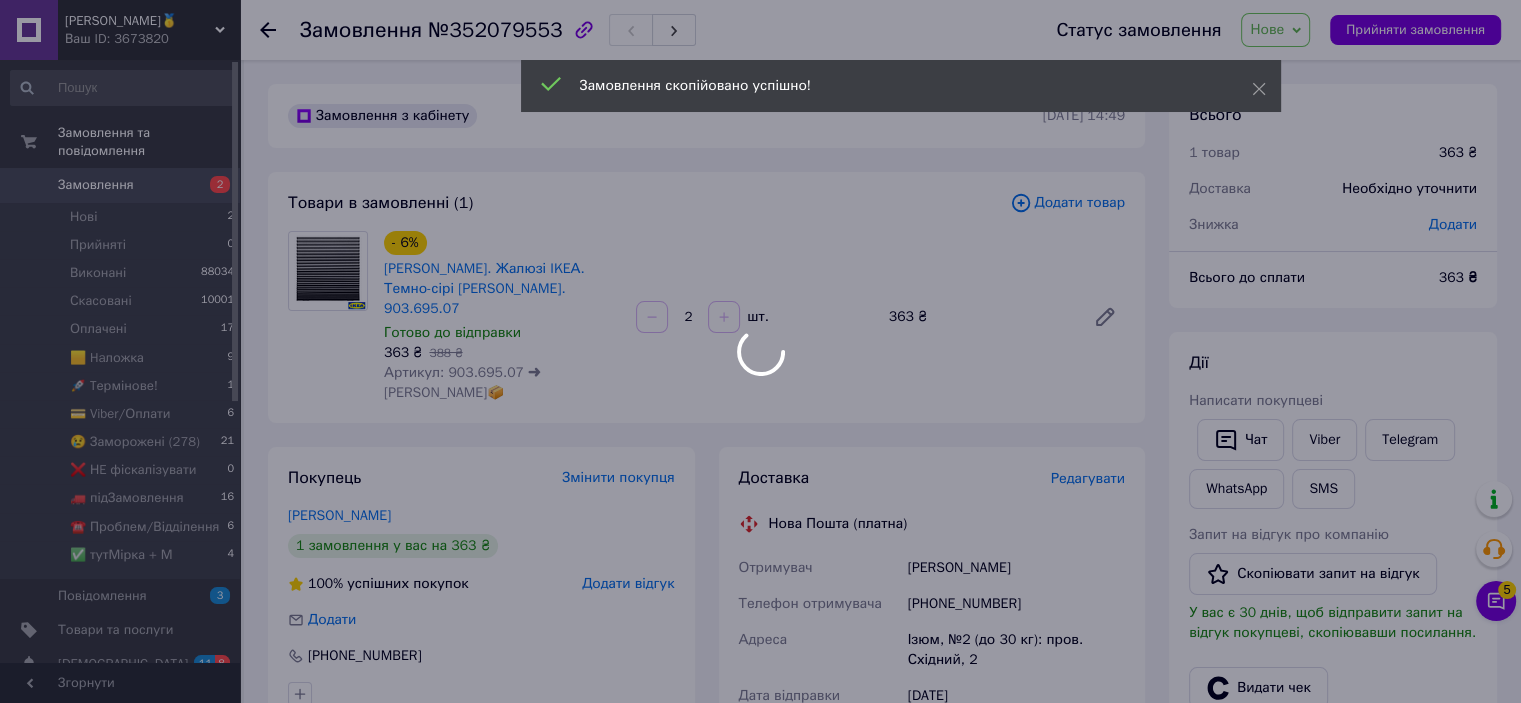click at bounding box center [760, 351] 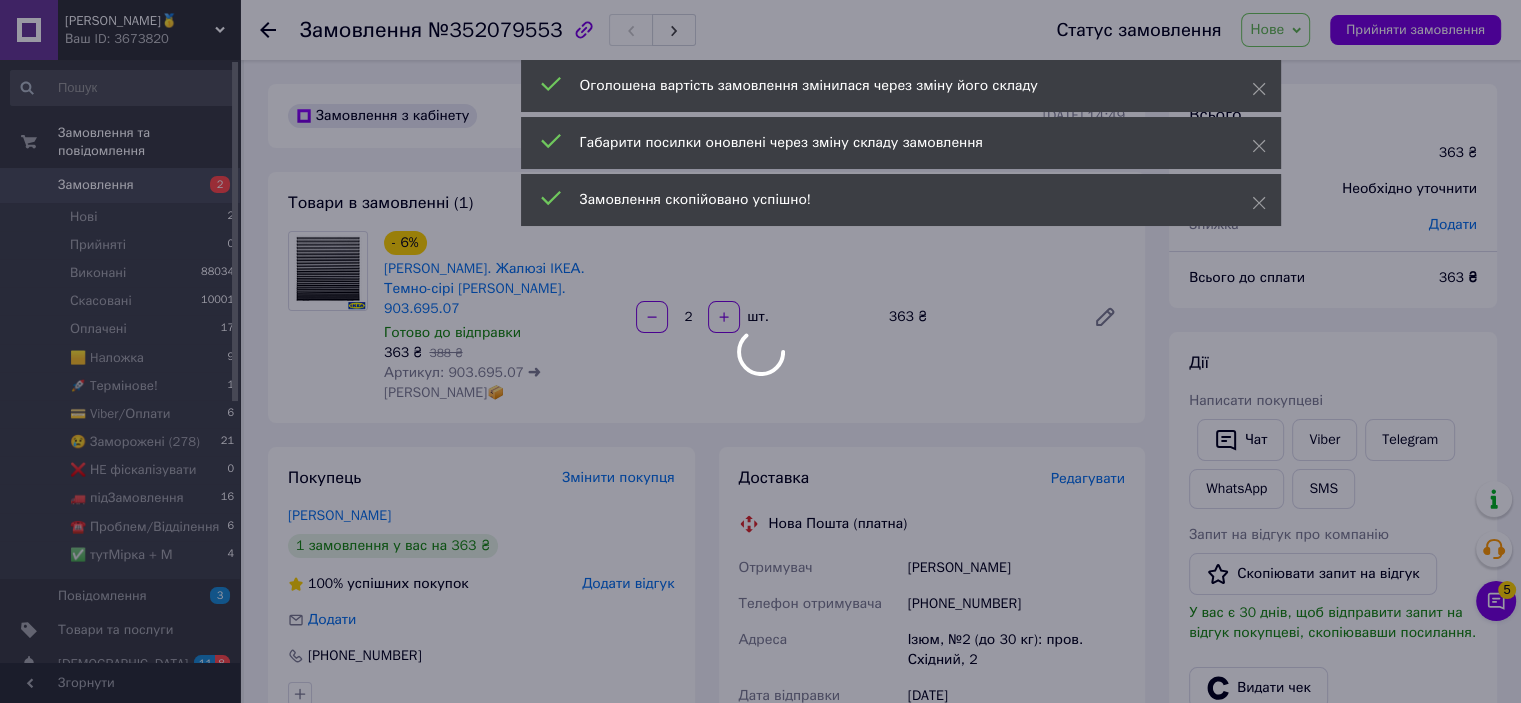 click at bounding box center [760, 351] 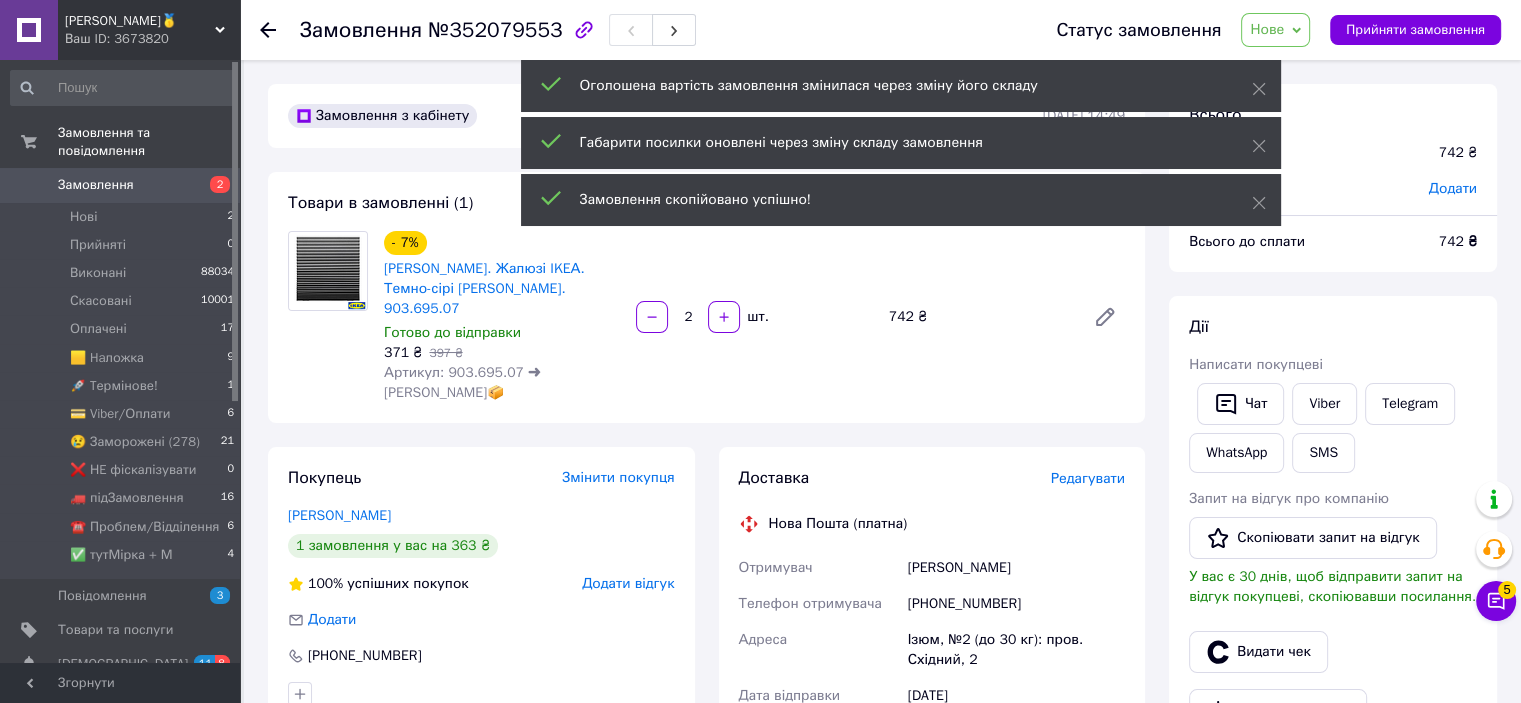 click on "Нове" at bounding box center (1267, 29) 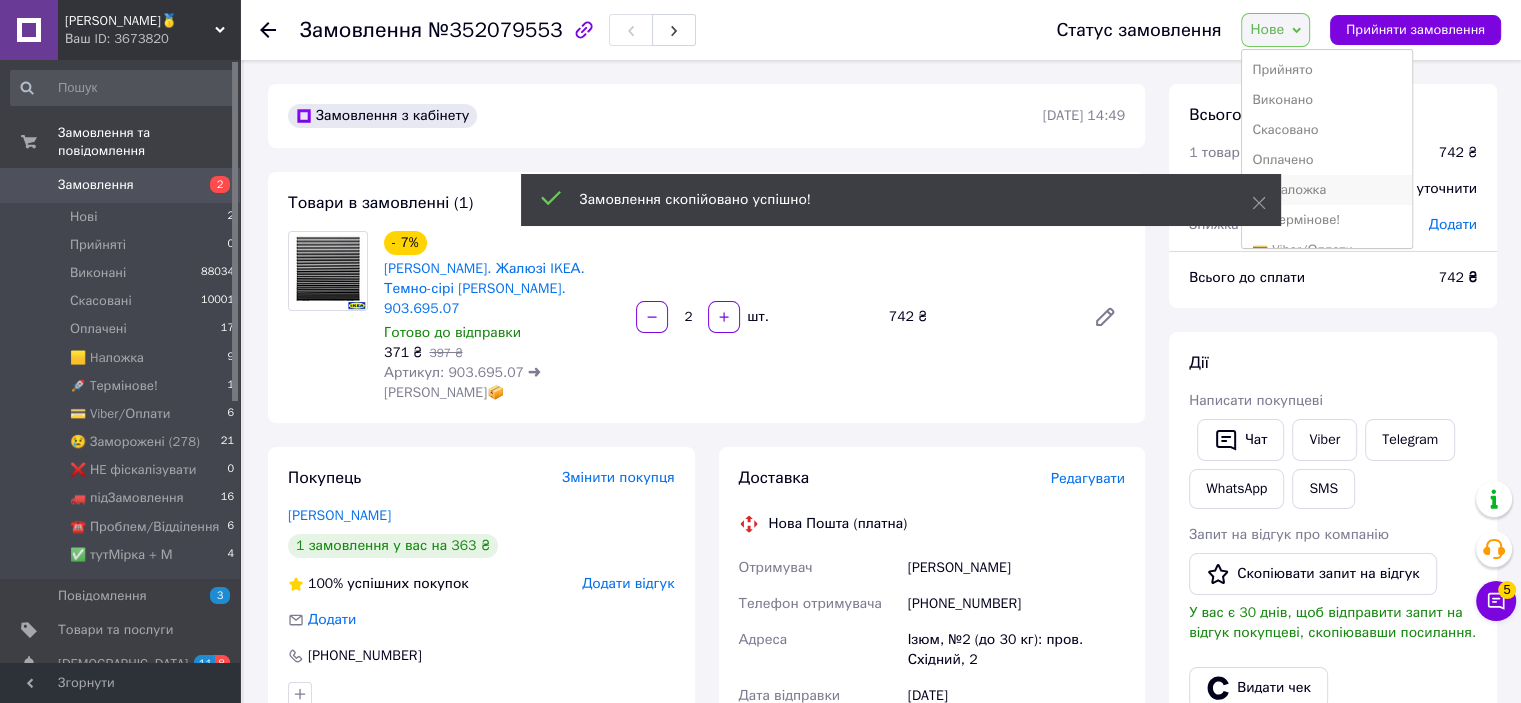 click on "🟨 Haложка" at bounding box center (1326, 190) 